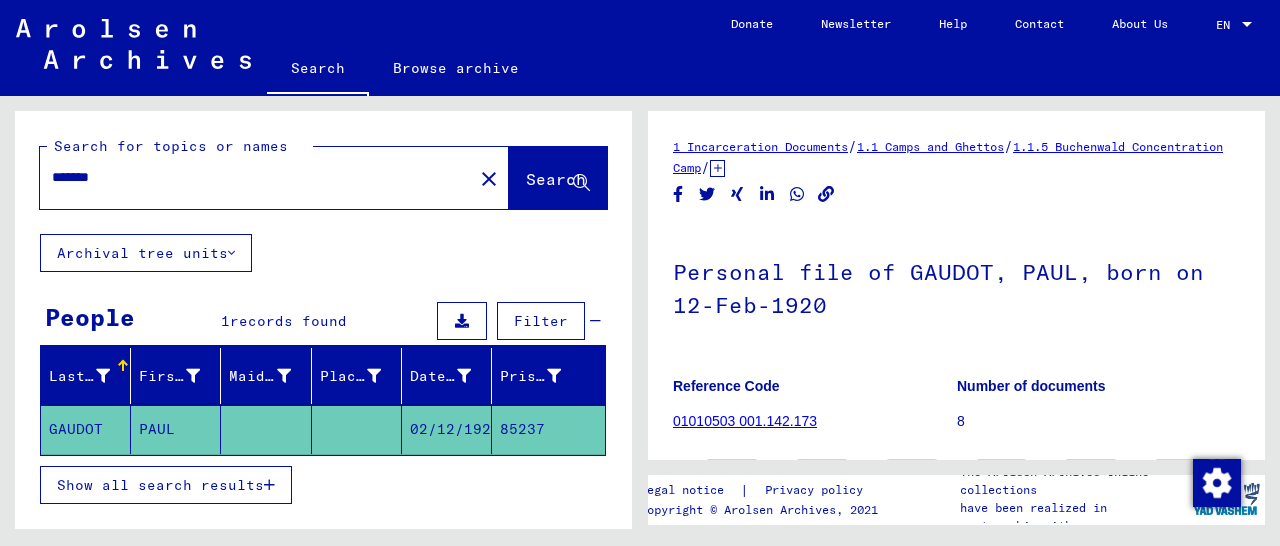 scroll, scrollTop: 0, scrollLeft: 0, axis: both 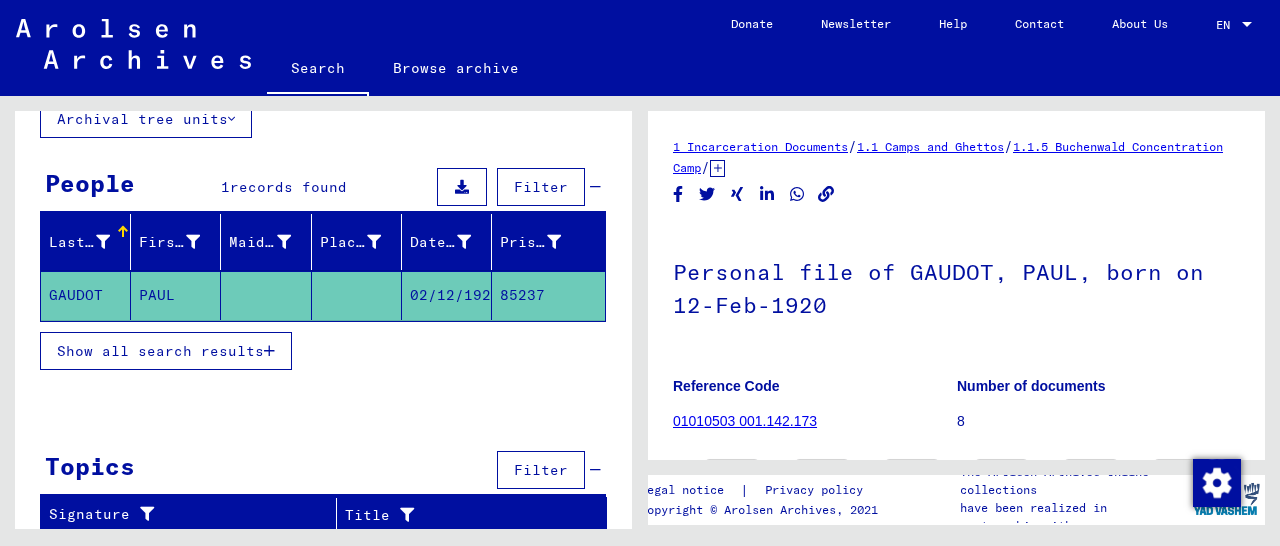 click on "85237" 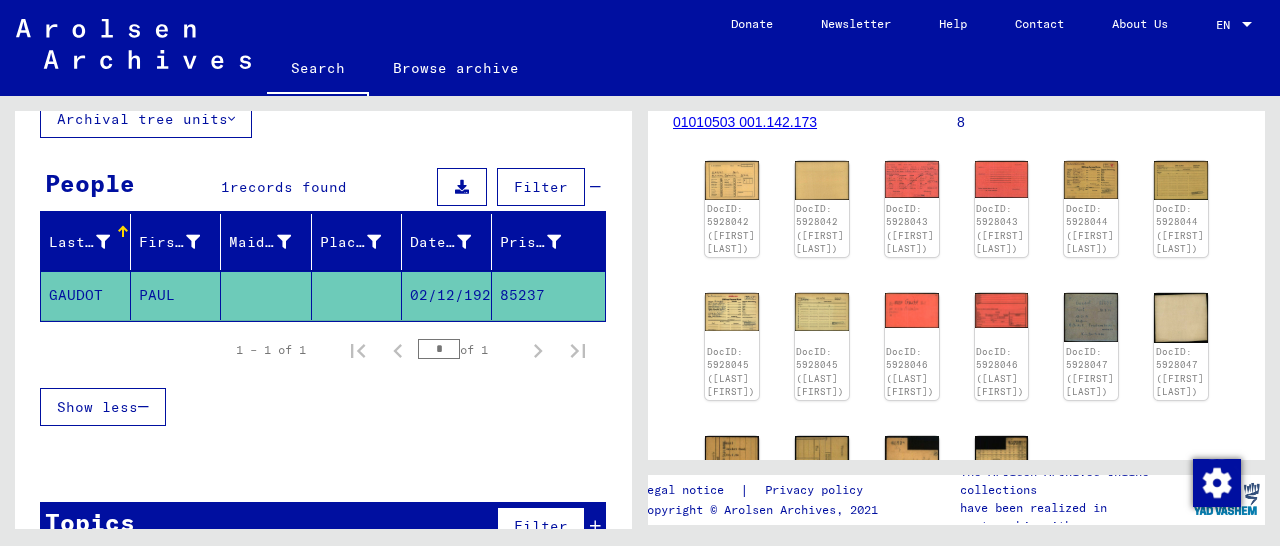 scroll, scrollTop: 312, scrollLeft: 0, axis: vertical 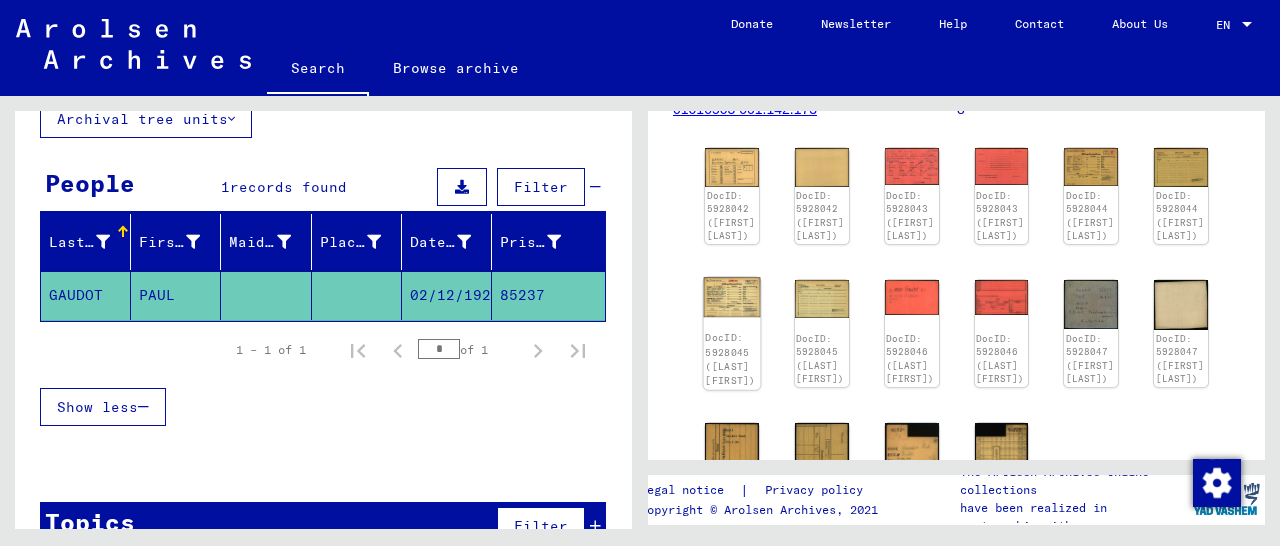 click 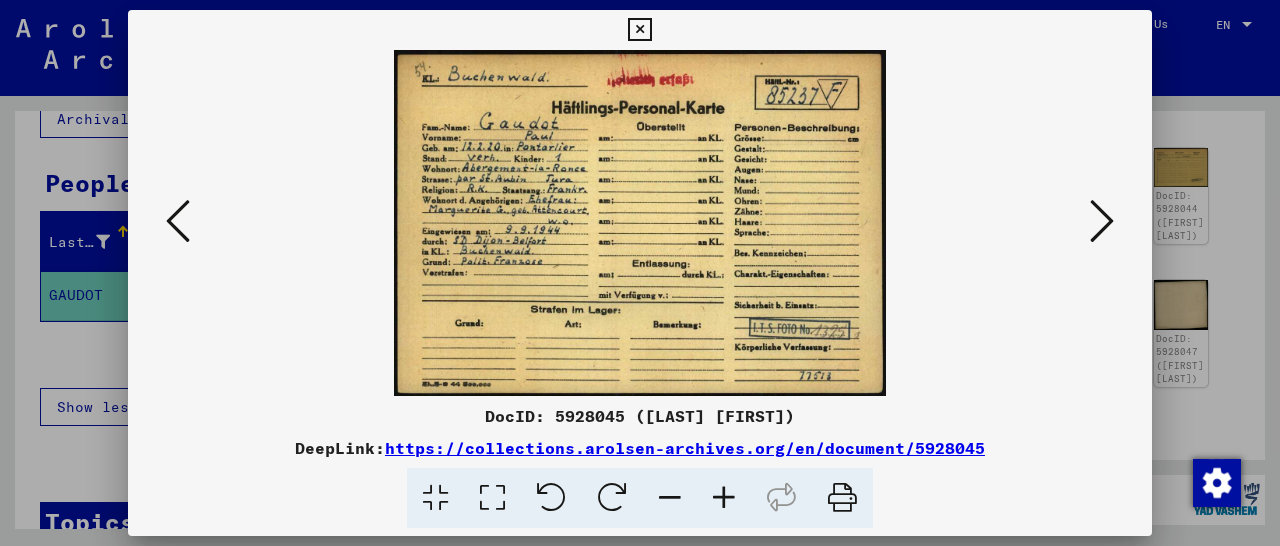 click at bounding box center (1102, 221) 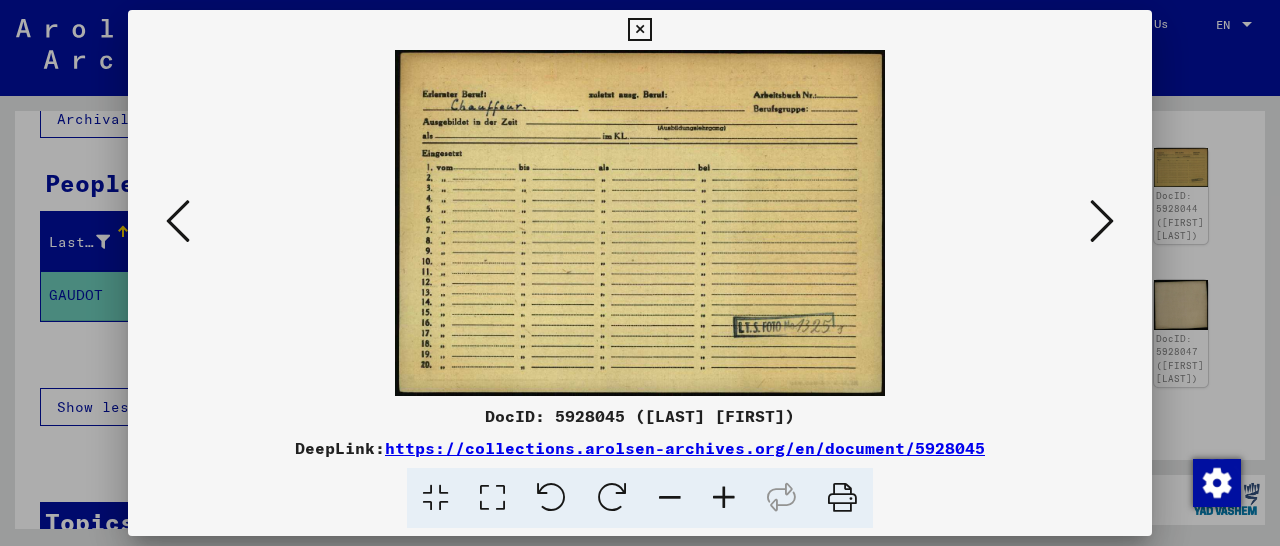 click at bounding box center (1102, 221) 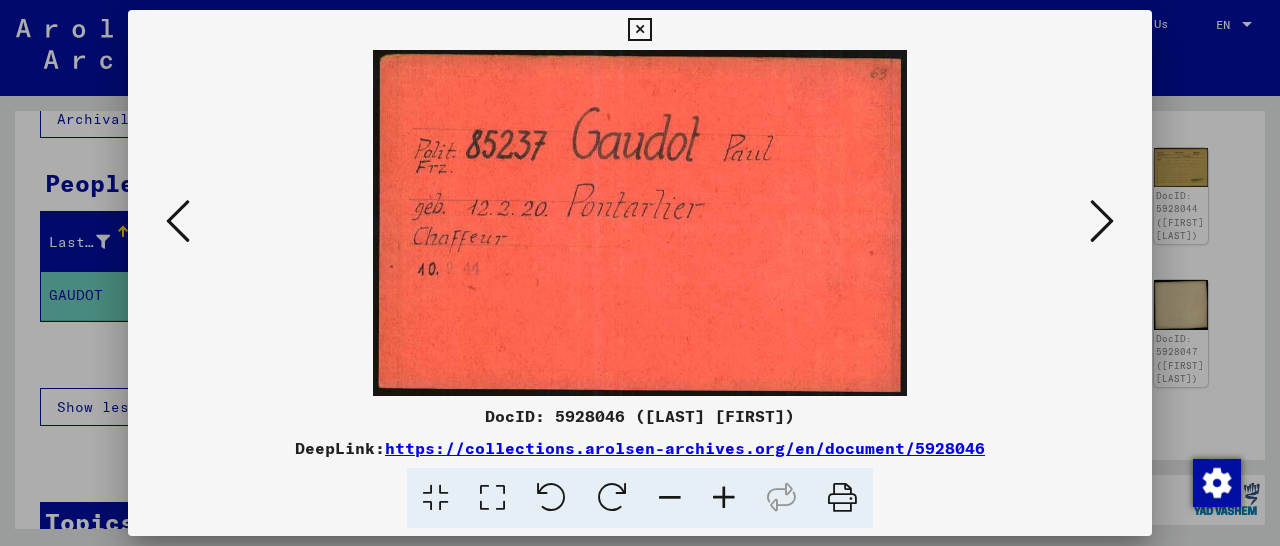 click at bounding box center (1102, 221) 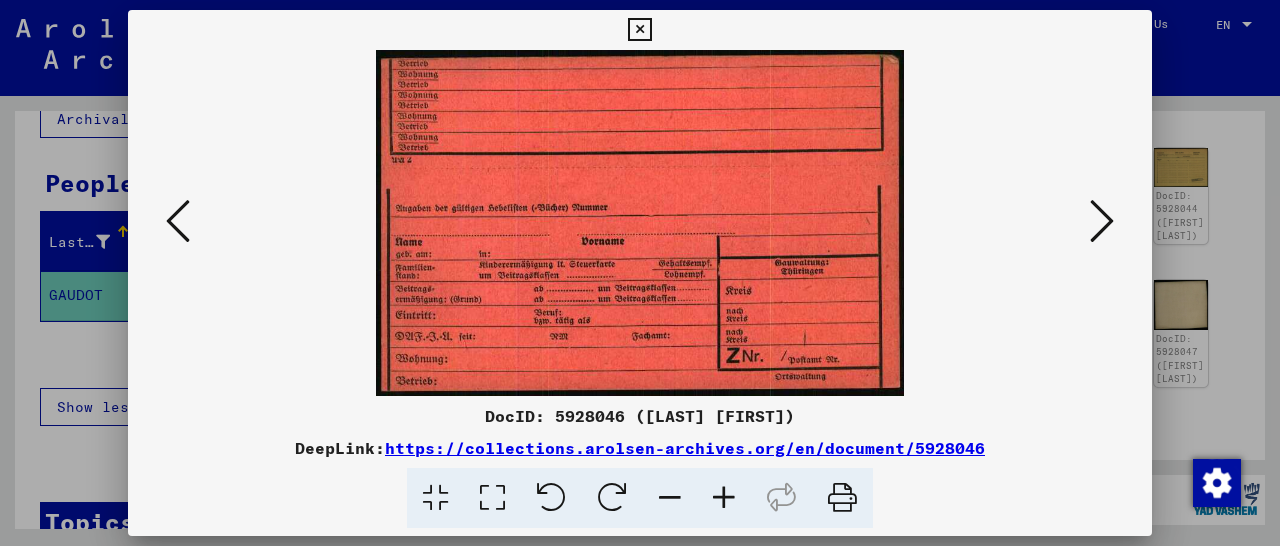 click at bounding box center (1102, 221) 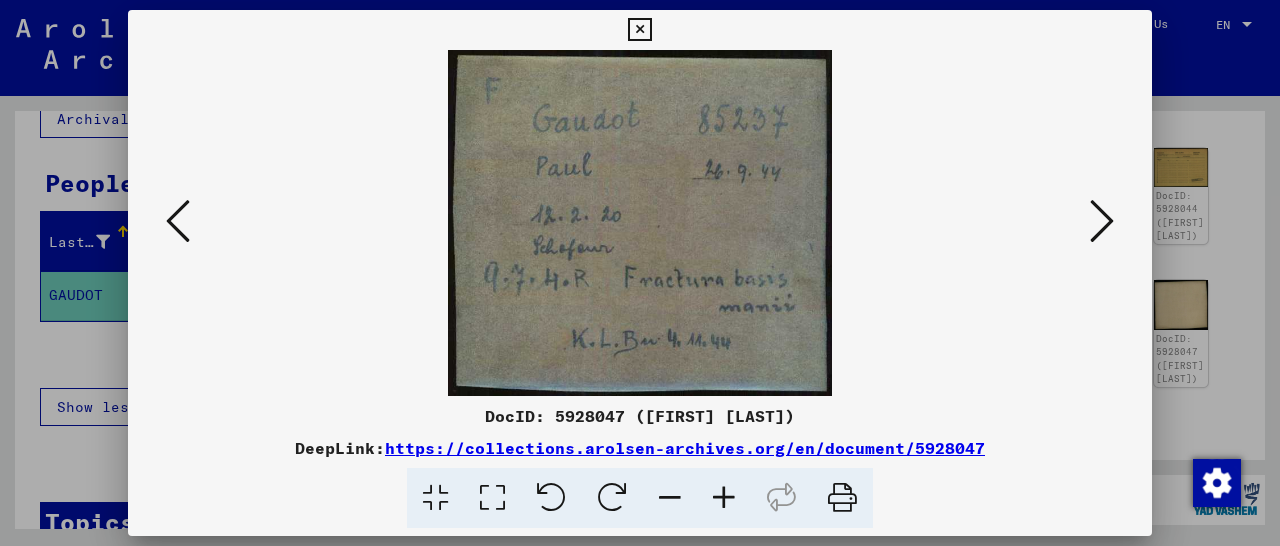 click at bounding box center (1102, 221) 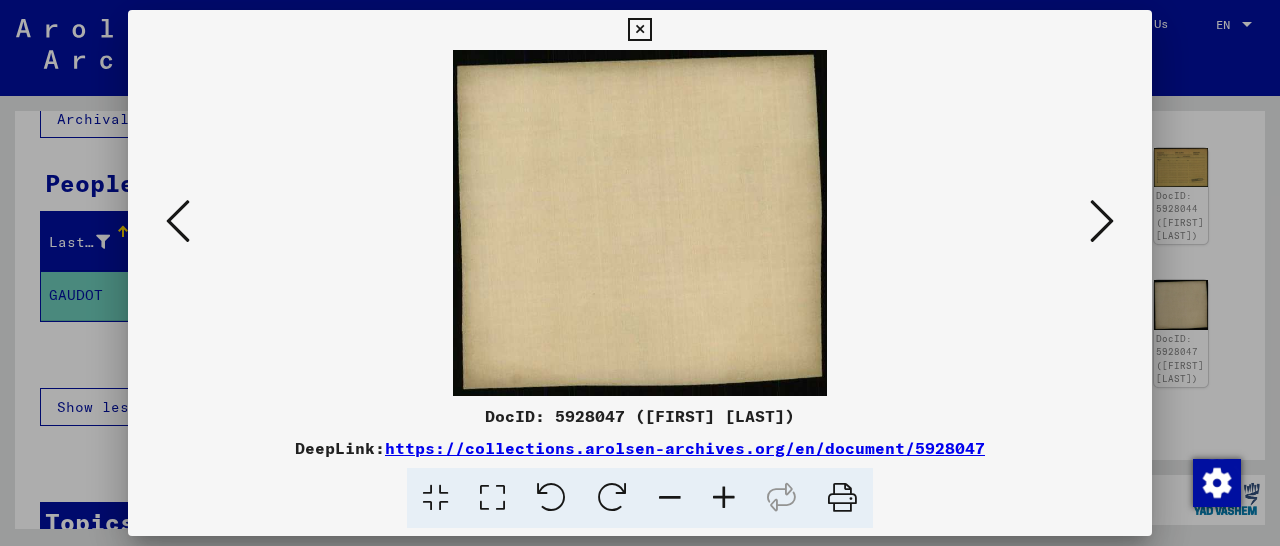 click at bounding box center (1102, 221) 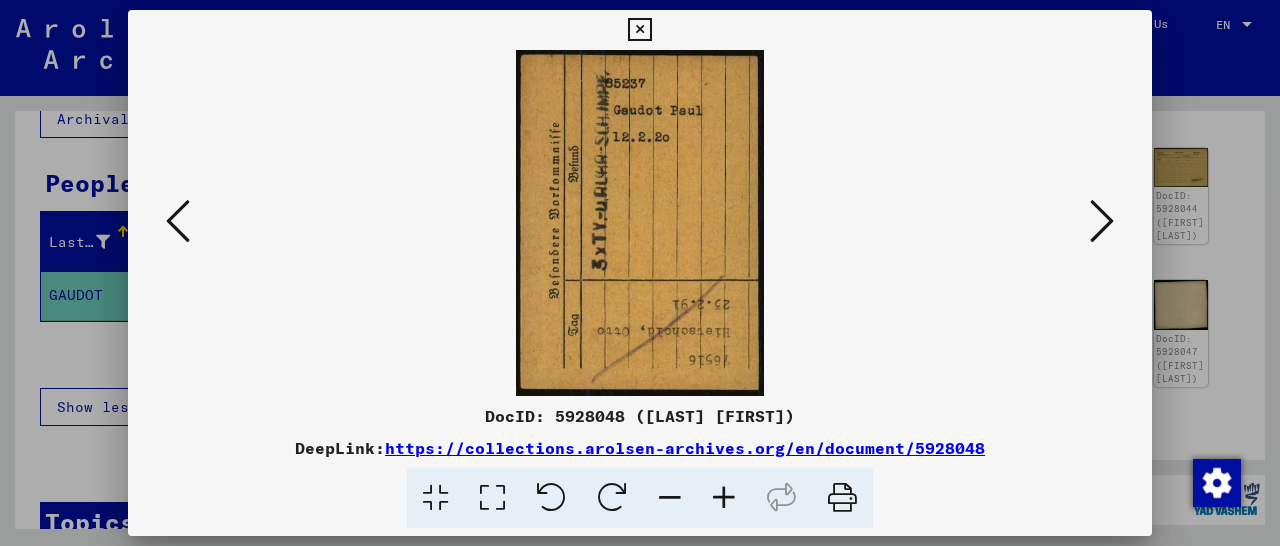 click at bounding box center [1102, 221] 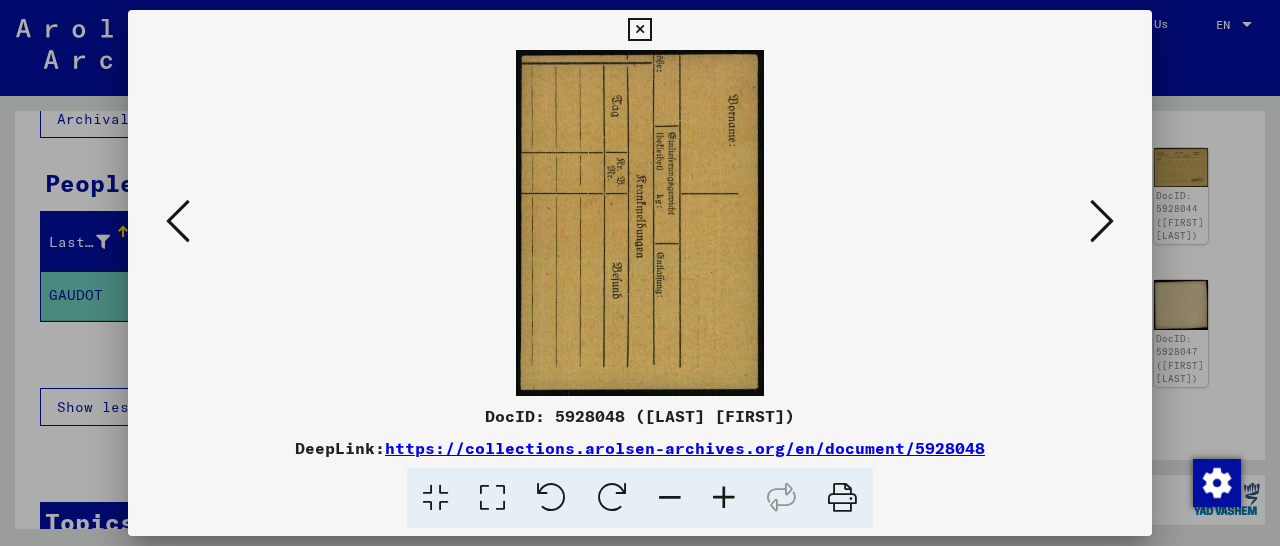 click at bounding box center (1102, 221) 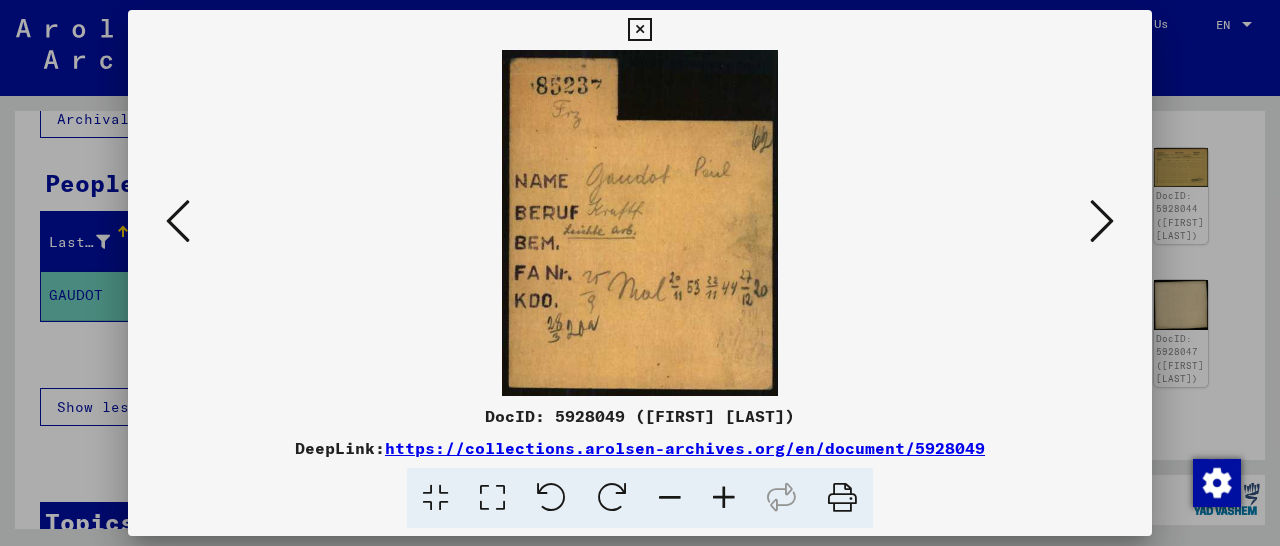 click at bounding box center (639, 30) 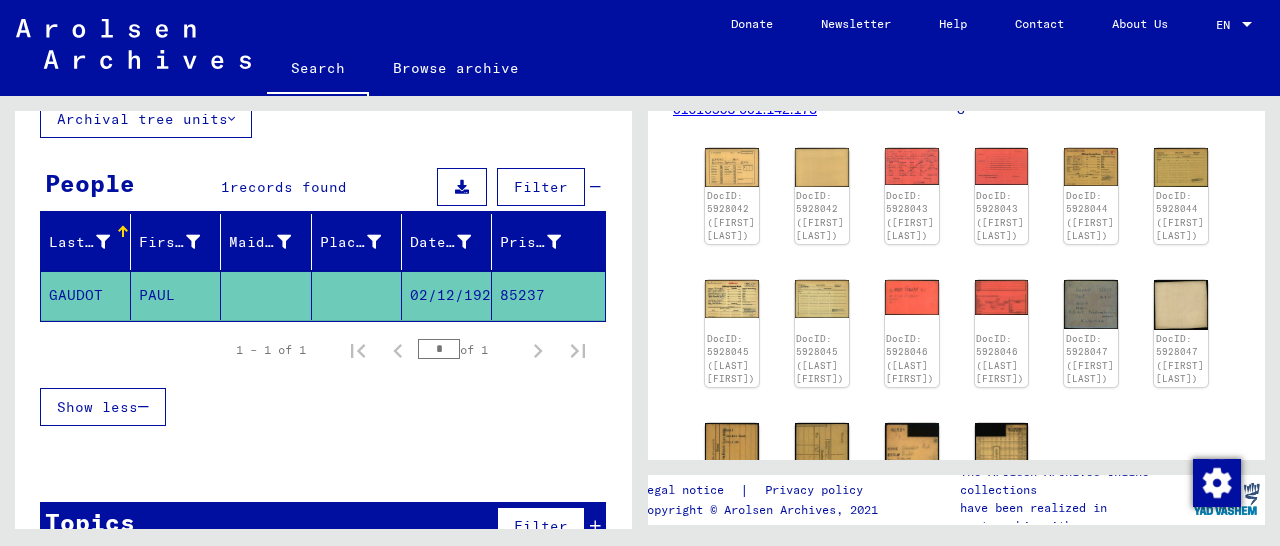 scroll, scrollTop: 0, scrollLeft: 0, axis: both 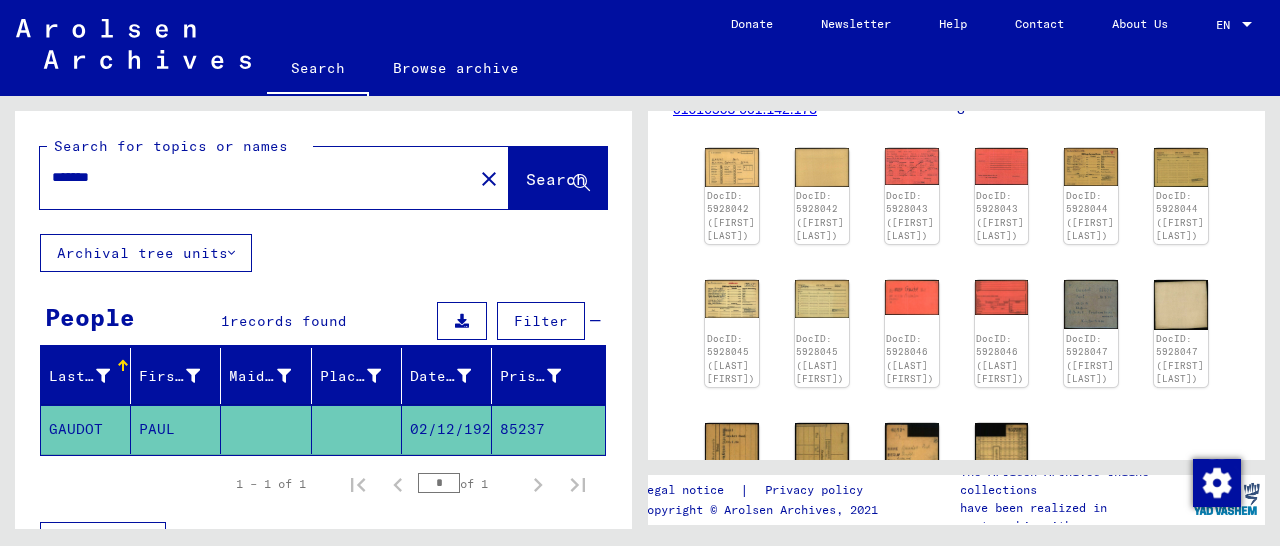 drag, startPoint x: 137, startPoint y: 184, endPoint x: 83, endPoint y: 199, distance: 56.044624 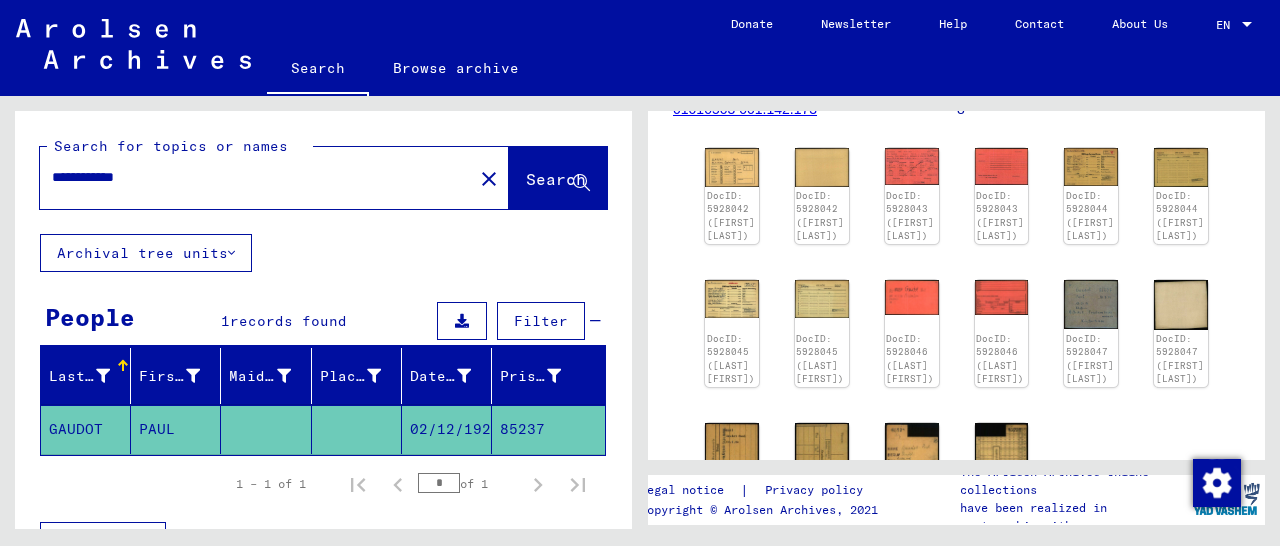 type on "**********" 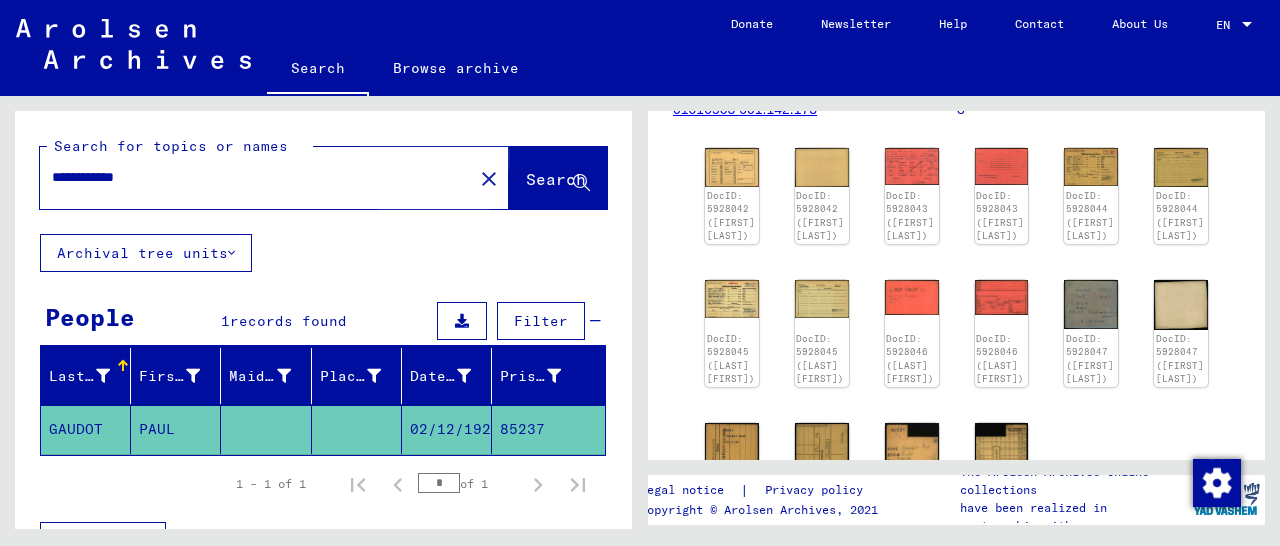 click on "Search" 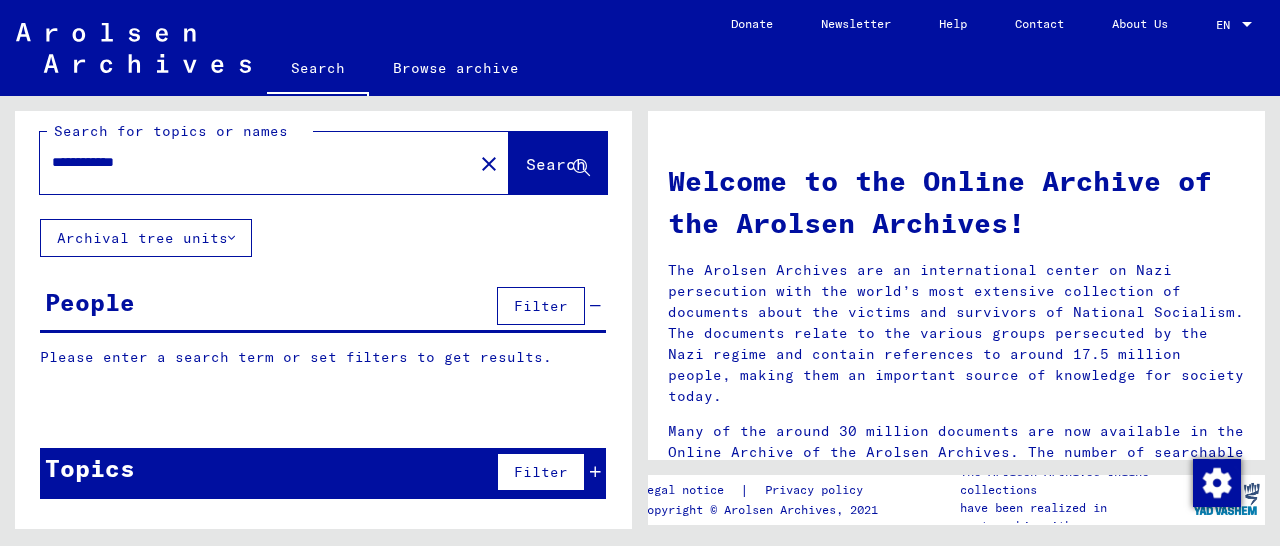 scroll, scrollTop: 0, scrollLeft: 0, axis: both 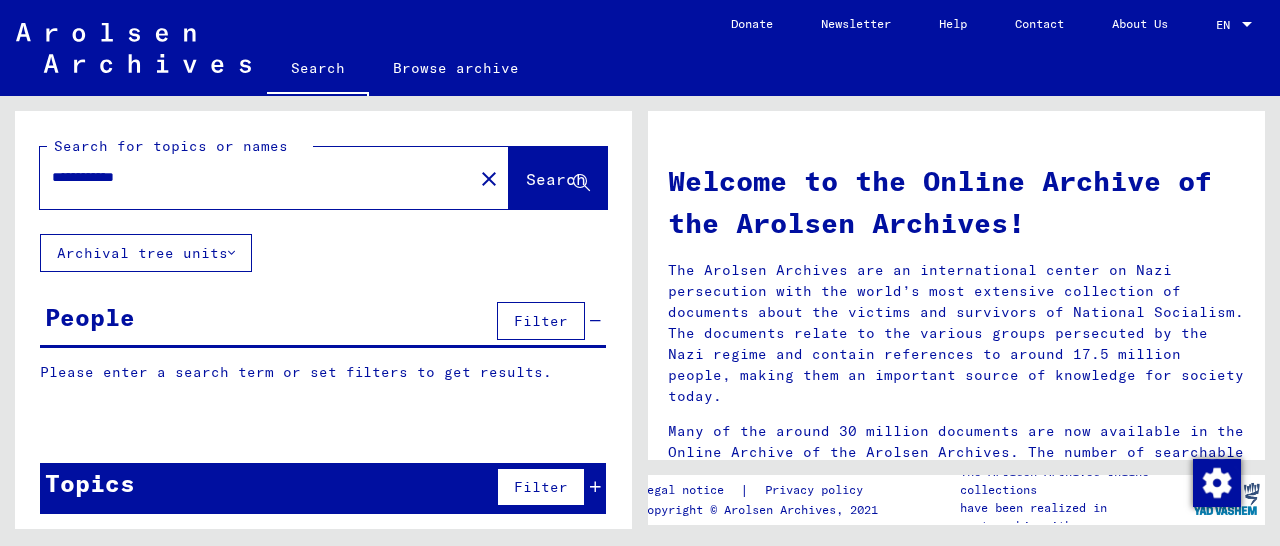 click on "**********" at bounding box center (250, 177) 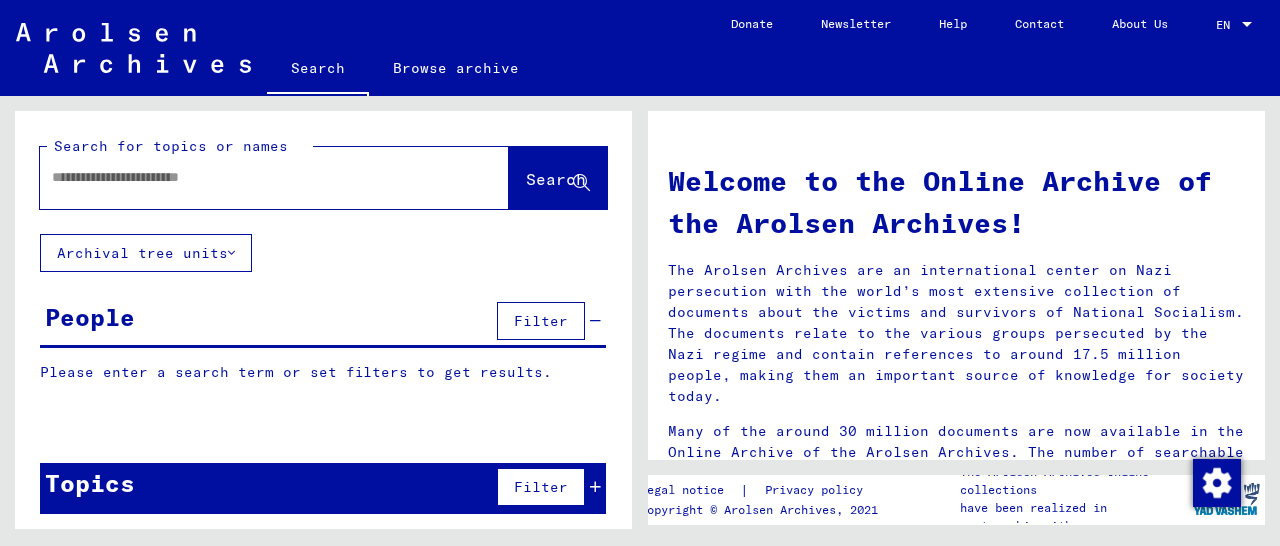 paste on "*****" 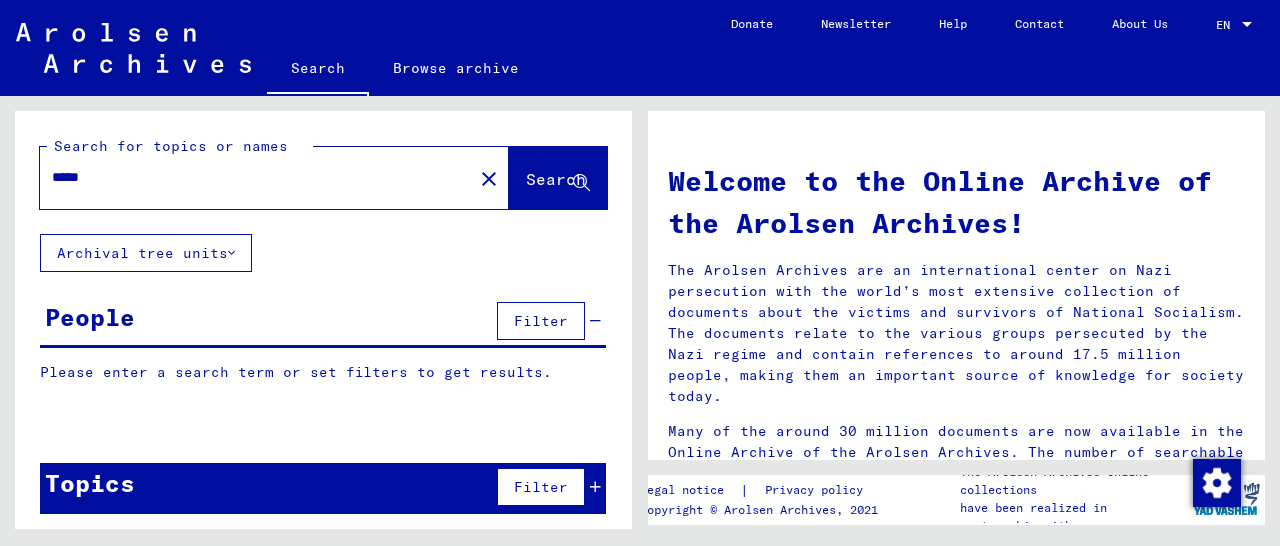 click on "Search" 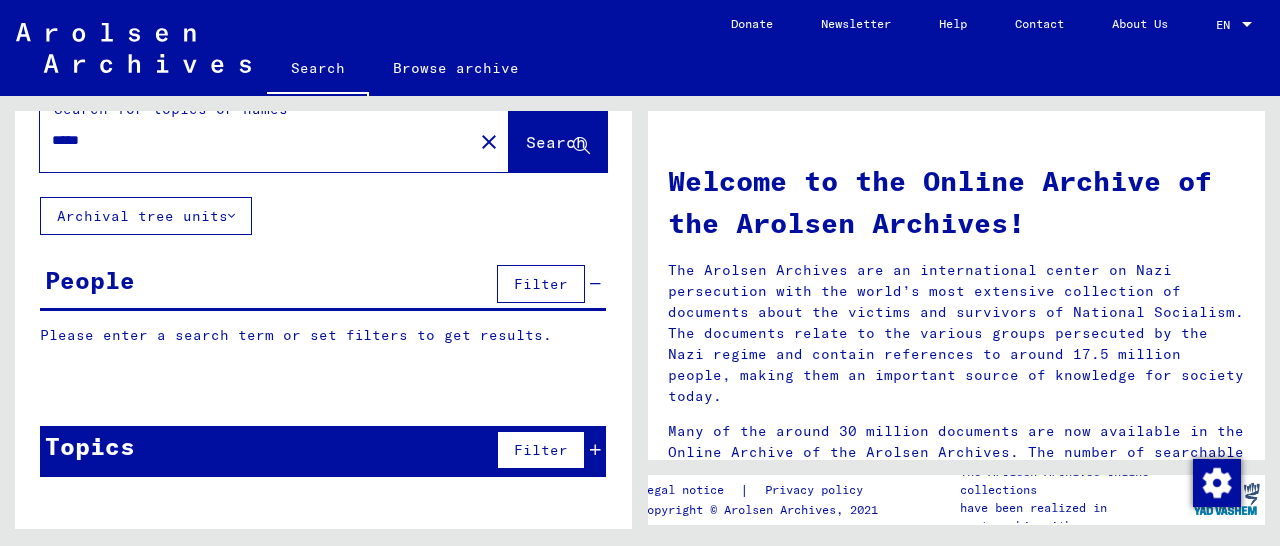 scroll, scrollTop: 0, scrollLeft: 0, axis: both 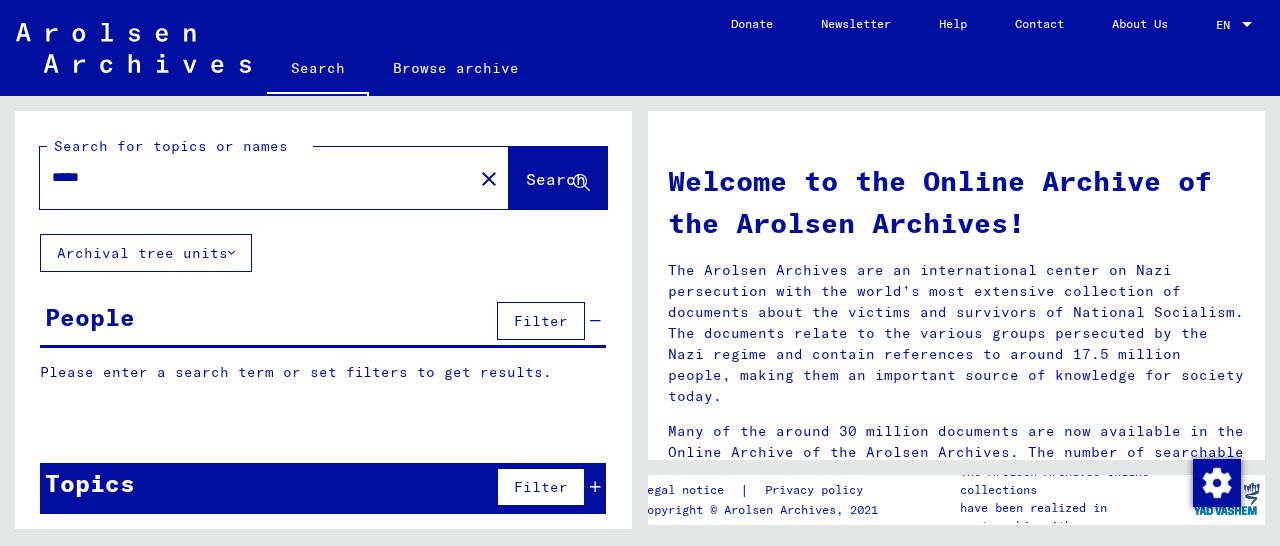 click on "Search" 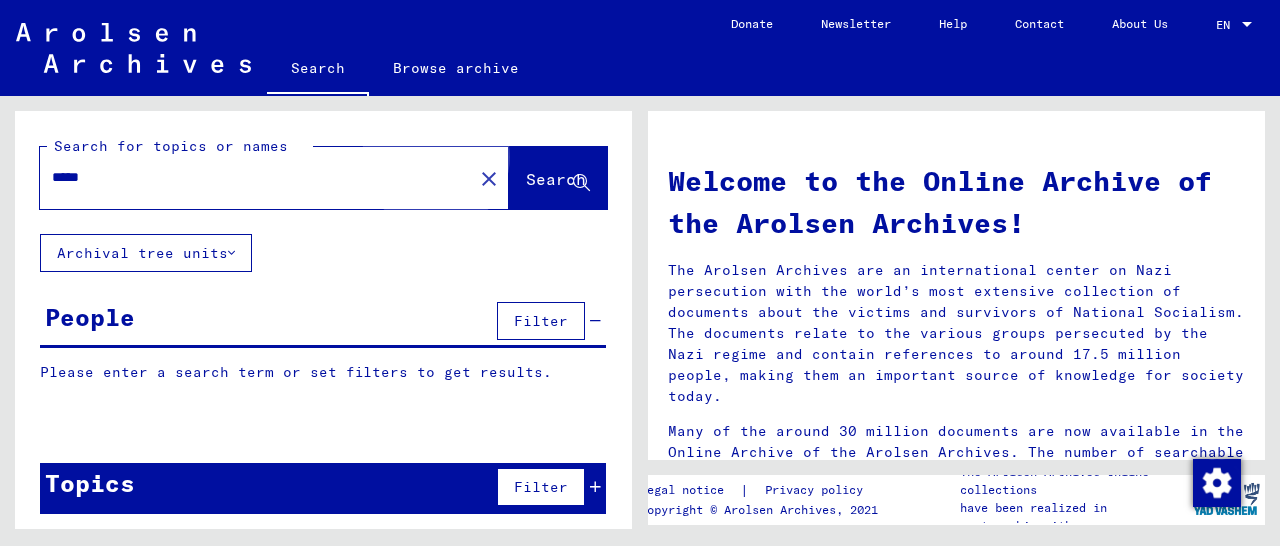 click on "Search" 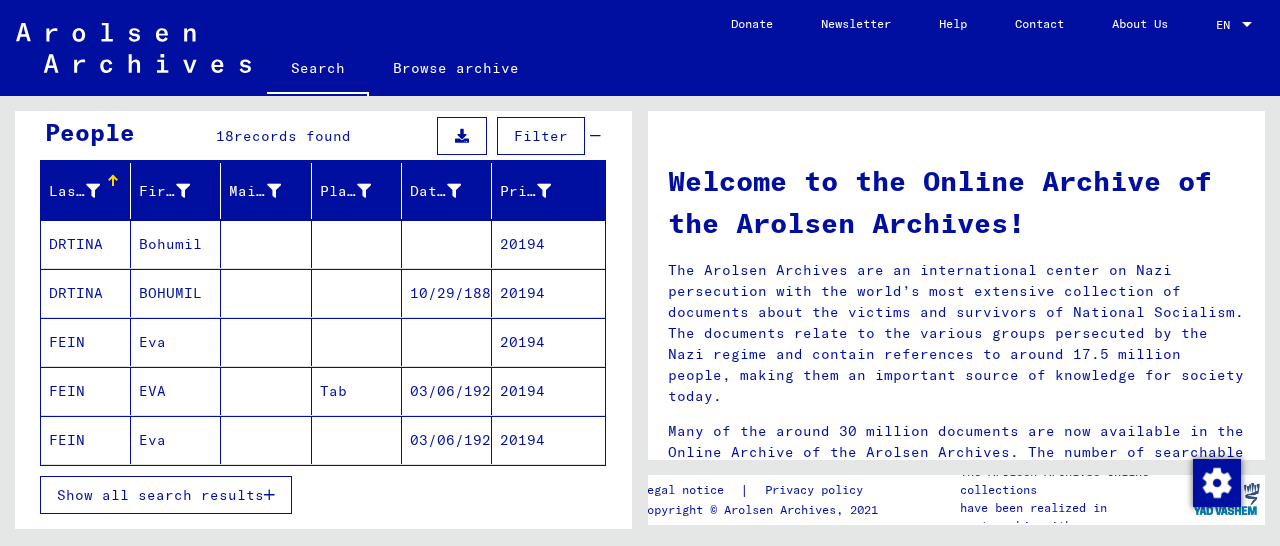 scroll, scrollTop: 312, scrollLeft: 0, axis: vertical 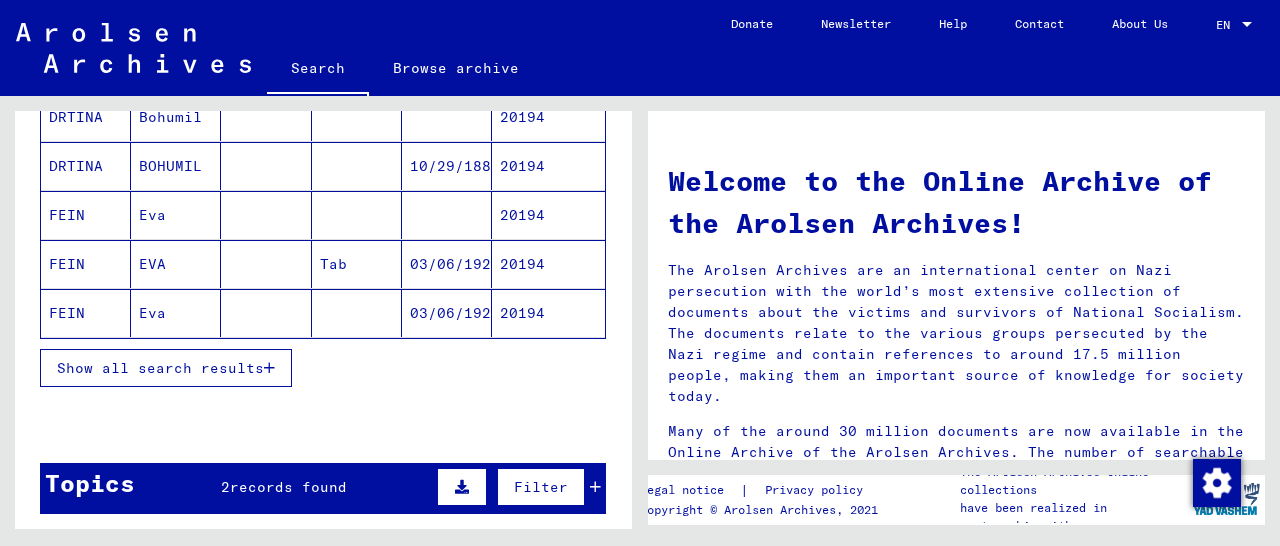 click on "Show all search results" at bounding box center (166, 368) 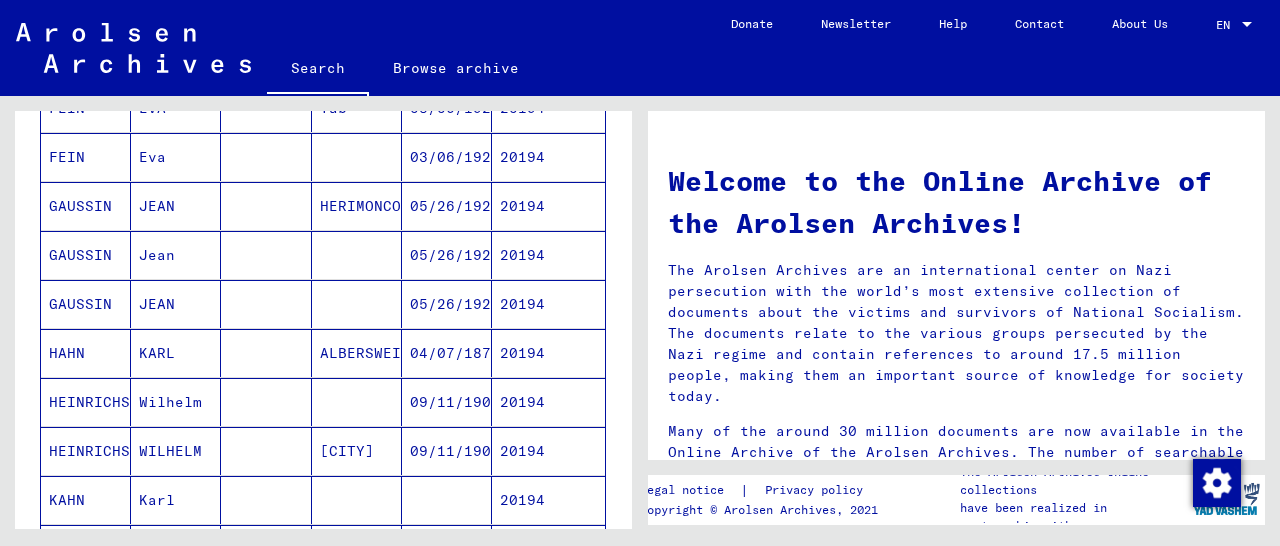 scroll, scrollTop: 520, scrollLeft: 0, axis: vertical 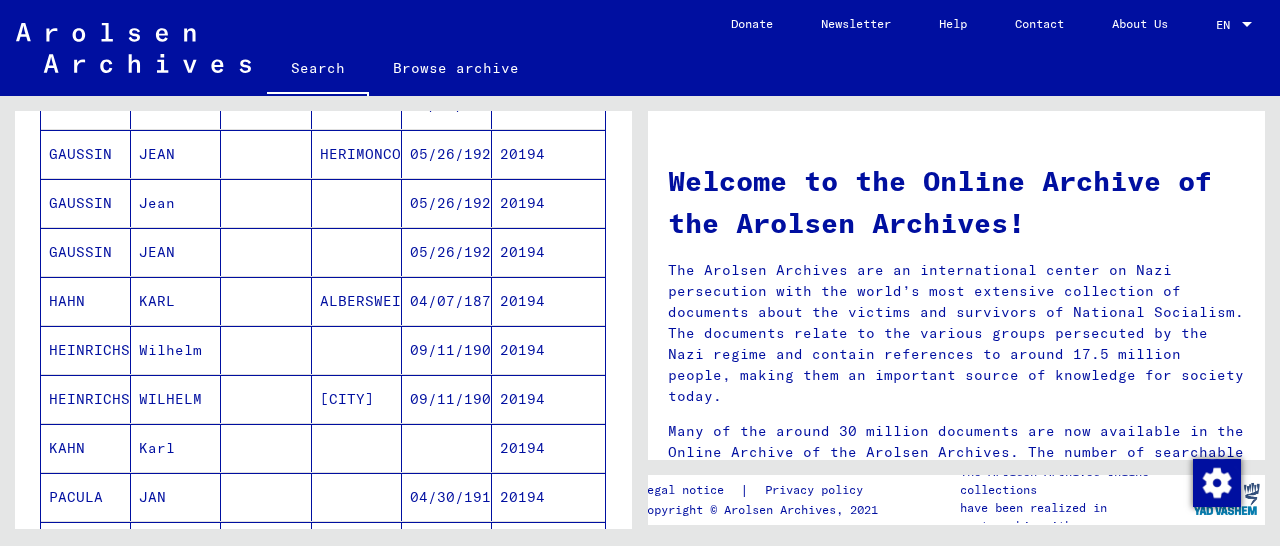 click on "20194" at bounding box center [548, 203] 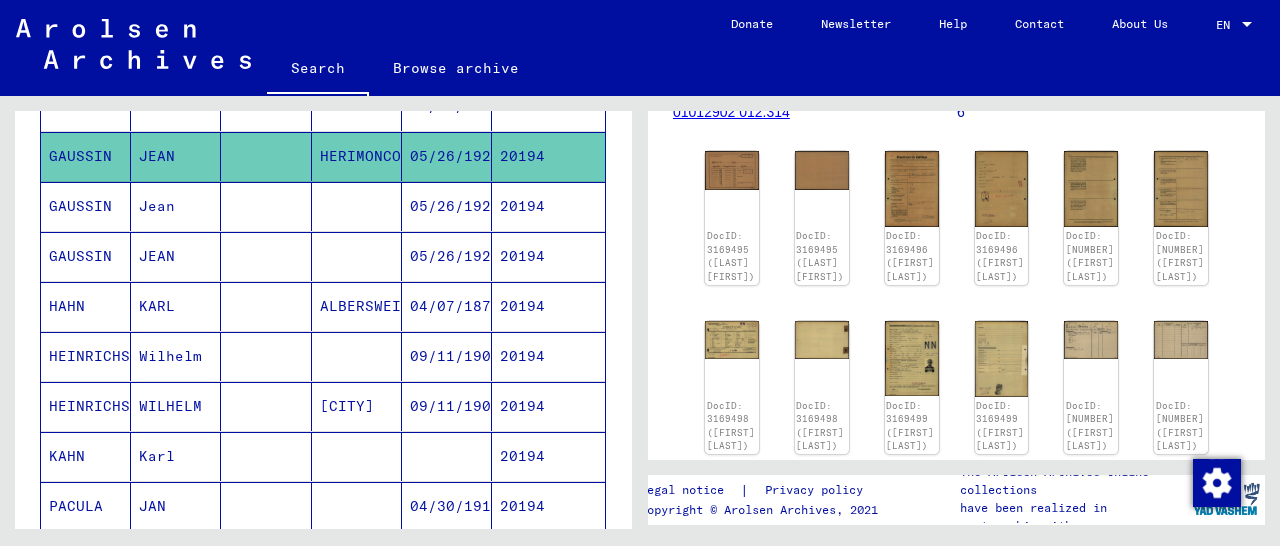 scroll, scrollTop: 312, scrollLeft: 0, axis: vertical 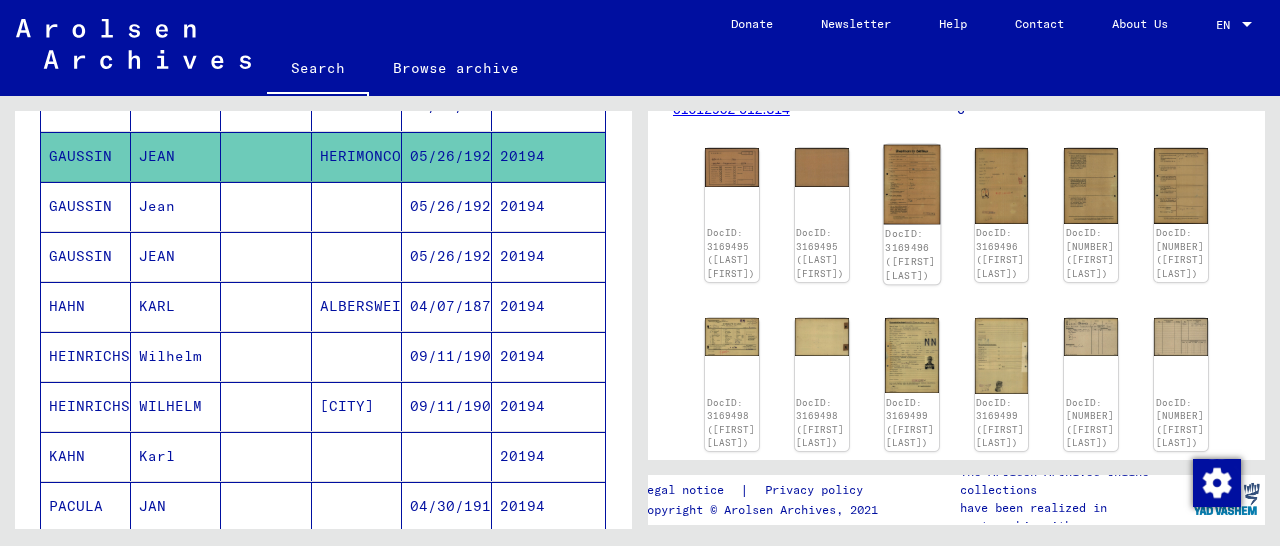 click 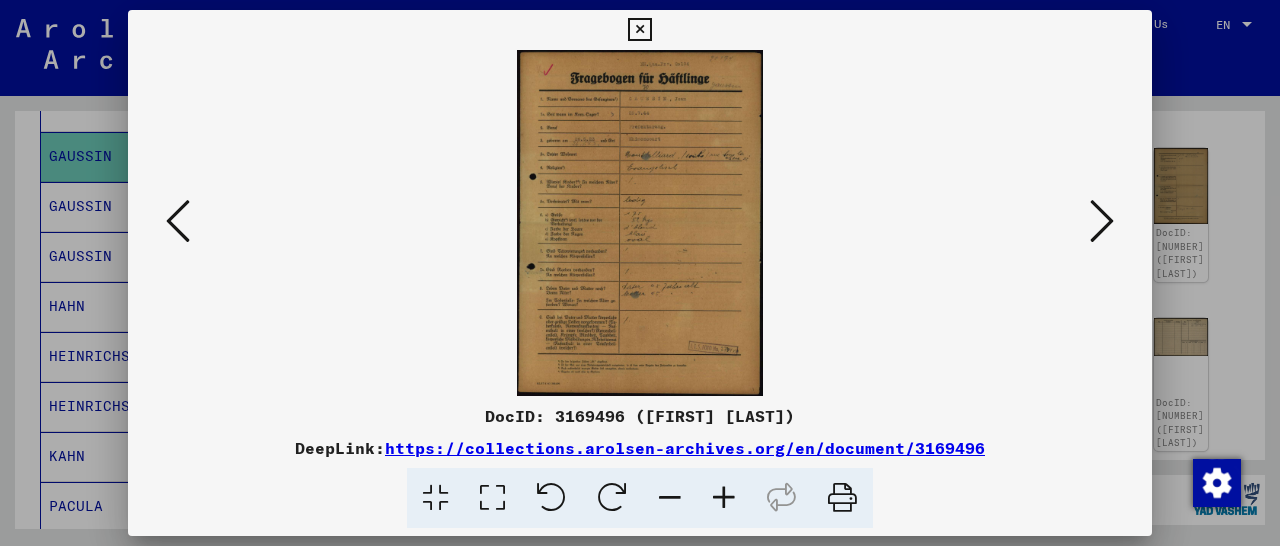 click at bounding box center [724, 498] 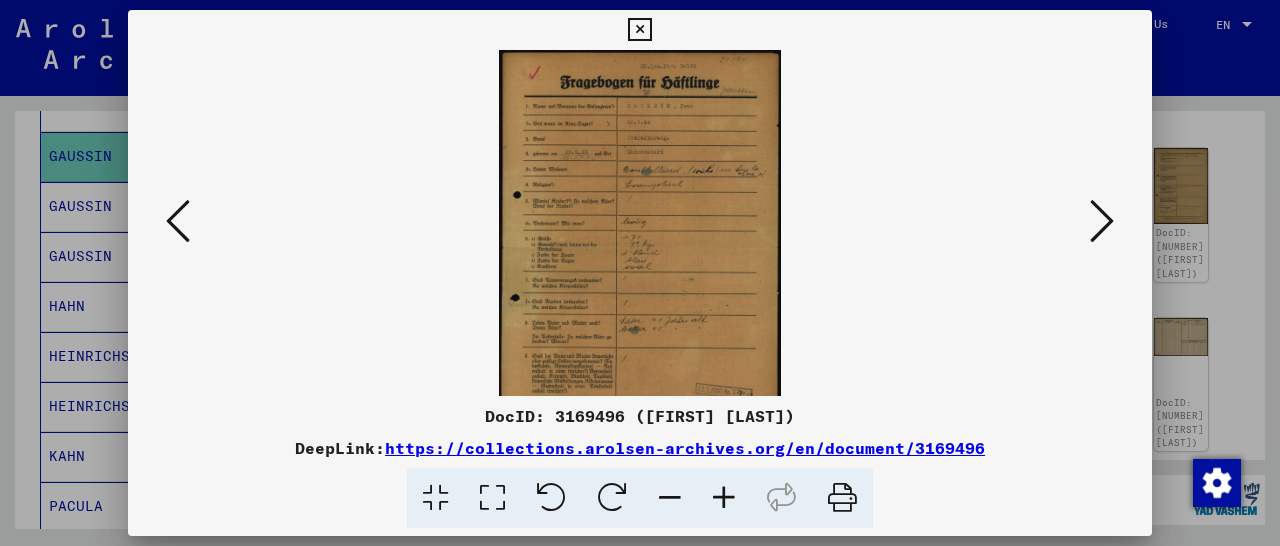 click at bounding box center [724, 498] 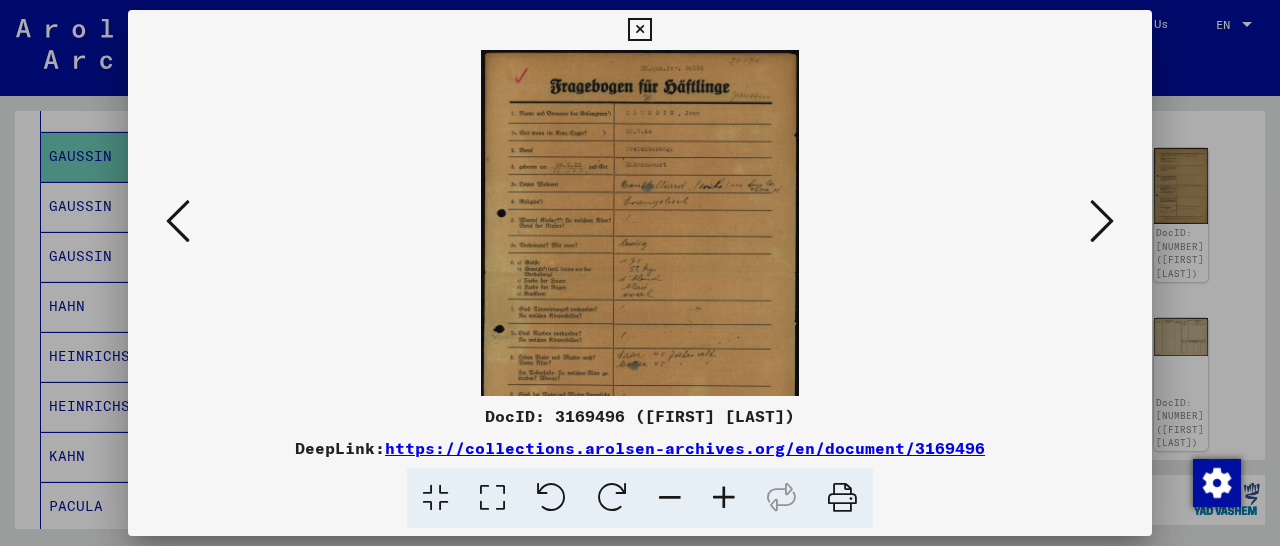 click at bounding box center [724, 498] 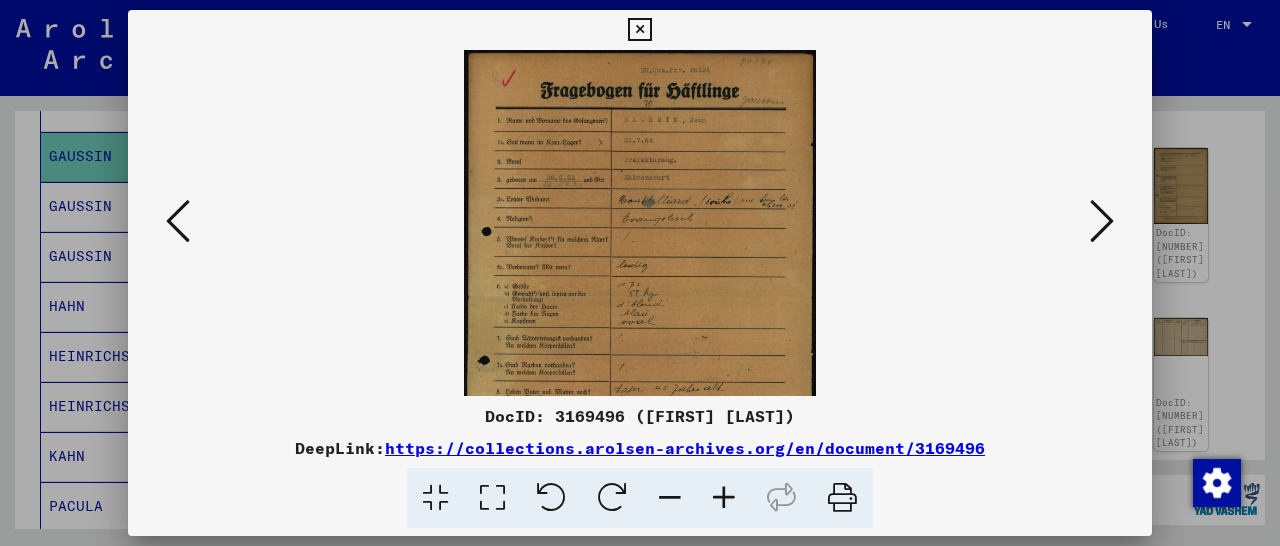 click at bounding box center [724, 498] 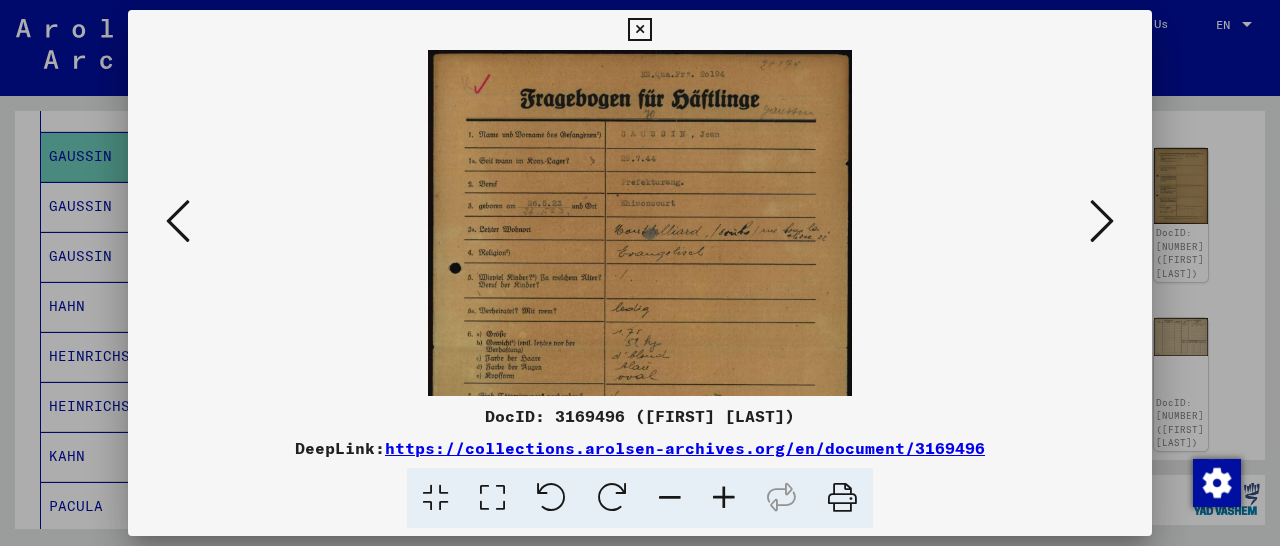 click at bounding box center [724, 498] 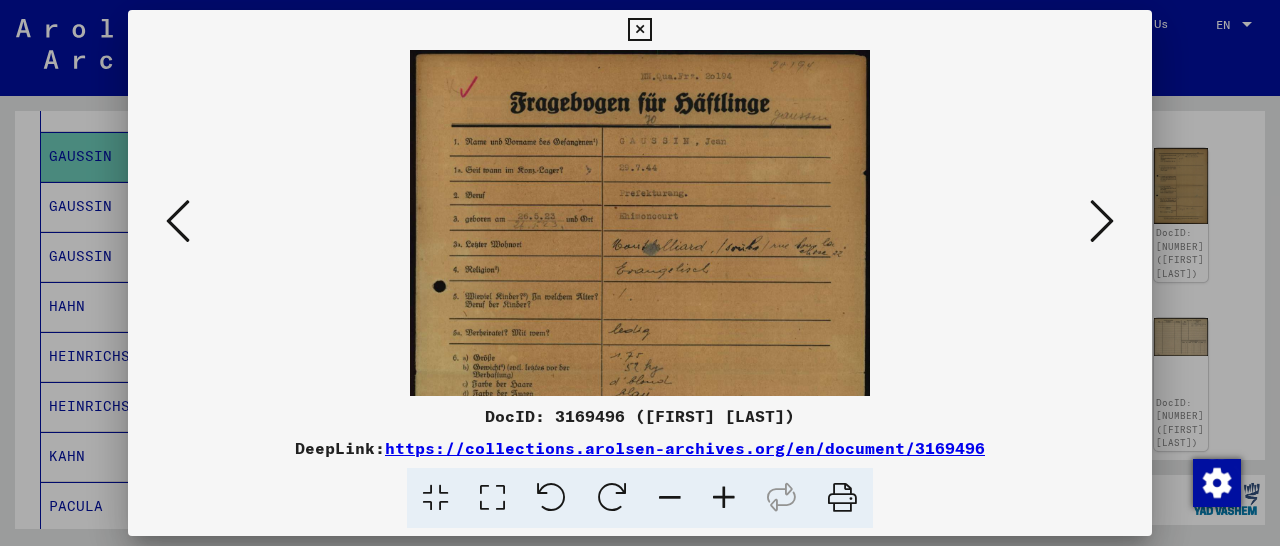 click at bounding box center (724, 498) 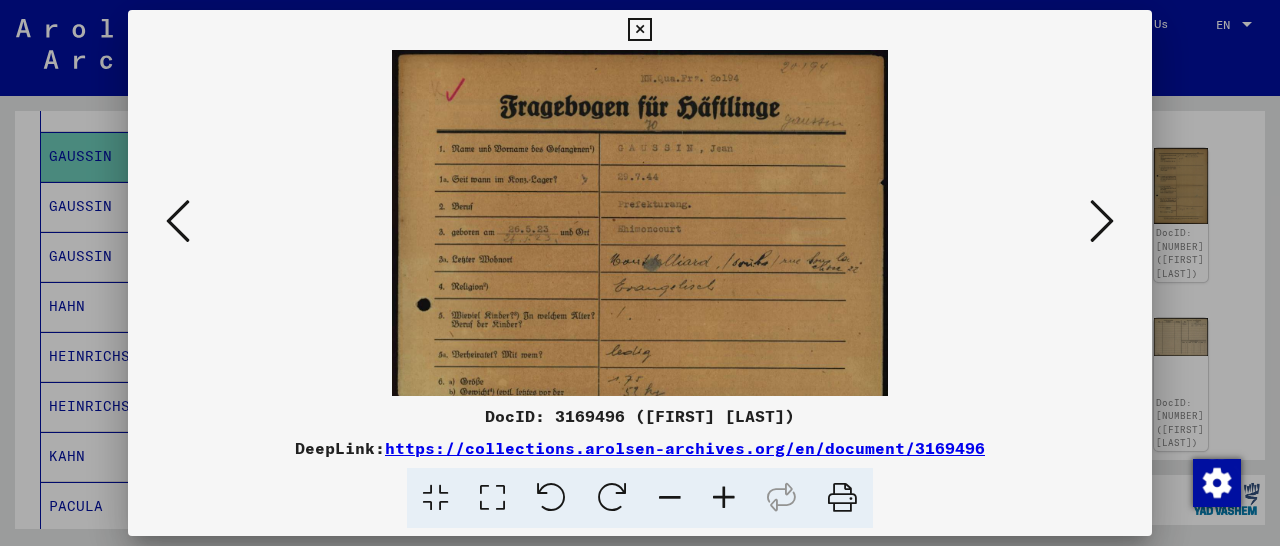 click at bounding box center (724, 498) 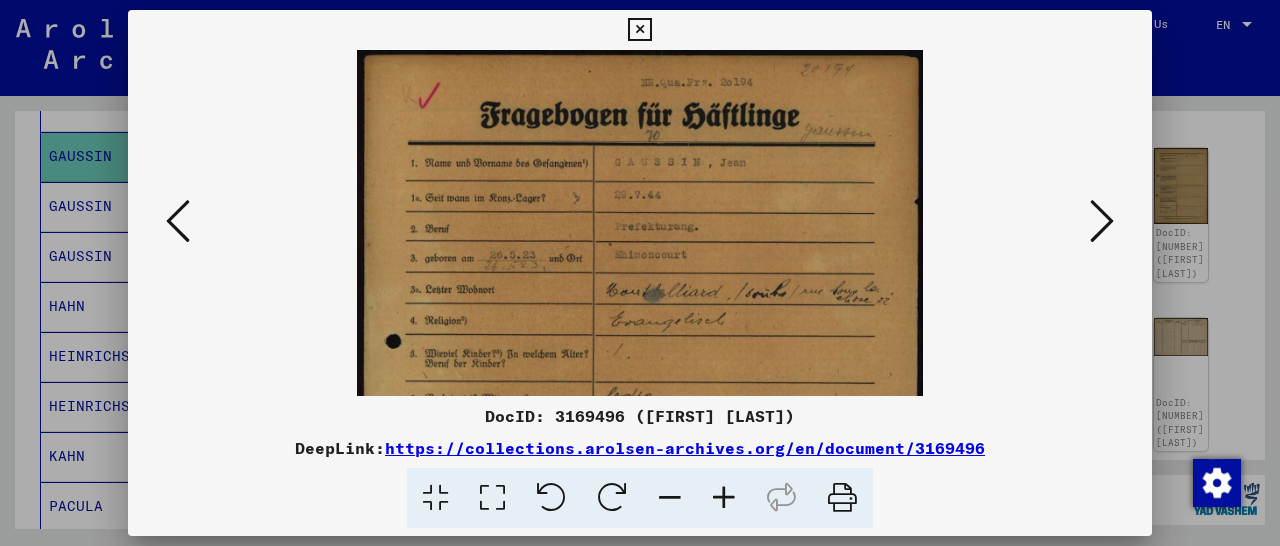 click at bounding box center (724, 498) 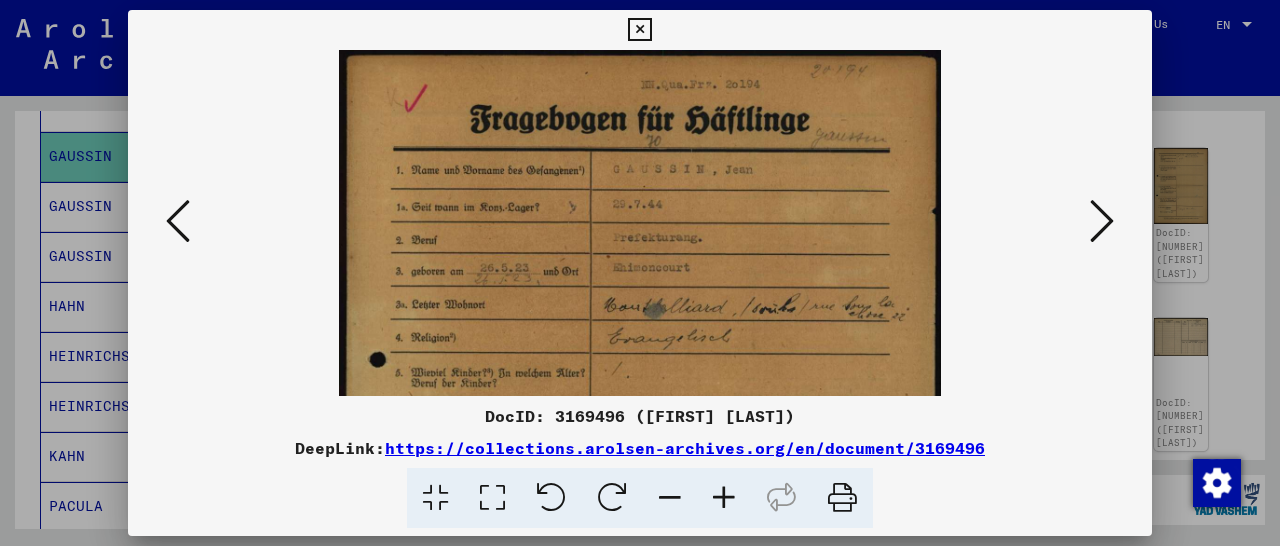 click at bounding box center [724, 498] 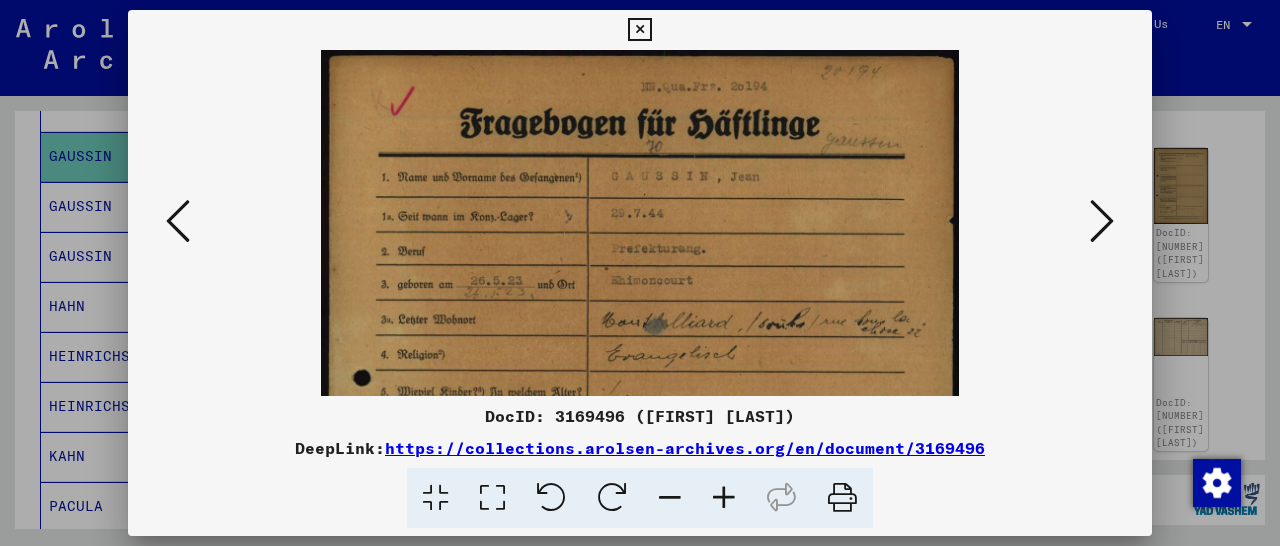 click at bounding box center [724, 498] 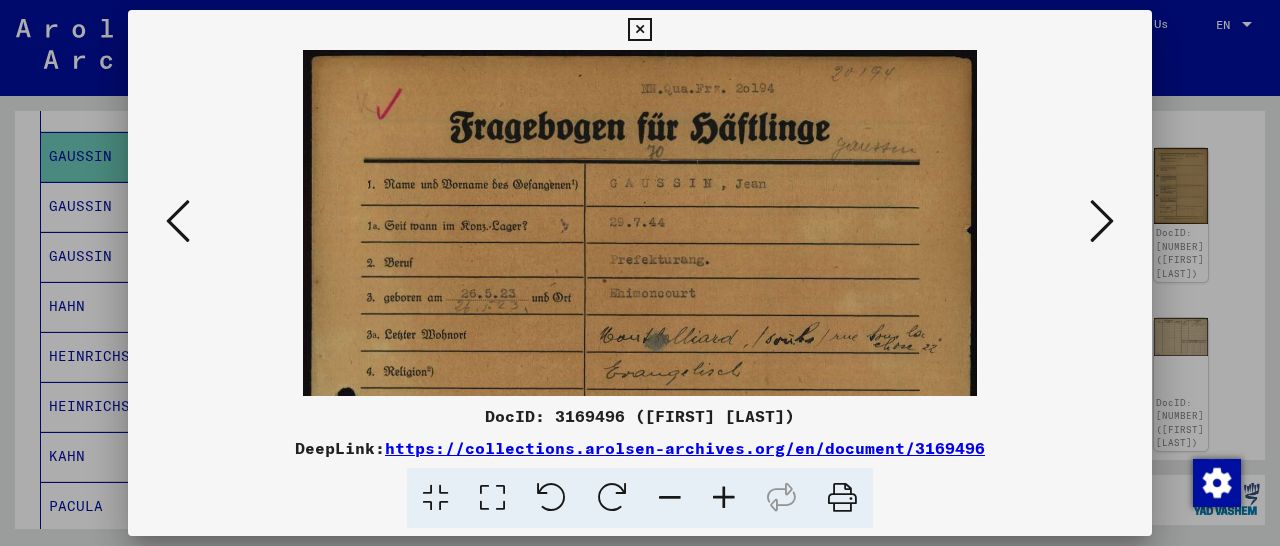 click at bounding box center (724, 498) 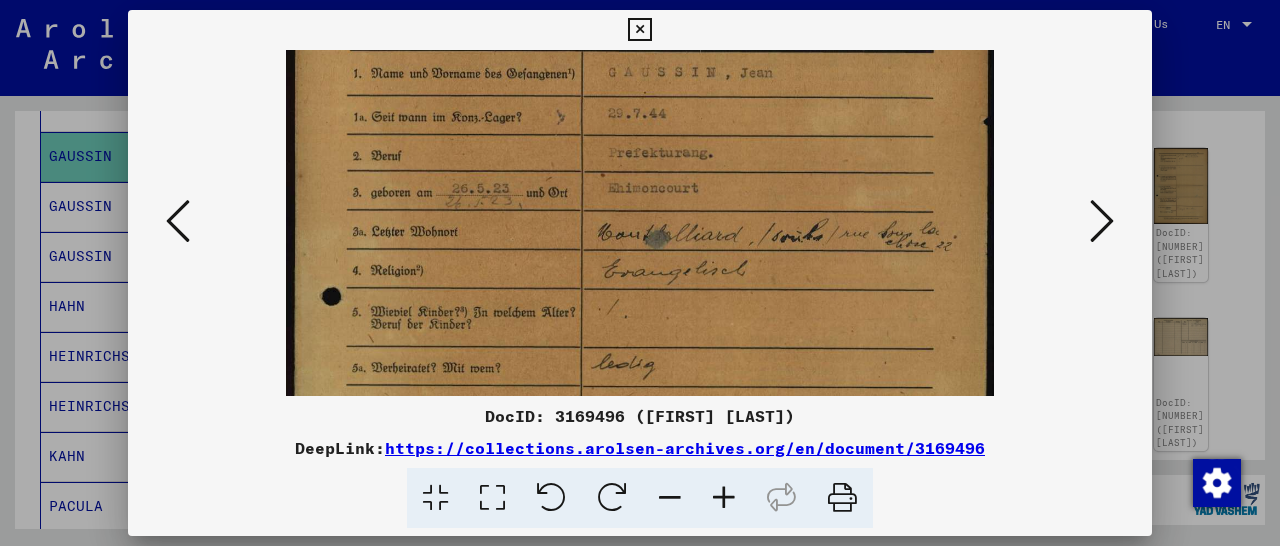 scroll, scrollTop: 130, scrollLeft: 0, axis: vertical 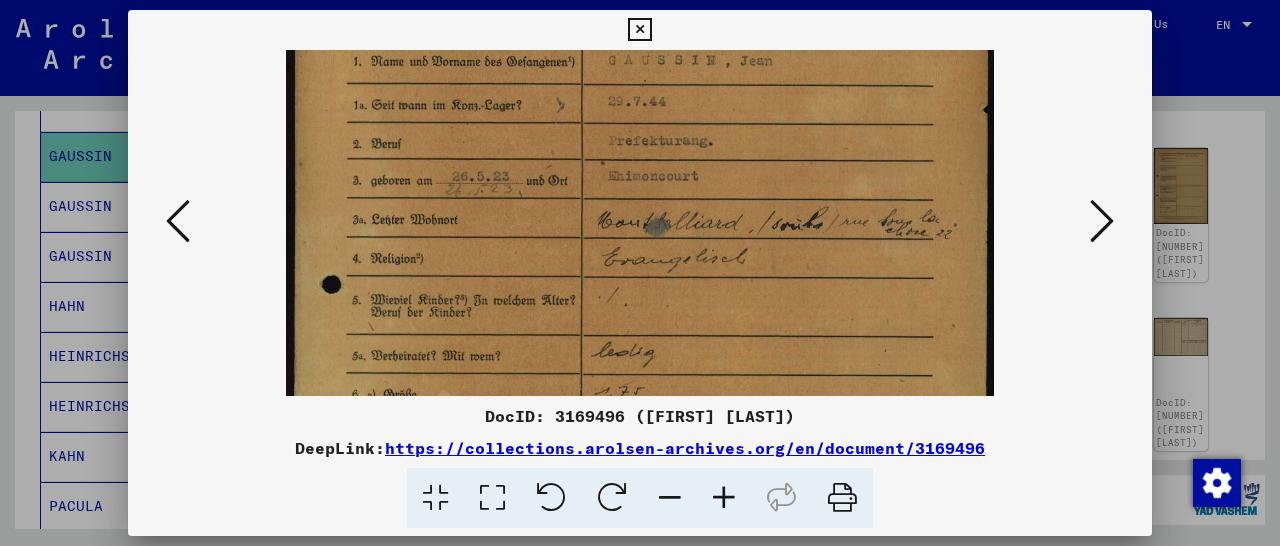 drag, startPoint x: 718, startPoint y: 355, endPoint x: 751, endPoint y: 225, distance: 134.12308 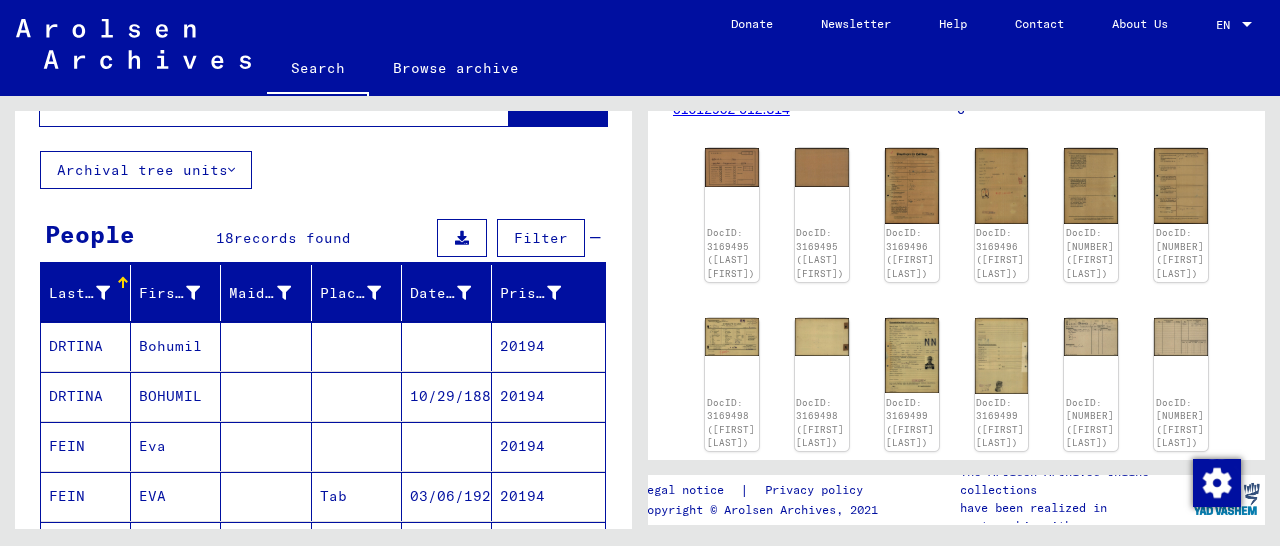 scroll, scrollTop: 3, scrollLeft: 0, axis: vertical 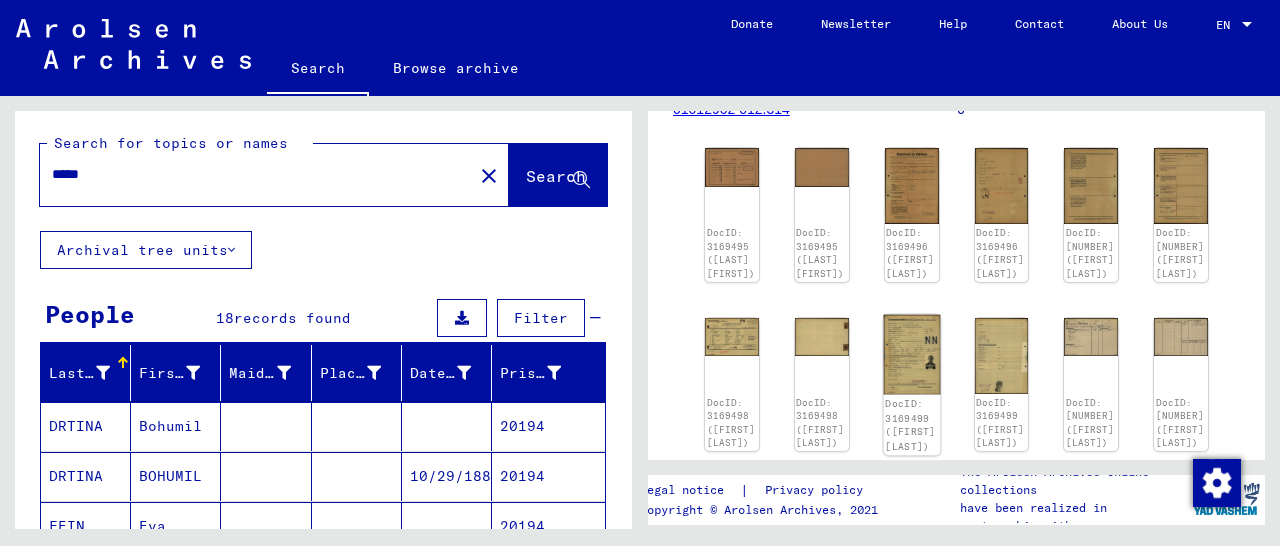 click 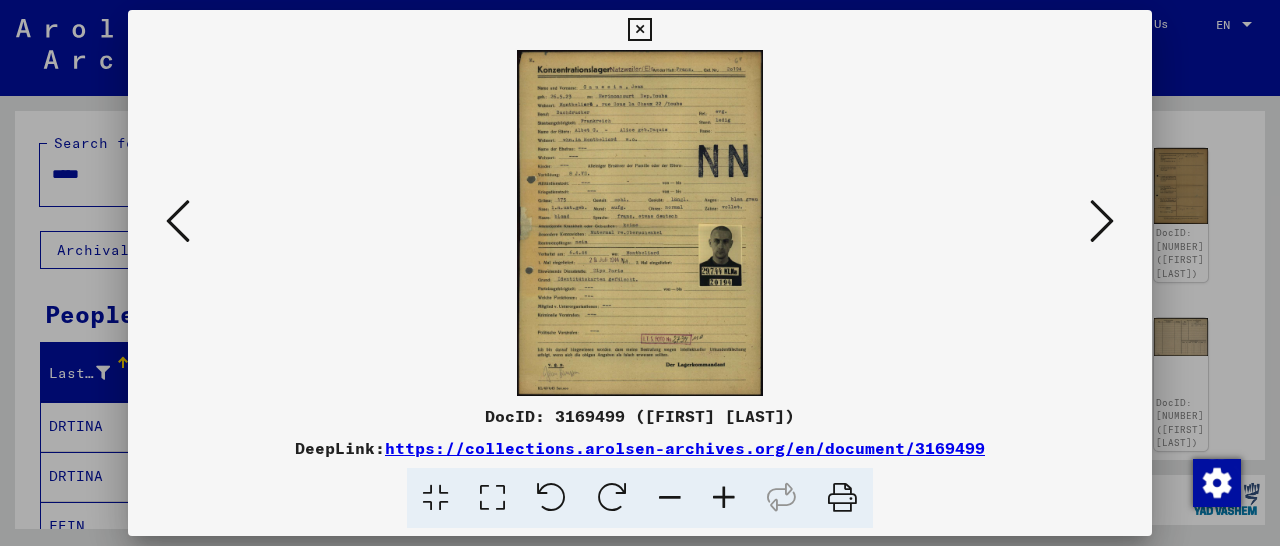 click at bounding box center [724, 498] 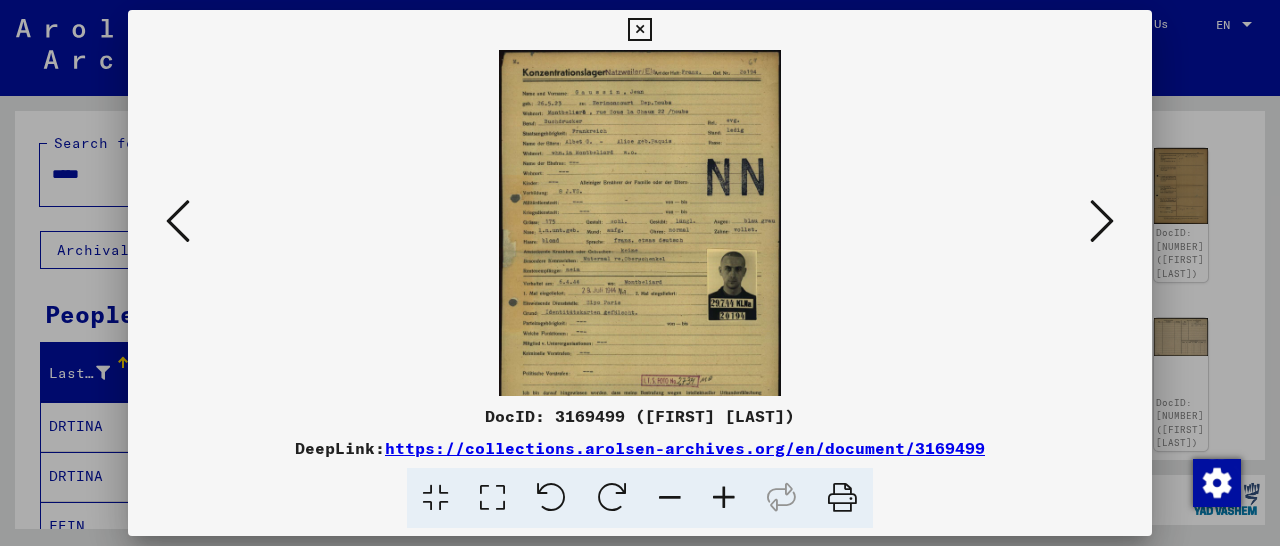 click at bounding box center (724, 498) 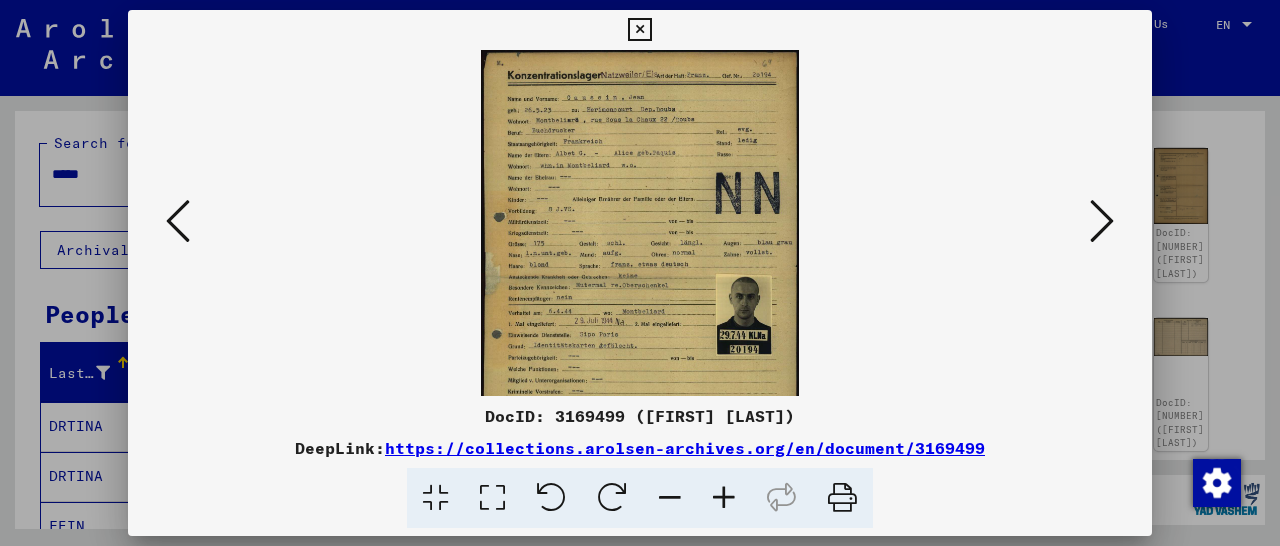 click at bounding box center (724, 498) 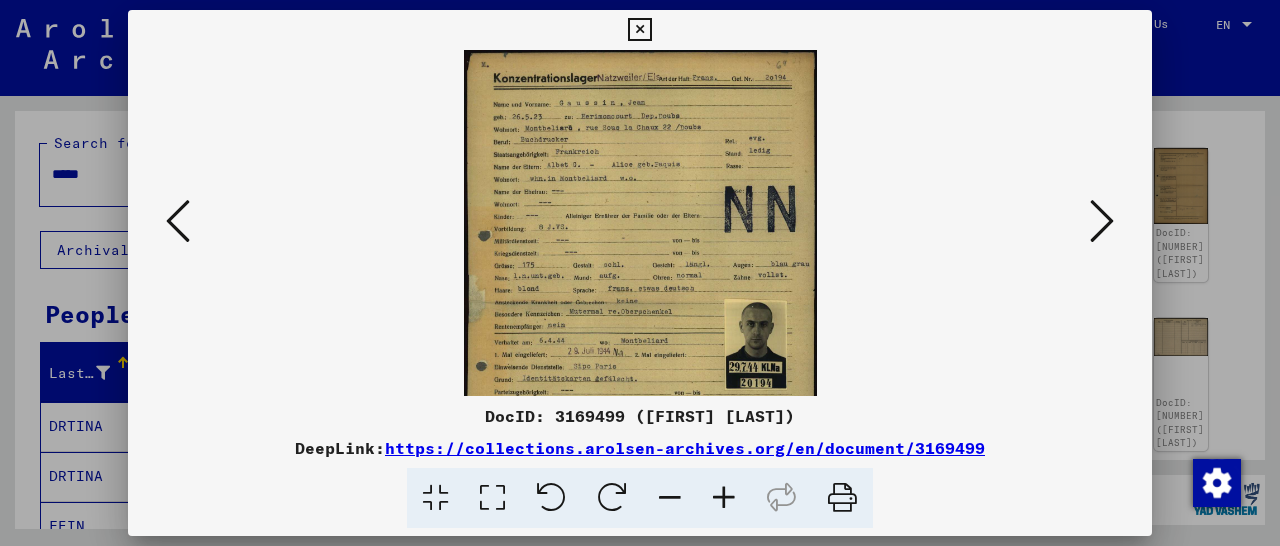 click at bounding box center [724, 498] 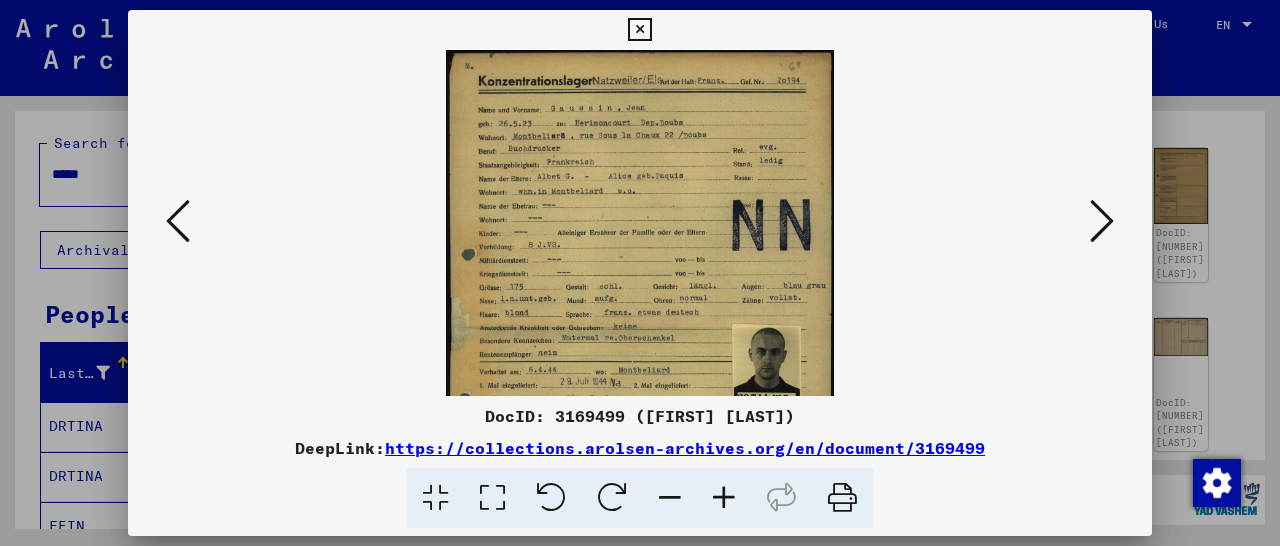 click at bounding box center (724, 498) 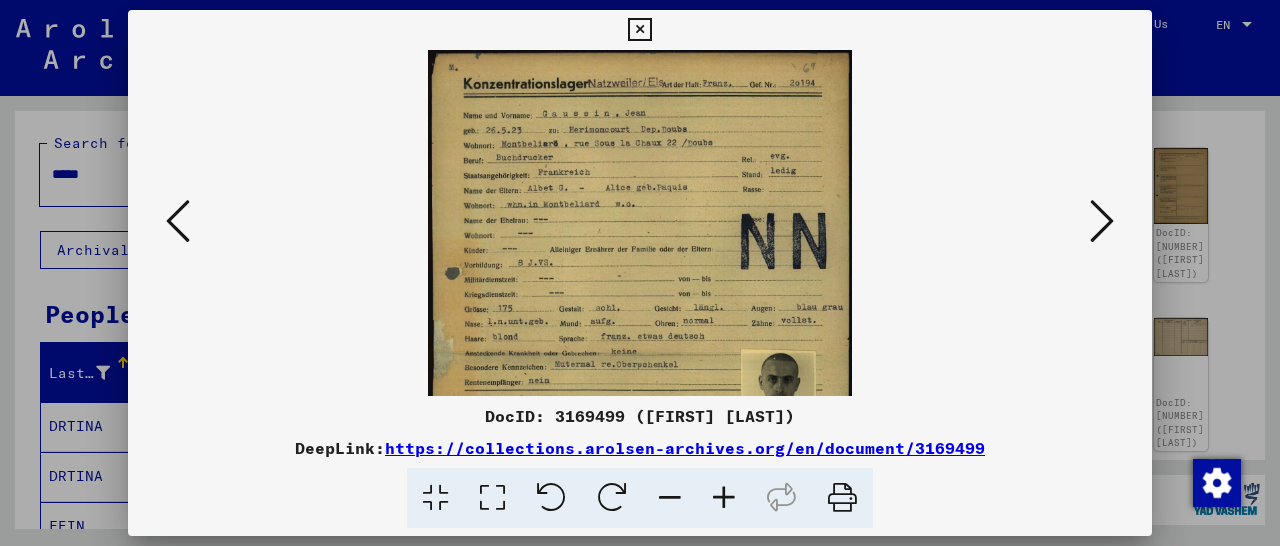 click at bounding box center (724, 498) 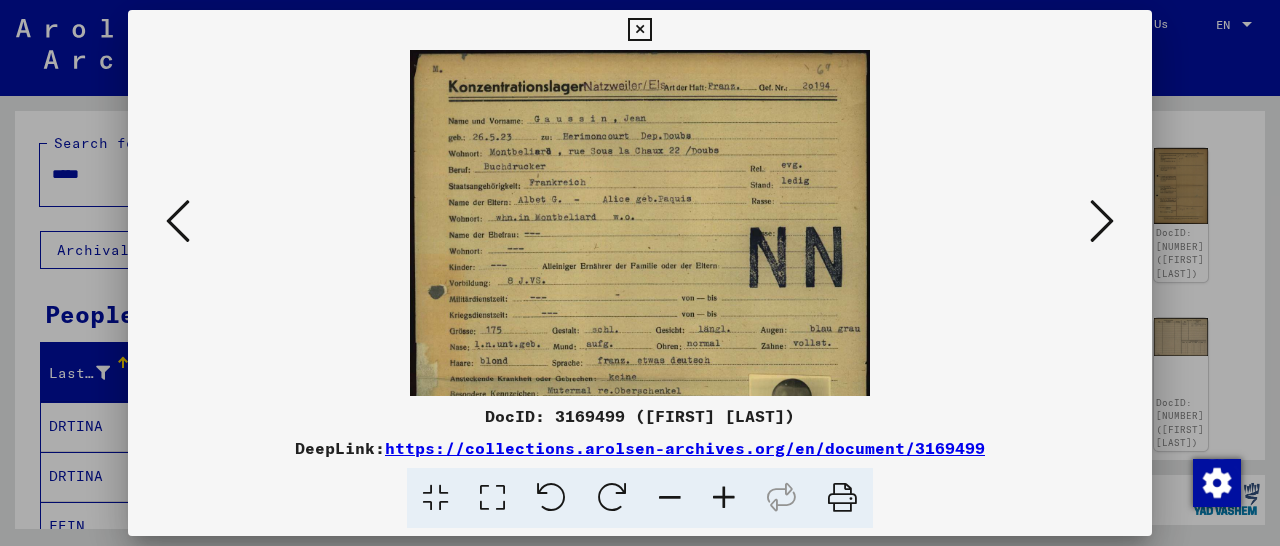 click at bounding box center (724, 498) 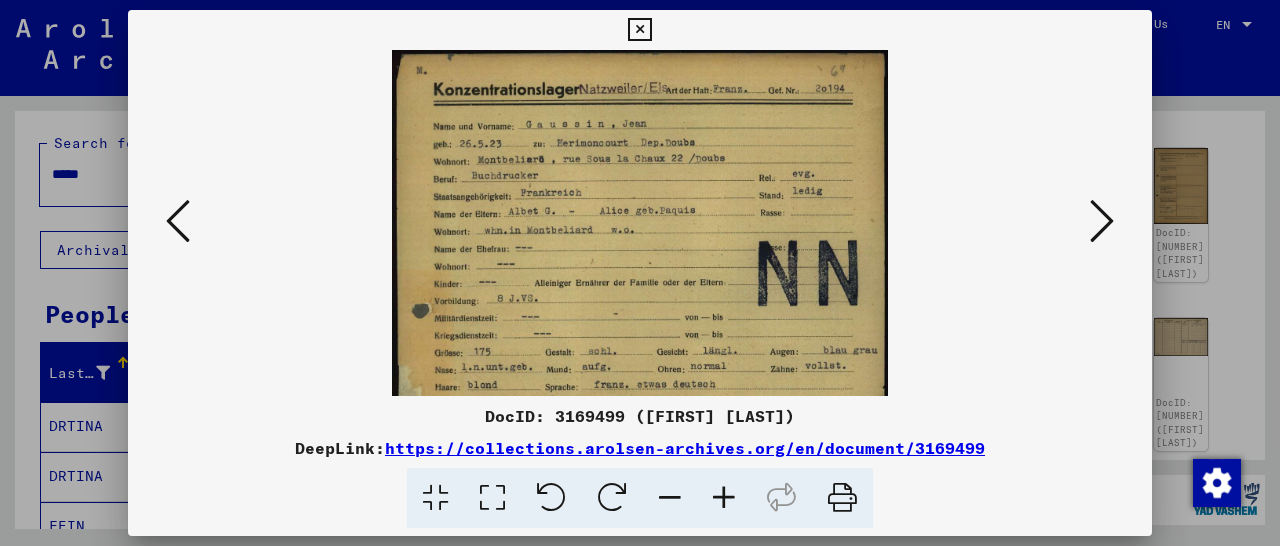 click at bounding box center (724, 498) 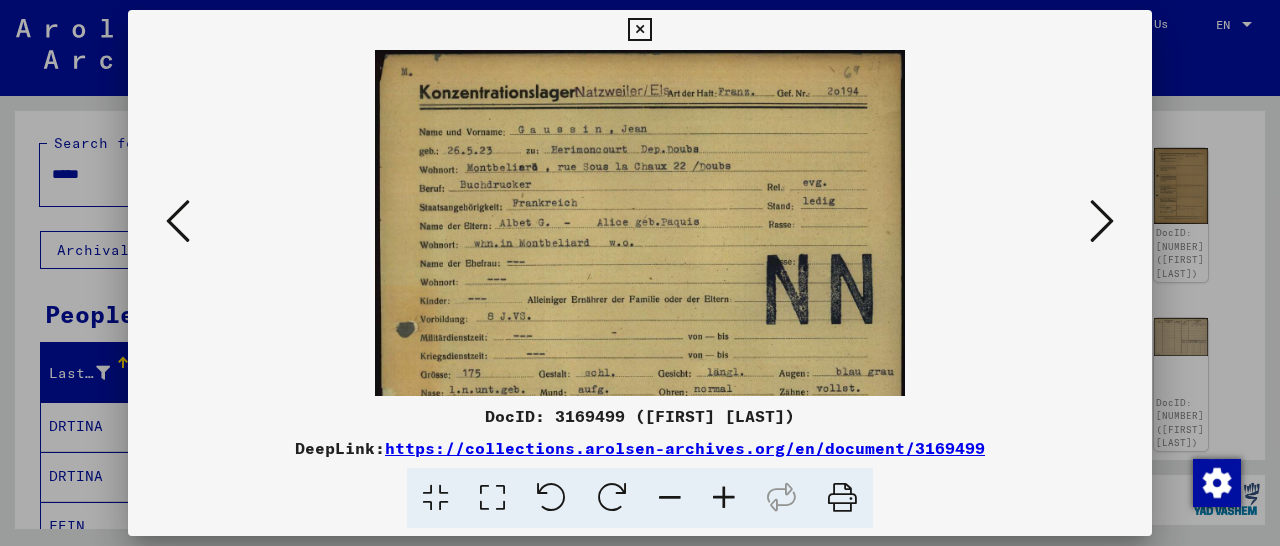 click at bounding box center (724, 498) 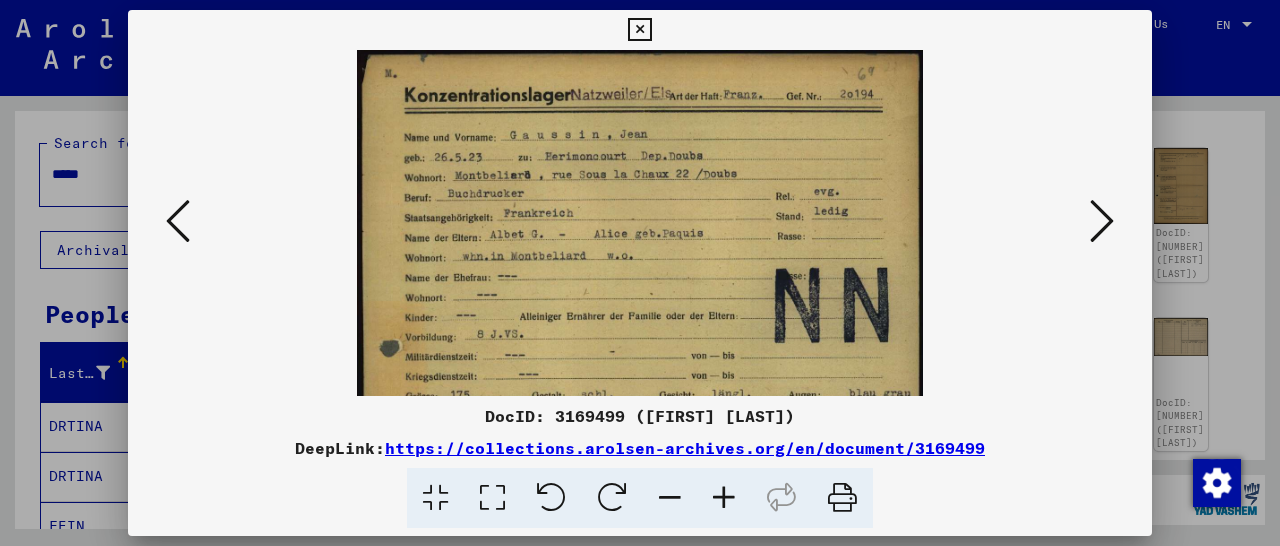 click at bounding box center [724, 498] 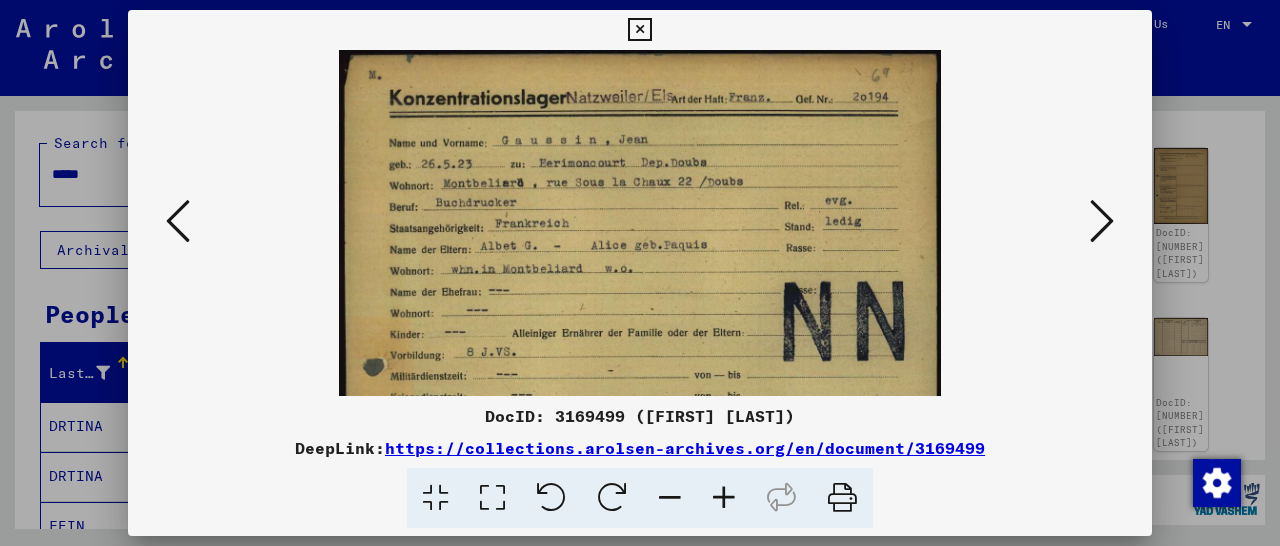 click at bounding box center (724, 498) 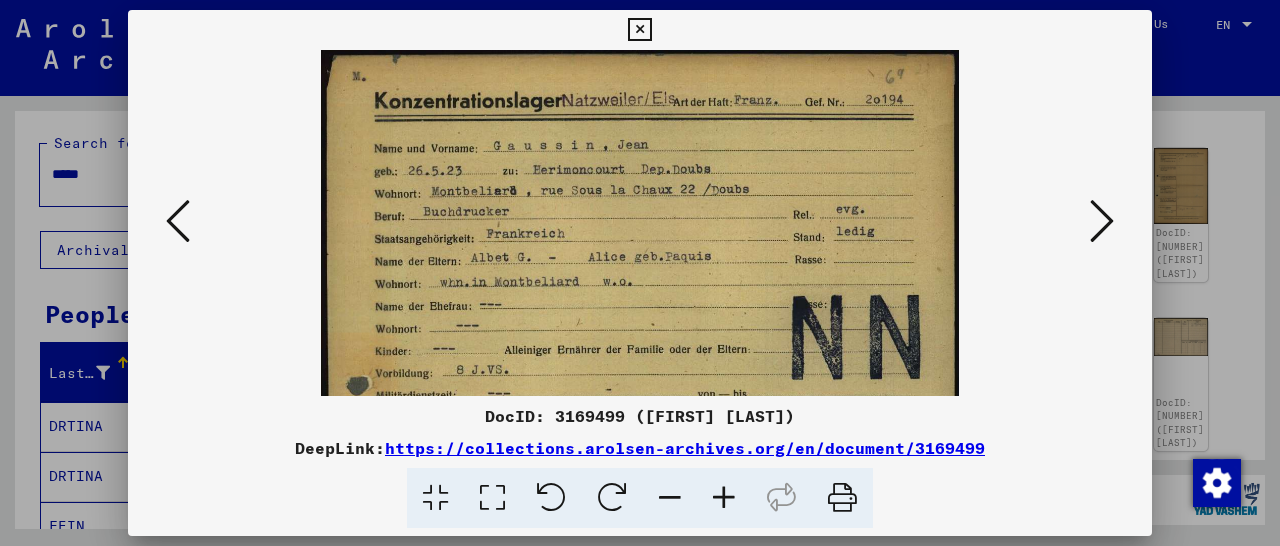 click at bounding box center [724, 498] 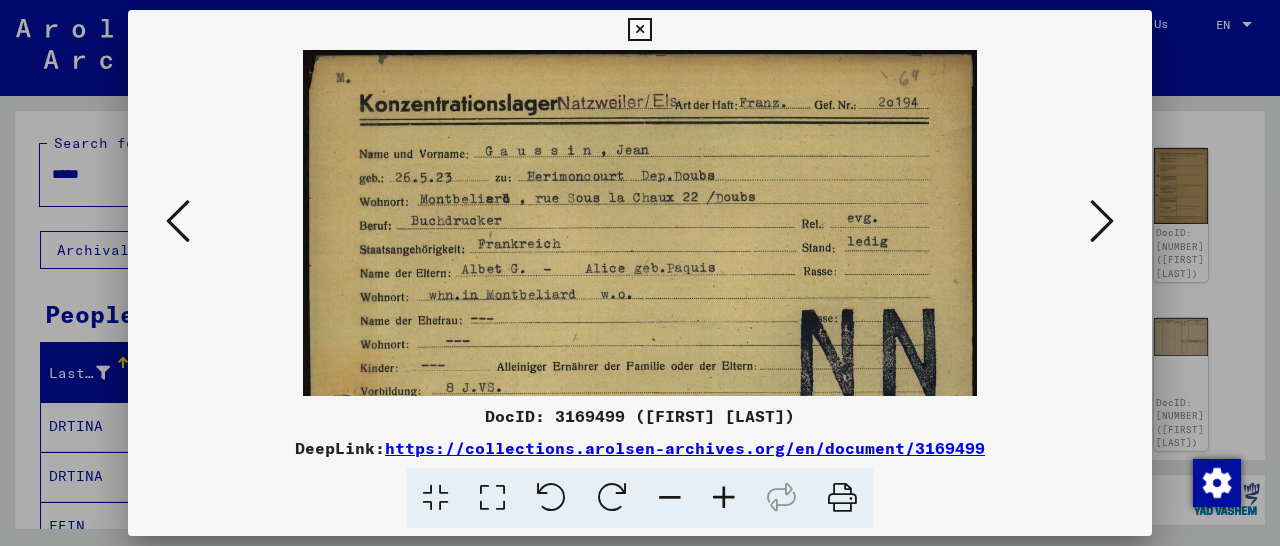 click at bounding box center [724, 498] 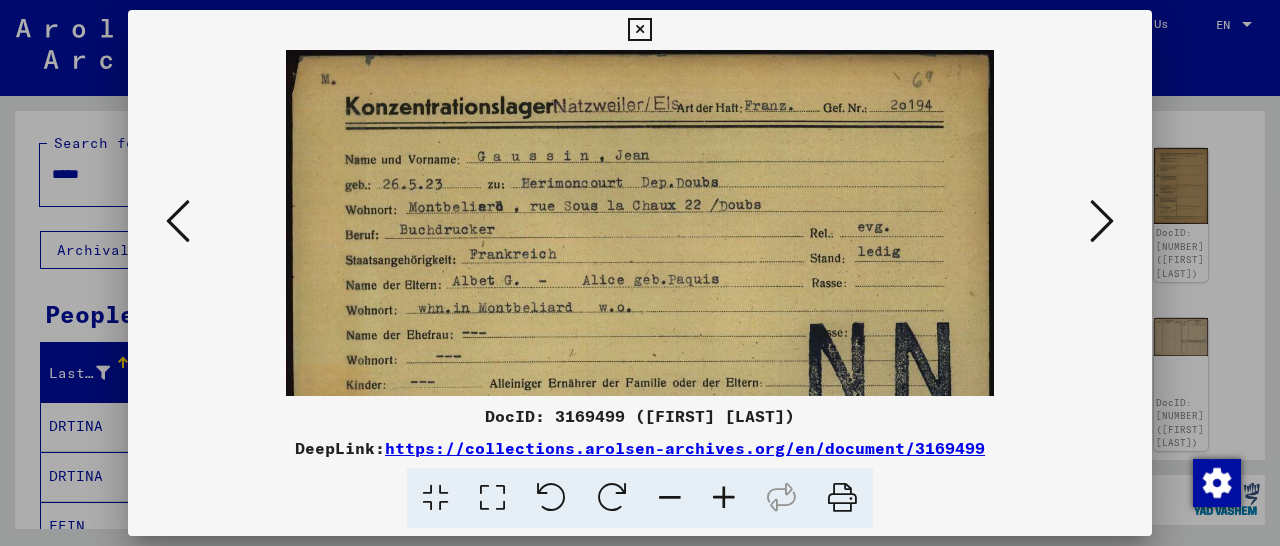 click at bounding box center (724, 498) 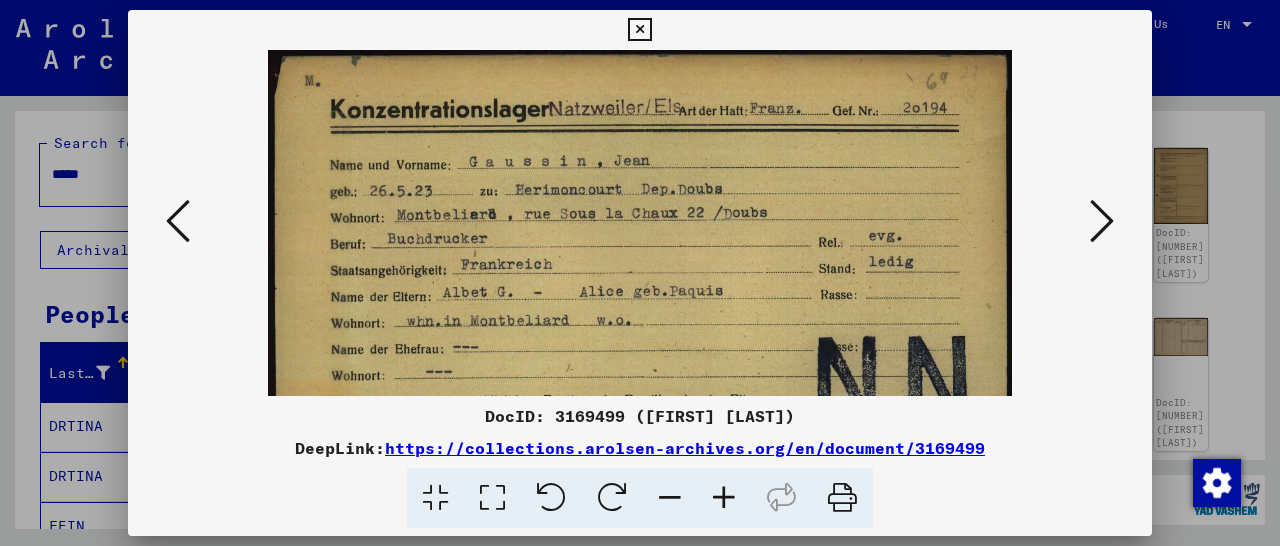 click at bounding box center (724, 498) 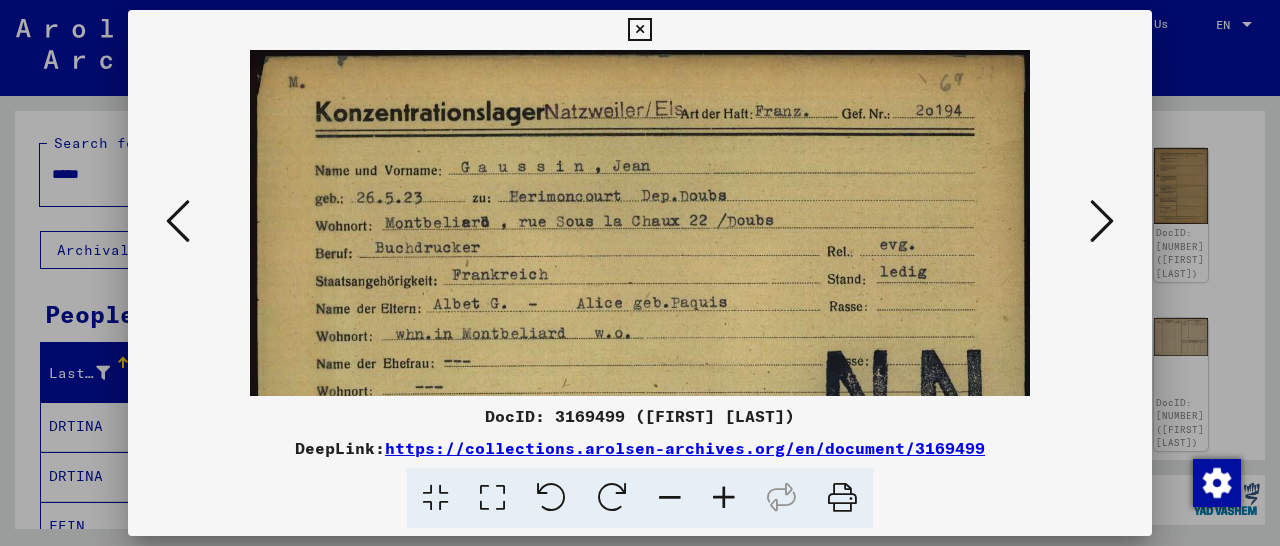 click at bounding box center [724, 498] 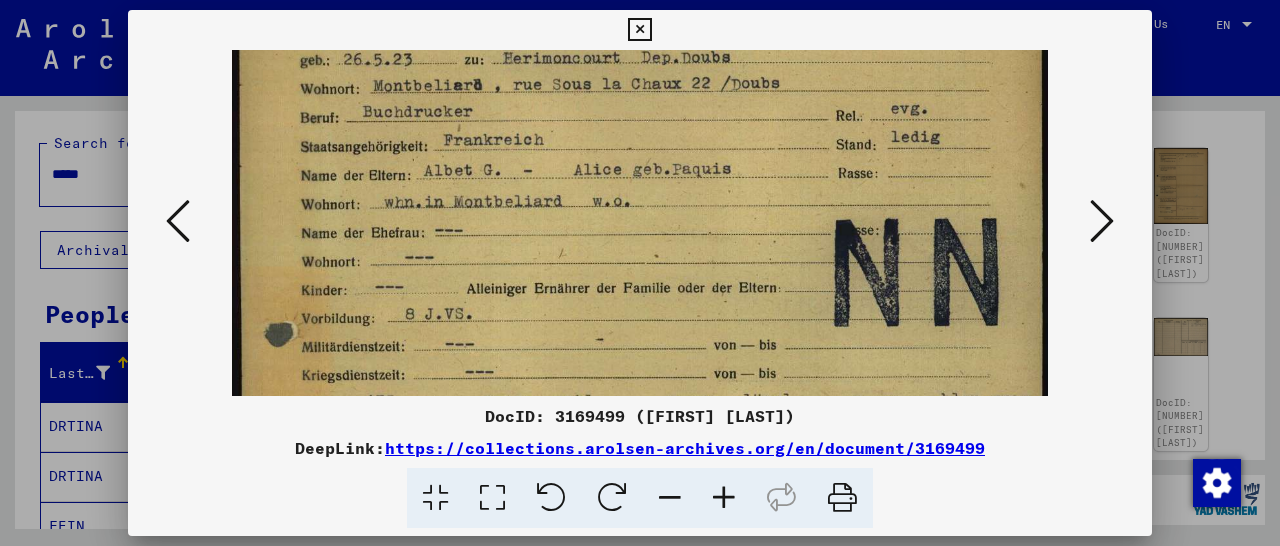 scroll, scrollTop: 118, scrollLeft: 0, axis: vertical 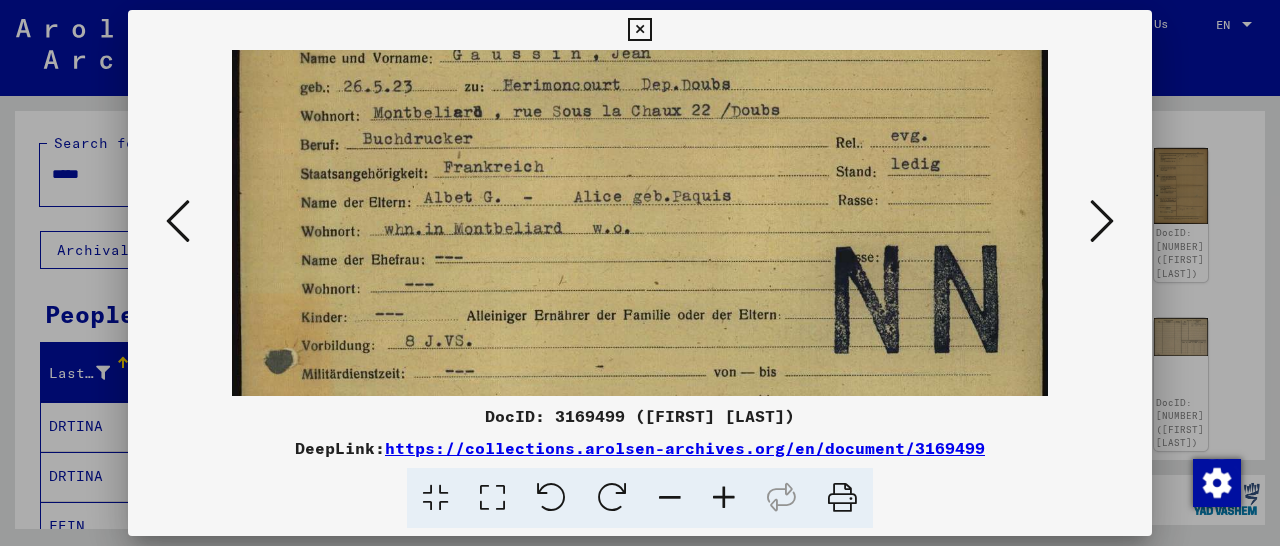 drag, startPoint x: 655, startPoint y: 317, endPoint x: 701, endPoint y: 199, distance: 126.649124 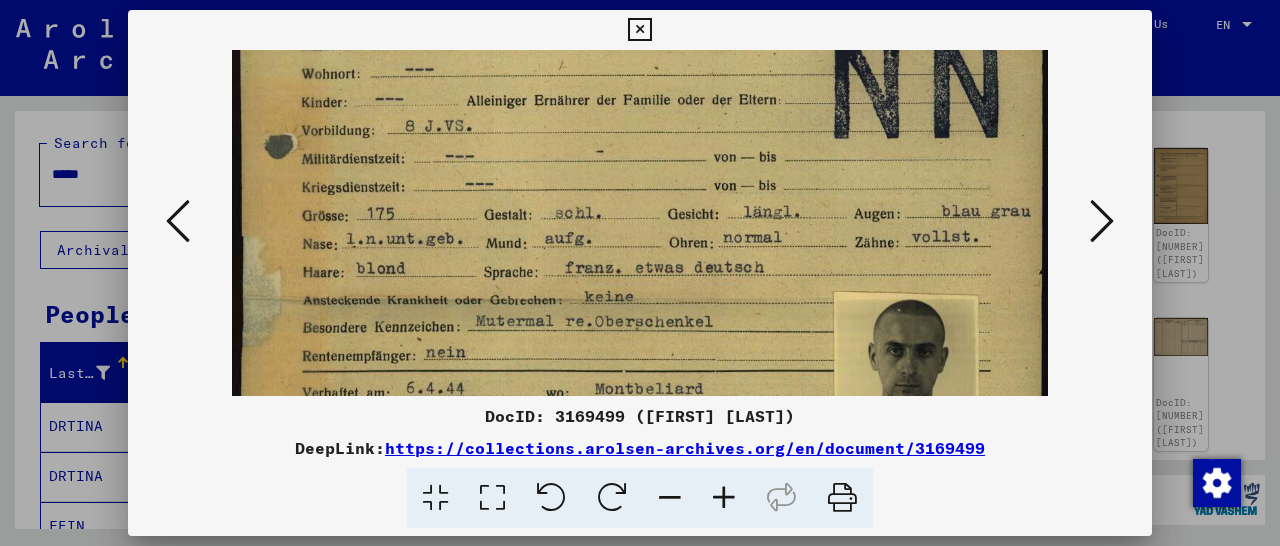 drag, startPoint x: 613, startPoint y: 258, endPoint x: 733, endPoint y: 37, distance: 251.47763 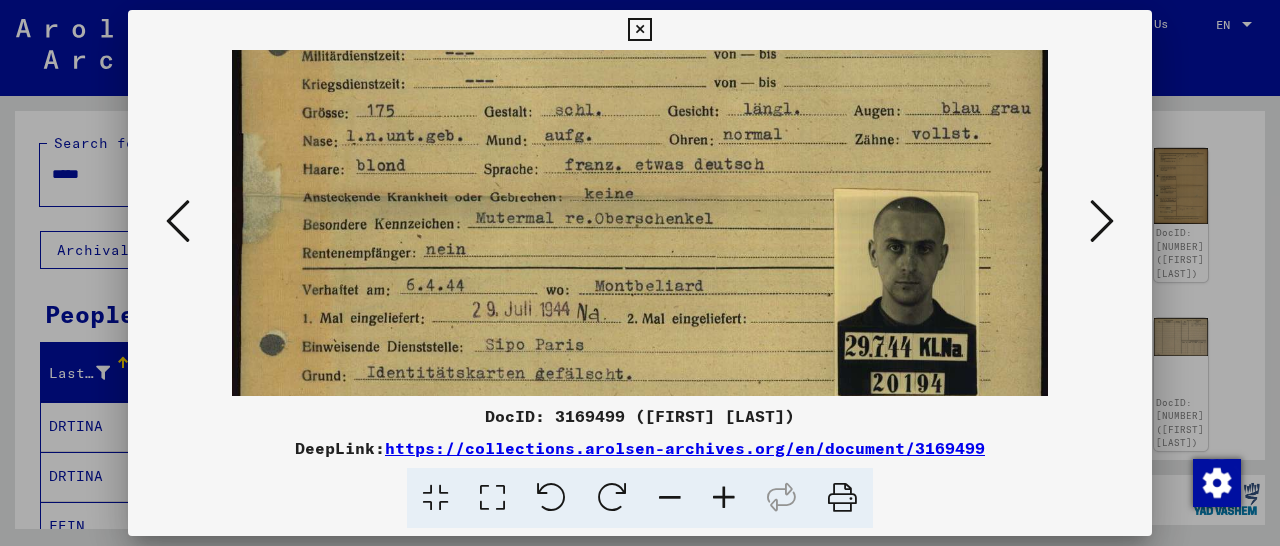 scroll, scrollTop: 438, scrollLeft: 0, axis: vertical 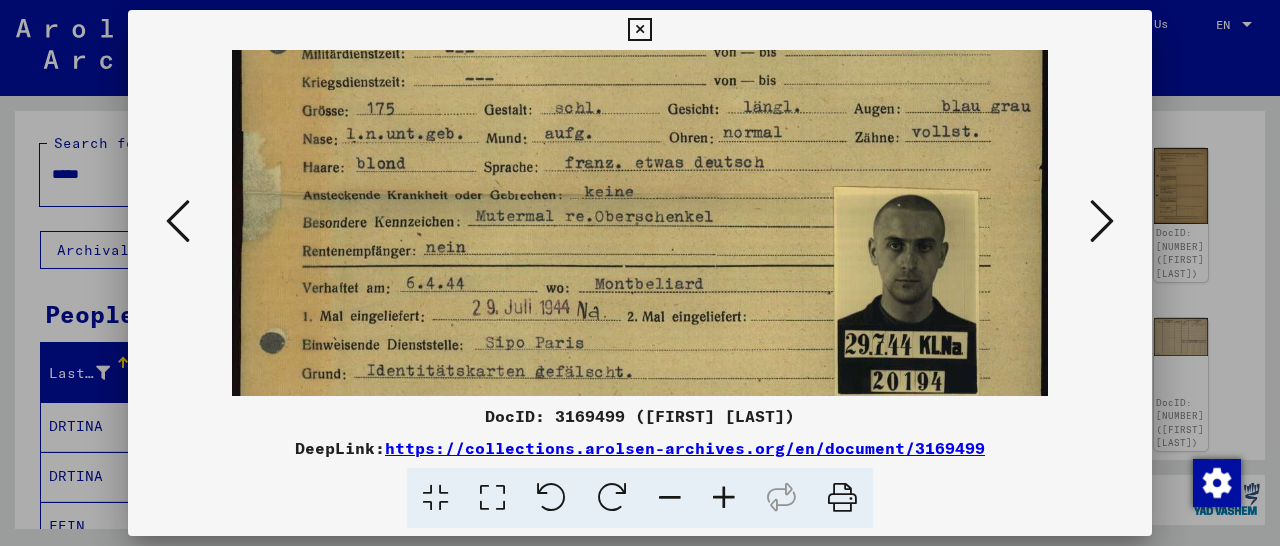 drag, startPoint x: 657, startPoint y: 227, endPoint x: 645, endPoint y: 127, distance: 100.71743 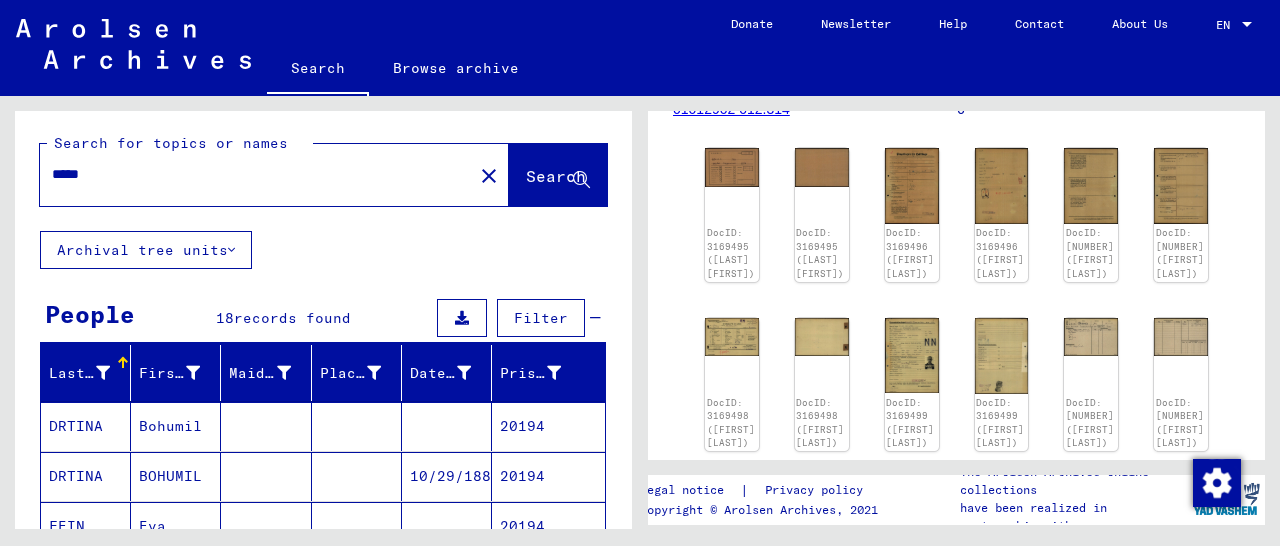 drag, startPoint x: 112, startPoint y: 174, endPoint x: 0, endPoint y: 172, distance: 112.01785 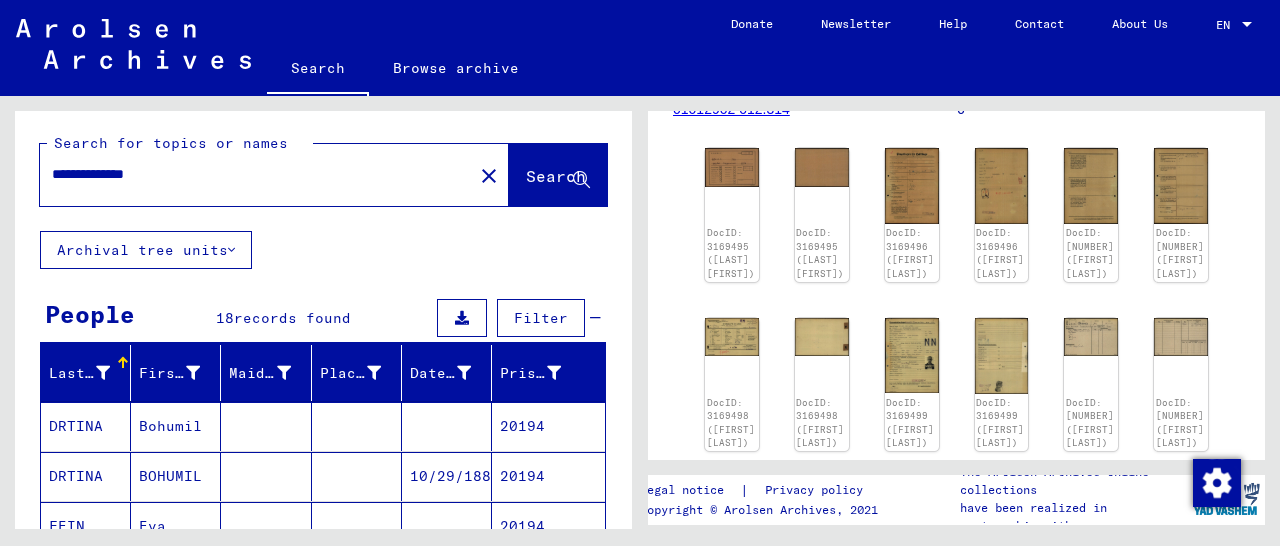 click on "Search" 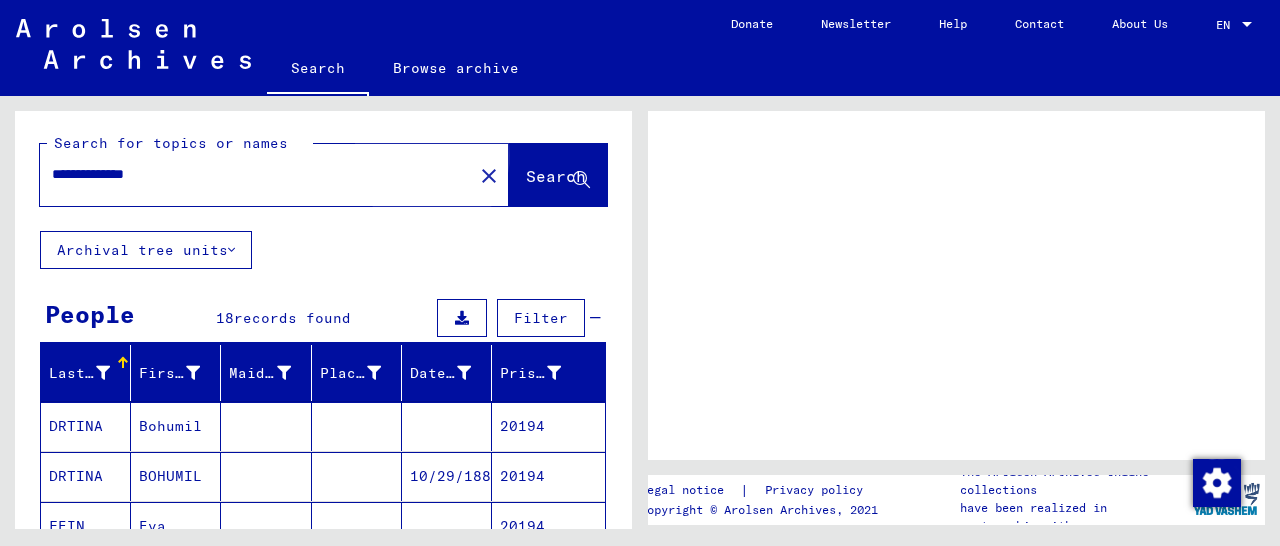 scroll, scrollTop: 0, scrollLeft: 0, axis: both 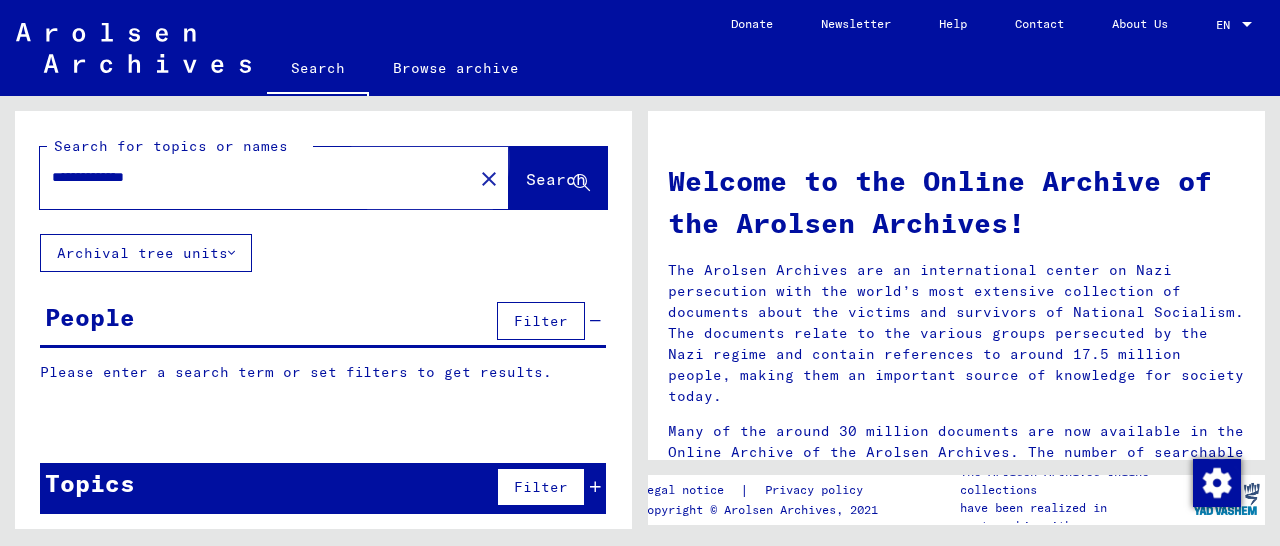 click on "Search" 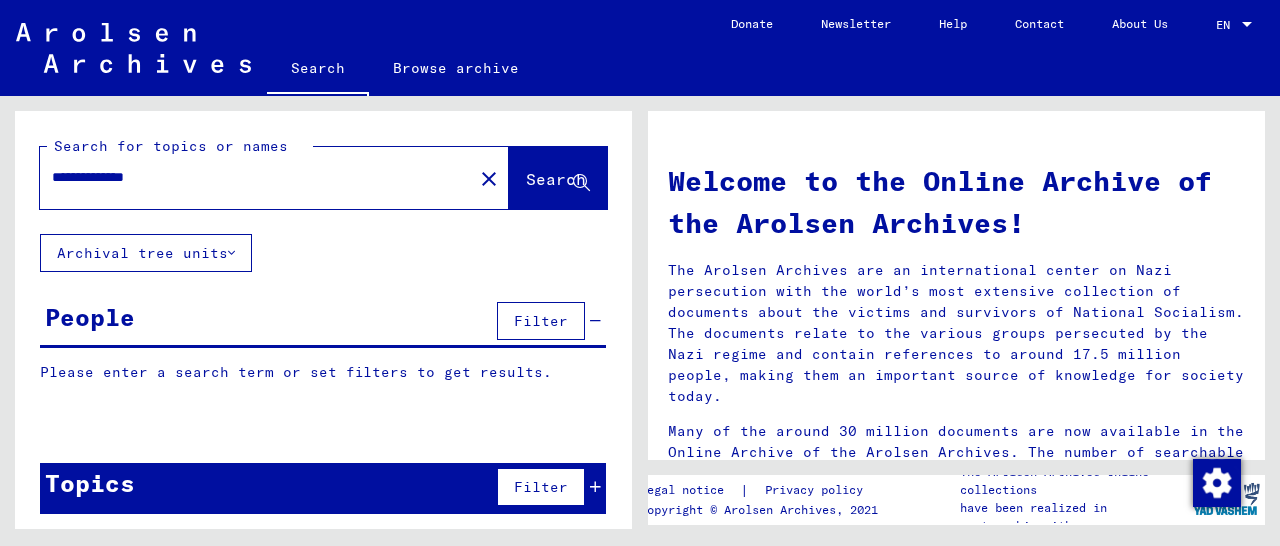 drag, startPoint x: 121, startPoint y: 173, endPoint x: 241, endPoint y: 180, distance: 120.203995 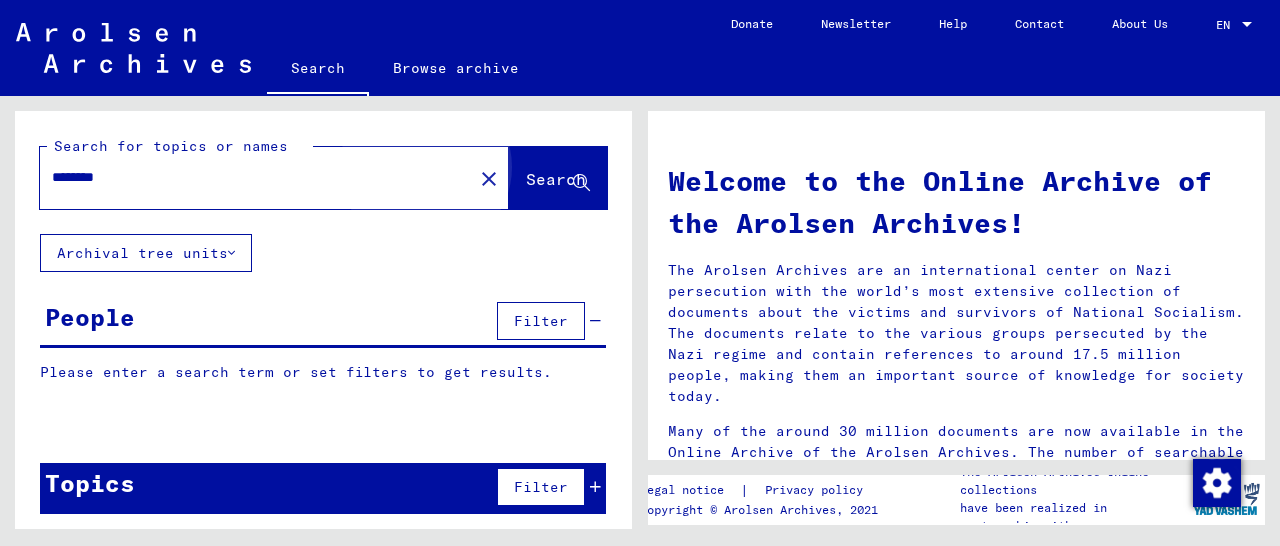 click on "Search" 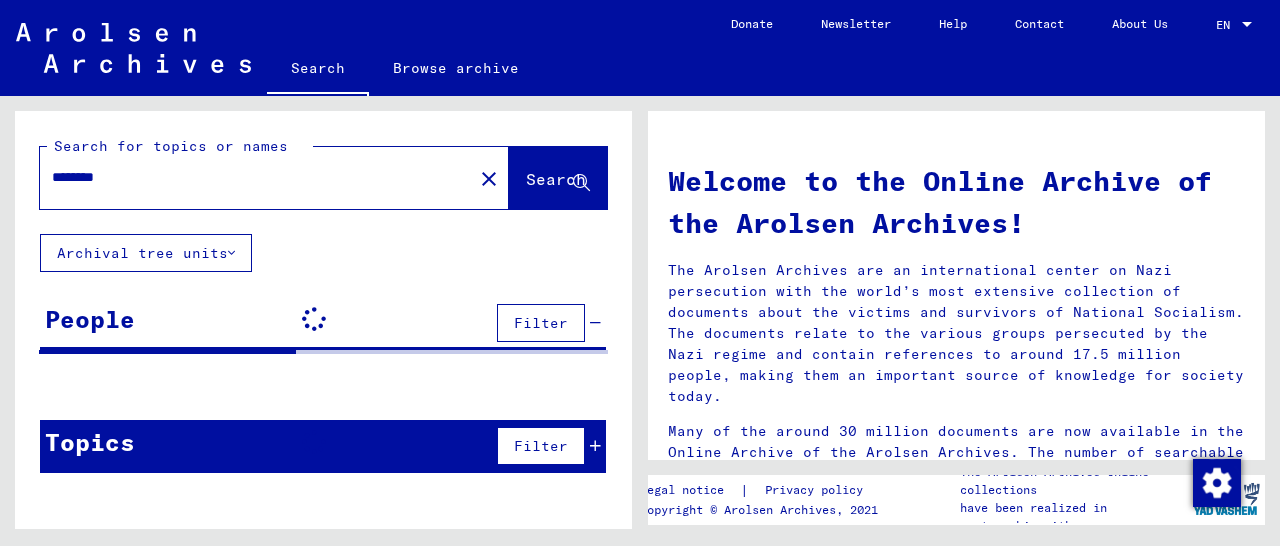 click on "People" at bounding box center [90, 319] 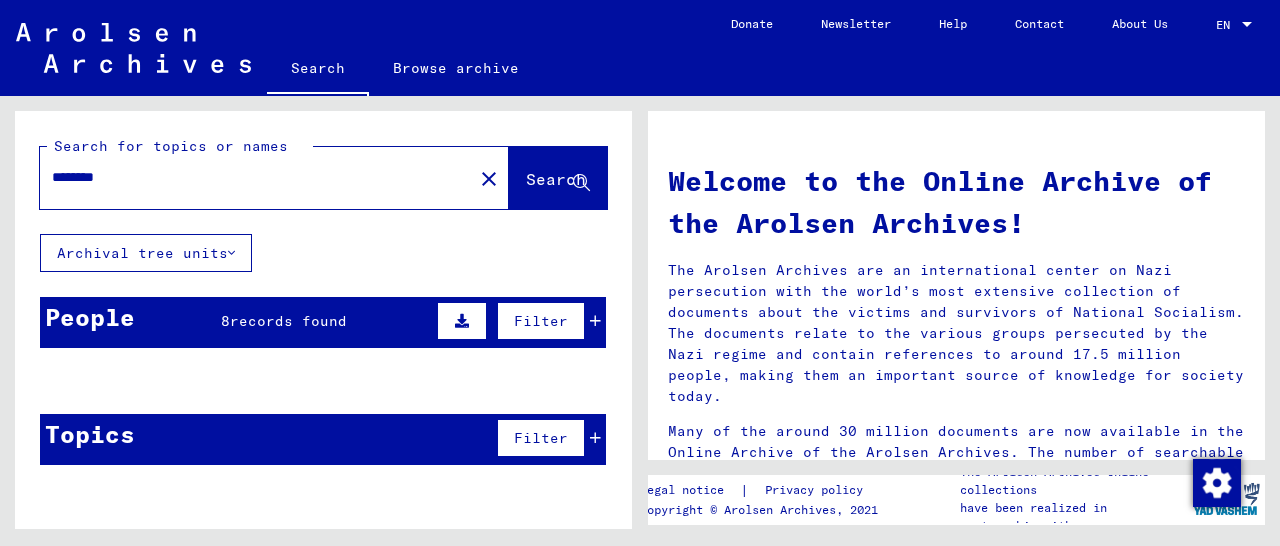 click on "People" at bounding box center [90, 317] 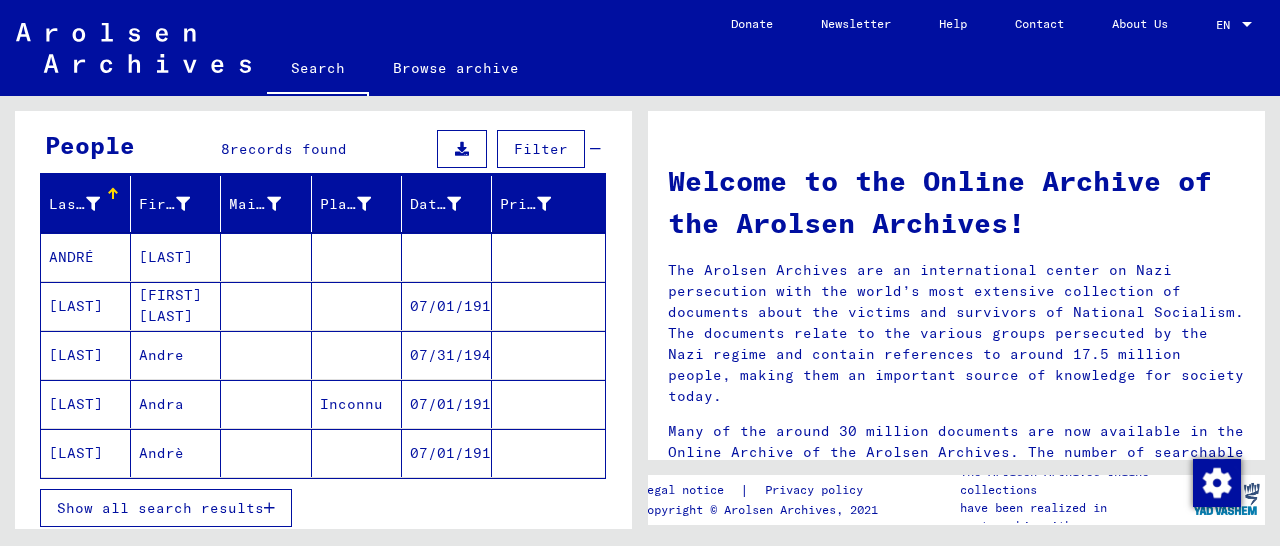 scroll, scrollTop: 208, scrollLeft: 0, axis: vertical 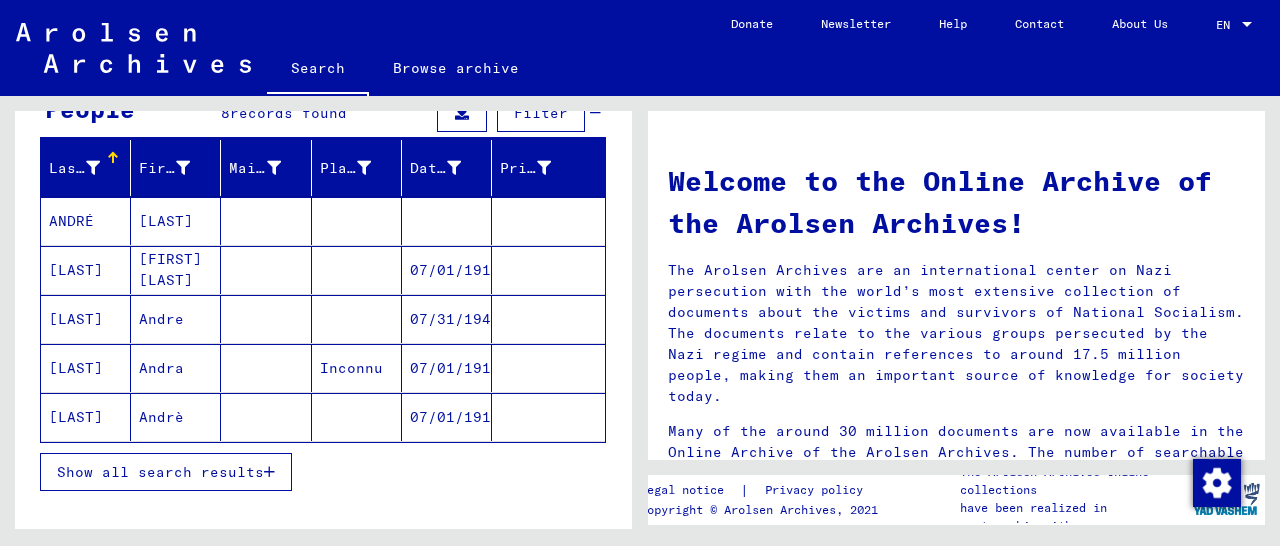 click at bounding box center [548, 270] 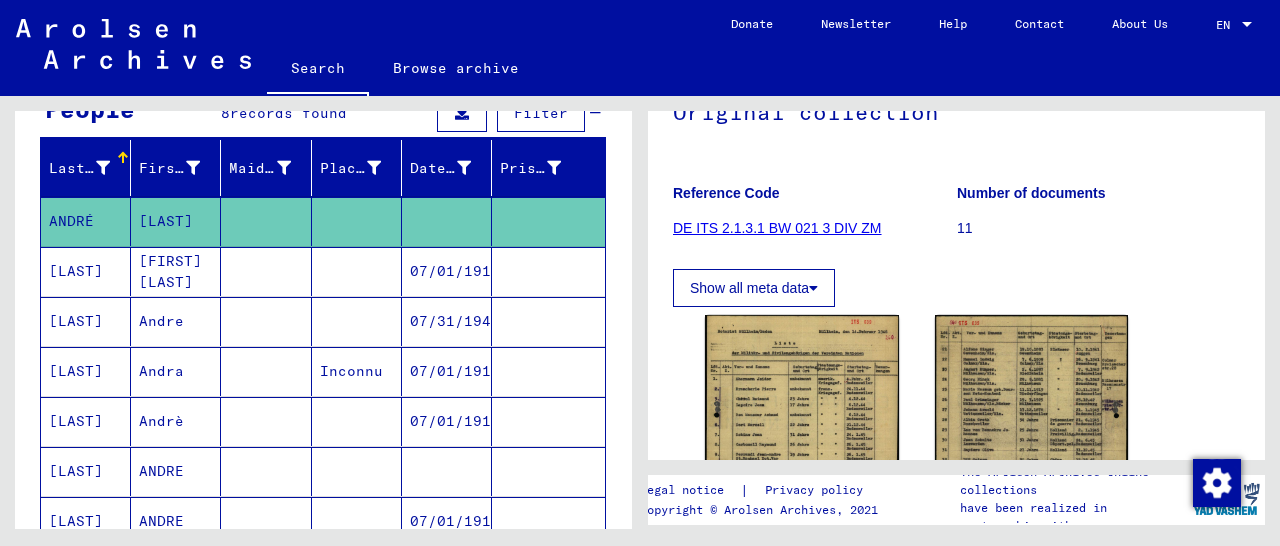 scroll, scrollTop: 312, scrollLeft: 0, axis: vertical 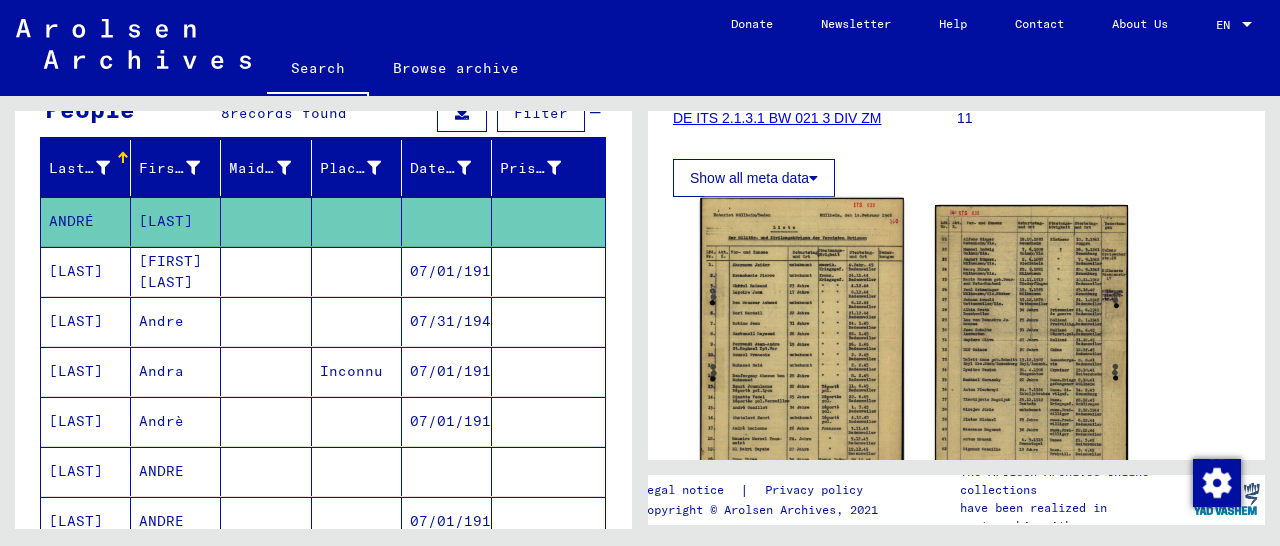 click 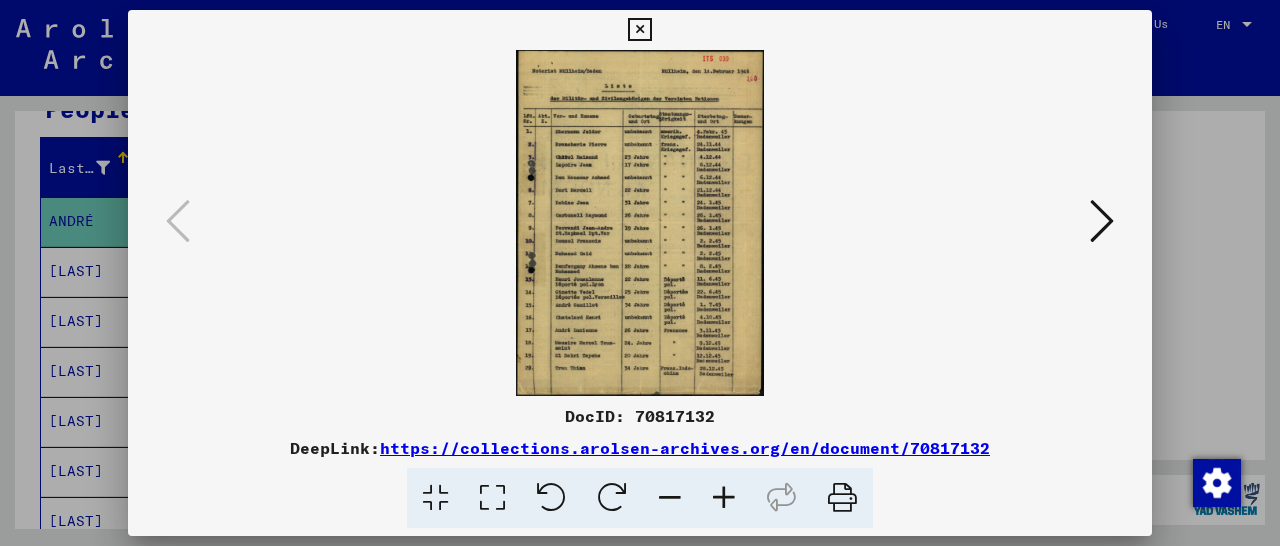 click at bounding box center [724, 498] 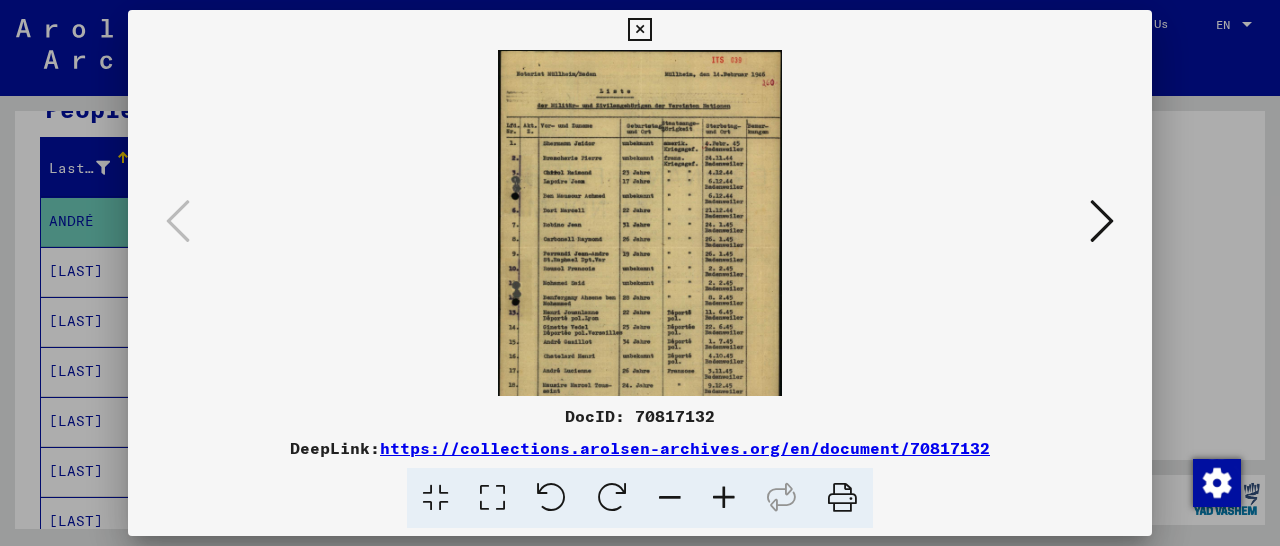 click at bounding box center (724, 498) 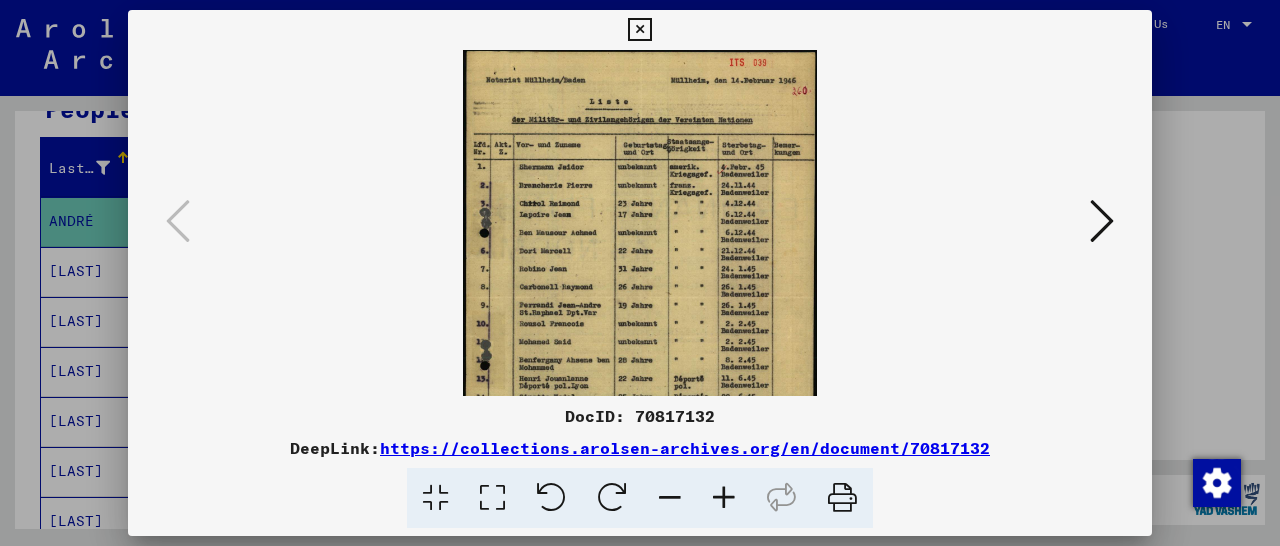 click at bounding box center [724, 498] 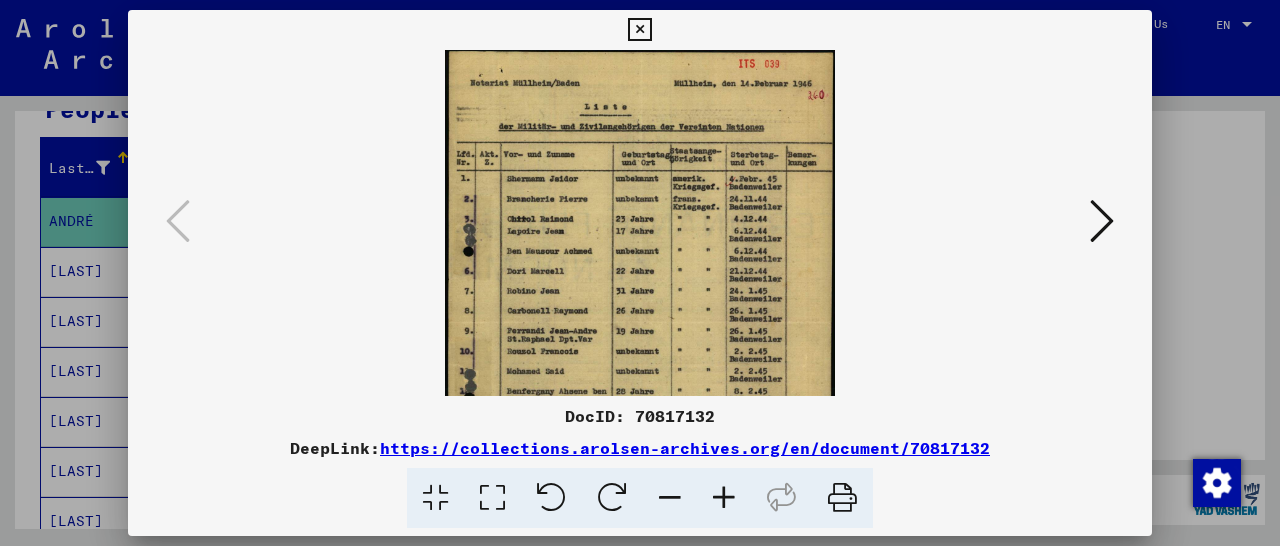 click at bounding box center (724, 498) 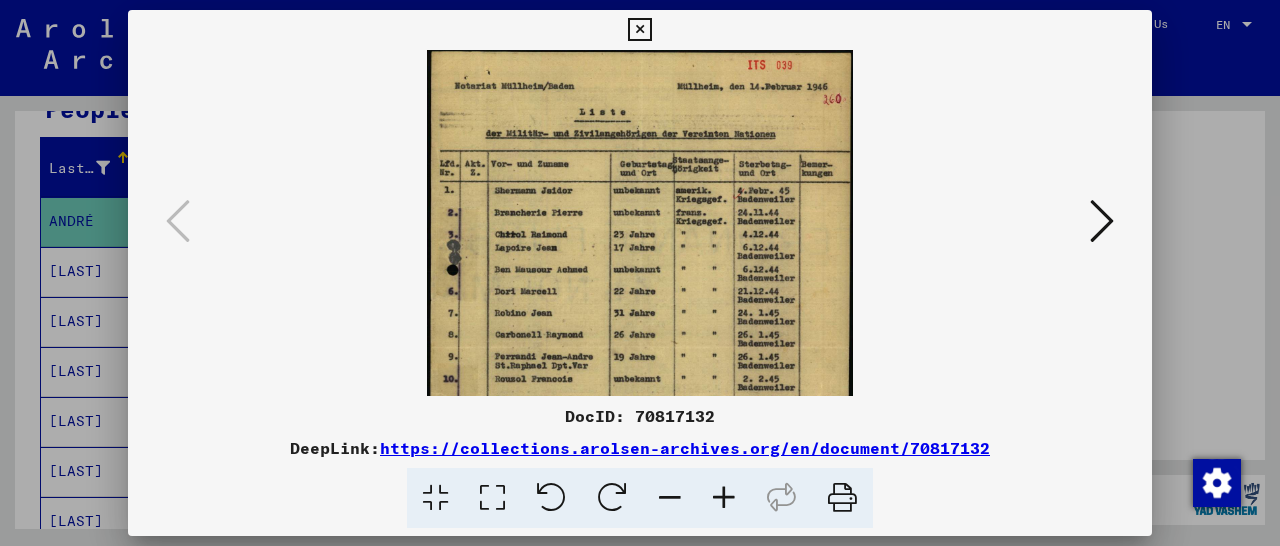 click at bounding box center [724, 498] 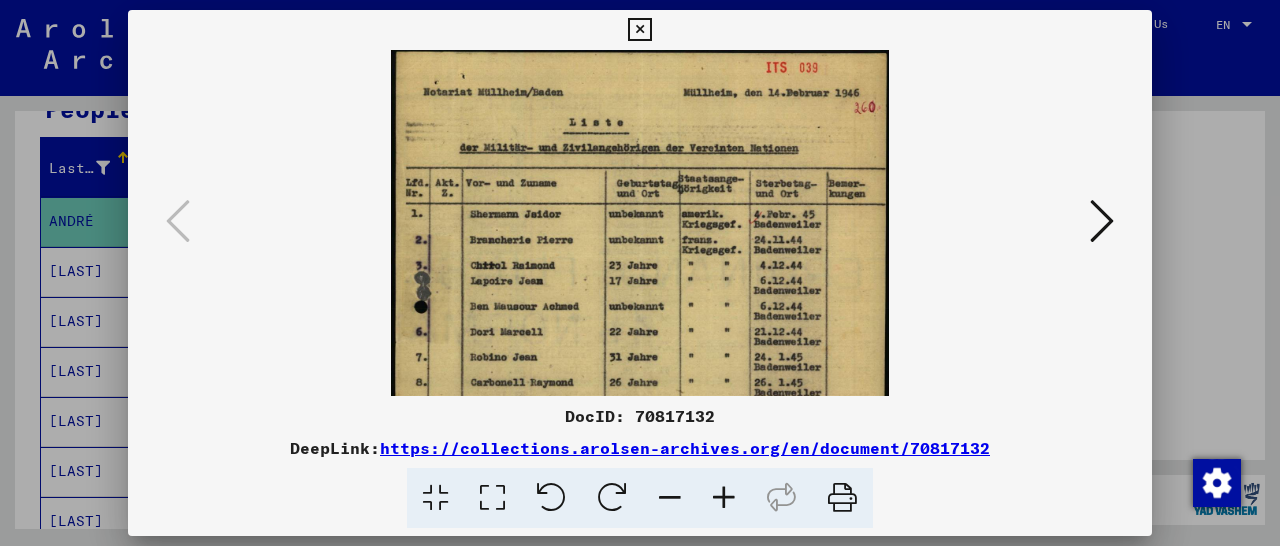 click at bounding box center (724, 498) 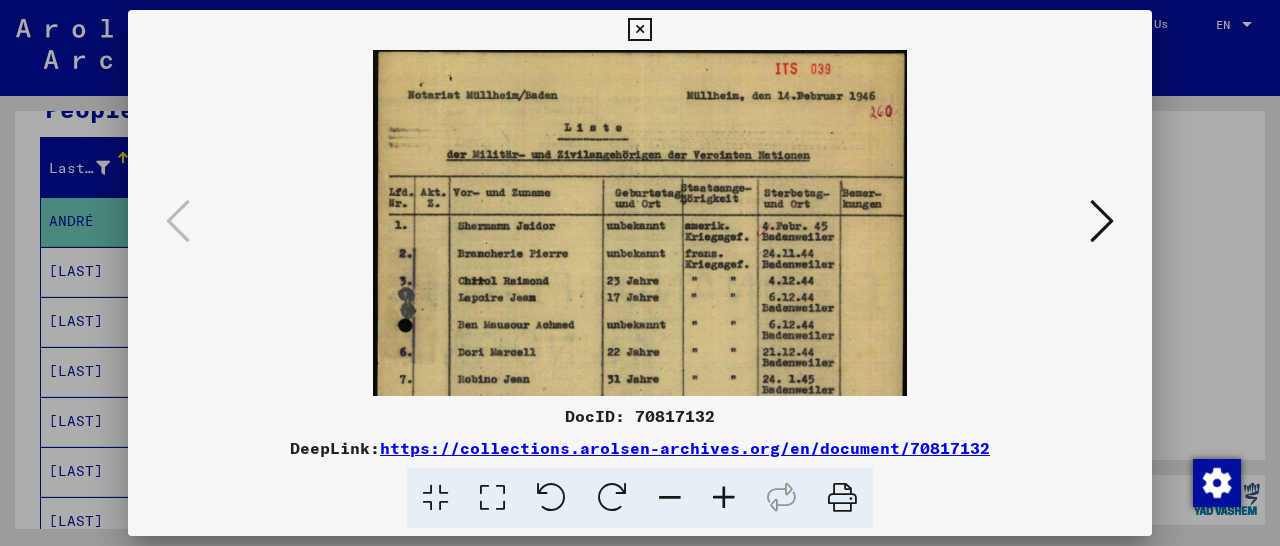 click at bounding box center [724, 498] 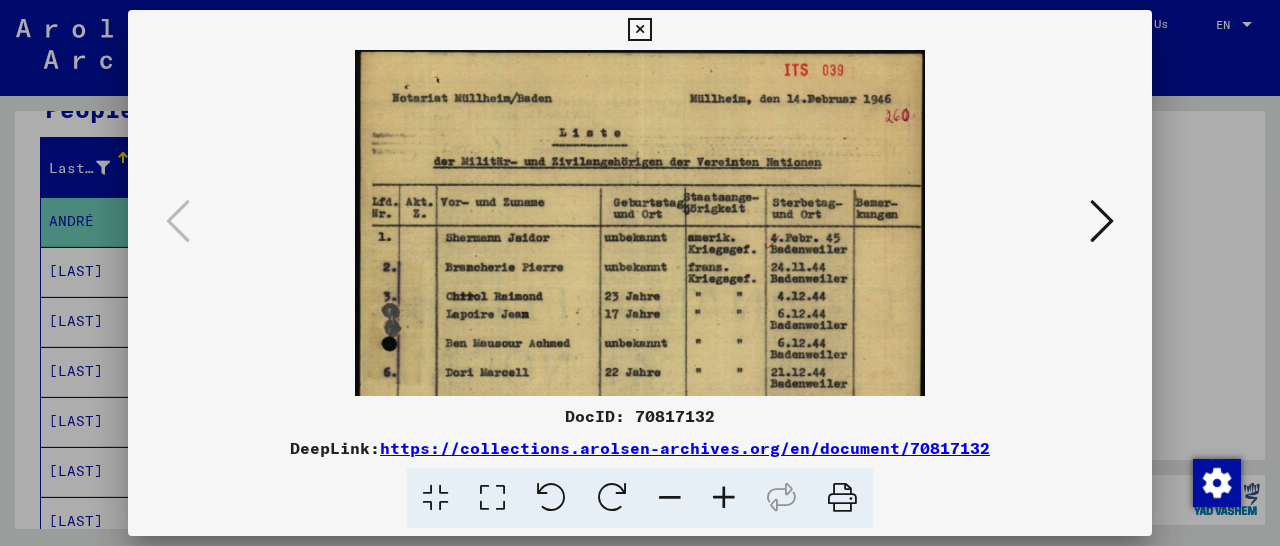 click at bounding box center [724, 498] 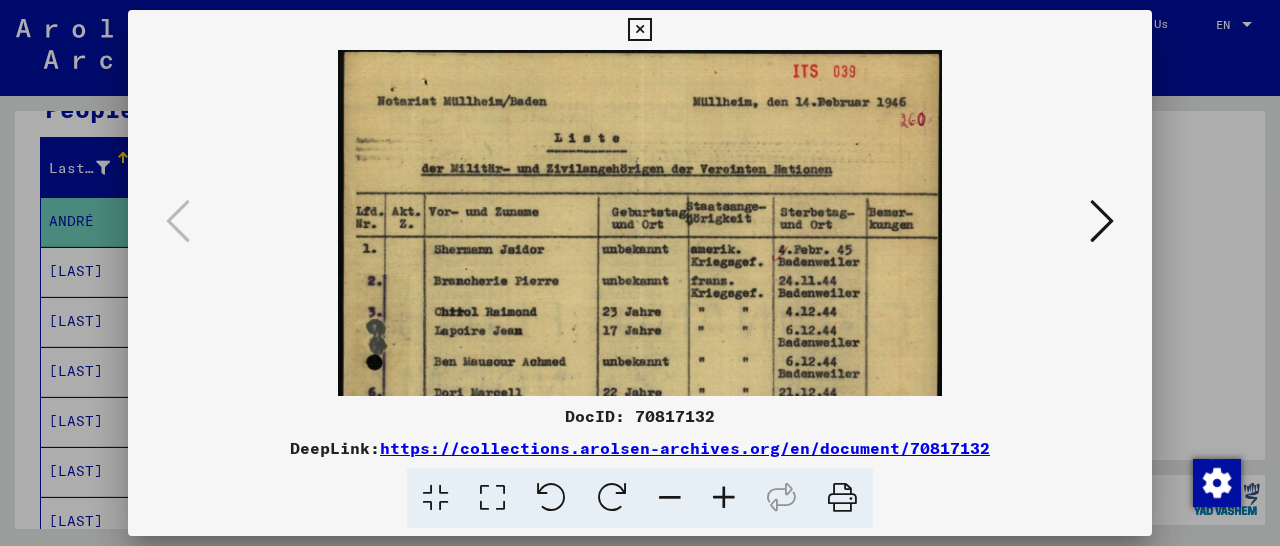 click at bounding box center [724, 498] 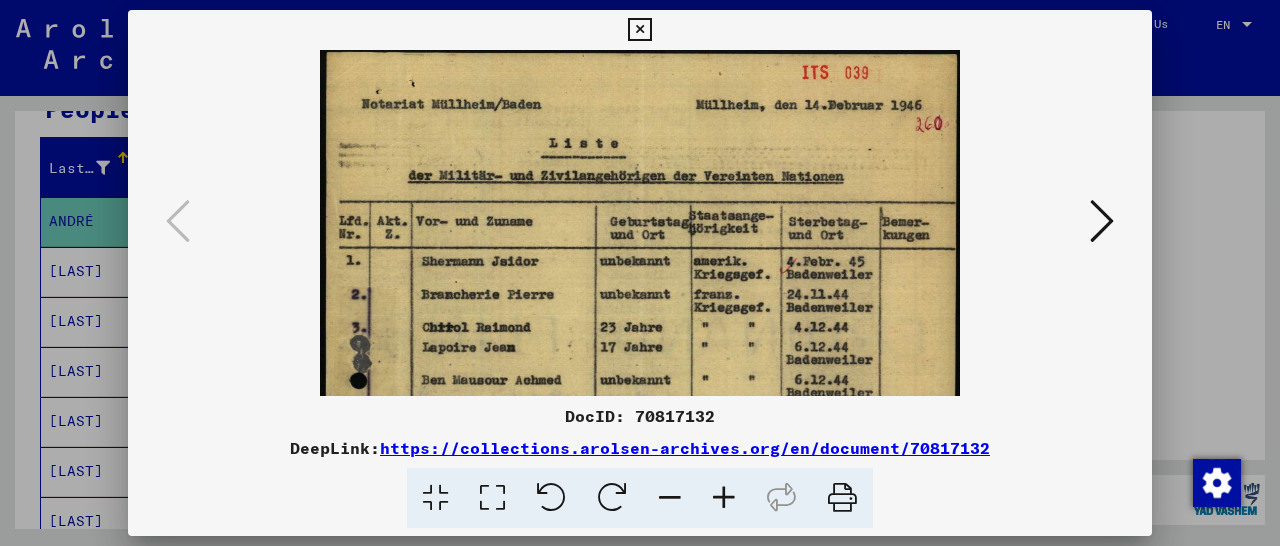 click at bounding box center [724, 498] 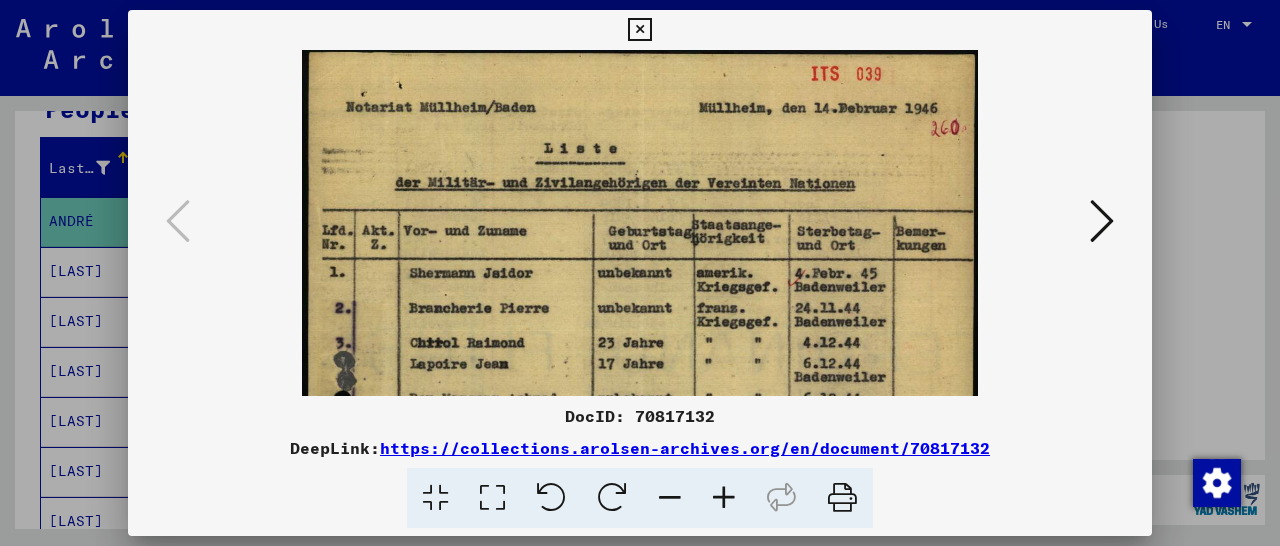 click at bounding box center [724, 498] 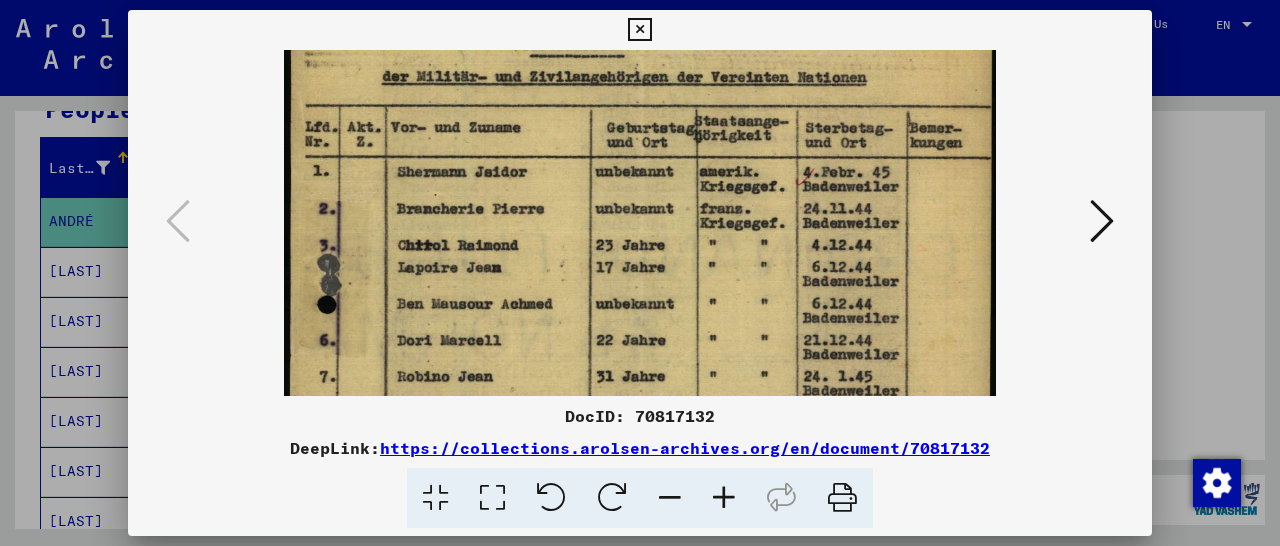 scroll, scrollTop: 129, scrollLeft: 0, axis: vertical 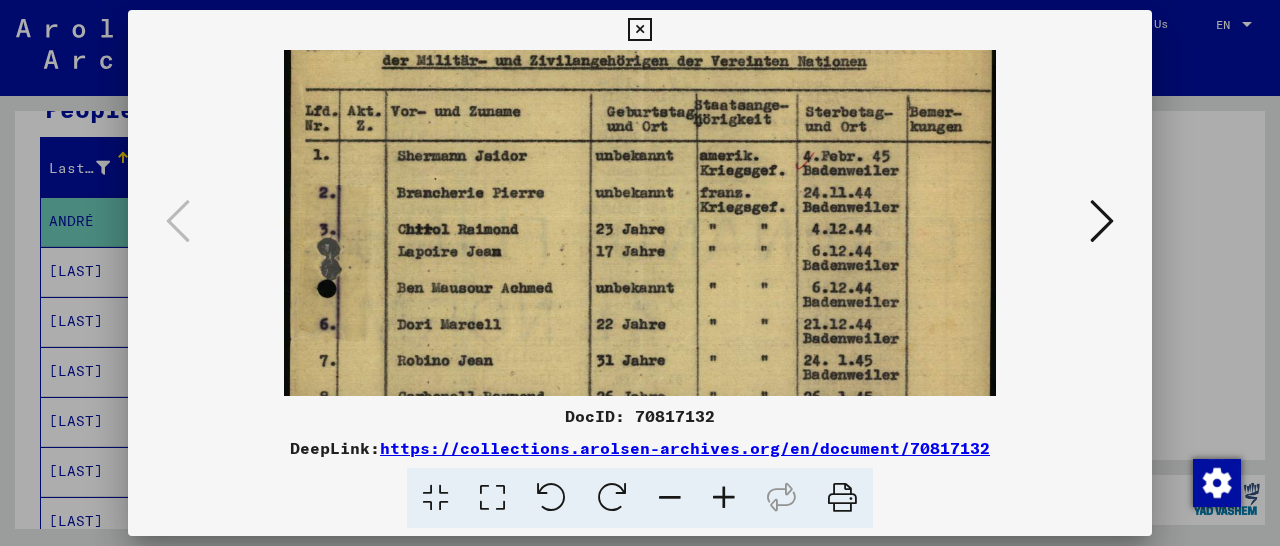 drag, startPoint x: 614, startPoint y: 296, endPoint x: 629, endPoint y: 215, distance: 82.37718 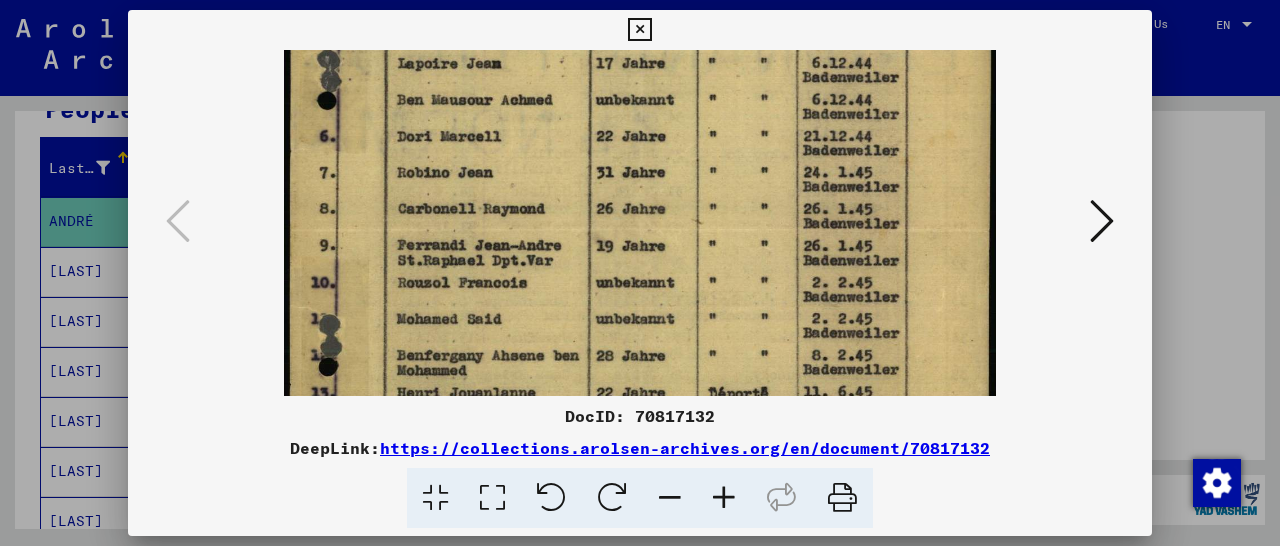scroll, scrollTop: 322, scrollLeft: 0, axis: vertical 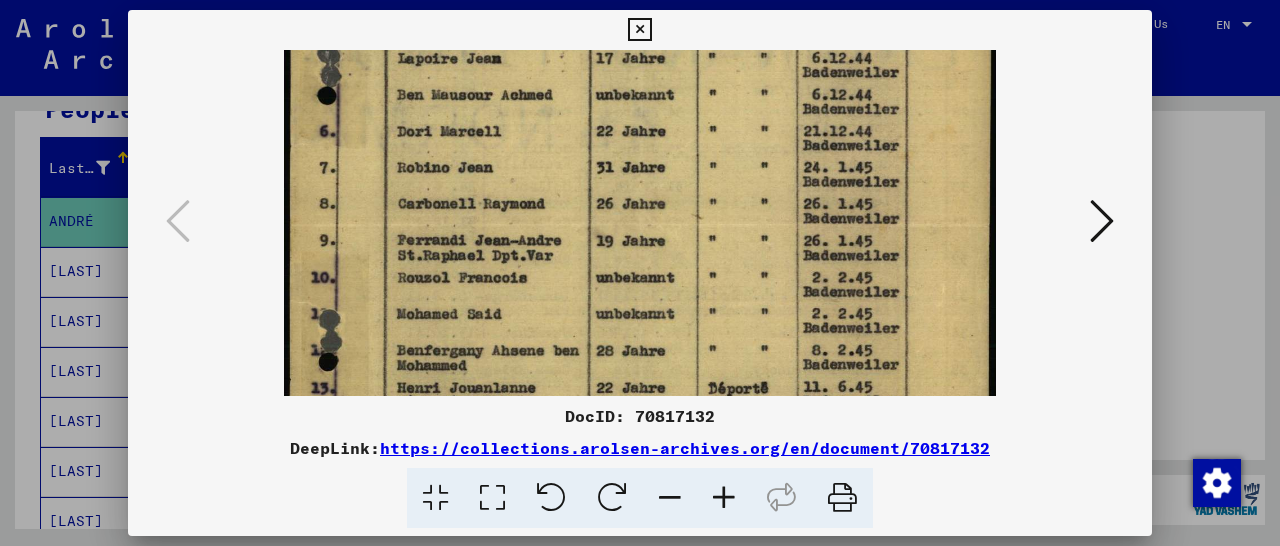drag, startPoint x: 755, startPoint y: 329, endPoint x: 759, endPoint y: 136, distance: 193.04144 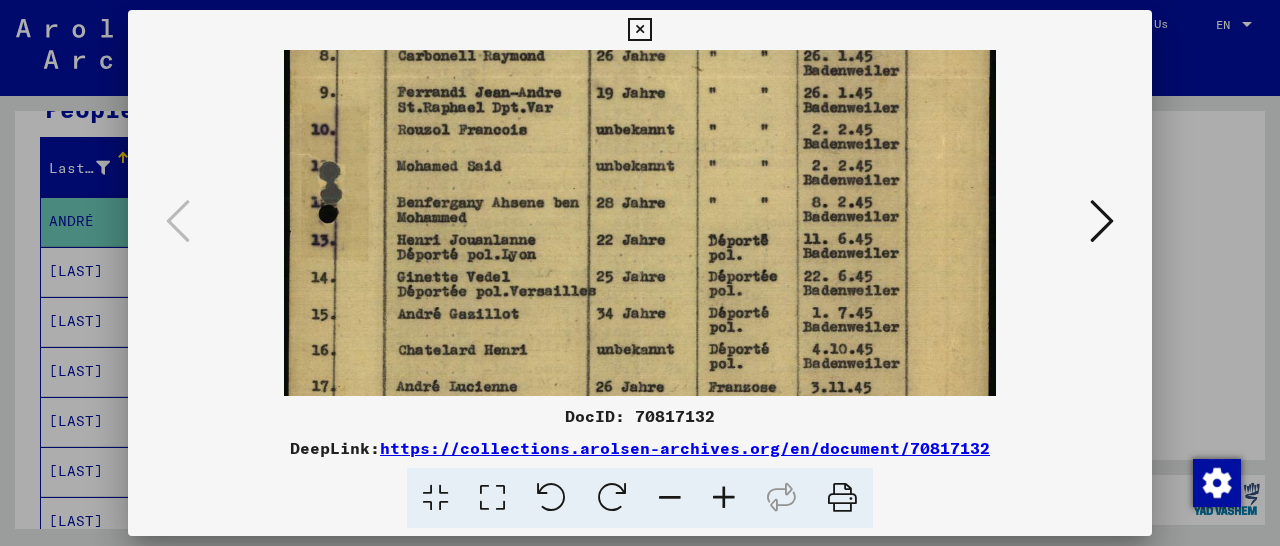 drag, startPoint x: 588, startPoint y: 267, endPoint x: 621, endPoint y: 123, distance: 147.73286 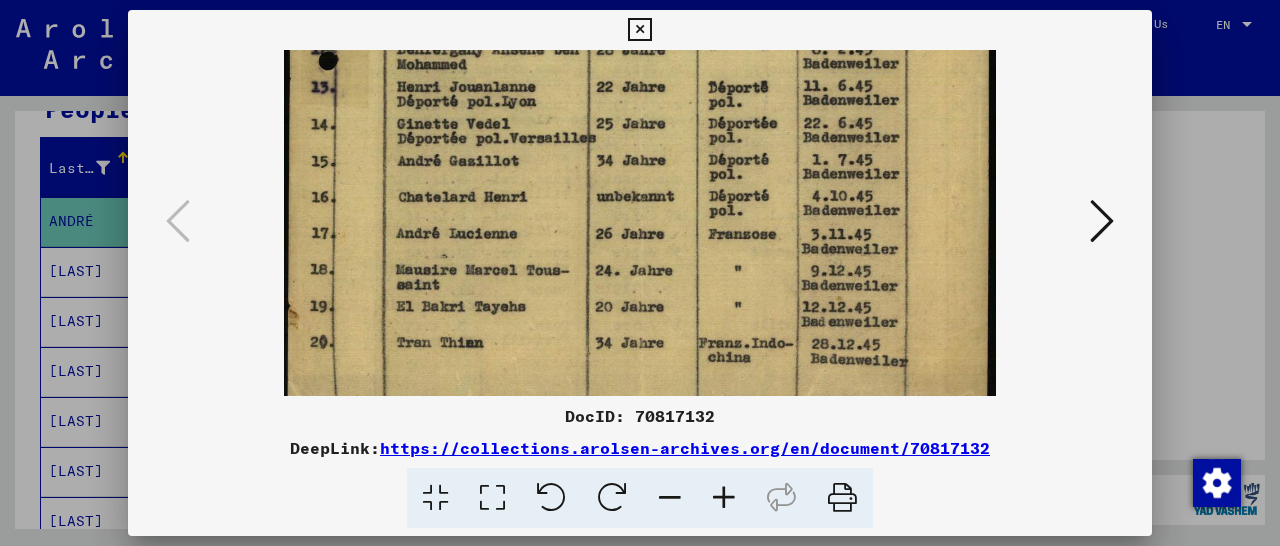 drag, startPoint x: 557, startPoint y: 223, endPoint x: 573, endPoint y: 153, distance: 71.80529 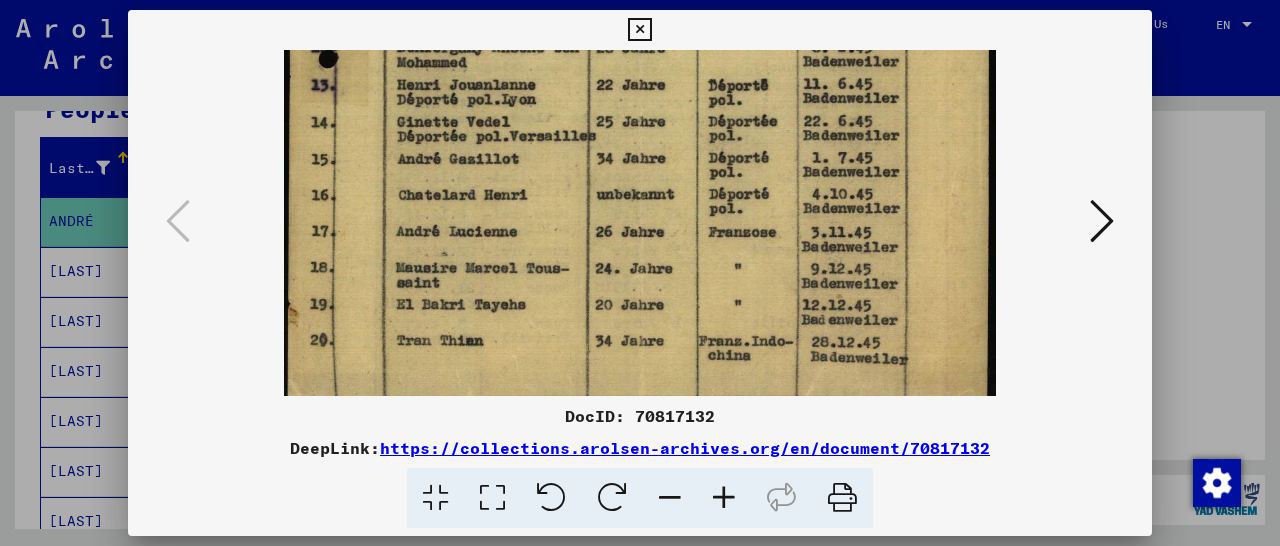 scroll, scrollTop: 650, scrollLeft: 0, axis: vertical 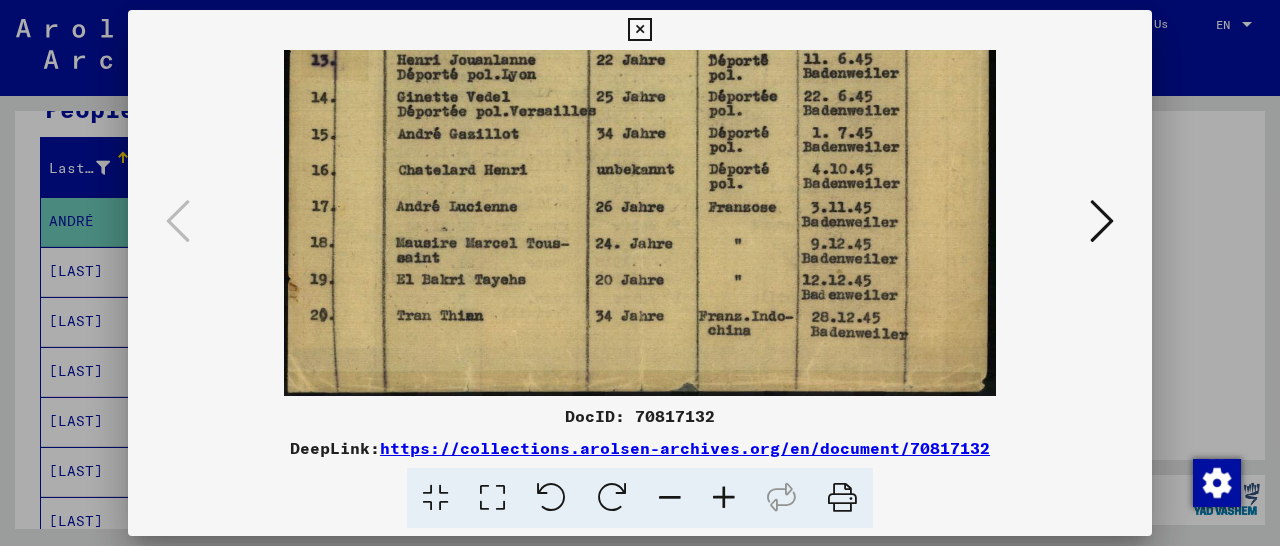 drag, startPoint x: 557, startPoint y: 295, endPoint x: 547, endPoint y: 197, distance: 98.50888 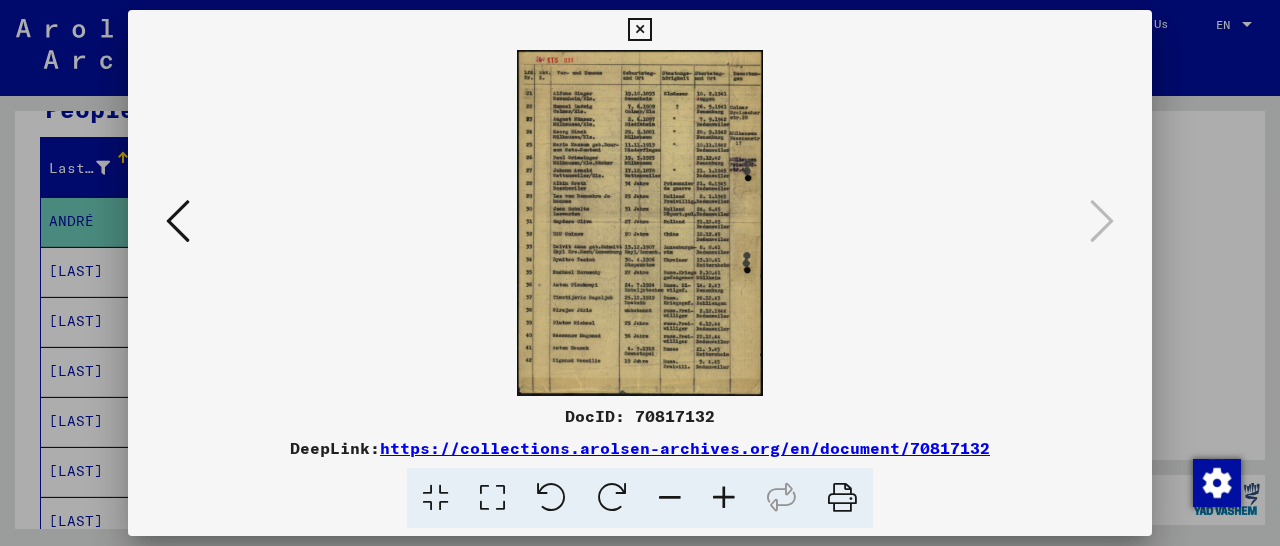 click at bounding box center [724, 498] 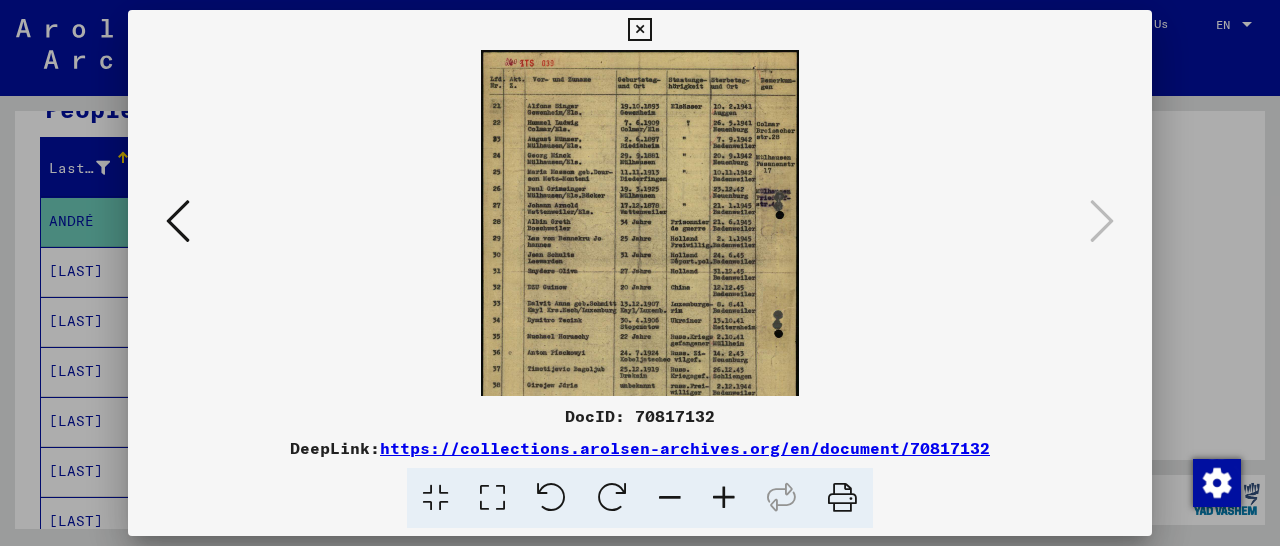 click at bounding box center (724, 498) 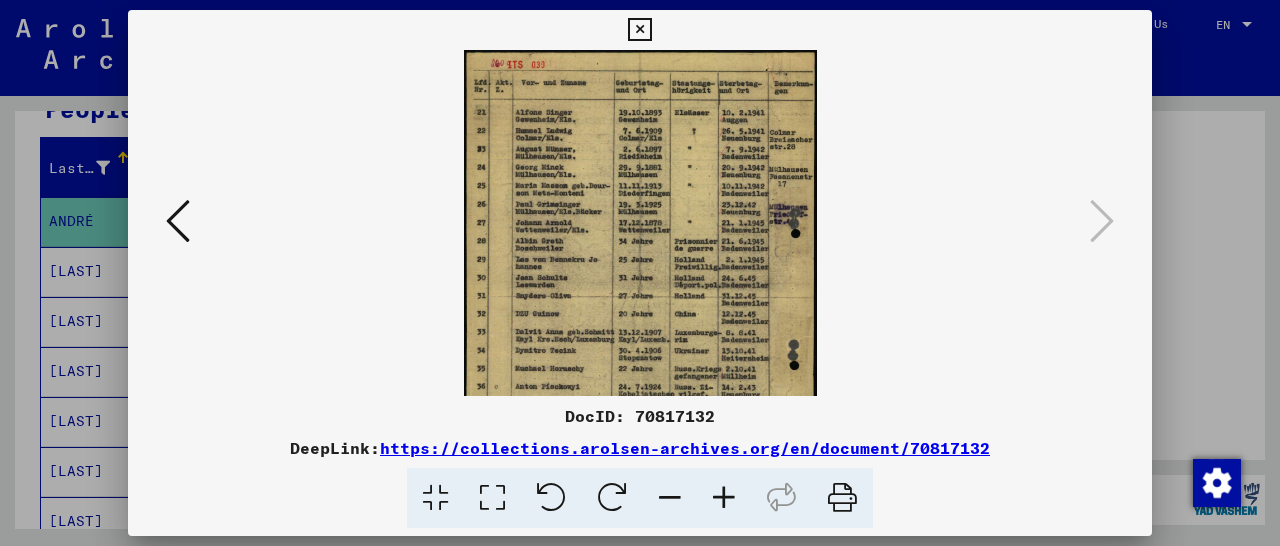 click at bounding box center [724, 498] 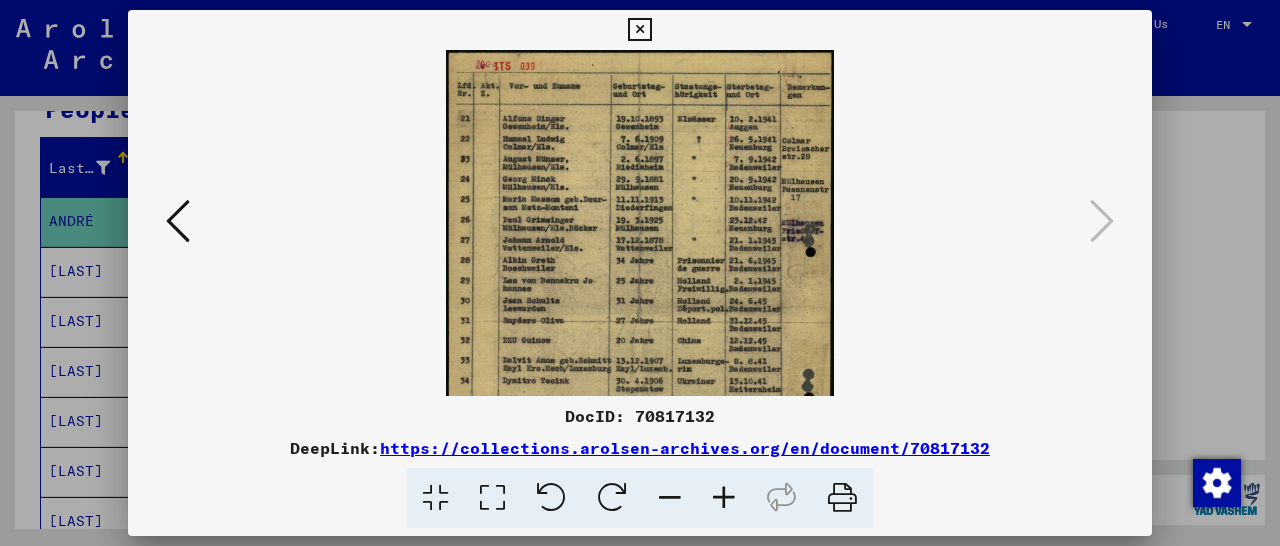 click at bounding box center (724, 498) 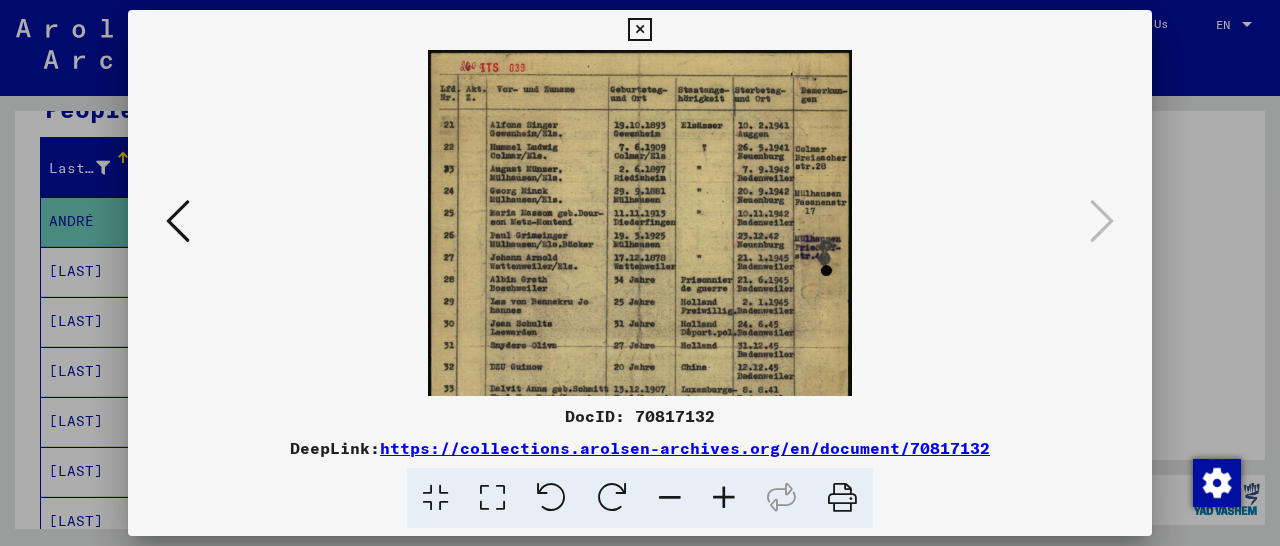 click at bounding box center [724, 498] 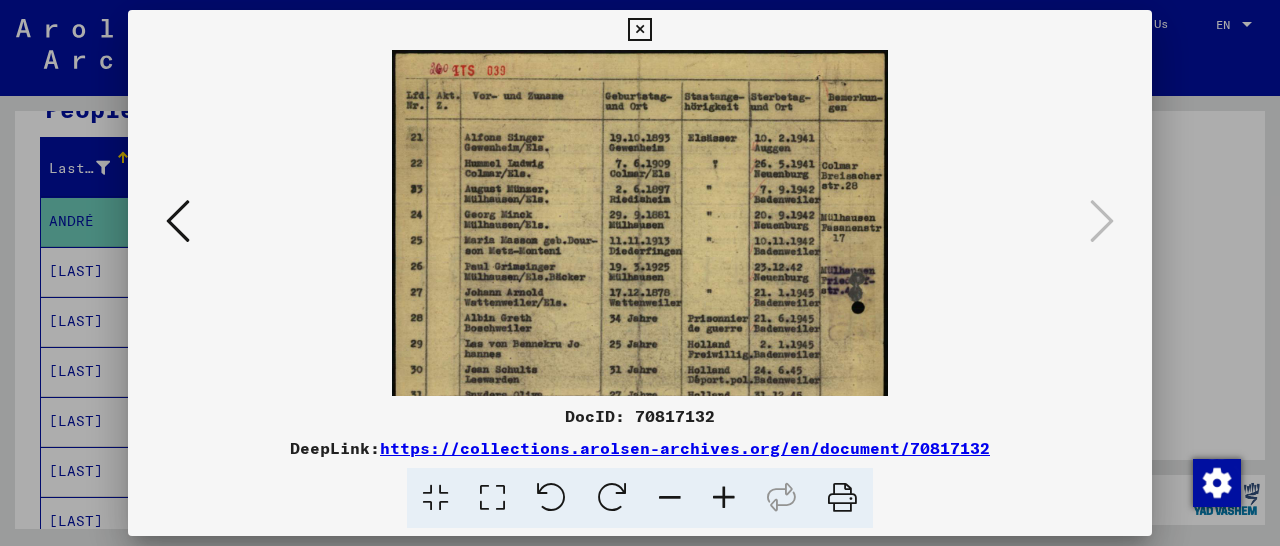 click at bounding box center [724, 498] 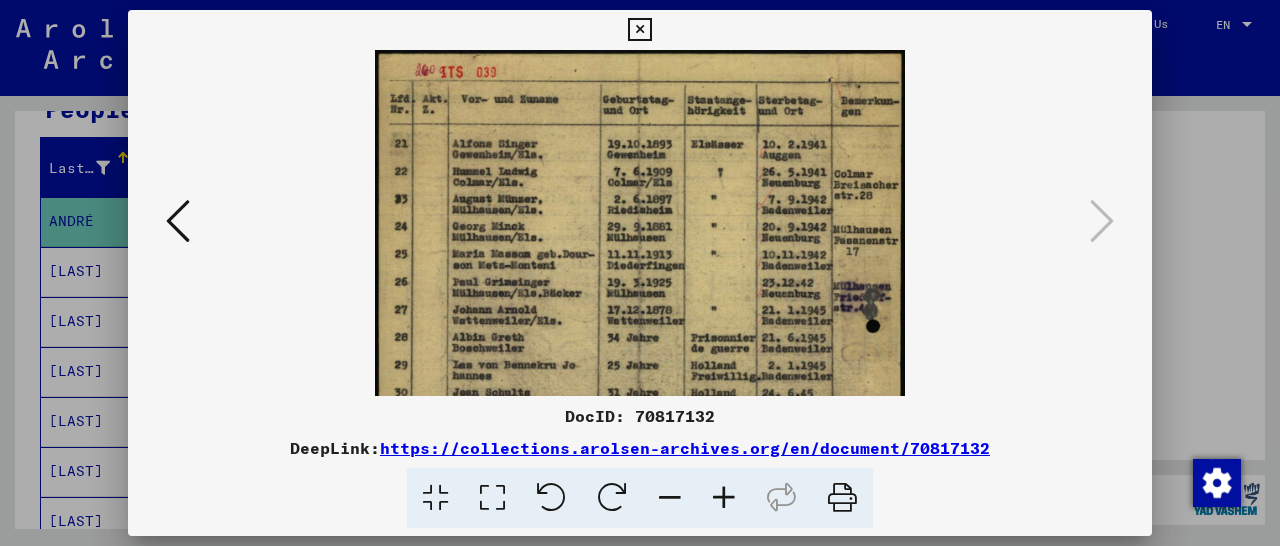 click at bounding box center (724, 498) 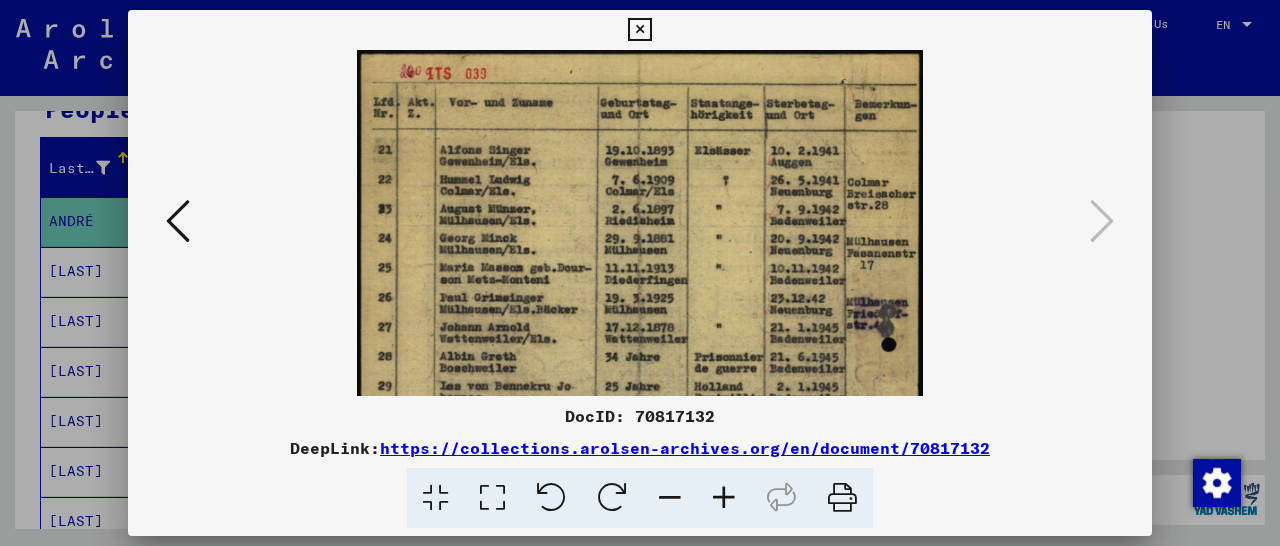 click at bounding box center (724, 498) 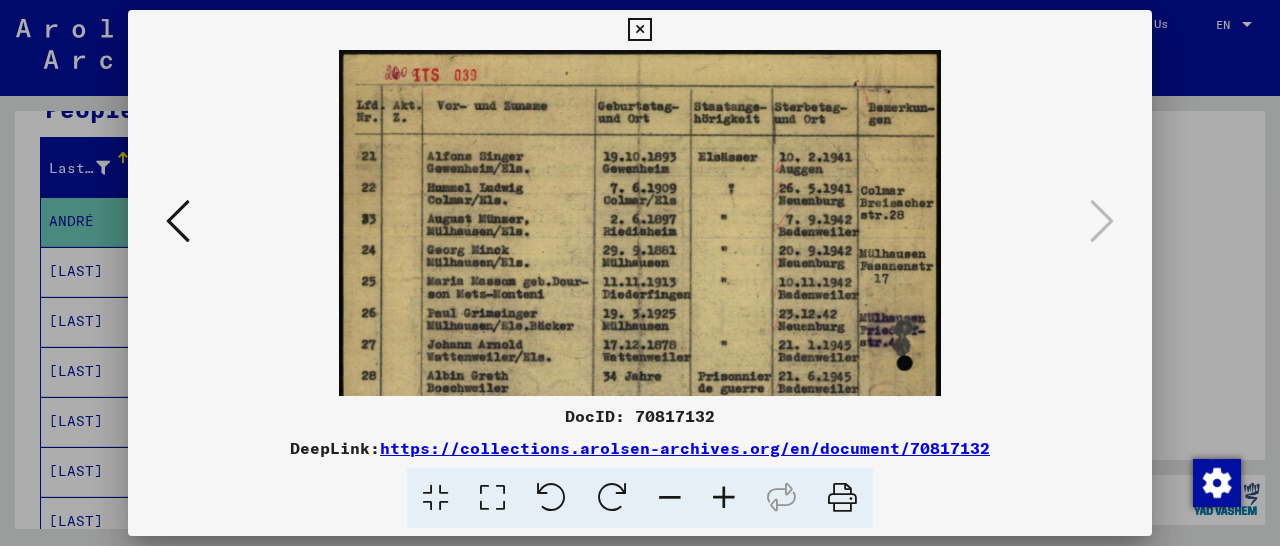 click at bounding box center [724, 498] 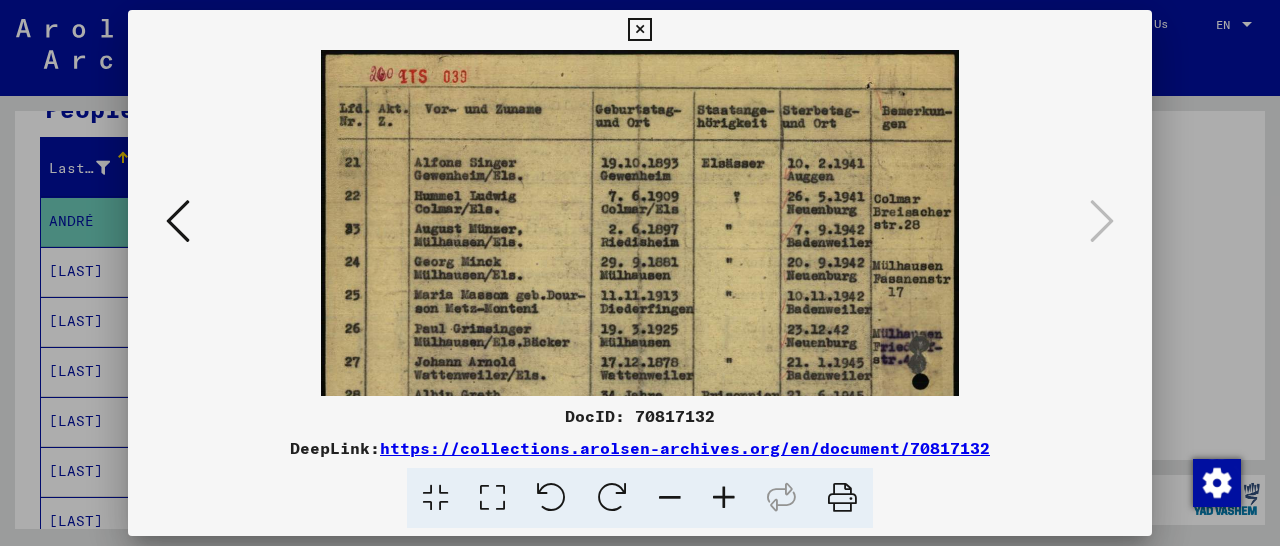click at bounding box center (724, 498) 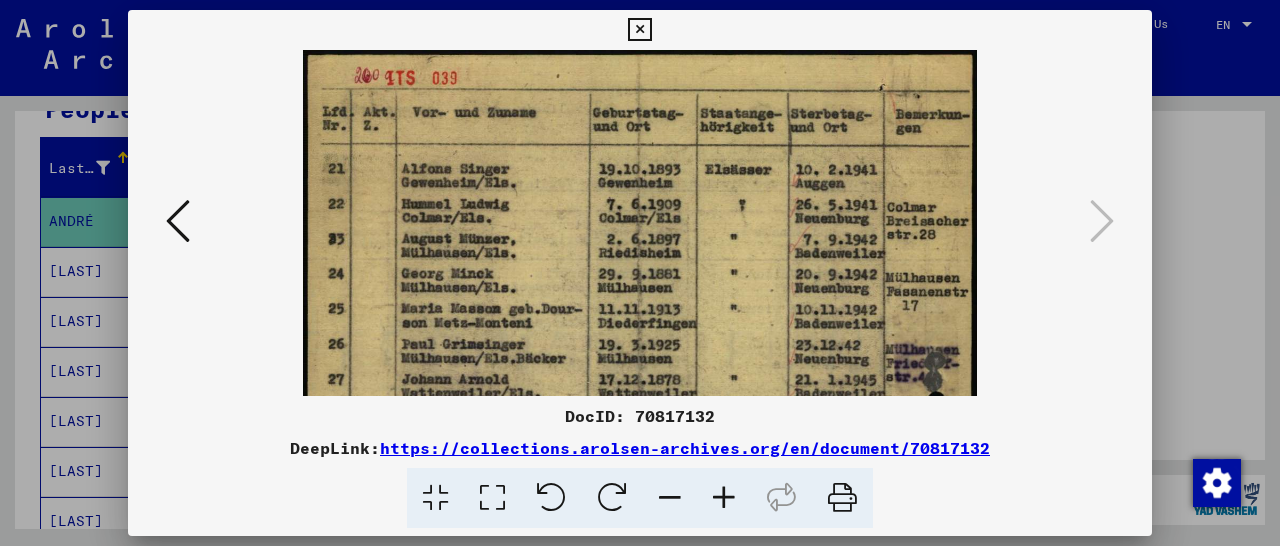 click at bounding box center (724, 498) 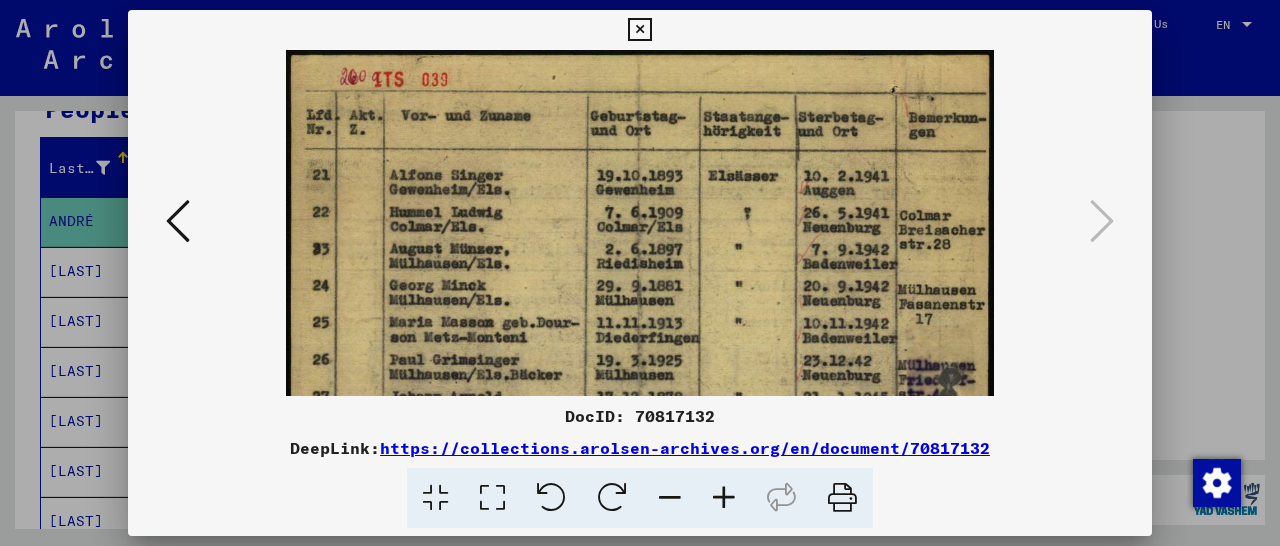click at bounding box center [724, 498] 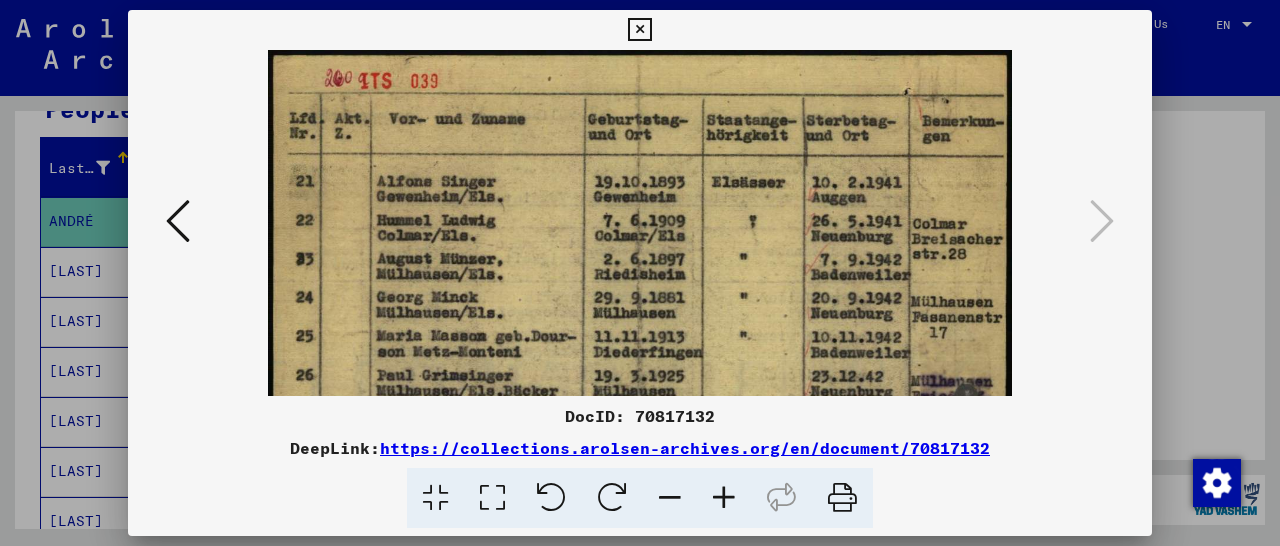 click at bounding box center (724, 498) 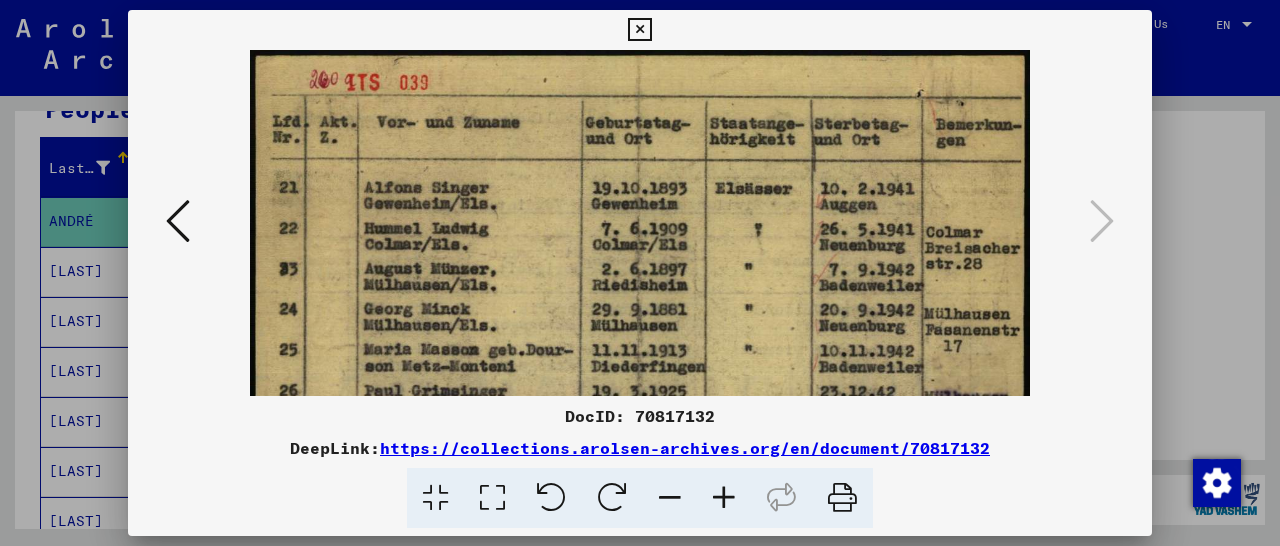 click at bounding box center (724, 498) 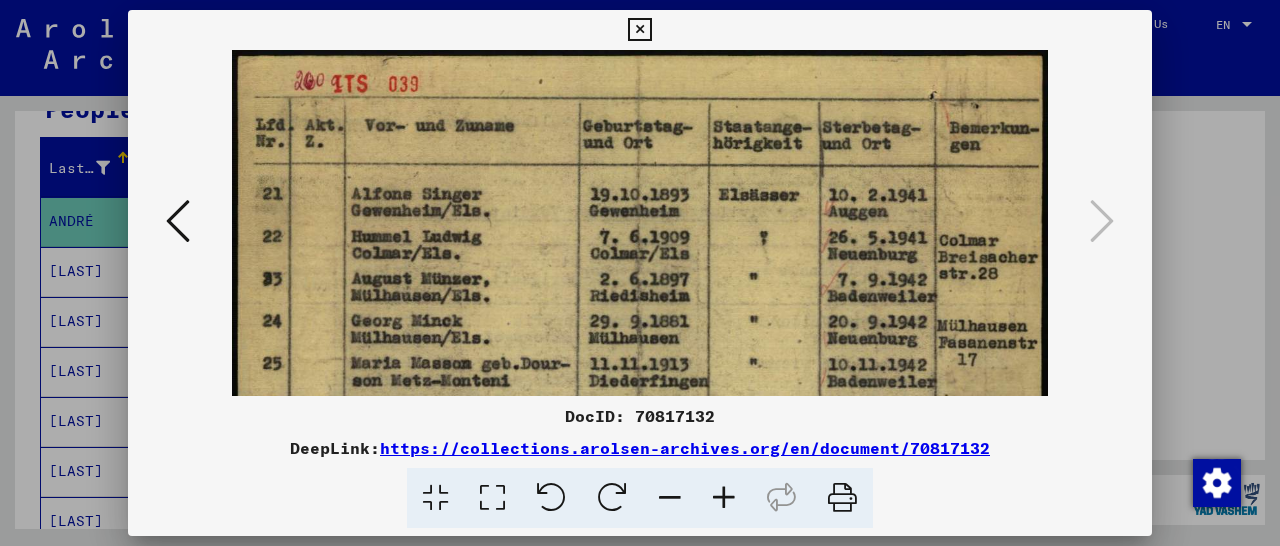 click at bounding box center [724, 498] 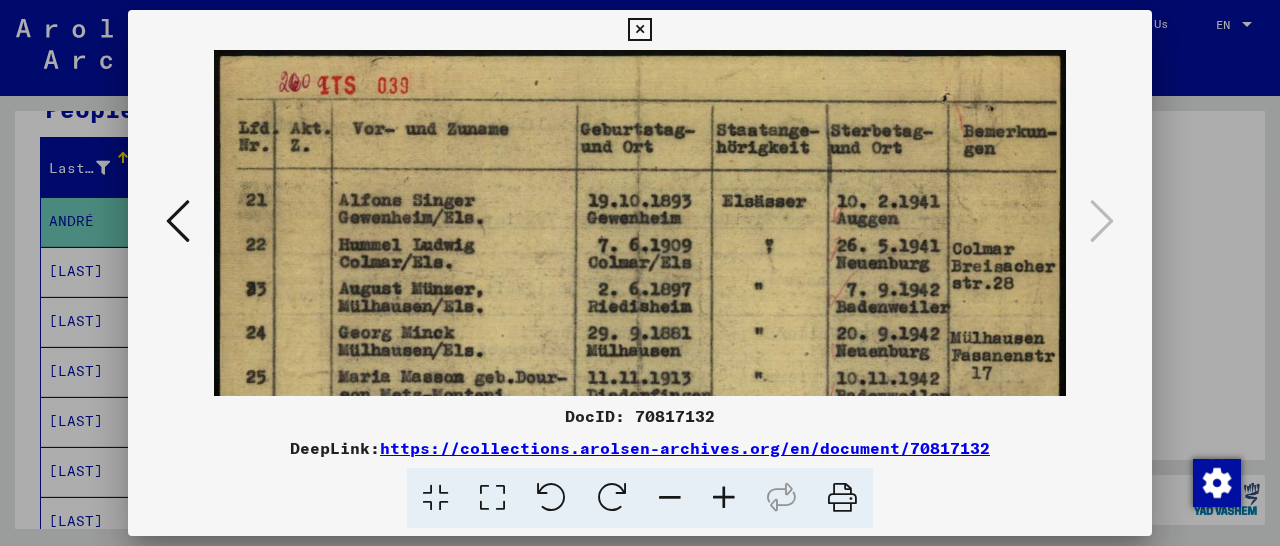 drag, startPoint x: 723, startPoint y: 503, endPoint x: 715, endPoint y: 489, distance: 16.124516 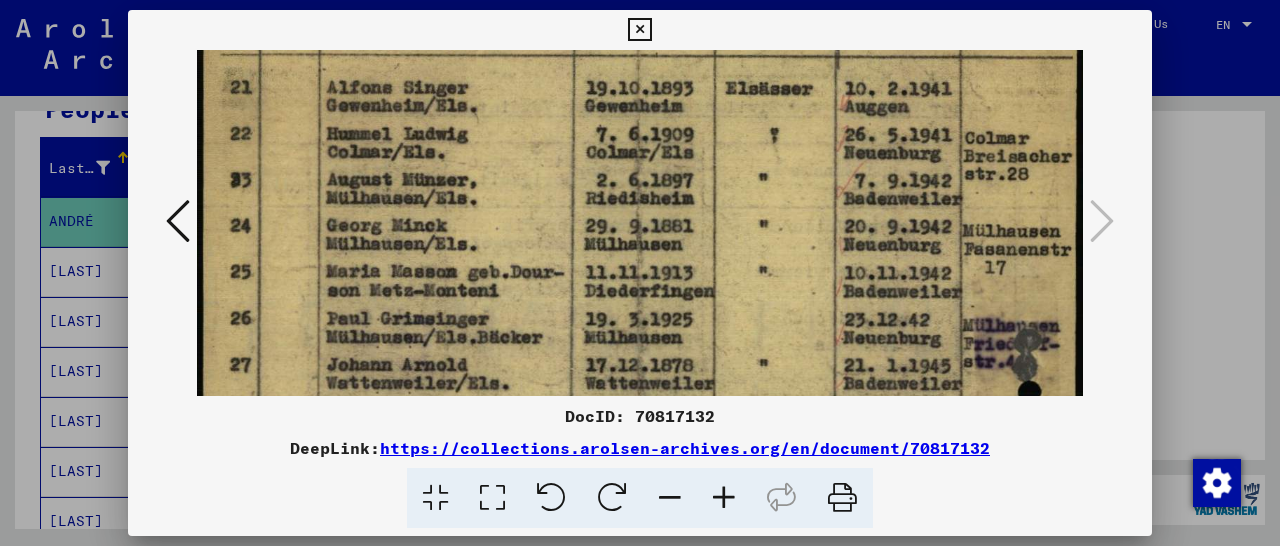 drag, startPoint x: 574, startPoint y: 338, endPoint x: 593, endPoint y: 222, distance: 117.54574 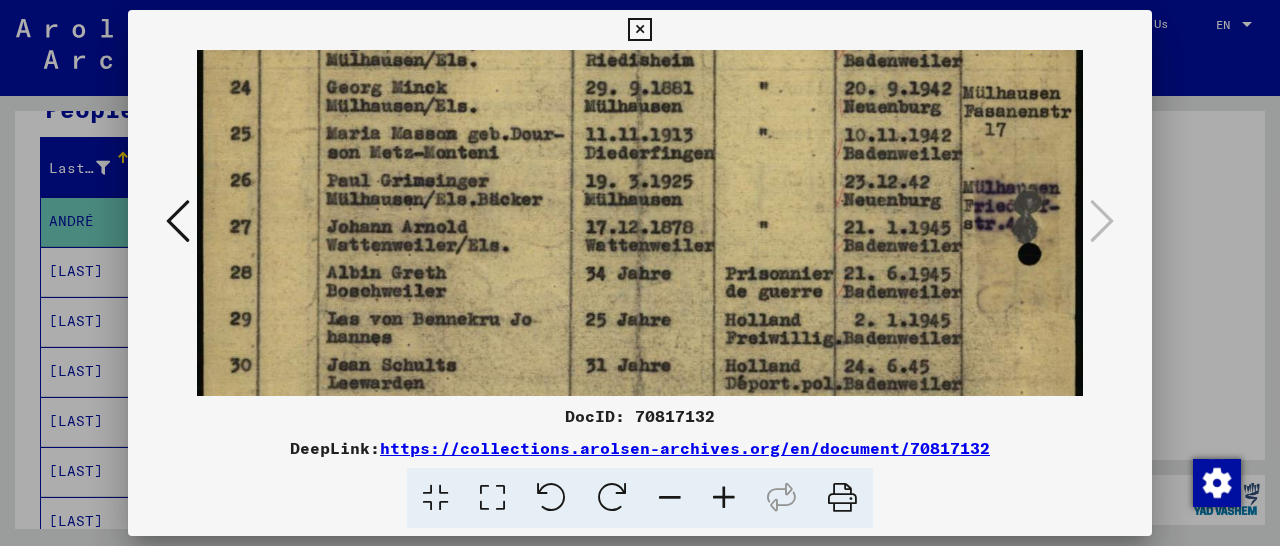 scroll, scrollTop: 296, scrollLeft: 0, axis: vertical 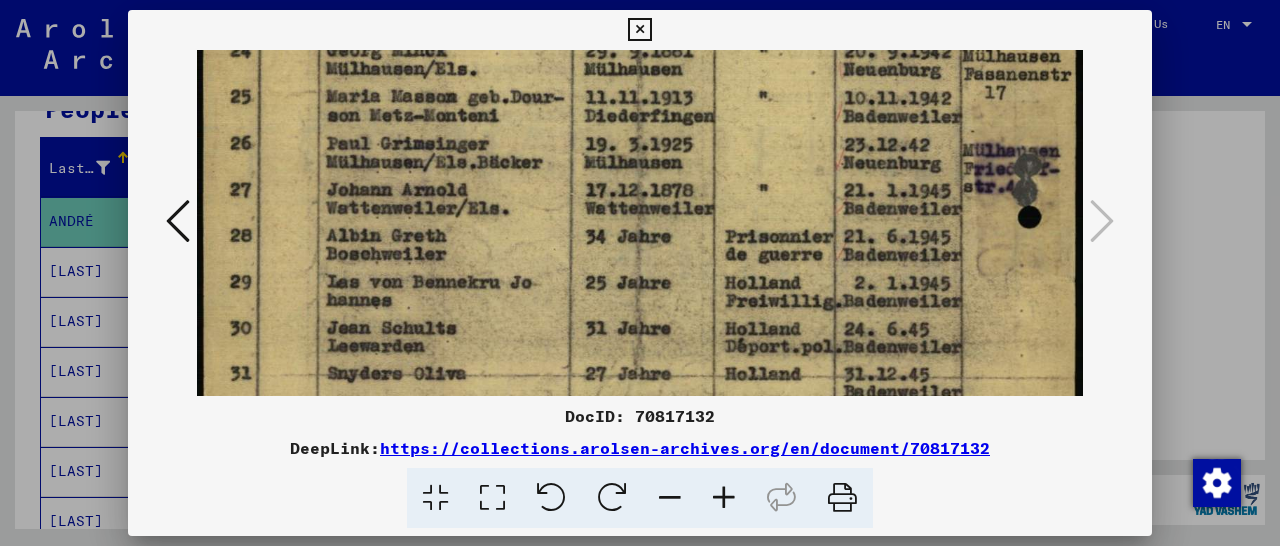 drag, startPoint x: 556, startPoint y: 321, endPoint x: 588, endPoint y: 152, distance: 172.00291 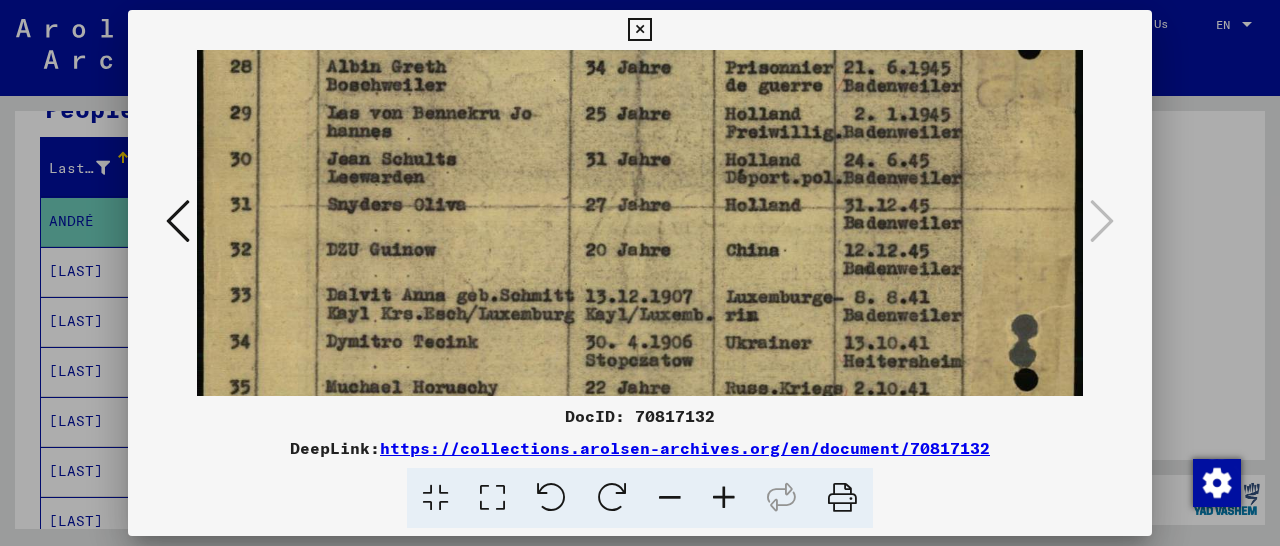 drag, startPoint x: 541, startPoint y: 298, endPoint x: 586, endPoint y: 117, distance: 186.51006 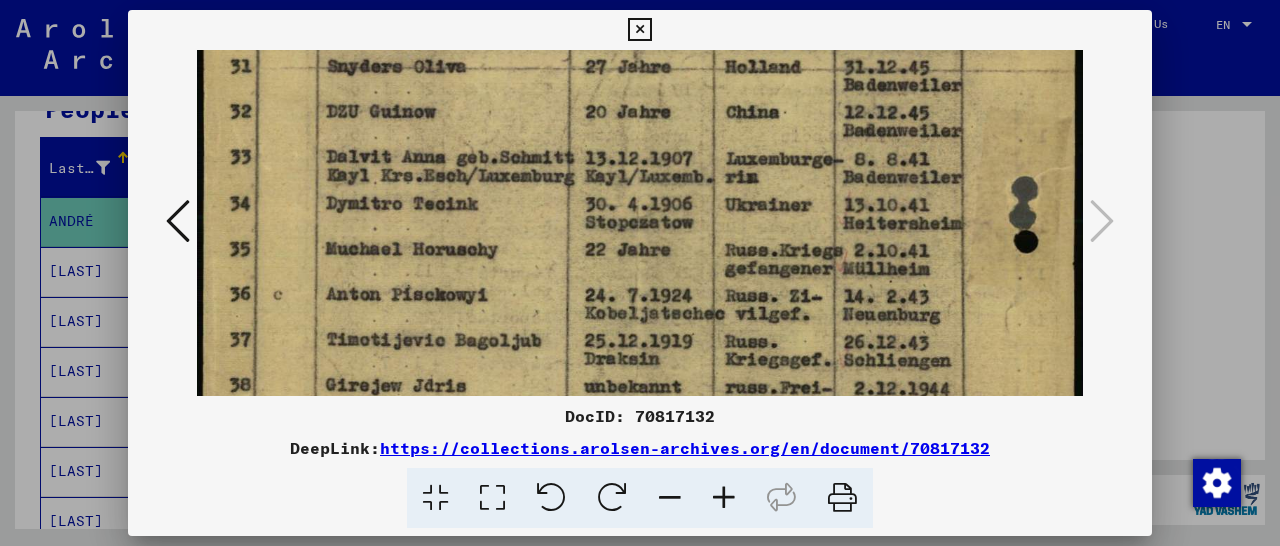 drag, startPoint x: 525, startPoint y: 309, endPoint x: 561, endPoint y: 172, distance: 141.65099 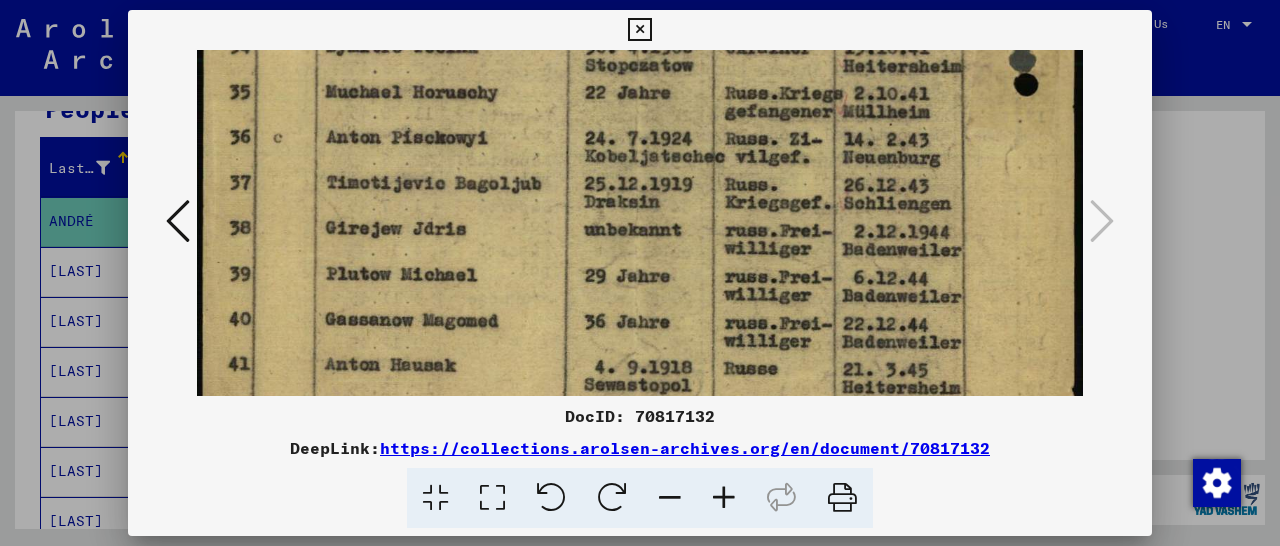 drag, startPoint x: 528, startPoint y: 336, endPoint x: 573, endPoint y: 191, distance: 151.82227 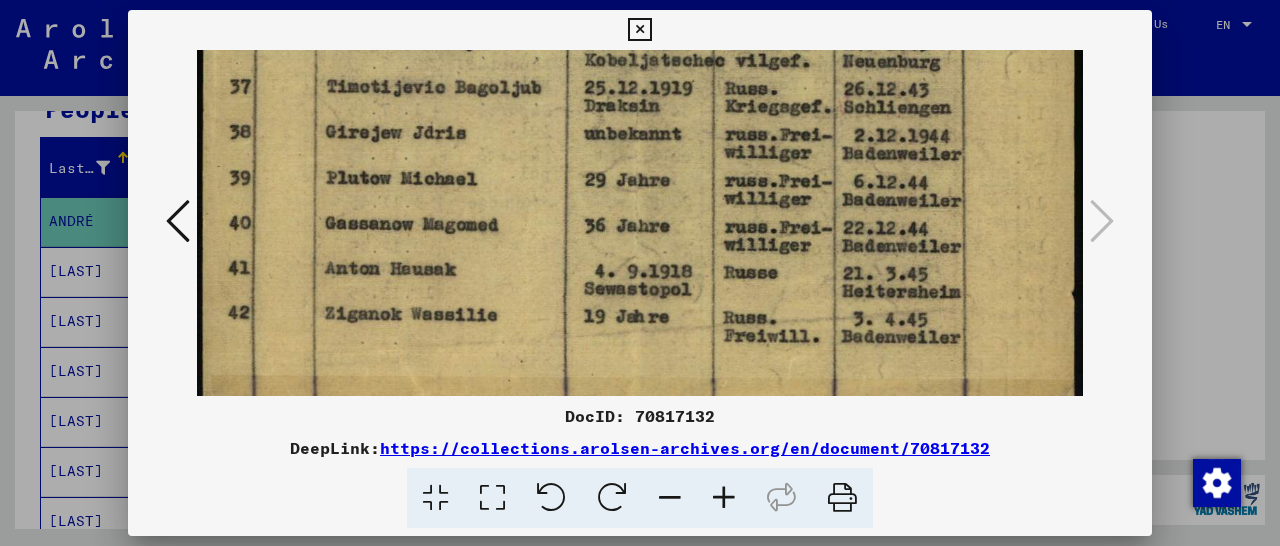 scroll, scrollTop: 872, scrollLeft: 0, axis: vertical 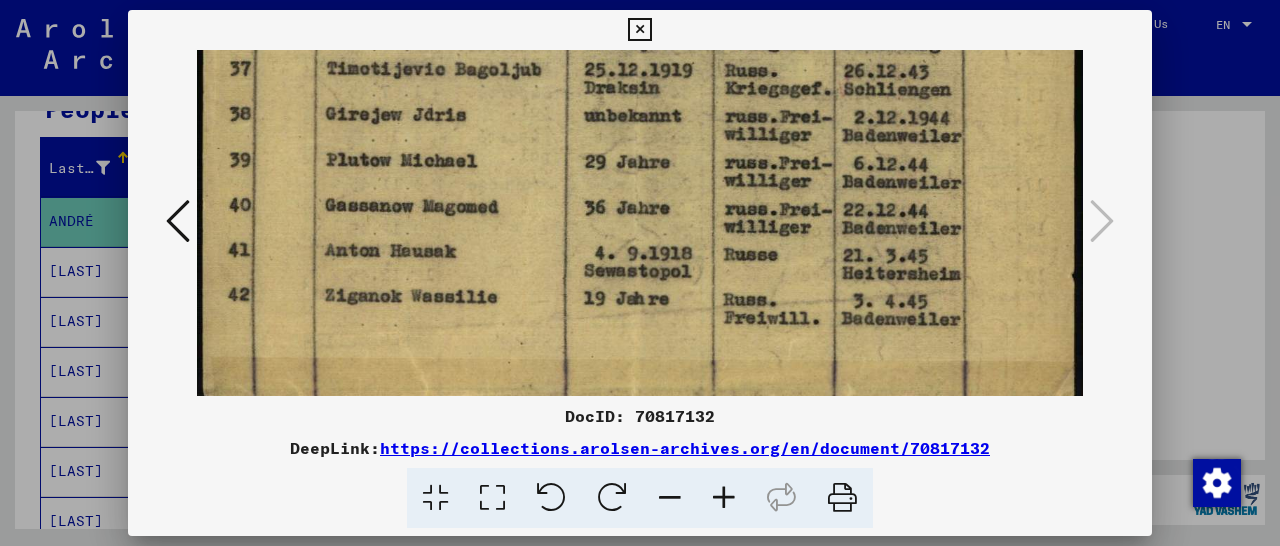 drag, startPoint x: 515, startPoint y: 323, endPoint x: 560, endPoint y: 209, distance: 122.56019 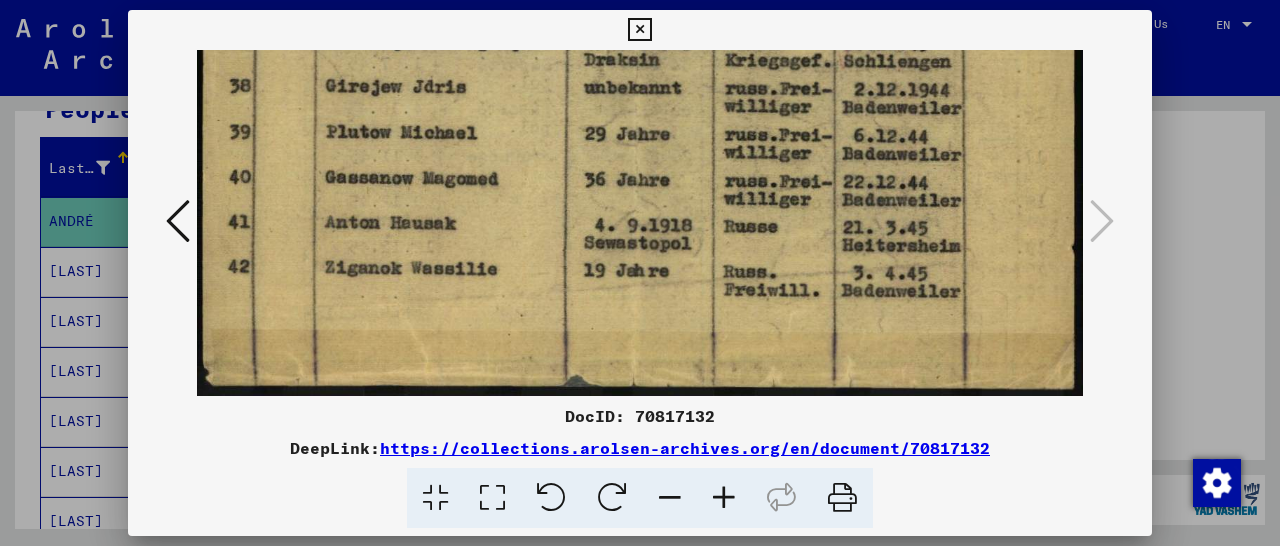 drag, startPoint x: 568, startPoint y: 279, endPoint x: 585, endPoint y: 162, distance: 118.22859 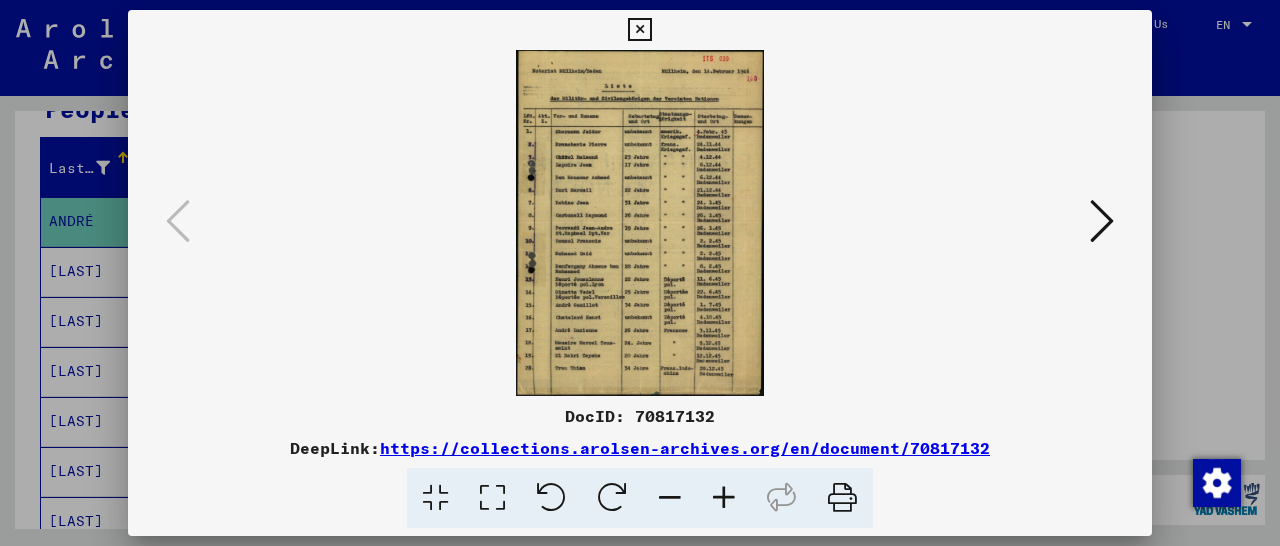 click at bounding box center (724, 498) 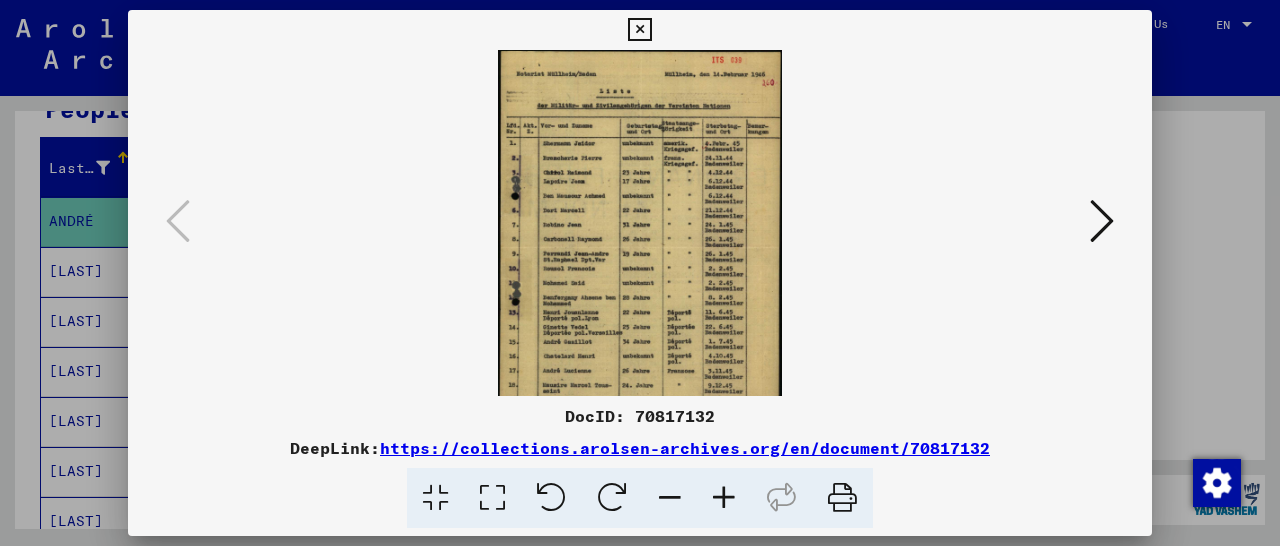 click at bounding box center [724, 498] 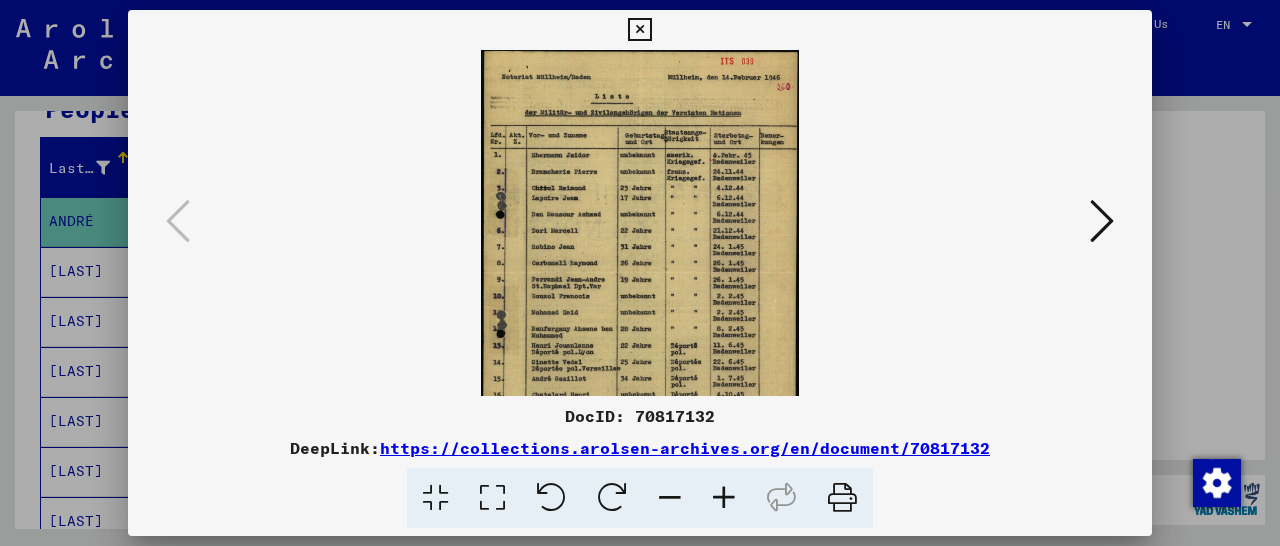 click at bounding box center [724, 498] 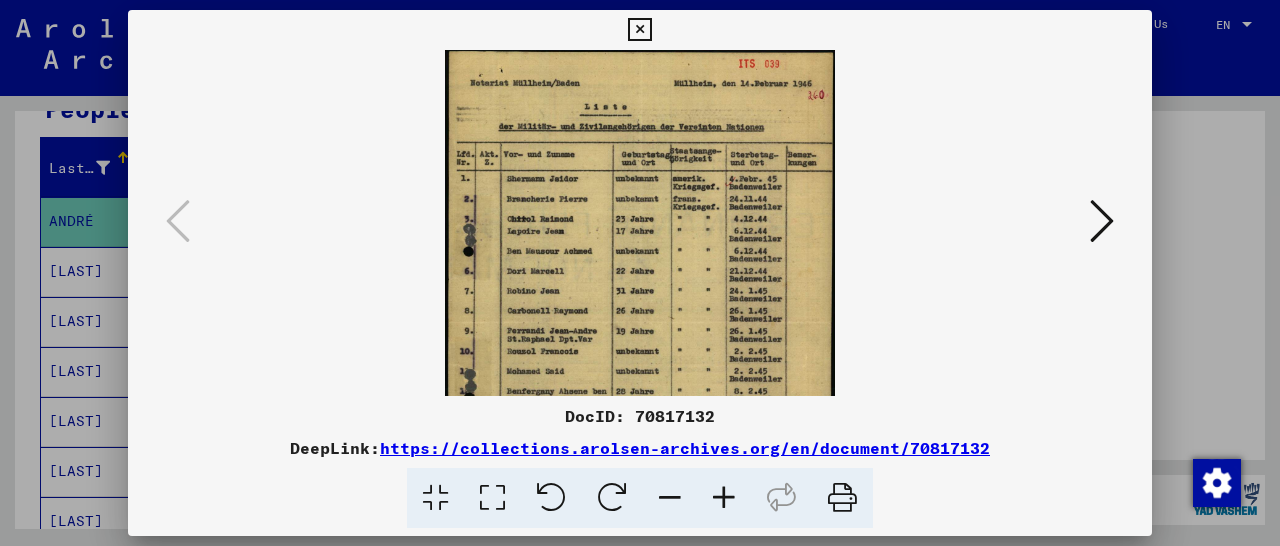 click at bounding box center [724, 498] 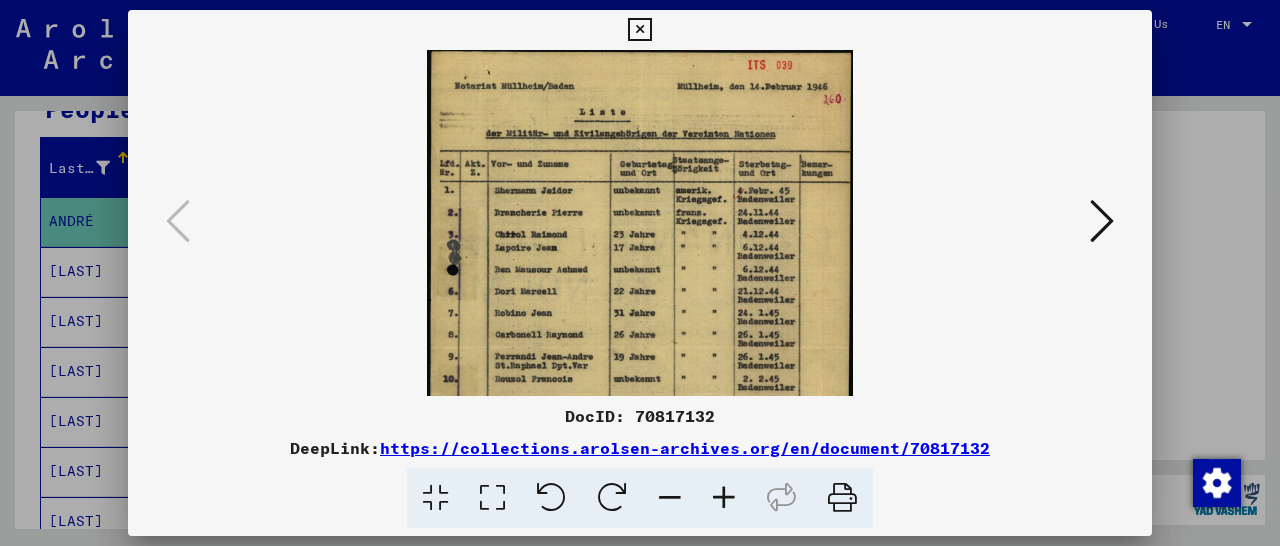 click at bounding box center [724, 498] 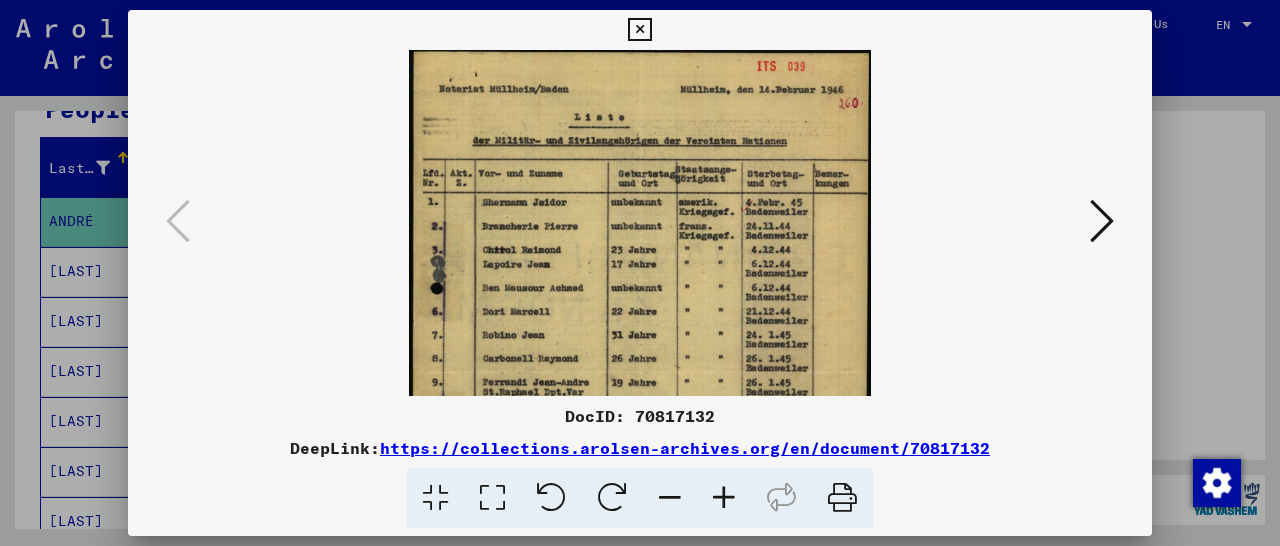 click at bounding box center (724, 498) 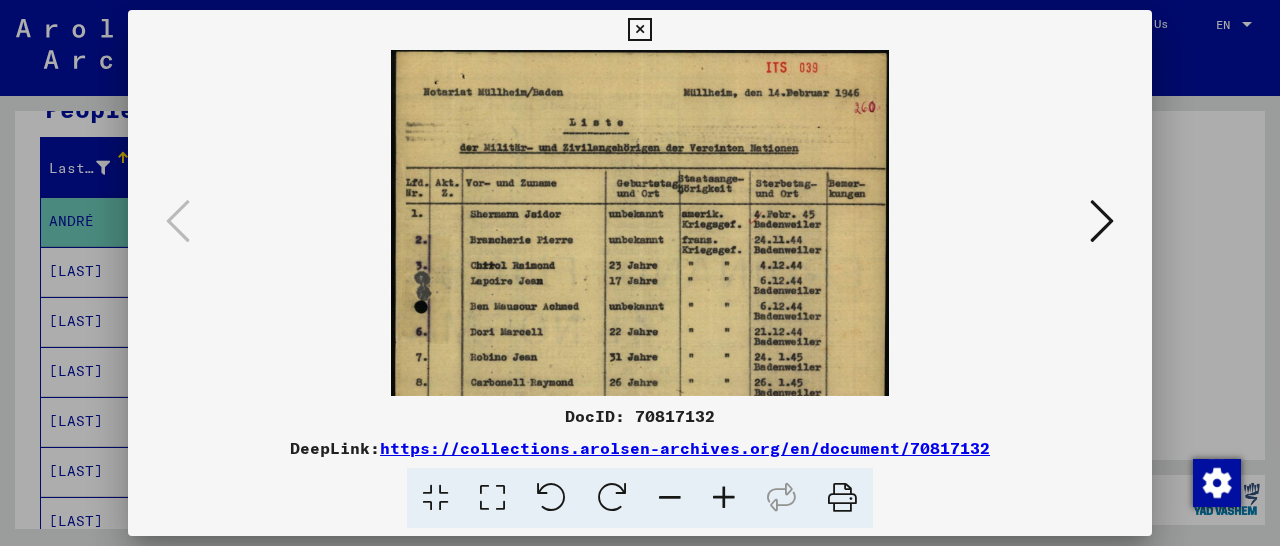 click at bounding box center (724, 498) 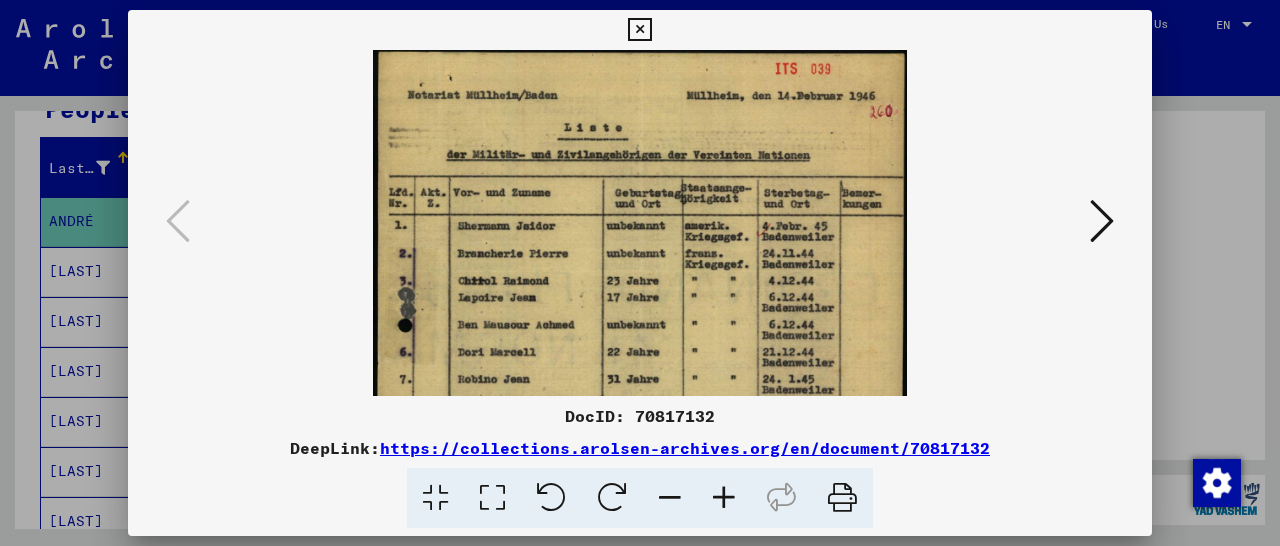 click at bounding box center (724, 498) 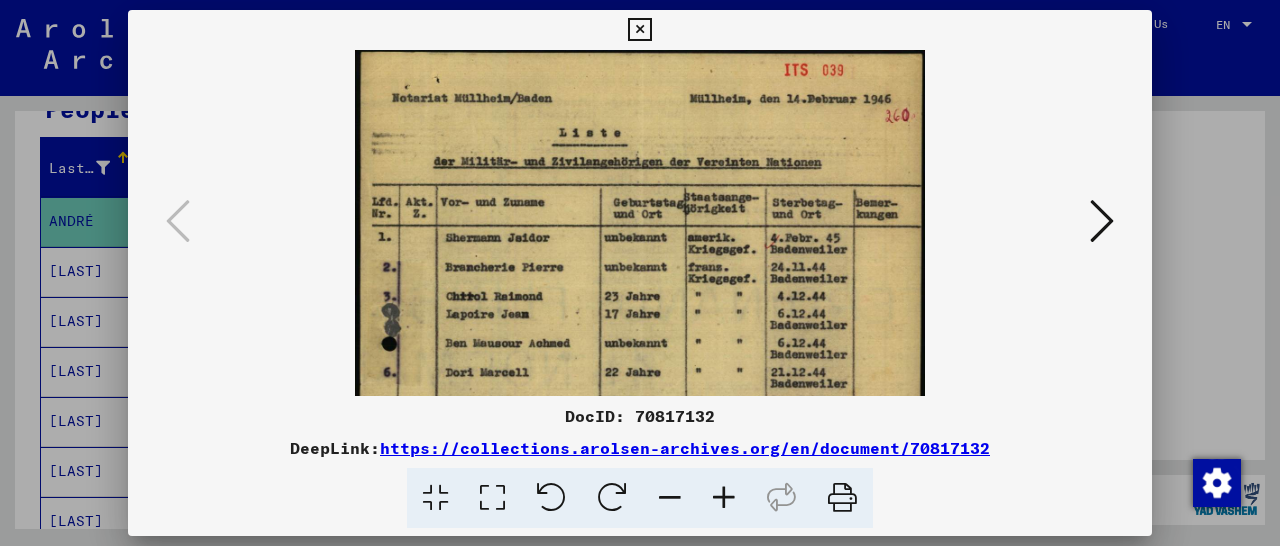 click at bounding box center (724, 498) 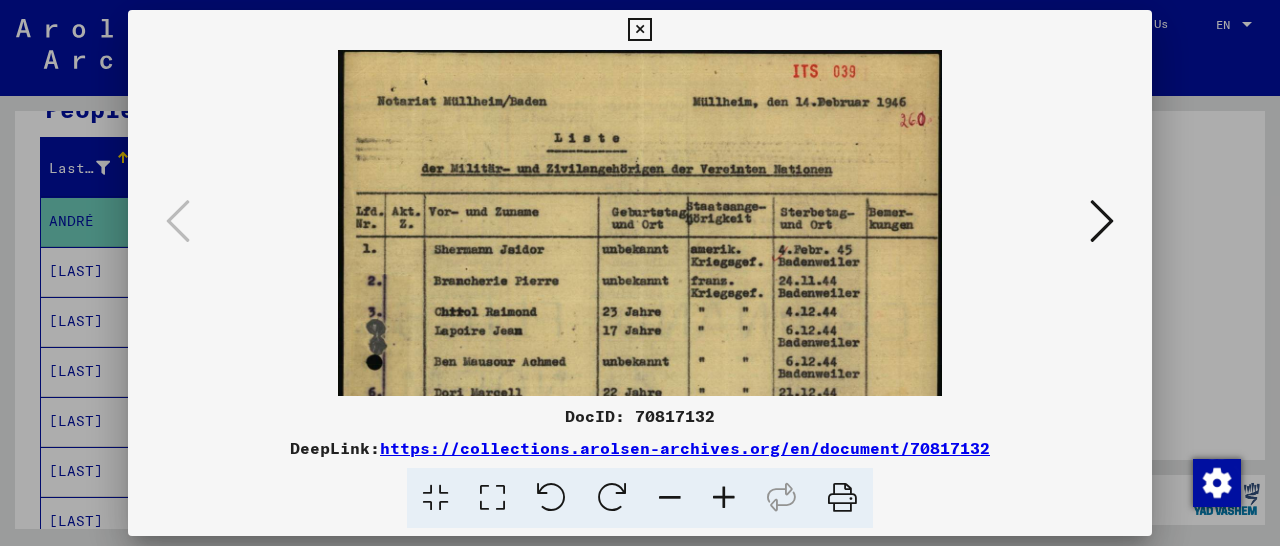 click at bounding box center [724, 498] 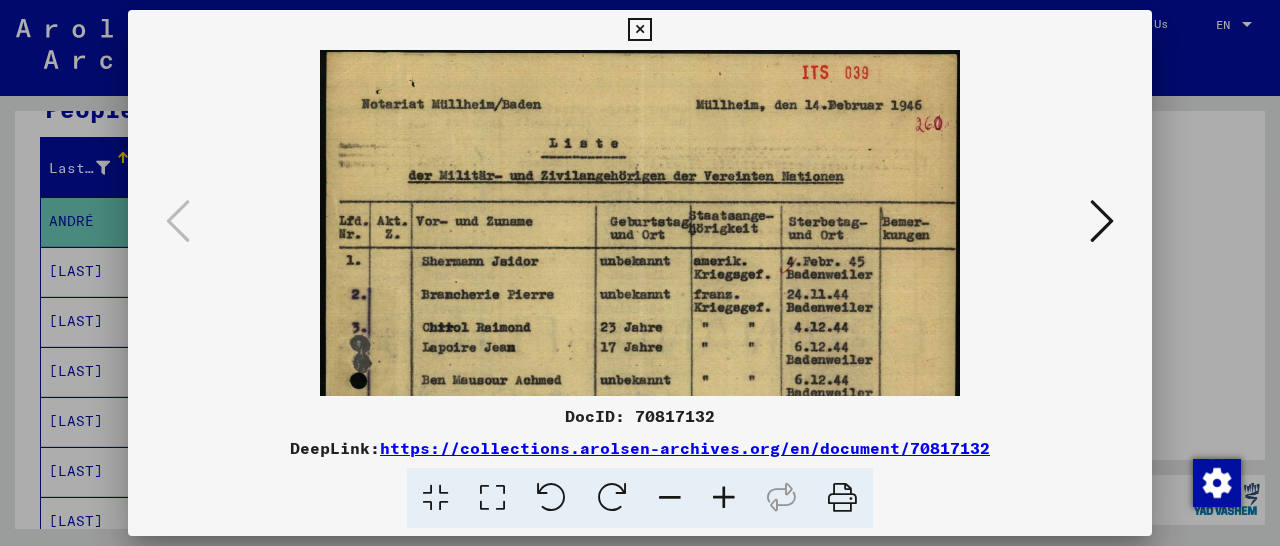 click at bounding box center [724, 498] 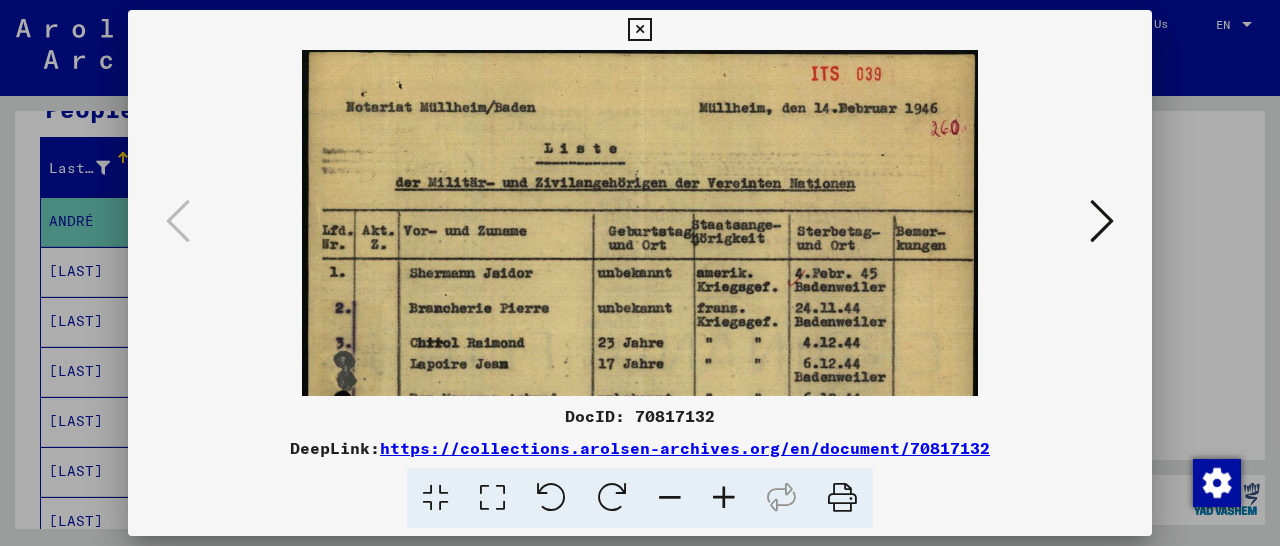 click at bounding box center (724, 498) 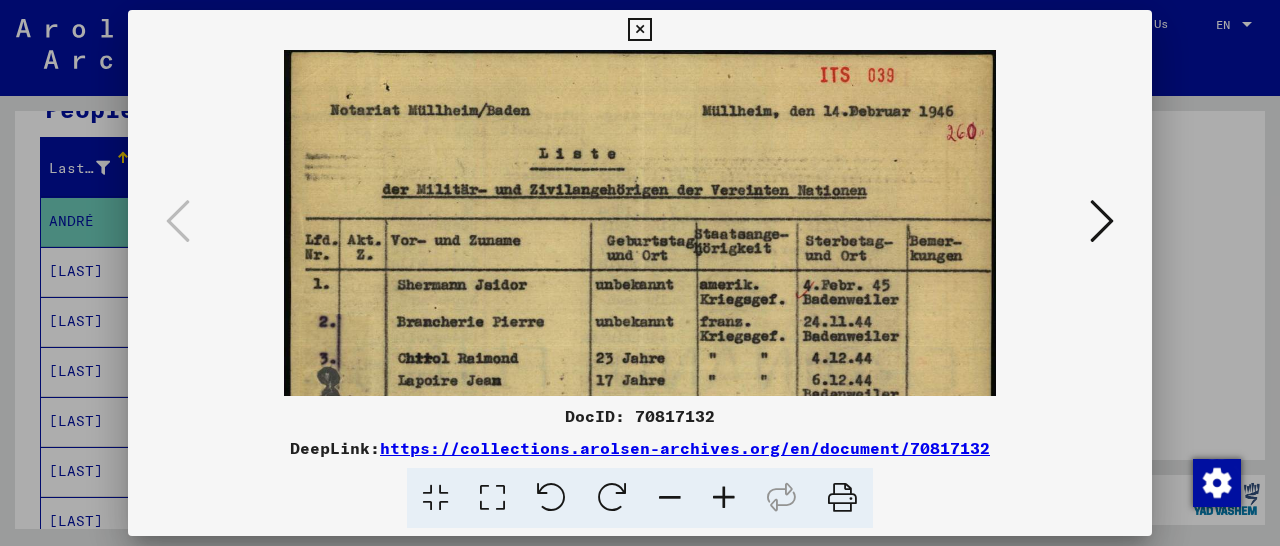 click at bounding box center (724, 498) 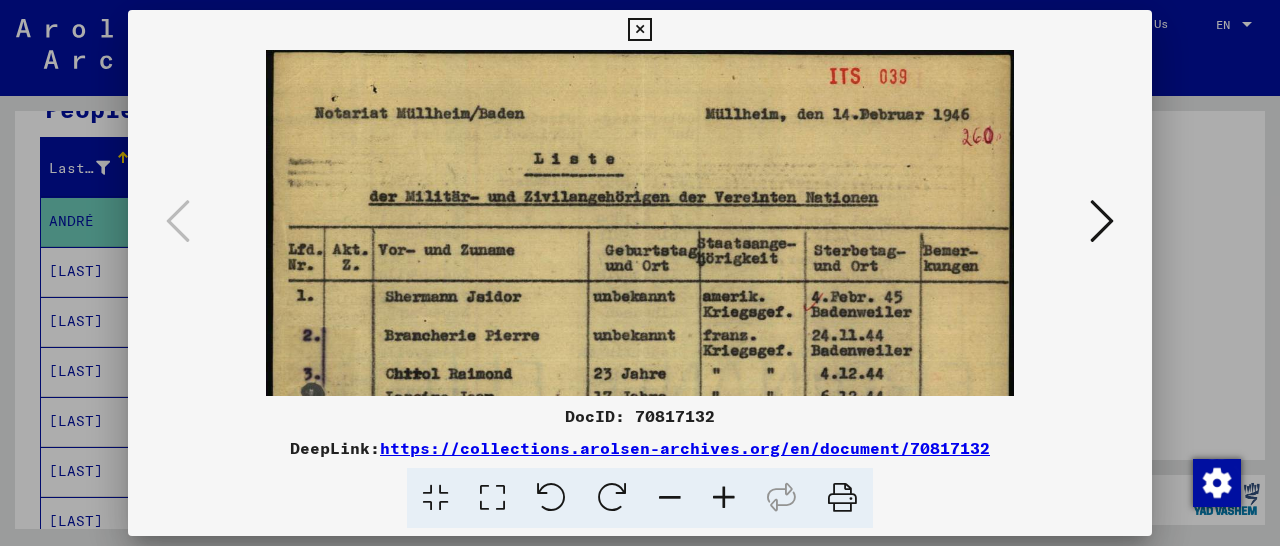 click at bounding box center [724, 498] 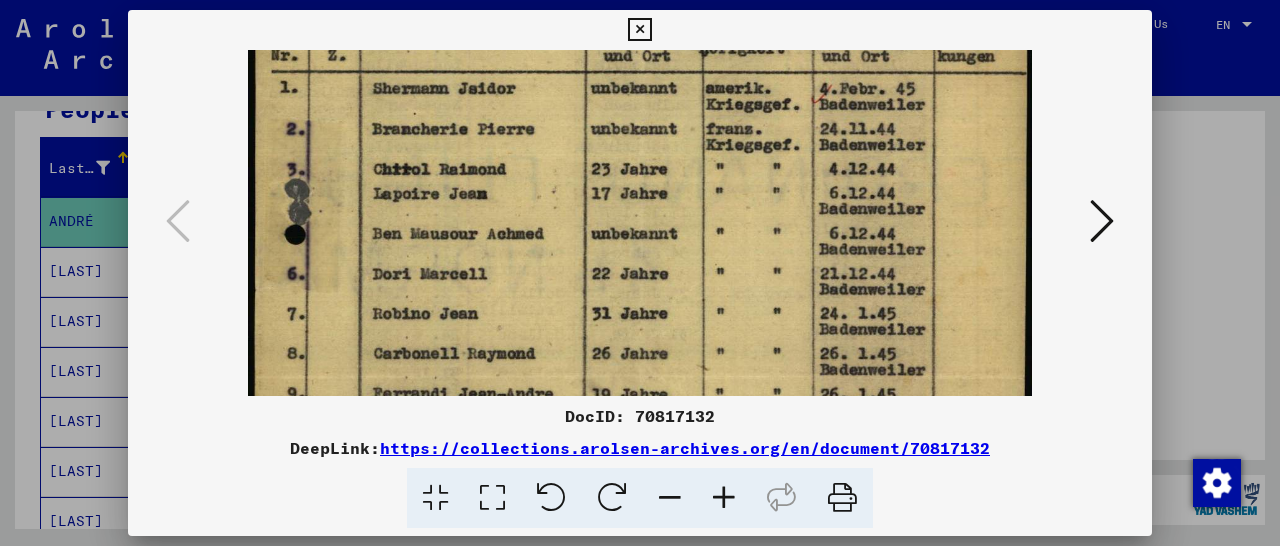 scroll, scrollTop: 222, scrollLeft: 0, axis: vertical 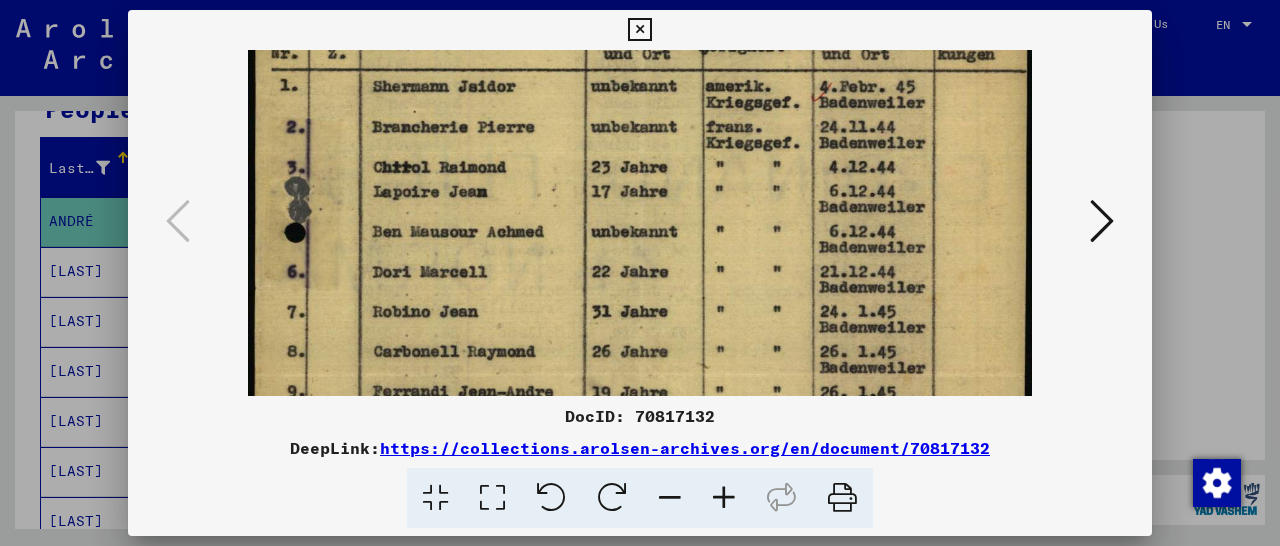 drag, startPoint x: 595, startPoint y: 285, endPoint x: 638, endPoint y: 150, distance: 141.68274 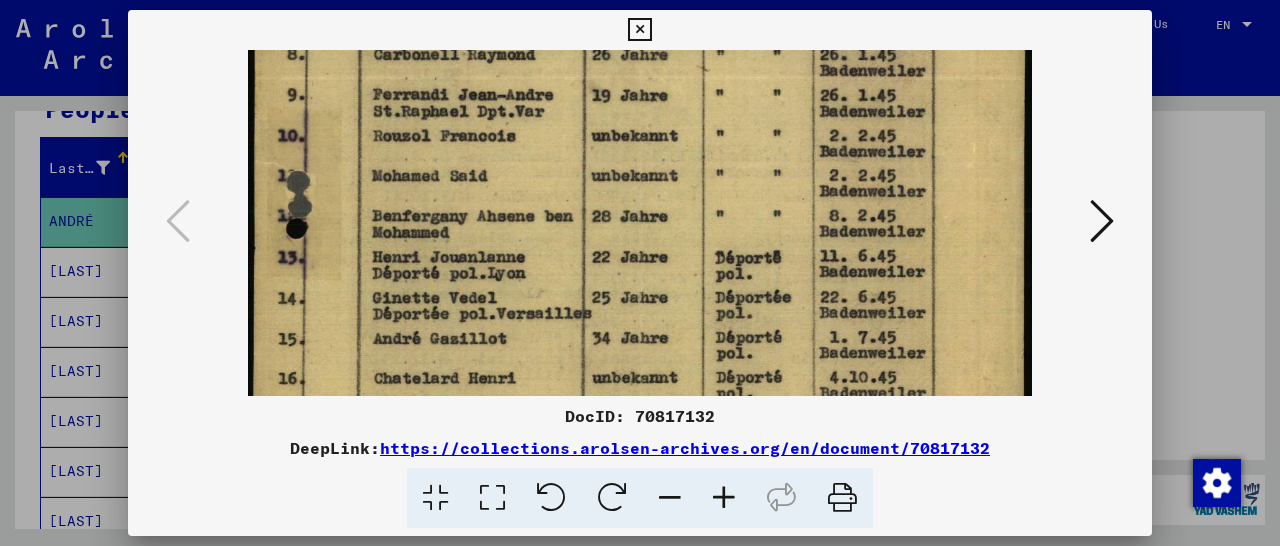 scroll, scrollTop: 528, scrollLeft: 0, axis: vertical 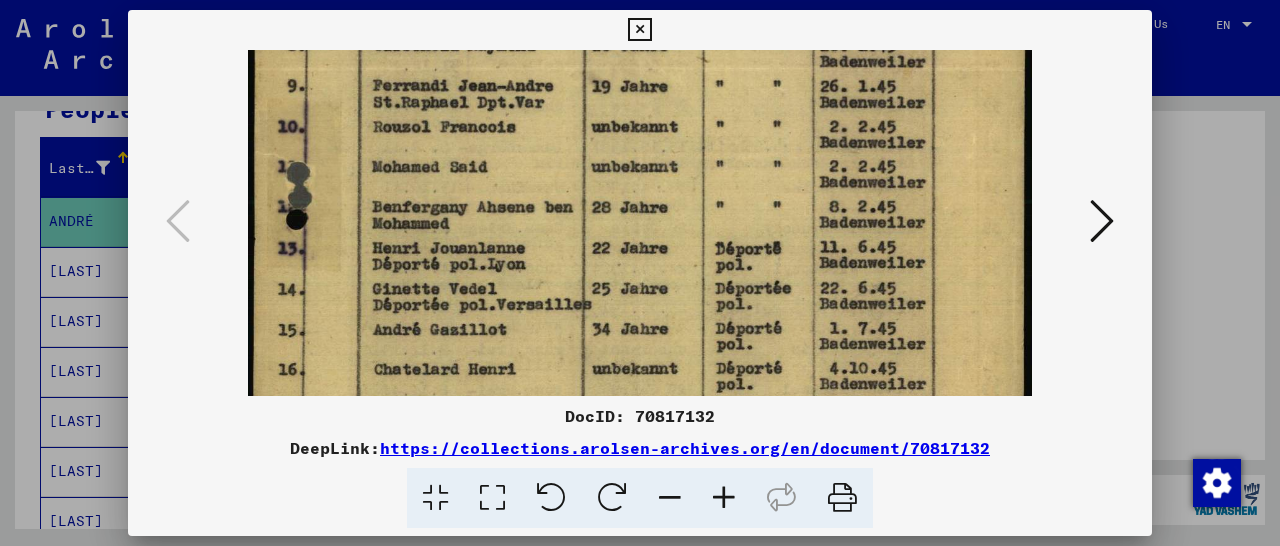 drag, startPoint x: 591, startPoint y: 251, endPoint x: 682, endPoint y: -48, distance: 312.5412 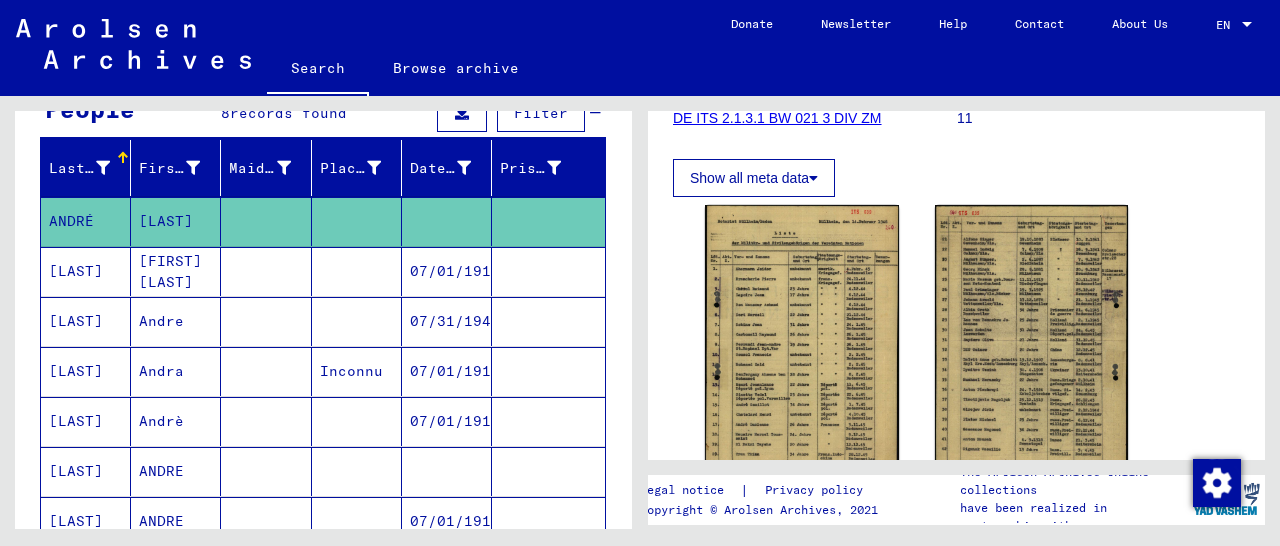 click at bounding box center (548, 371) 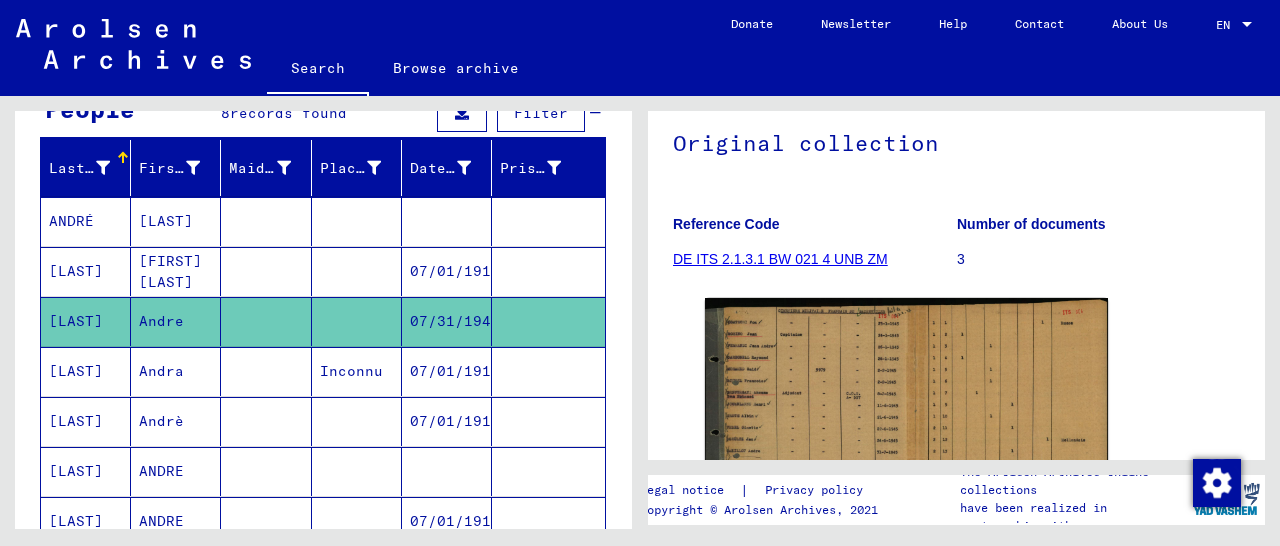 scroll, scrollTop: 312, scrollLeft: 0, axis: vertical 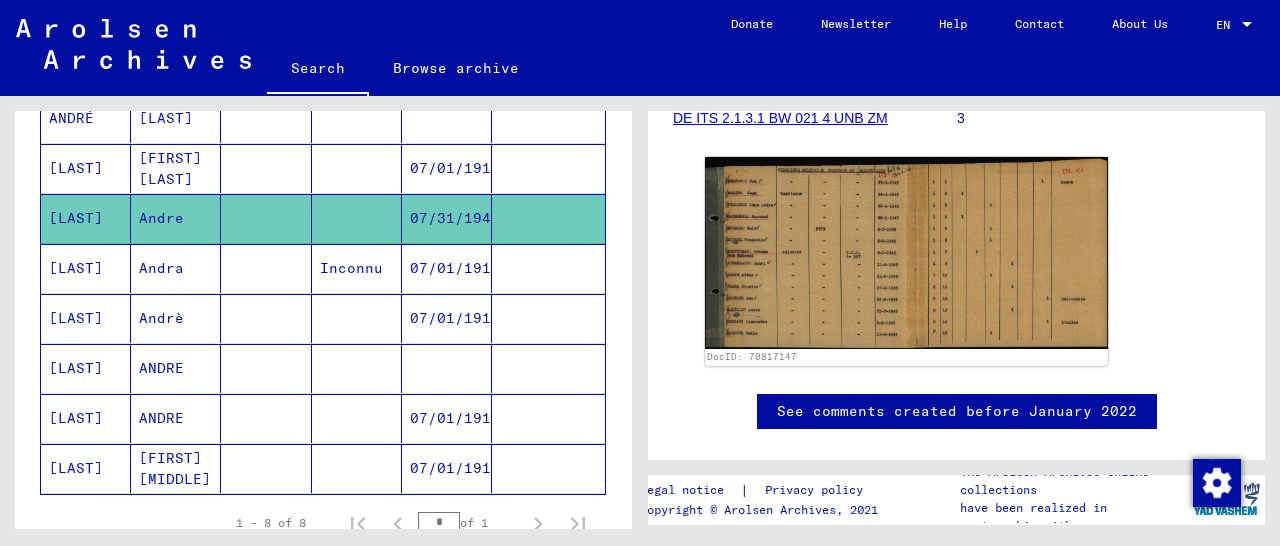 click 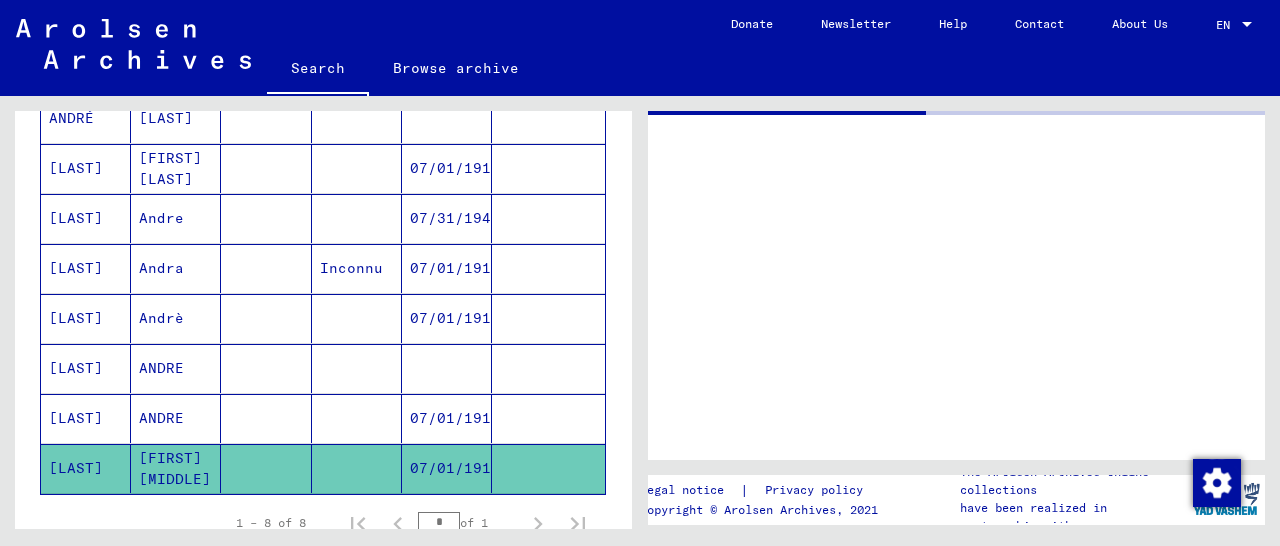 click at bounding box center (548, 468) 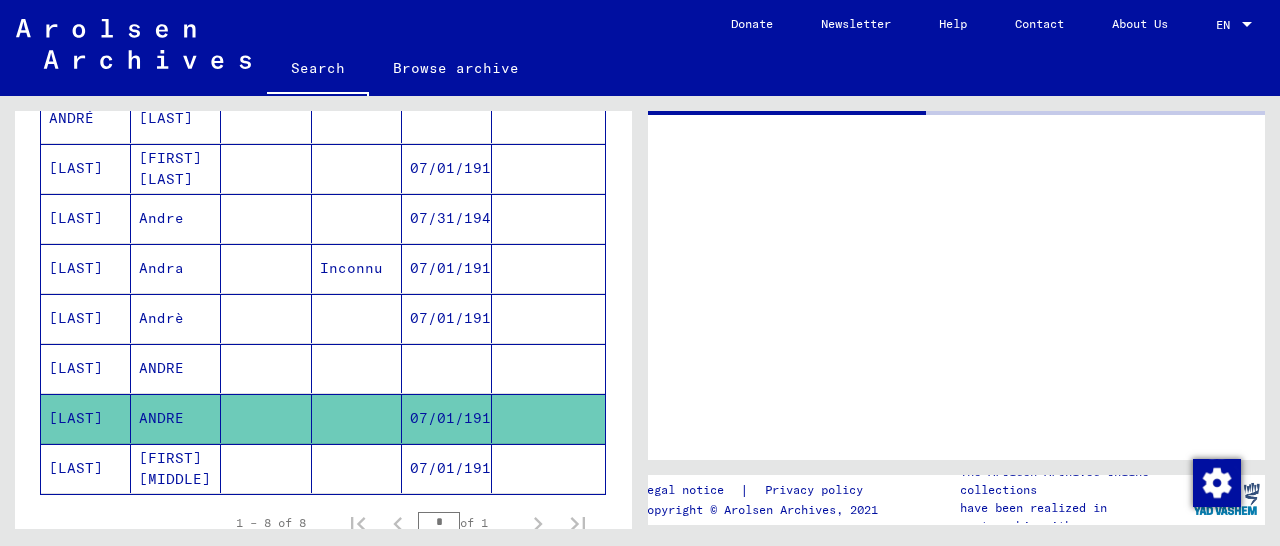 scroll, scrollTop: 0, scrollLeft: 0, axis: both 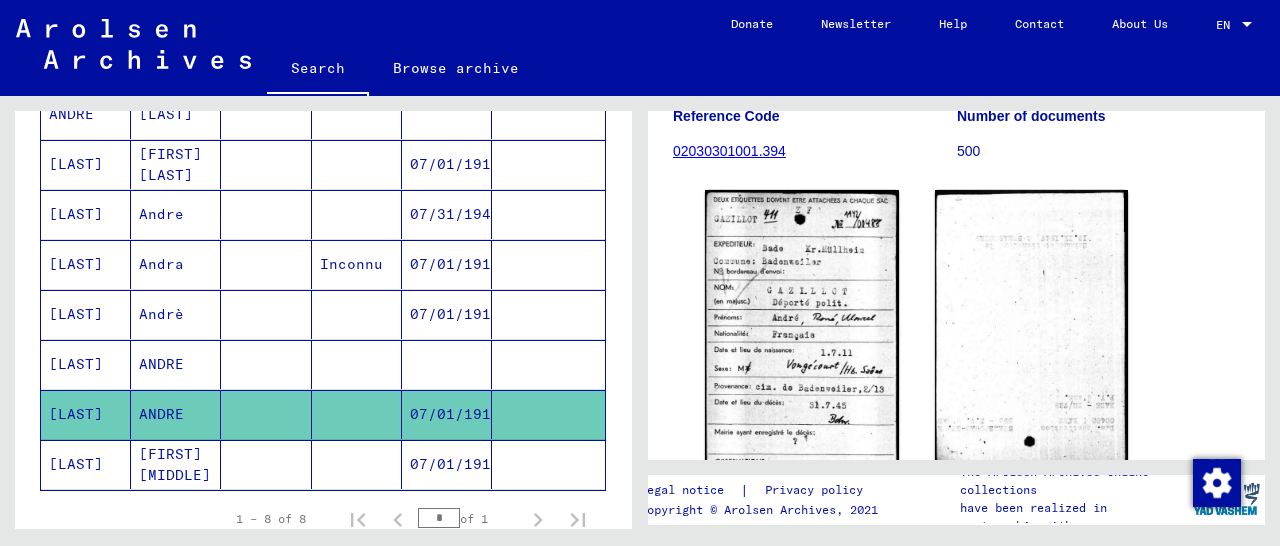 click at bounding box center (548, 364) 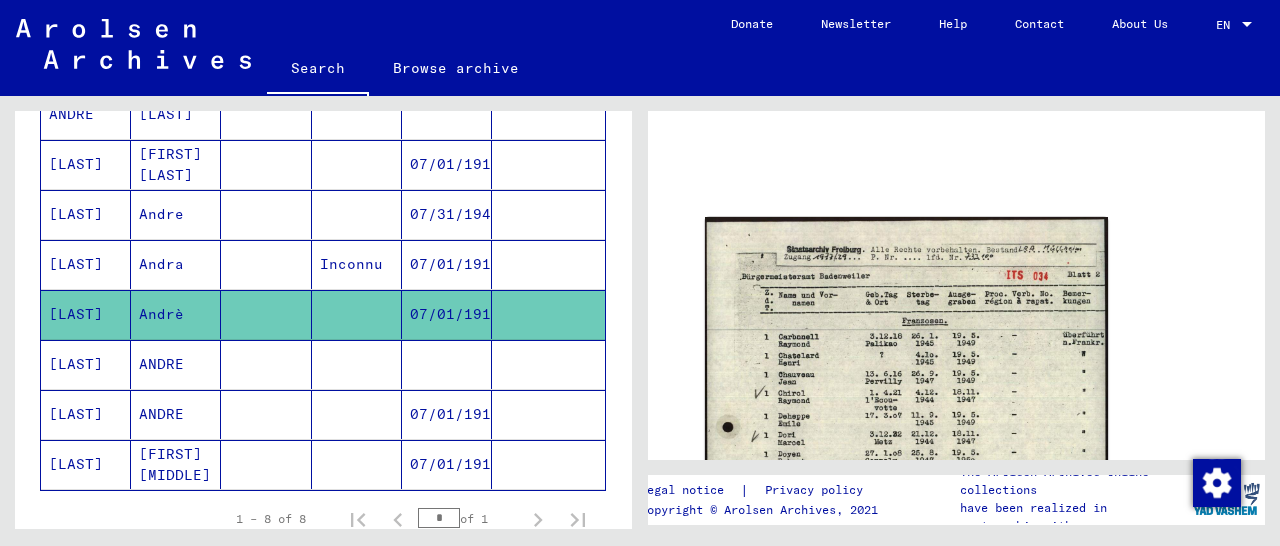 scroll, scrollTop: 208, scrollLeft: 0, axis: vertical 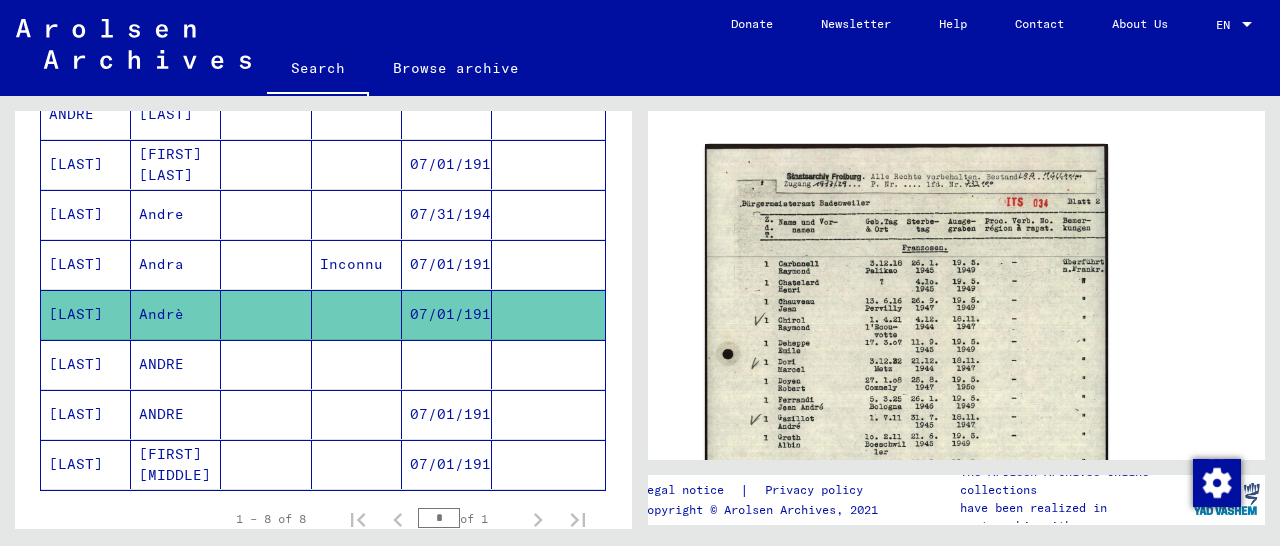click at bounding box center (548, 314) 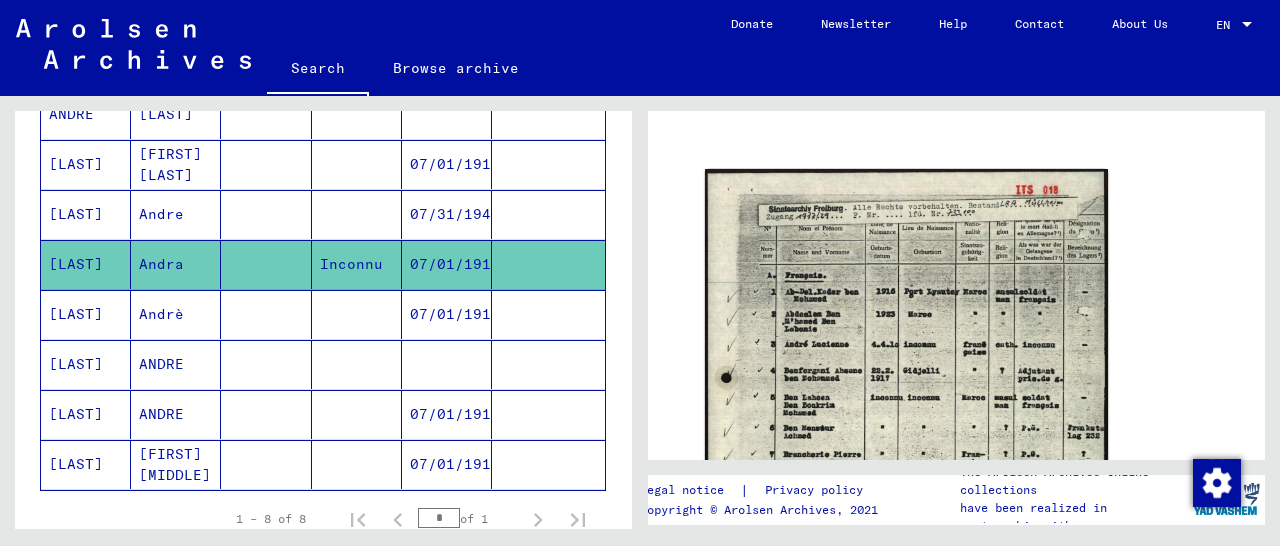scroll, scrollTop: 208, scrollLeft: 0, axis: vertical 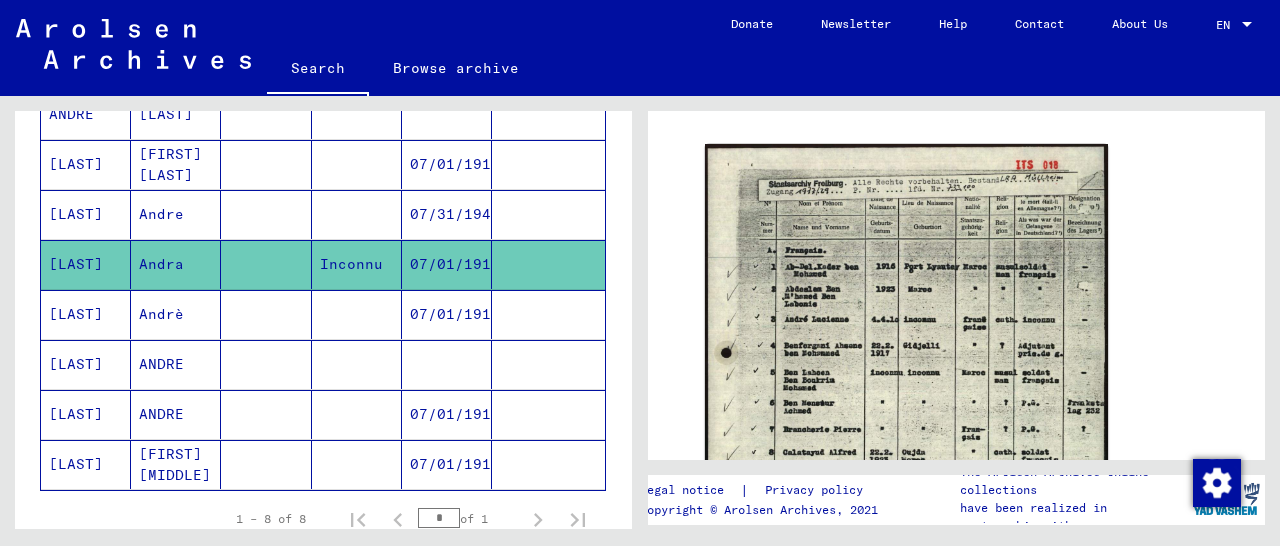 click at bounding box center [548, 264] 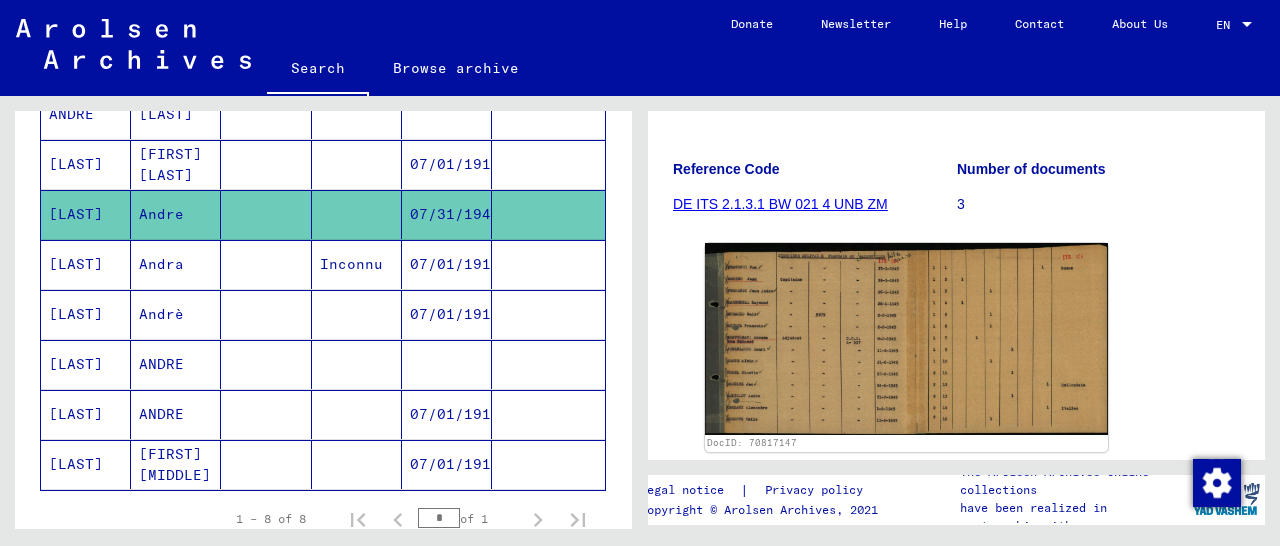 scroll, scrollTop: 312, scrollLeft: 0, axis: vertical 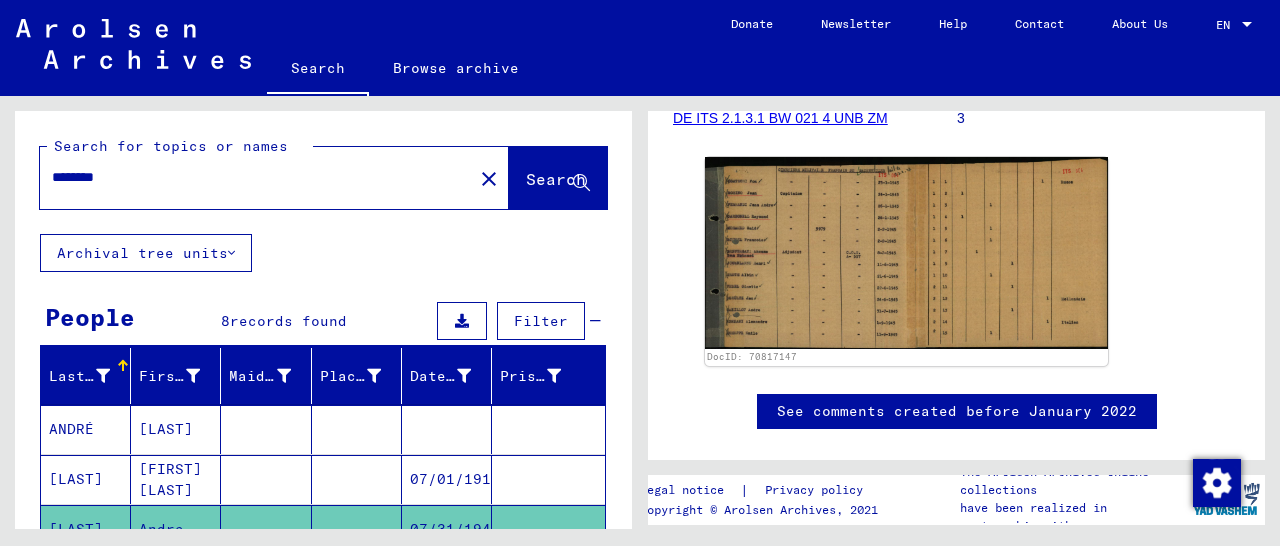 drag, startPoint x: 149, startPoint y: 173, endPoint x: 72, endPoint y: 199, distance: 81.27115 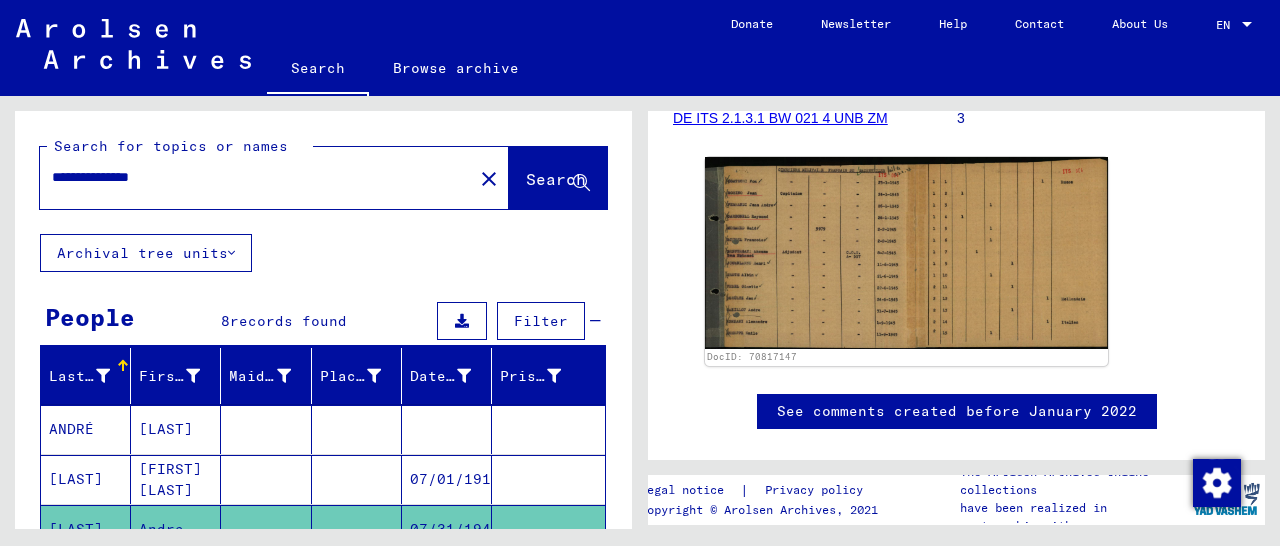 click on "Search" 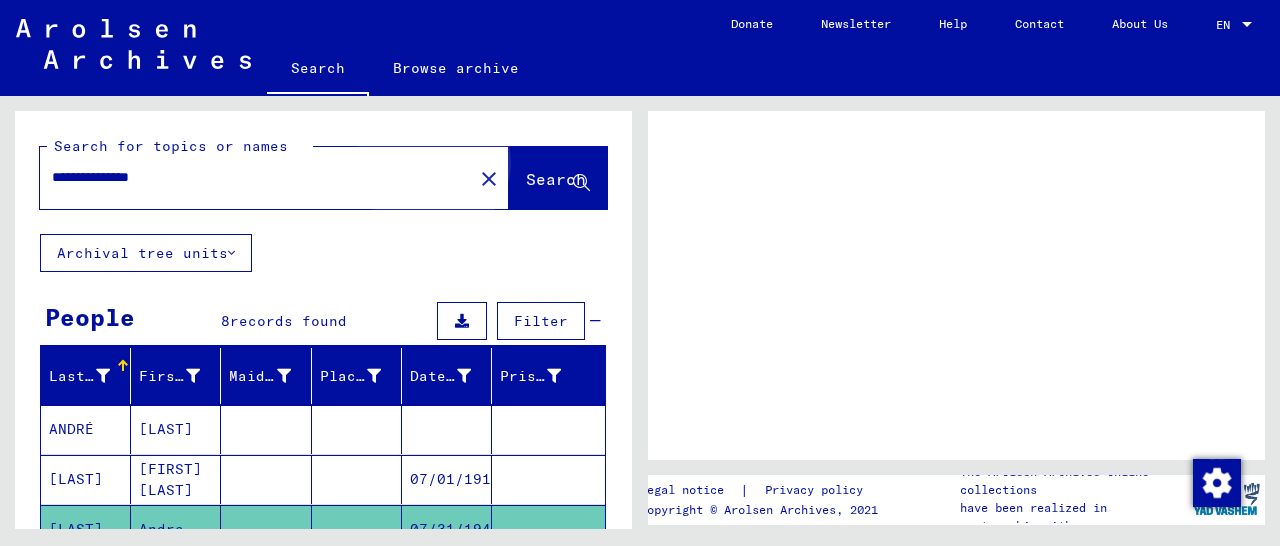 scroll, scrollTop: 0, scrollLeft: 0, axis: both 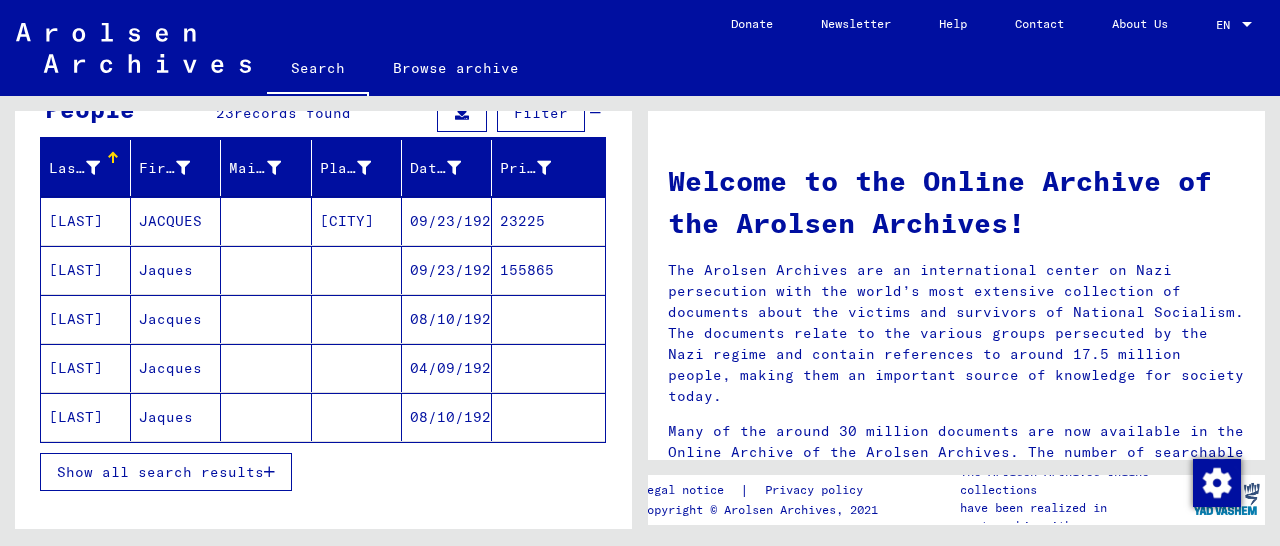 click on "23225" at bounding box center [548, 270] 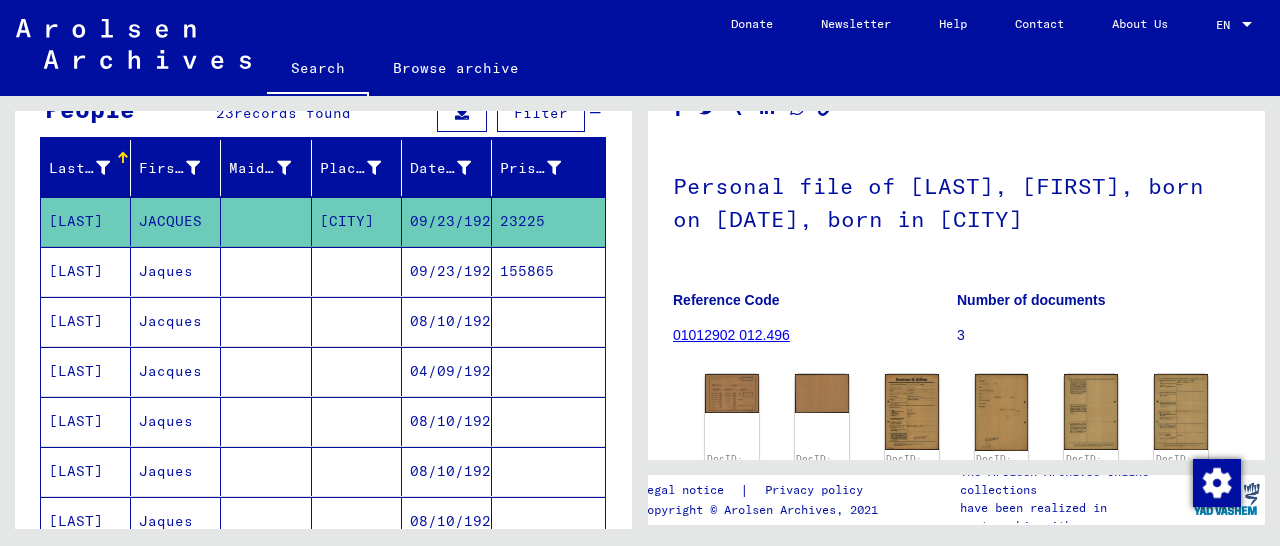 scroll, scrollTop: 257, scrollLeft: 0, axis: vertical 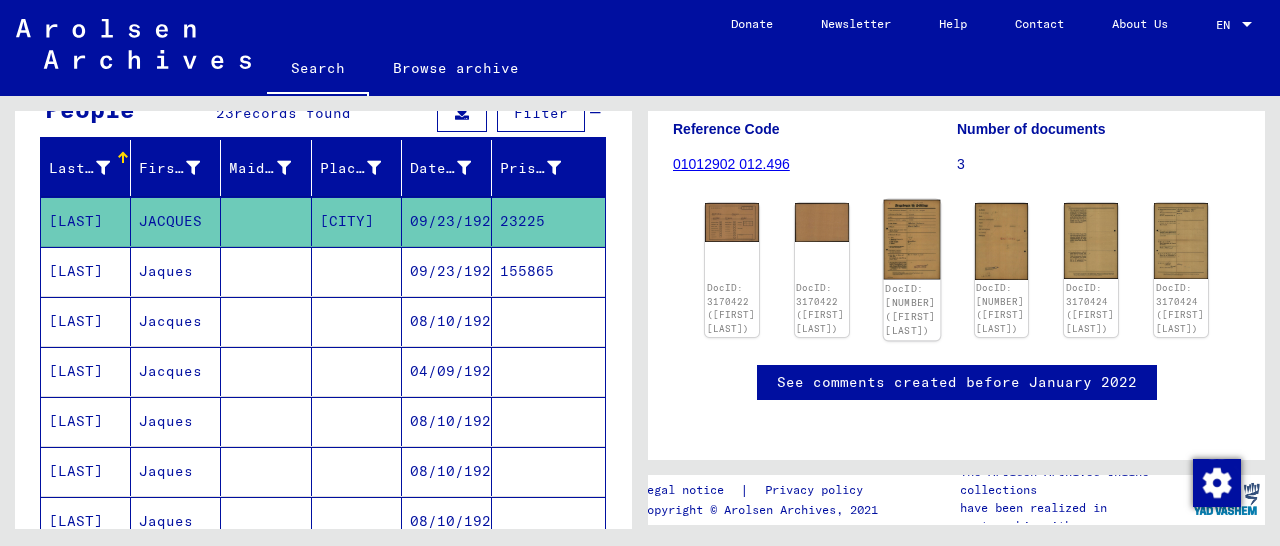 click 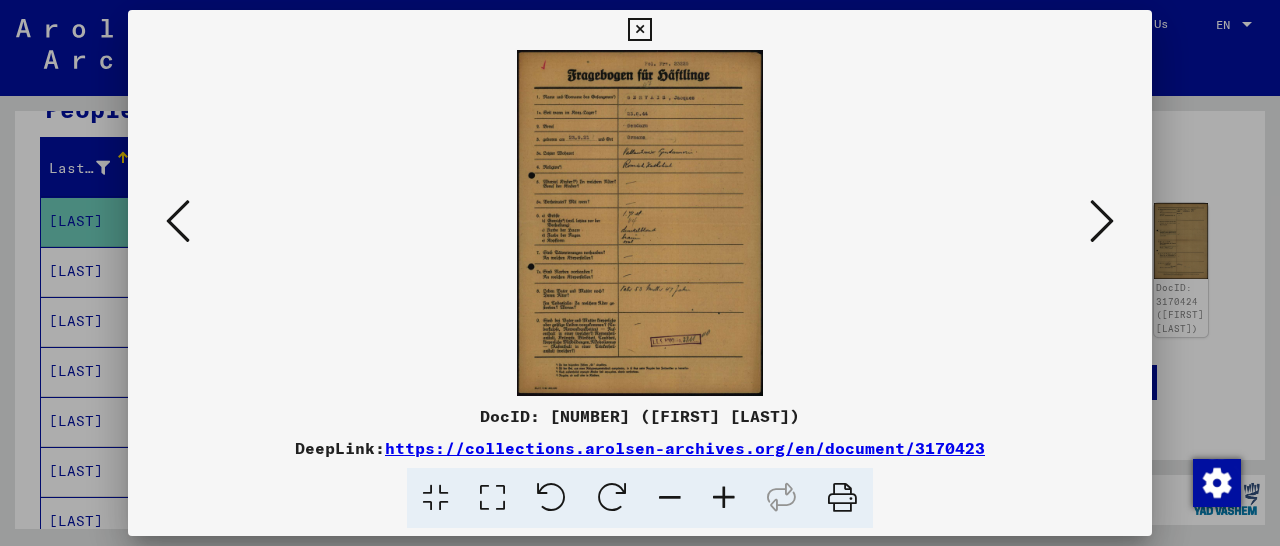 click at bounding box center [724, 498] 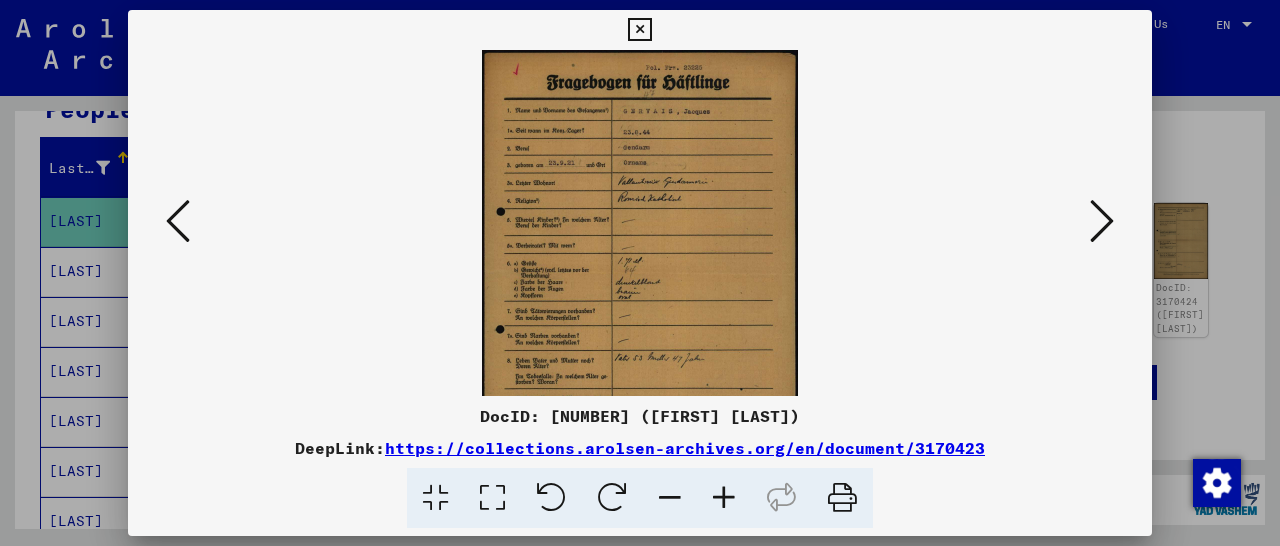 click at bounding box center [724, 498] 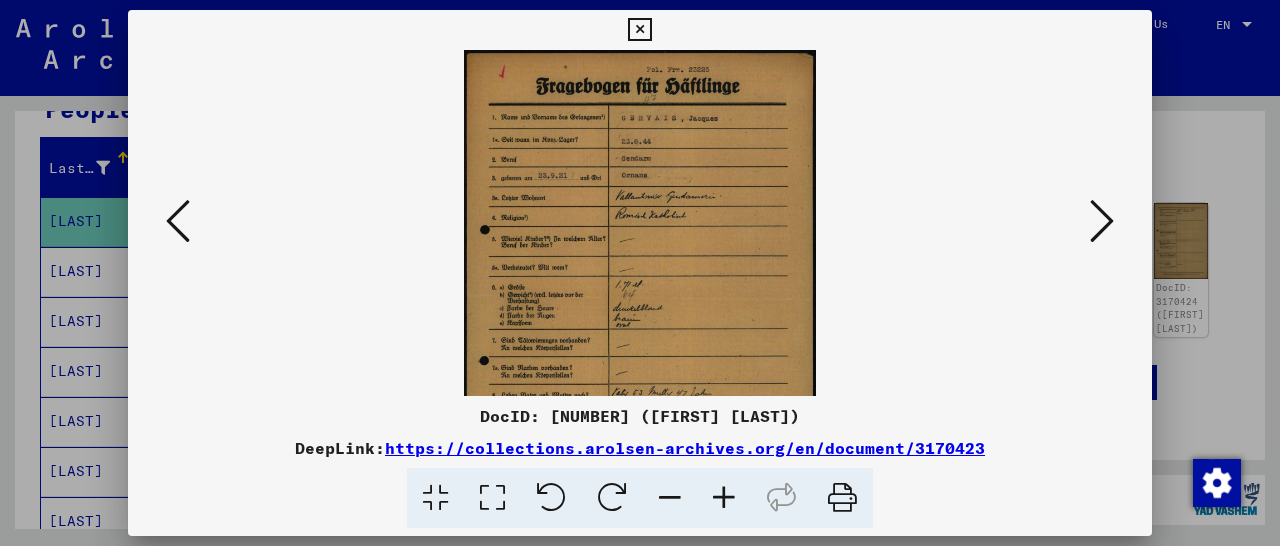 click at bounding box center [724, 498] 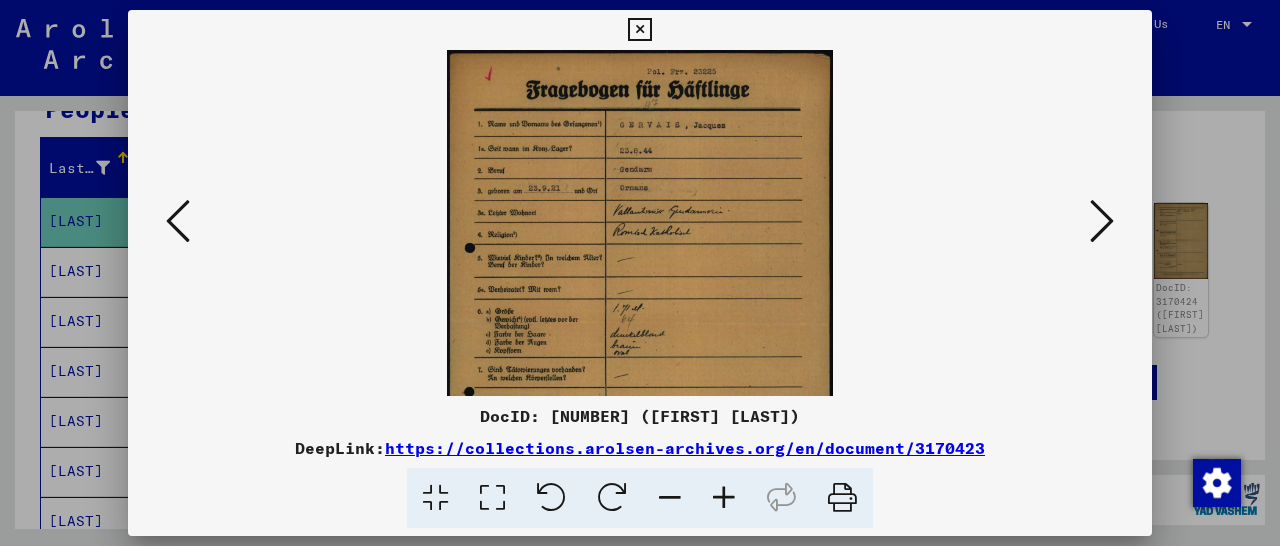 click at bounding box center (724, 498) 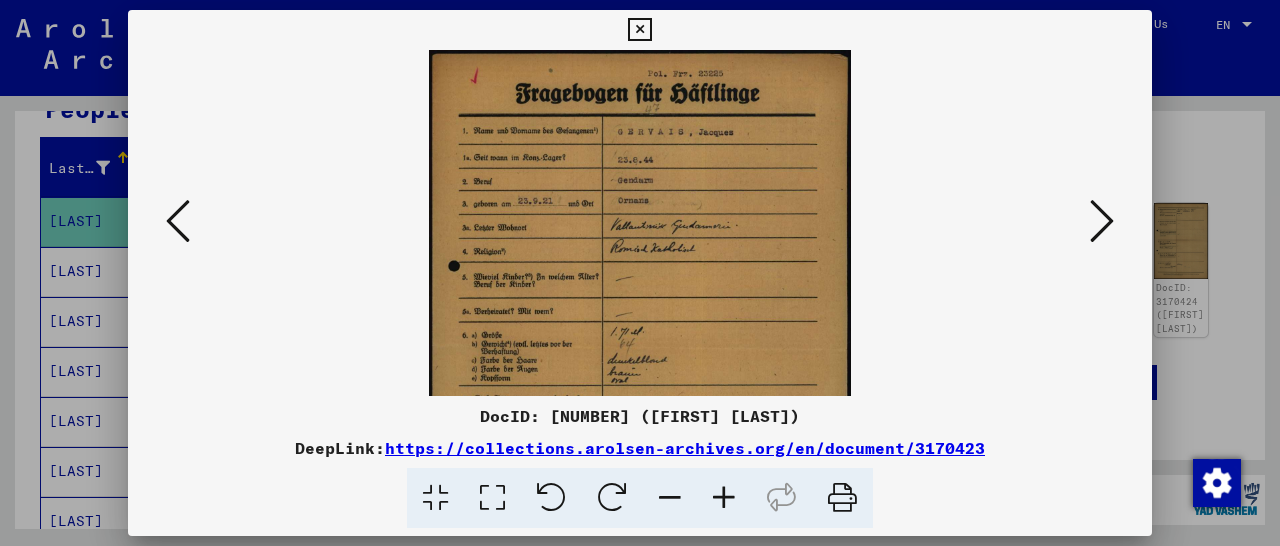 click at bounding box center (724, 498) 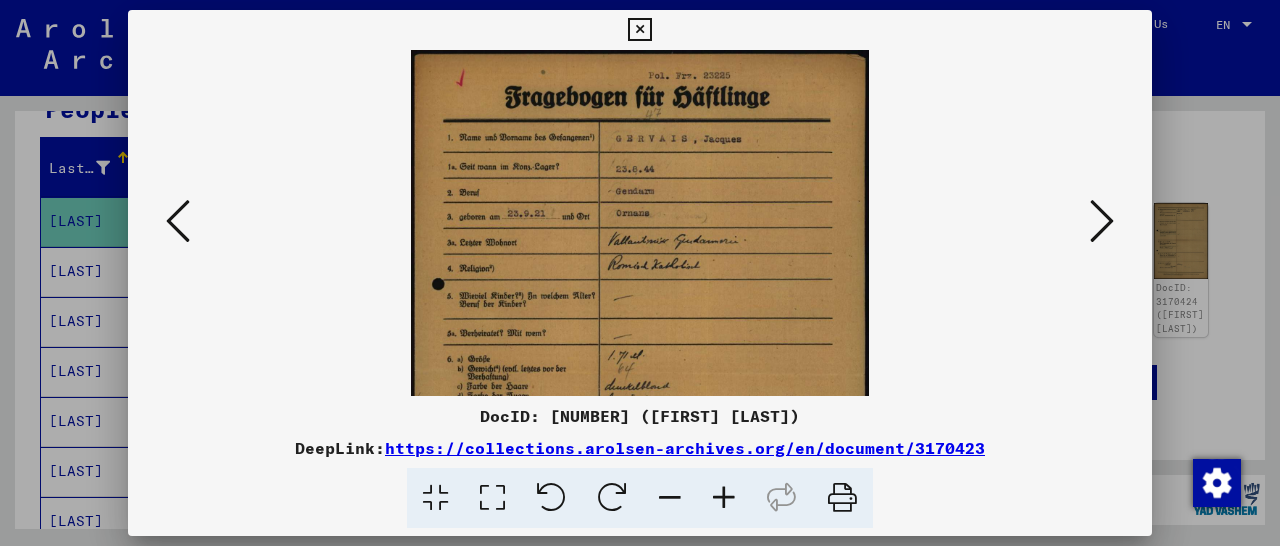 click at bounding box center (724, 498) 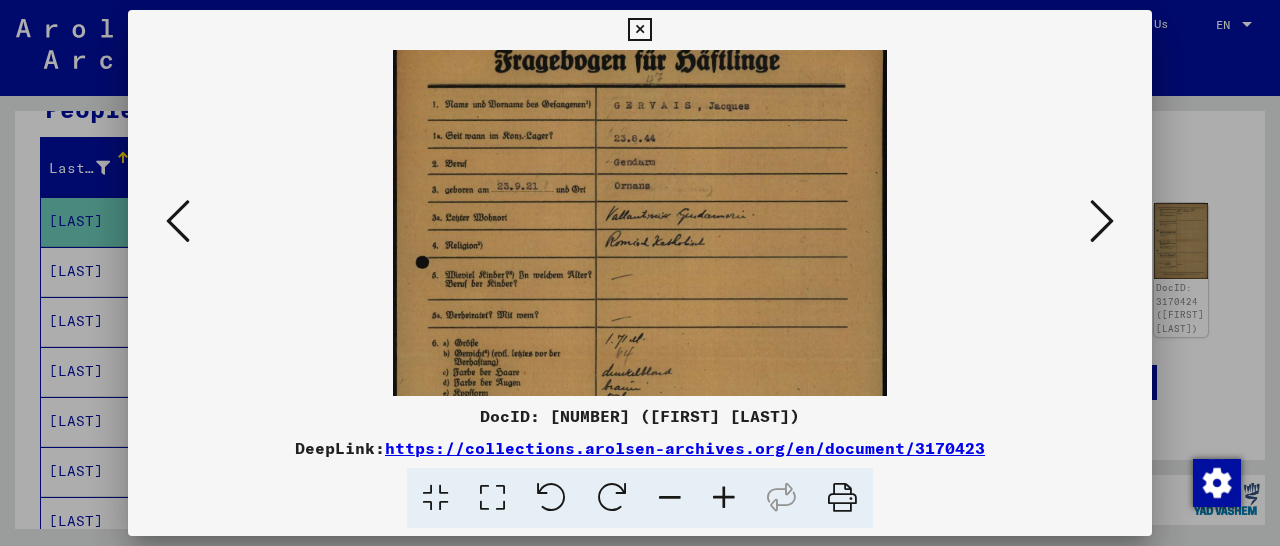 drag, startPoint x: 721, startPoint y: 353, endPoint x: 725, endPoint y: 309, distance: 44.181442 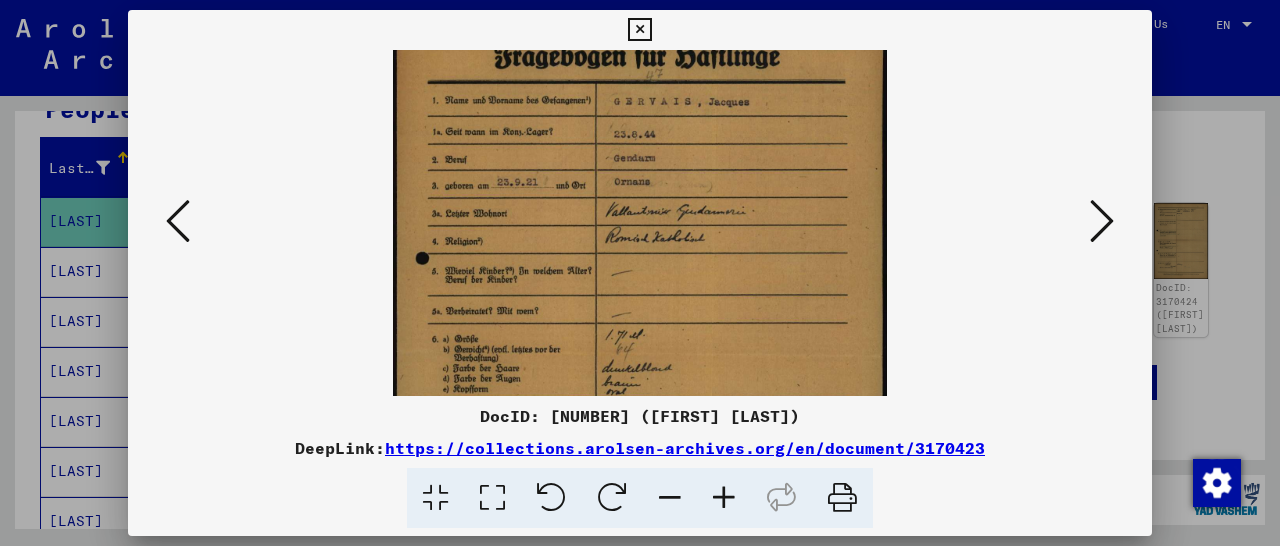 click at bounding box center (639, 30) 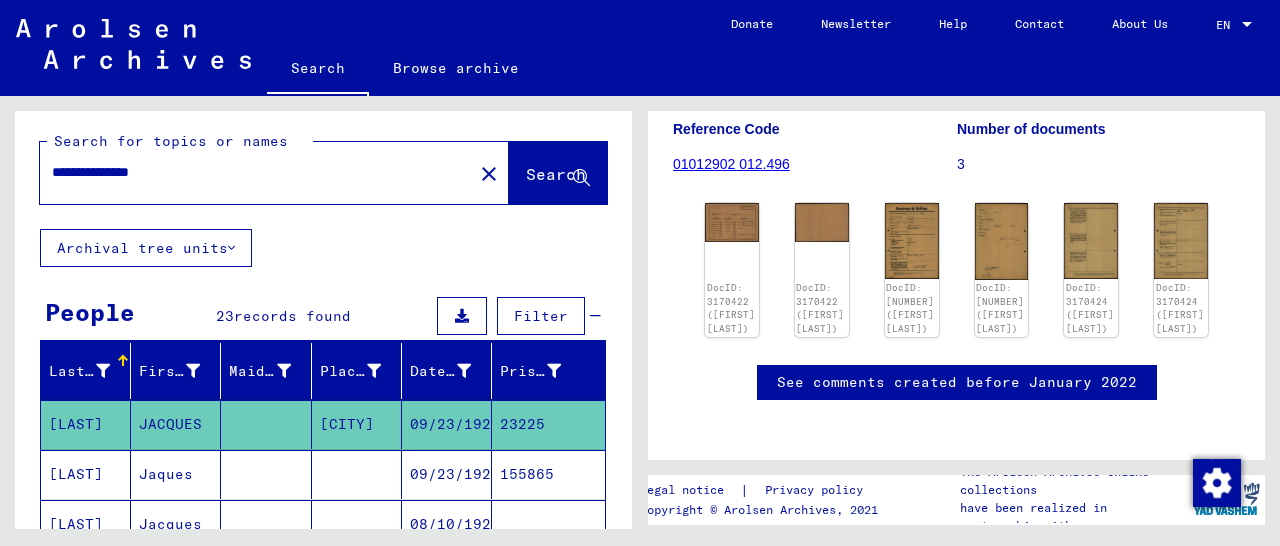 scroll, scrollTop: 0, scrollLeft: 0, axis: both 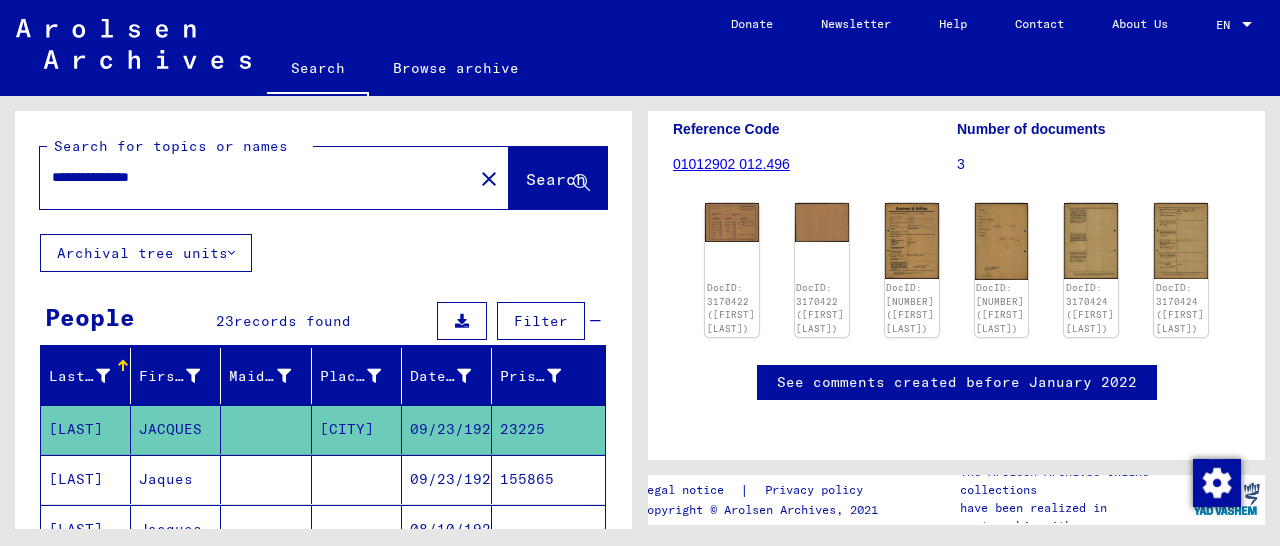 drag, startPoint x: 194, startPoint y: 179, endPoint x: 13, endPoint y: 158, distance: 182.21416 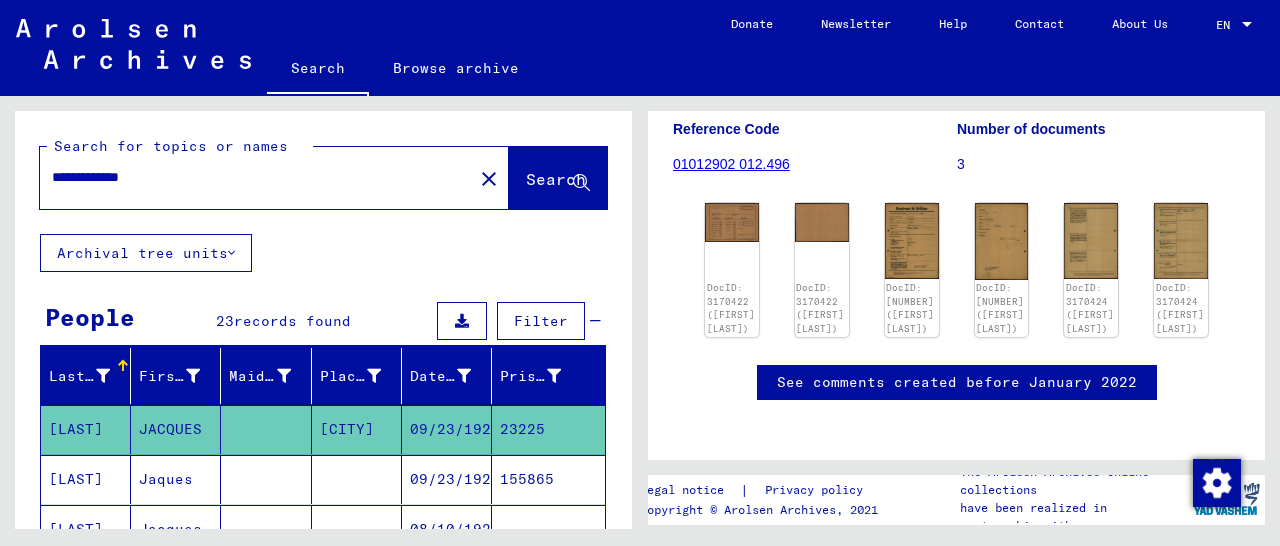 type on "**********" 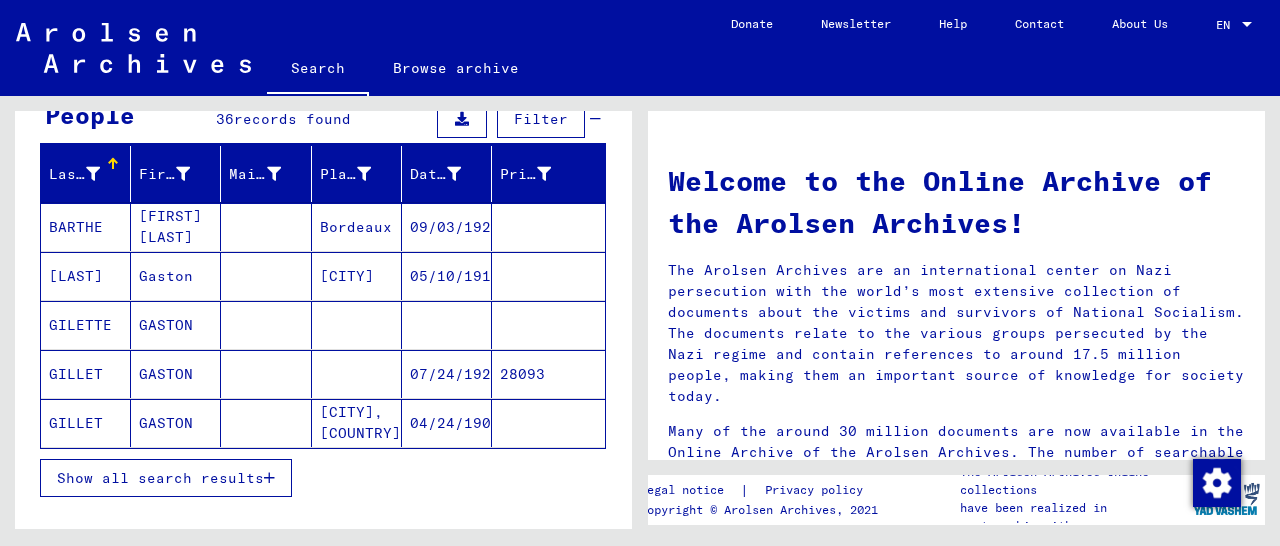 scroll, scrollTop: 208, scrollLeft: 0, axis: vertical 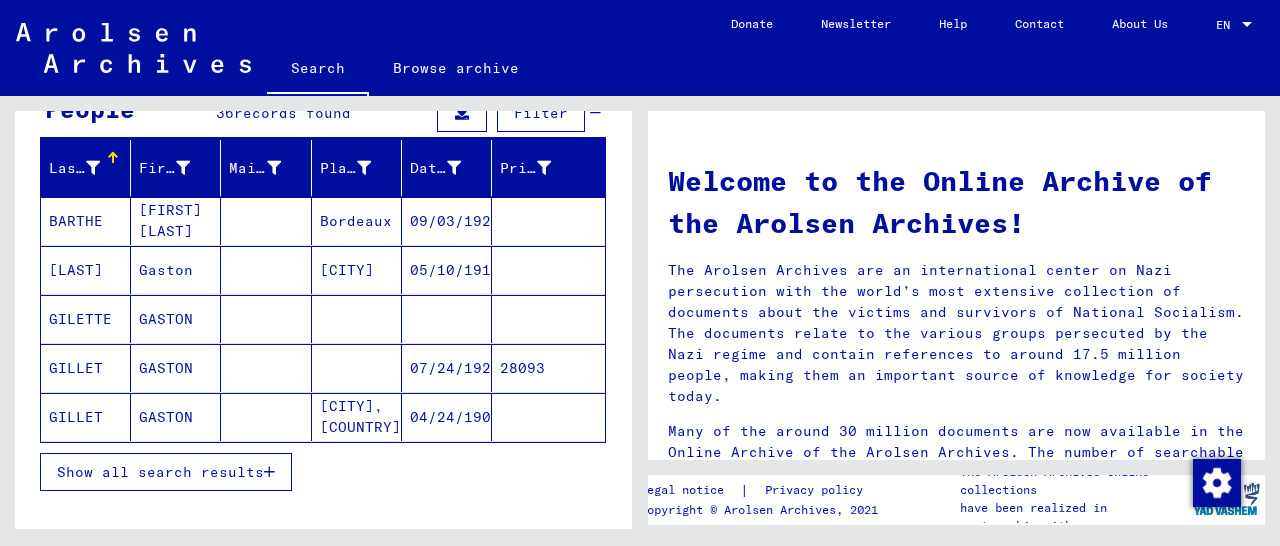 click on "28093" at bounding box center (548, 417) 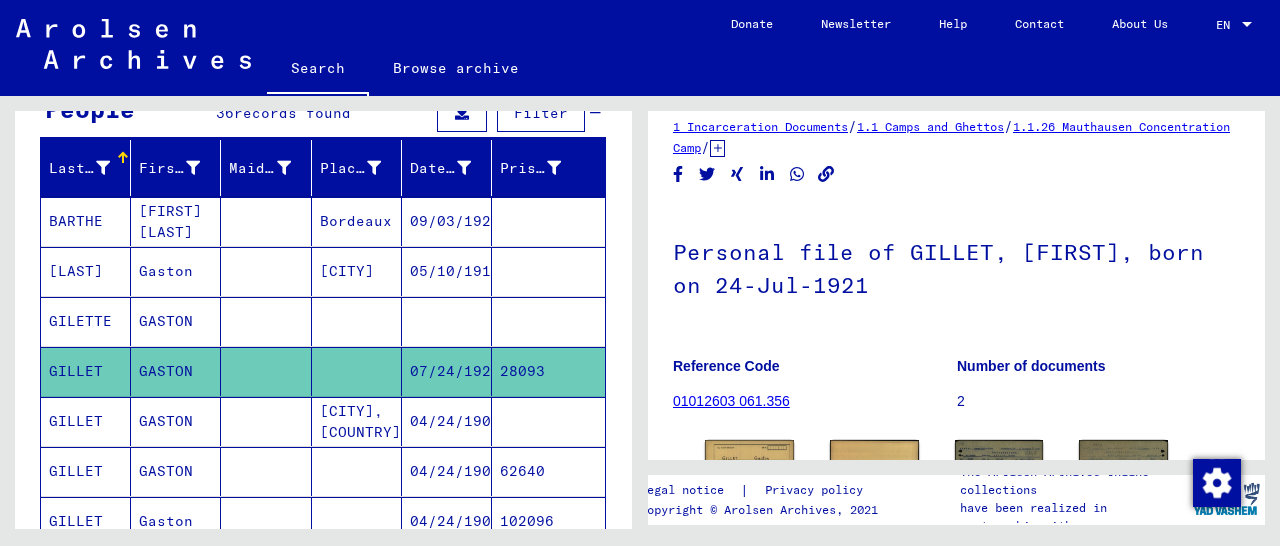 scroll, scrollTop: 0, scrollLeft: 0, axis: both 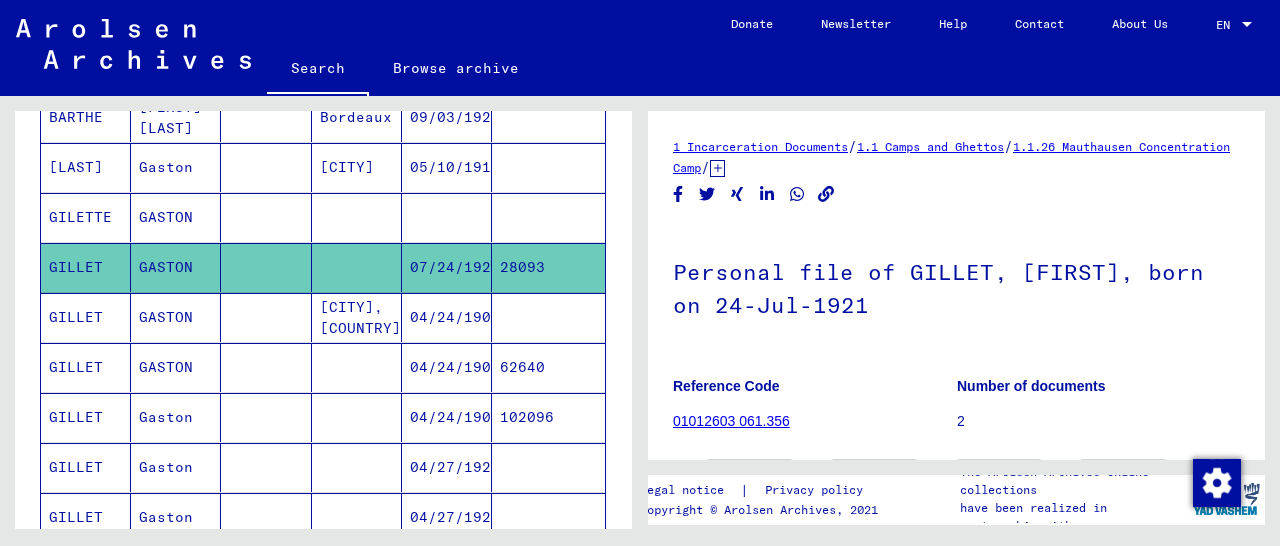 click on "62640" at bounding box center (548, 417) 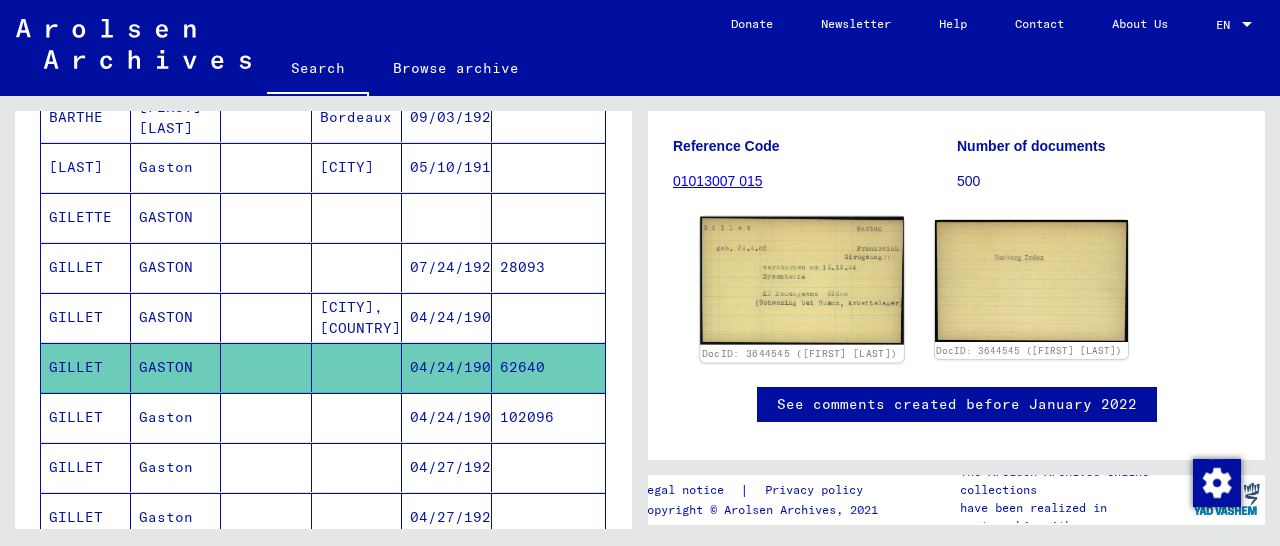 scroll, scrollTop: 312, scrollLeft: 0, axis: vertical 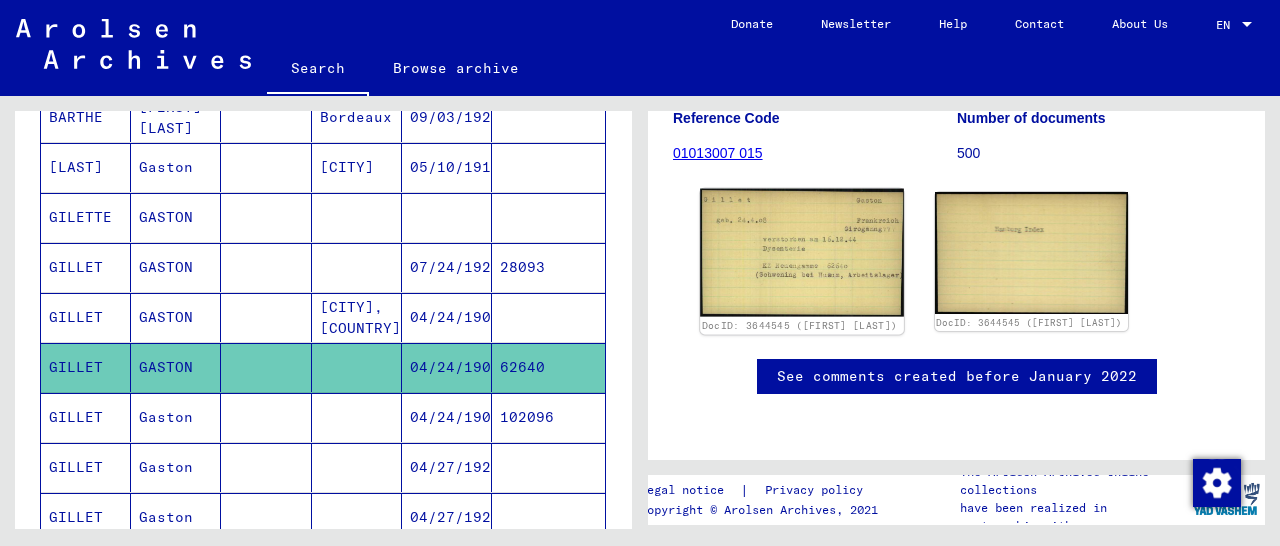 click 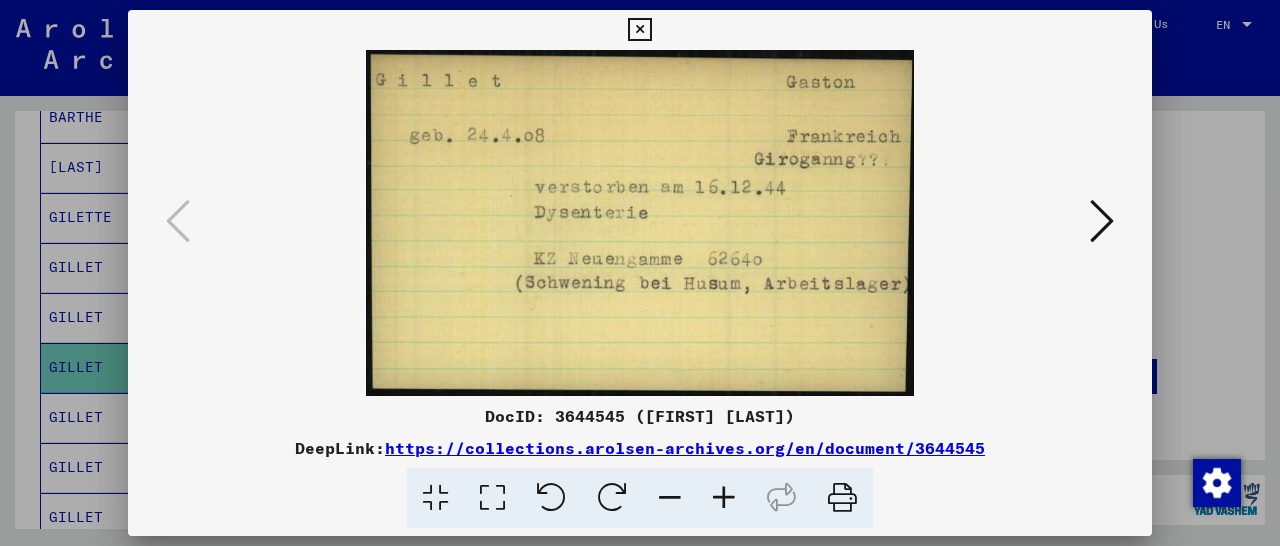 click at bounding box center (639, 30) 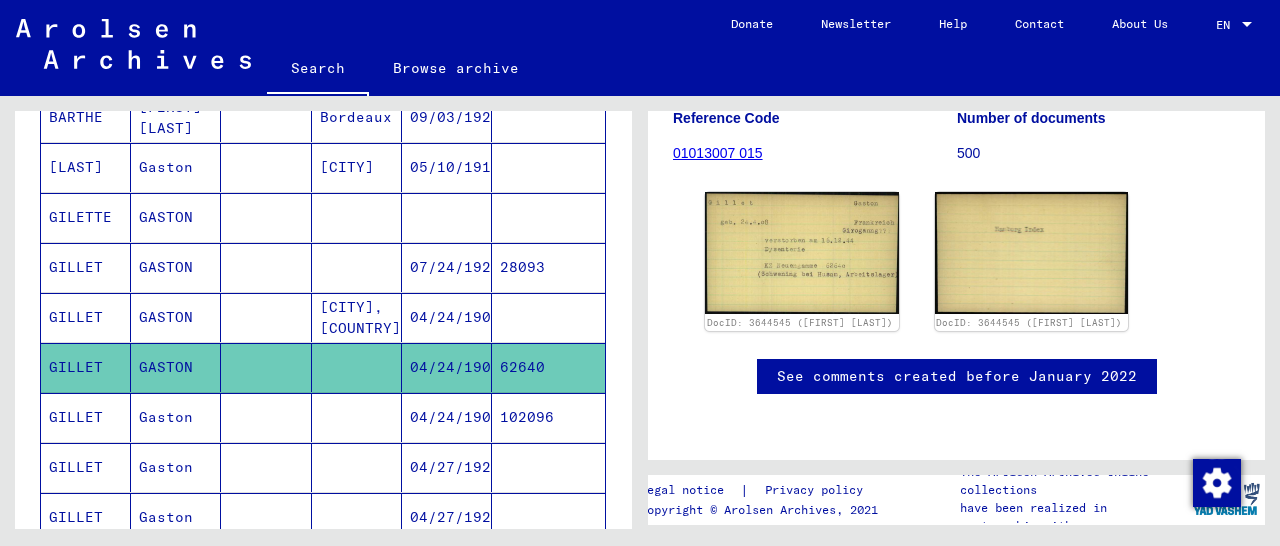 click on "102096" at bounding box center [548, 467] 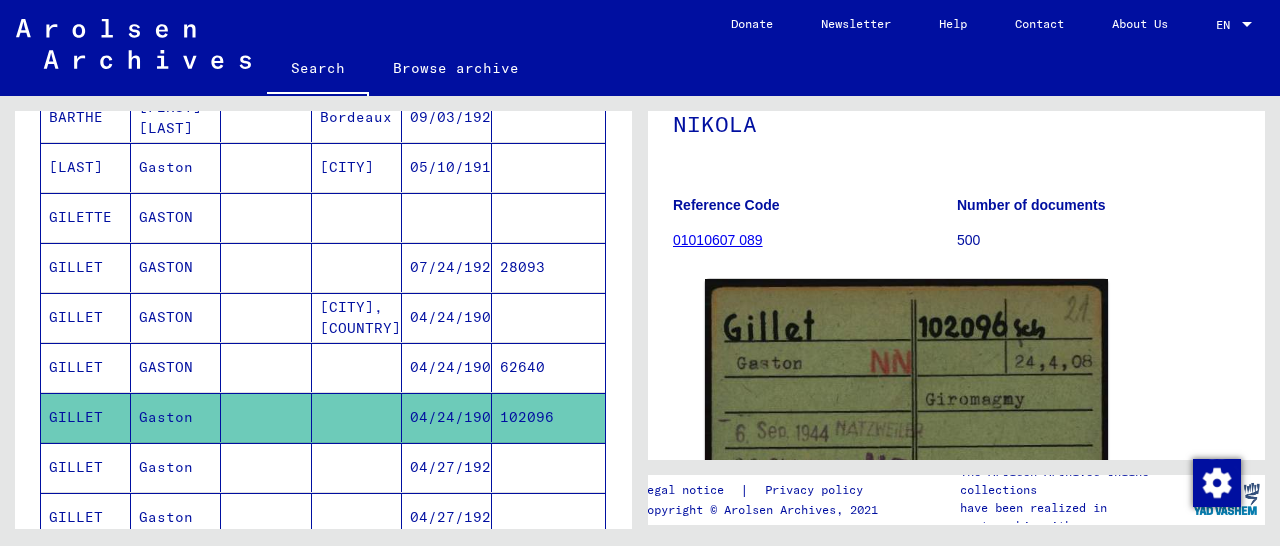 scroll, scrollTop: 416, scrollLeft: 0, axis: vertical 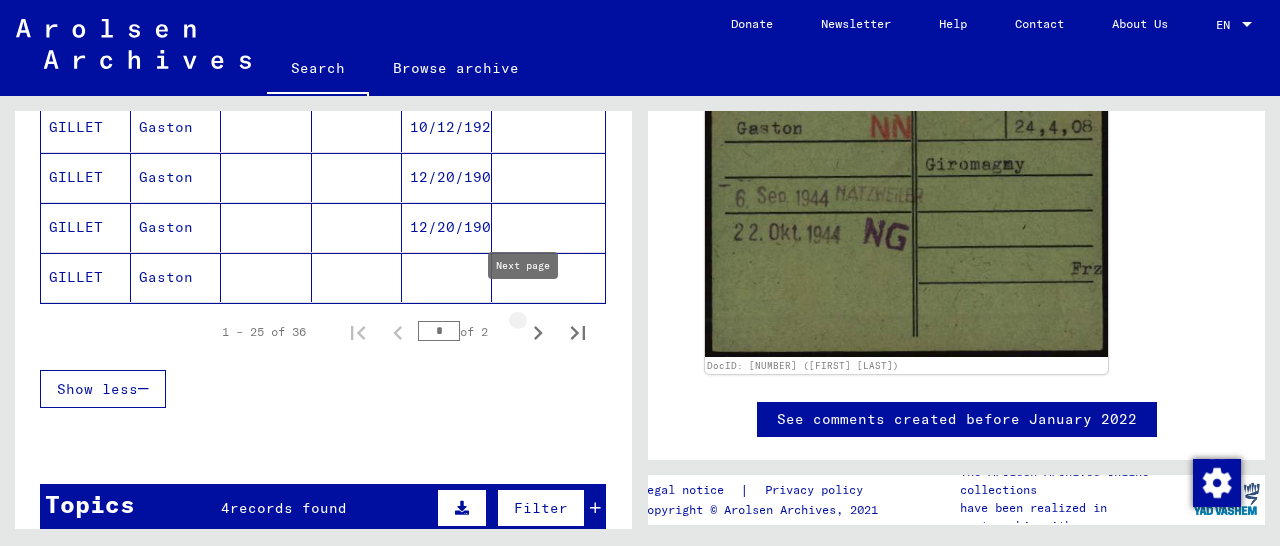 click 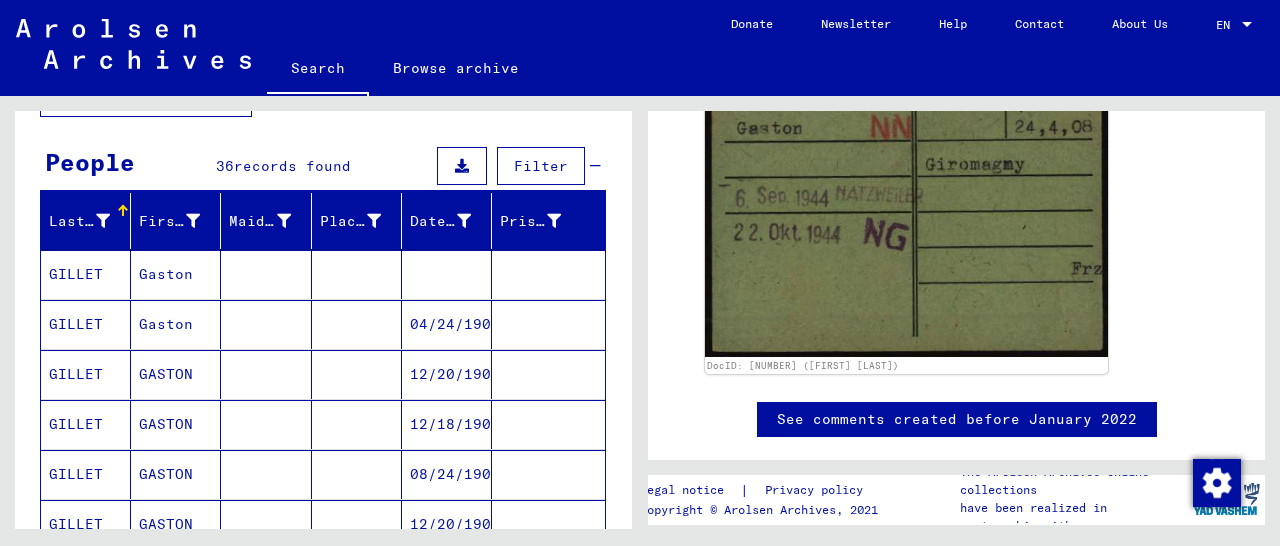 scroll, scrollTop: 675, scrollLeft: 0, axis: vertical 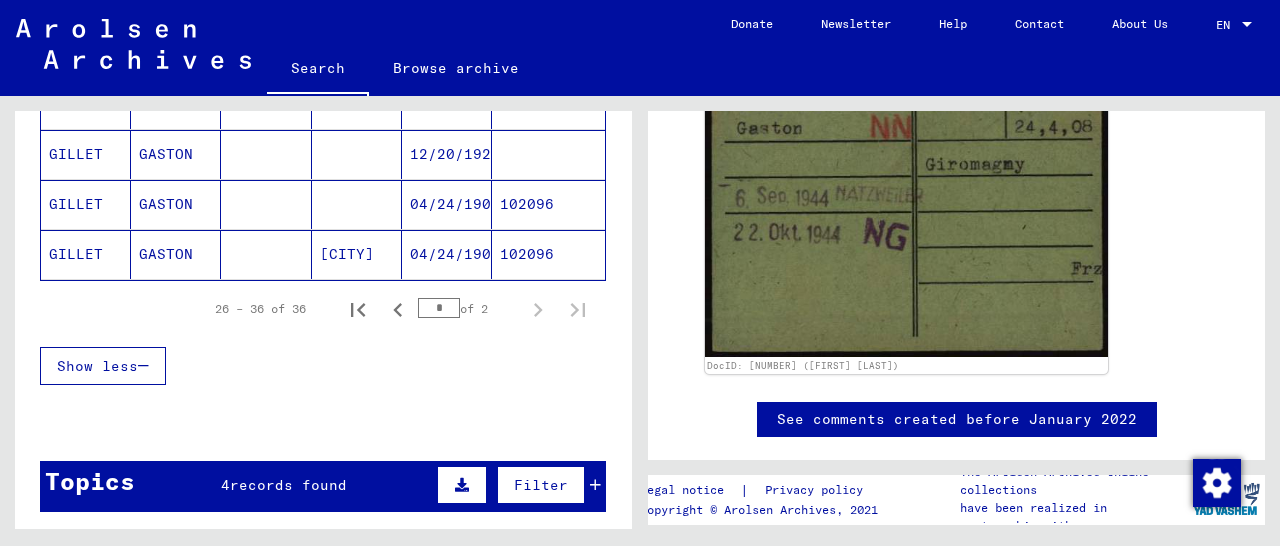 click on "102096" 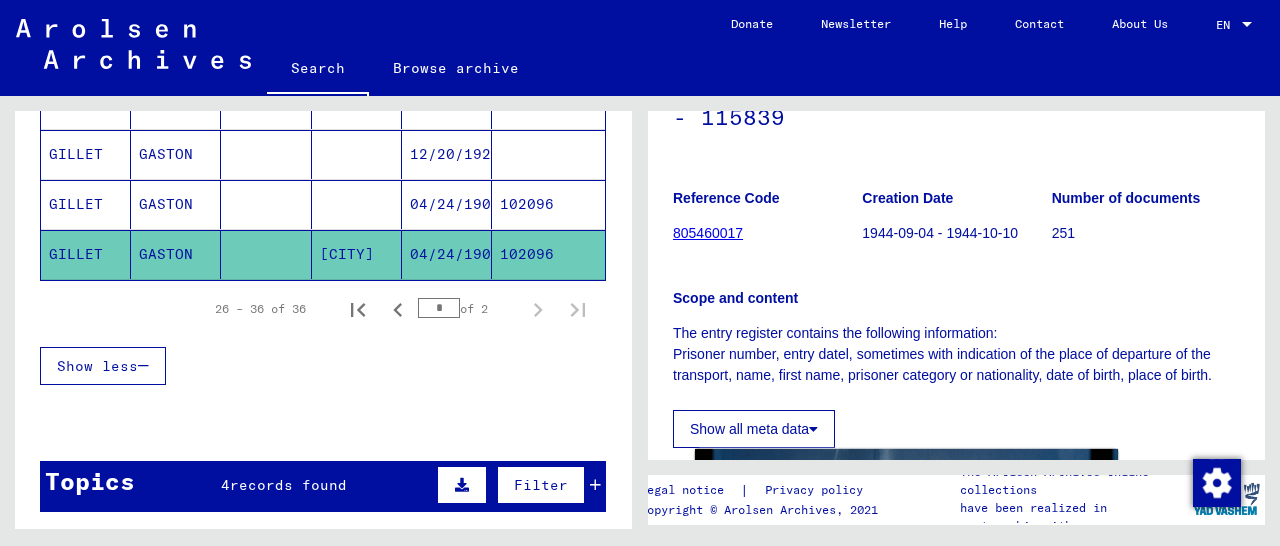 scroll, scrollTop: 416, scrollLeft: 0, axis: vertical 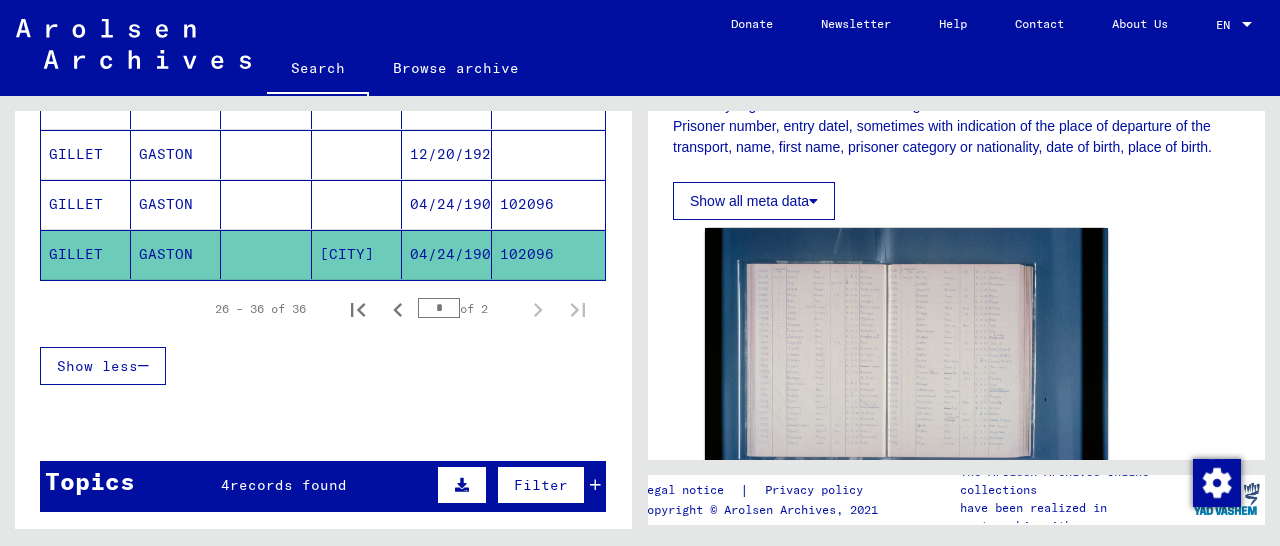 click on "102096" at bounding box center [548, 254] 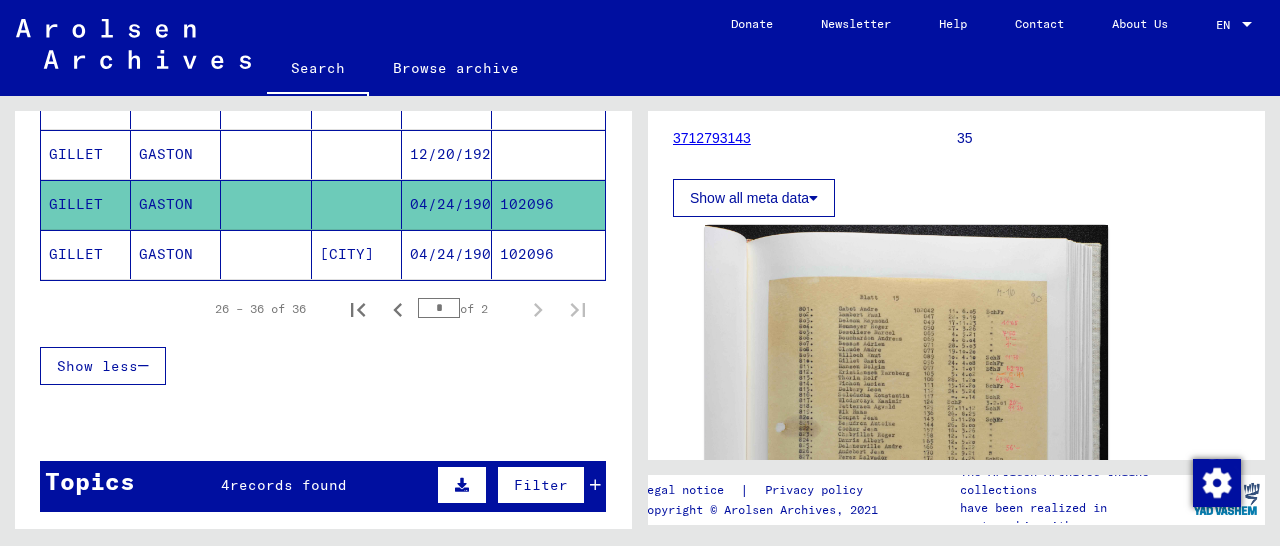 scroll, scrollTop: 416, scrollLeft: 0, axis: vertical 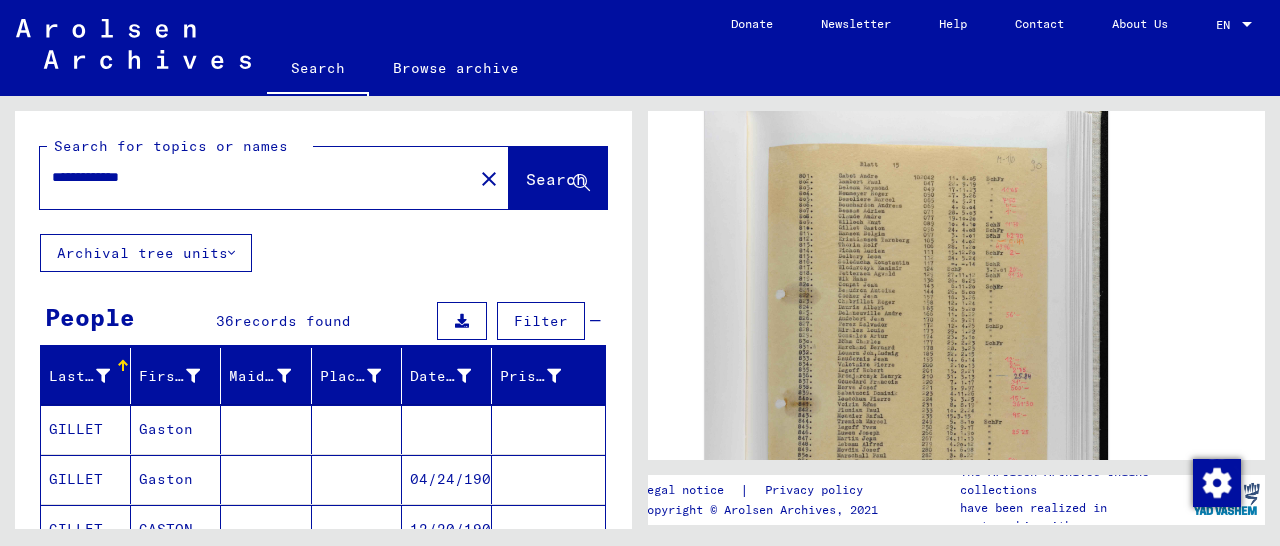 drag, startPoint x: 183, startPoint y: 181, endPoint x: 0, endPoint y: 191, distance: 183.27303 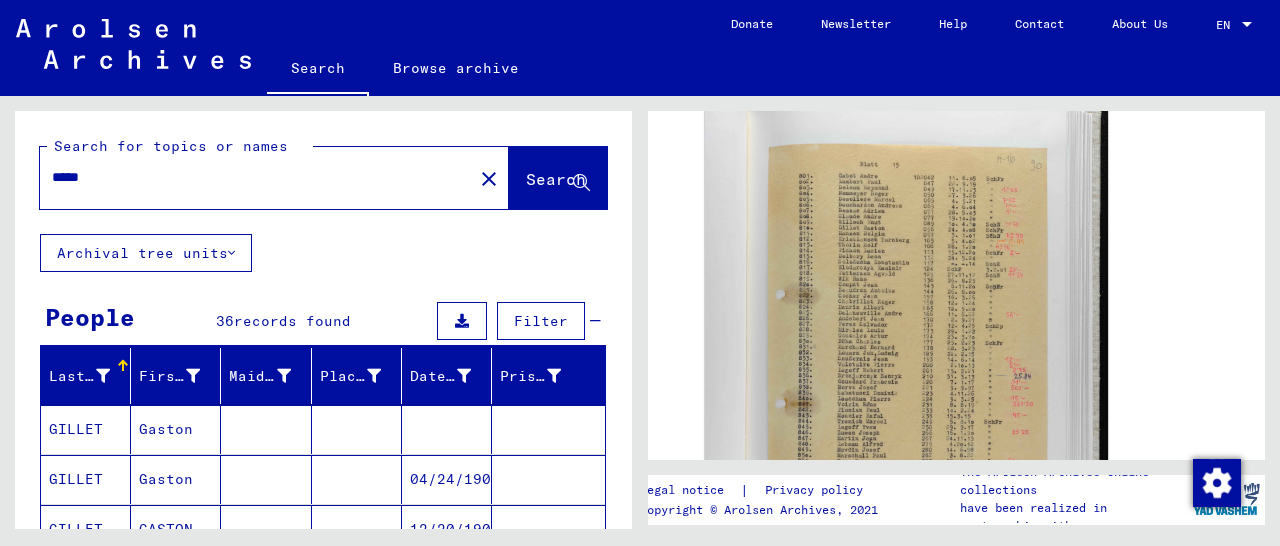 click on "Search" 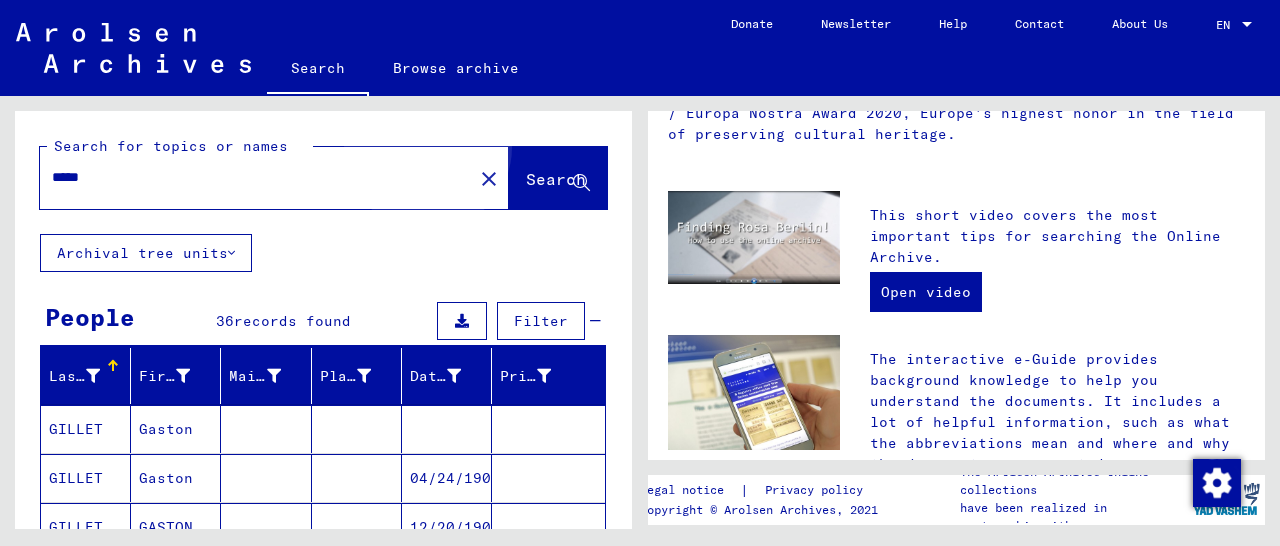 scroll, scrollTop: 0, scrollLeft: 0, axis: both 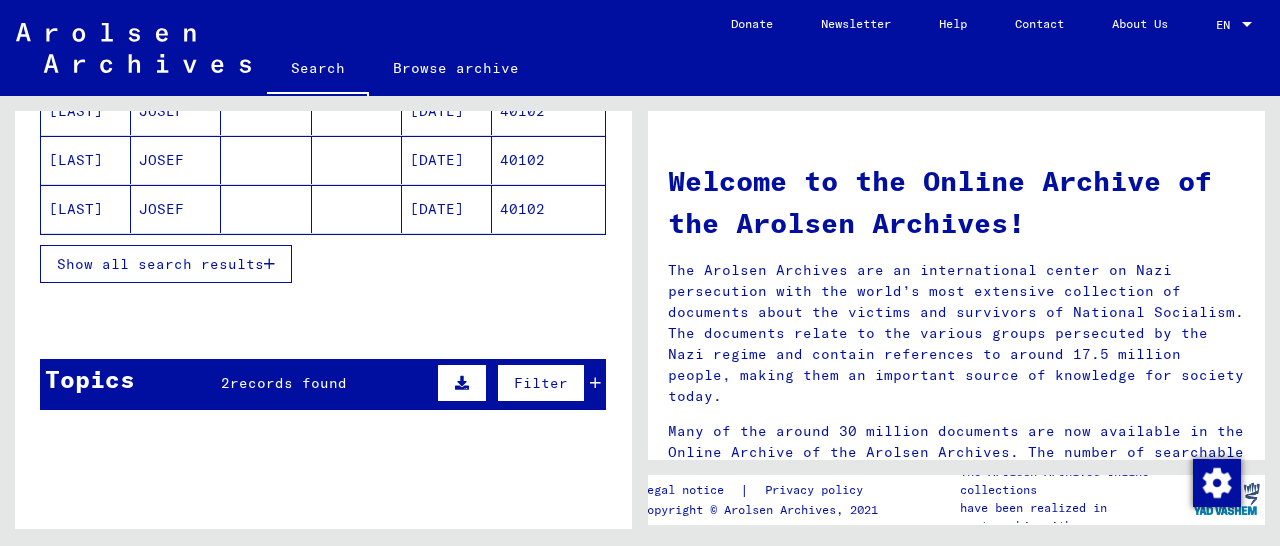 click at bounding box center (269, 264) 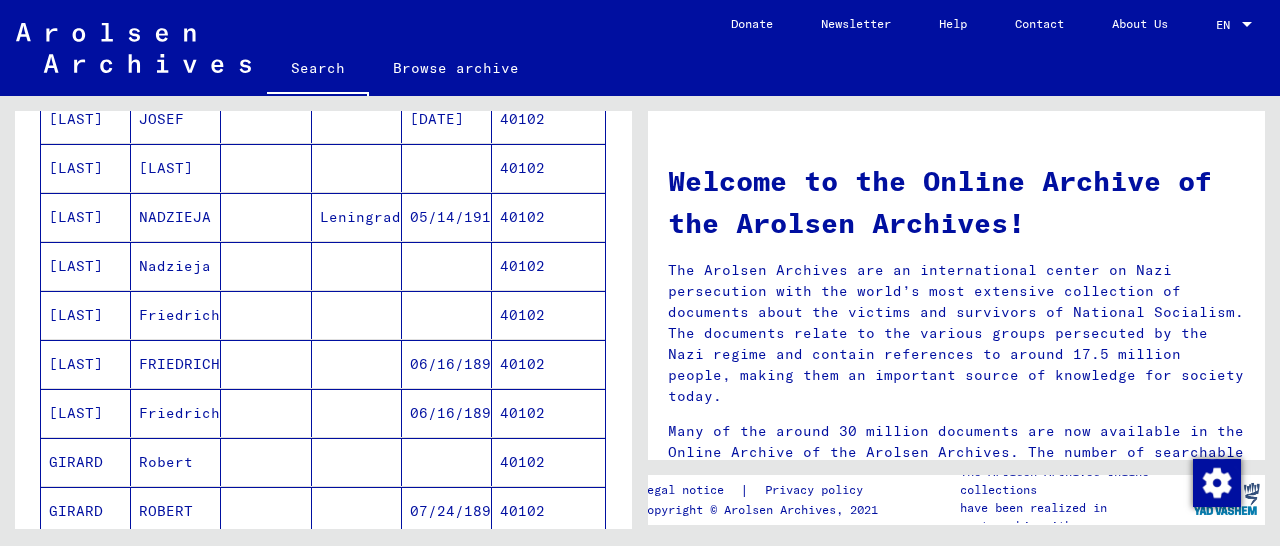 scroll, scrollTop: 728, scrollLeft: 0, axis: vertical 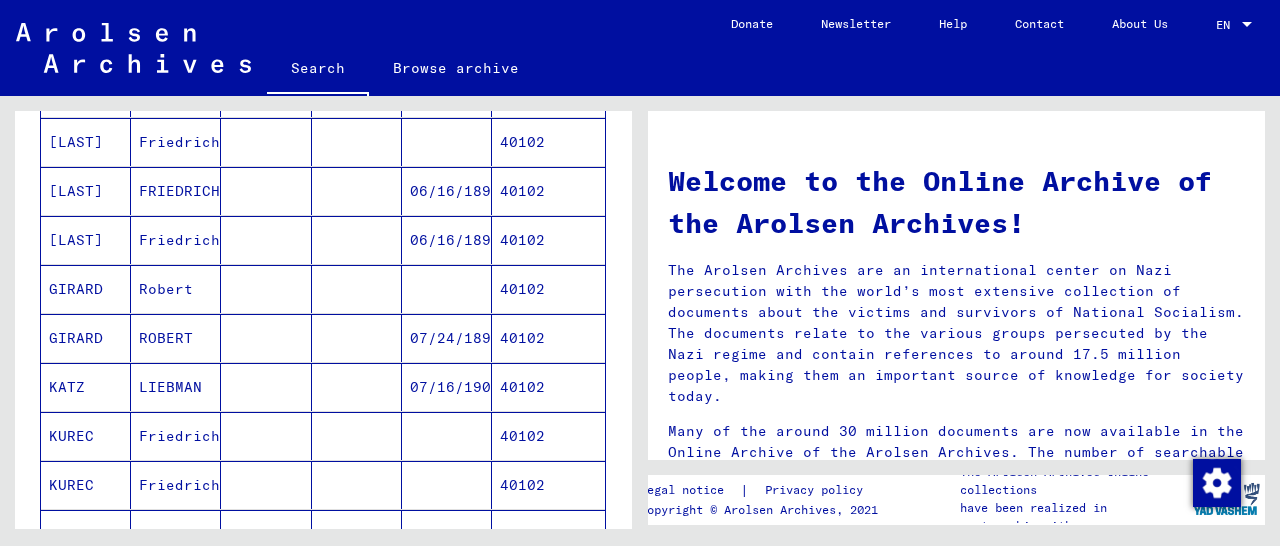 click on "40102" at bounding box center [548, 387] 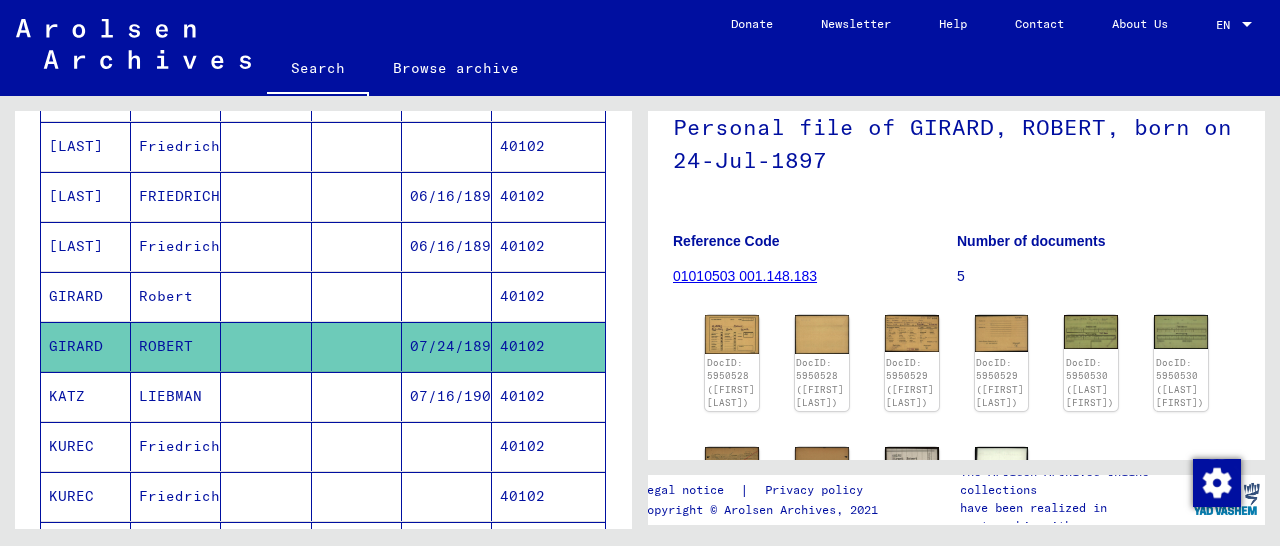 scroll, scrollTop: 312, scrollLeft: 0, axis: vertical 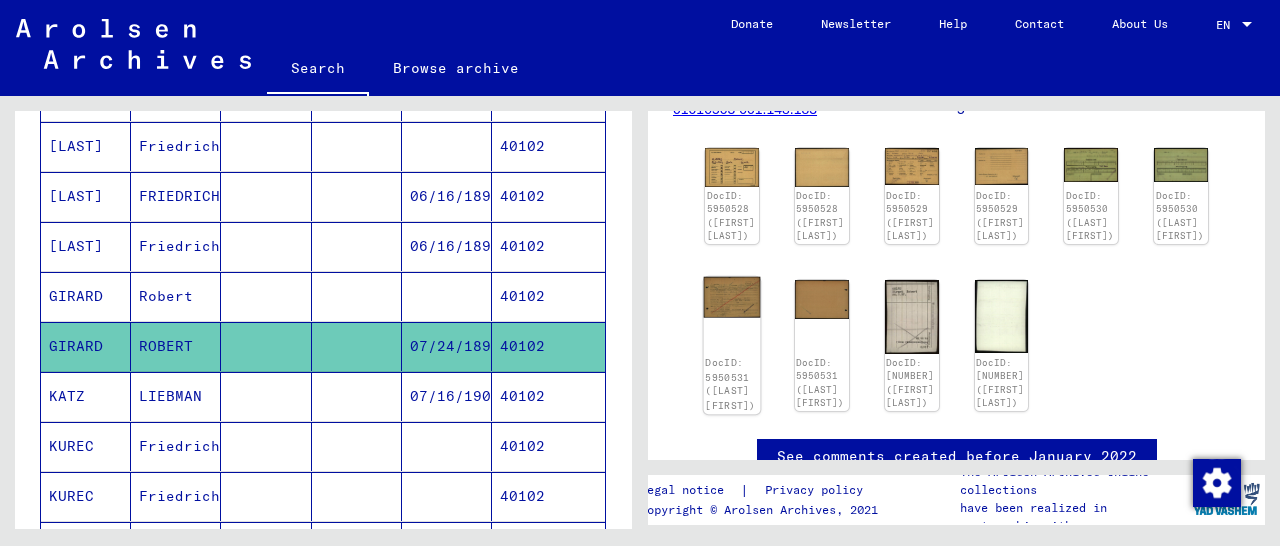 click 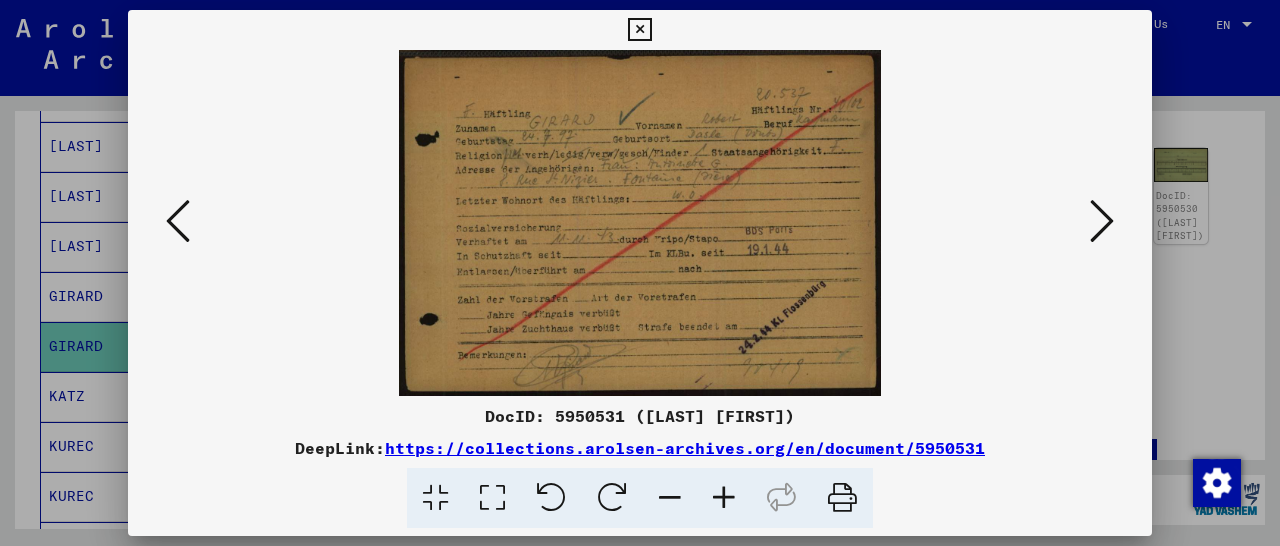 click at bounding box center (724, 498) 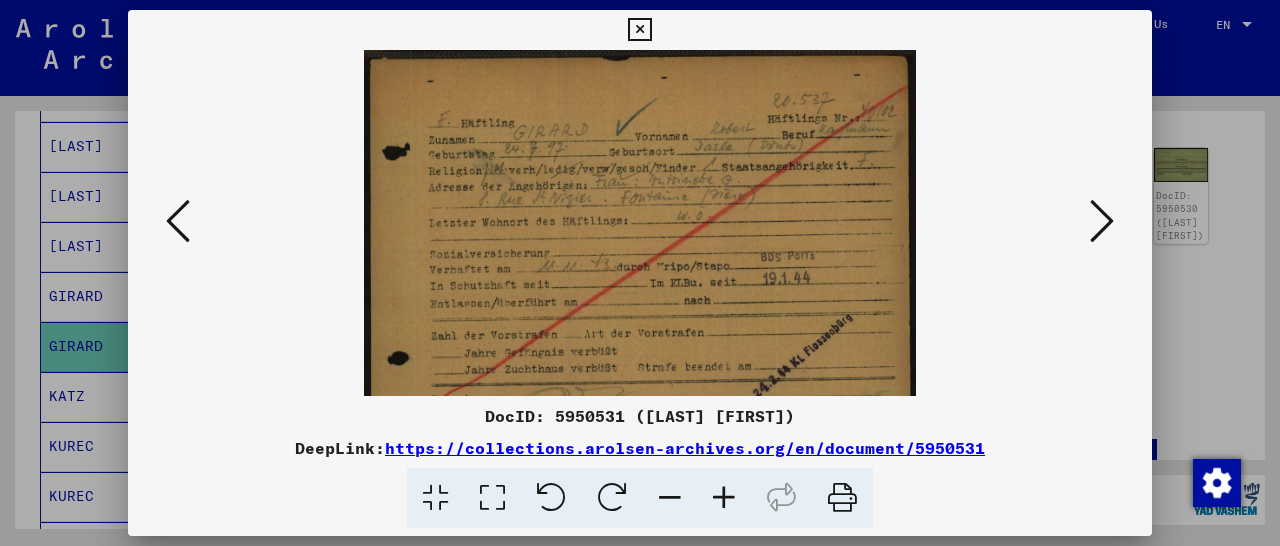 click at bounding box center [724, 498] 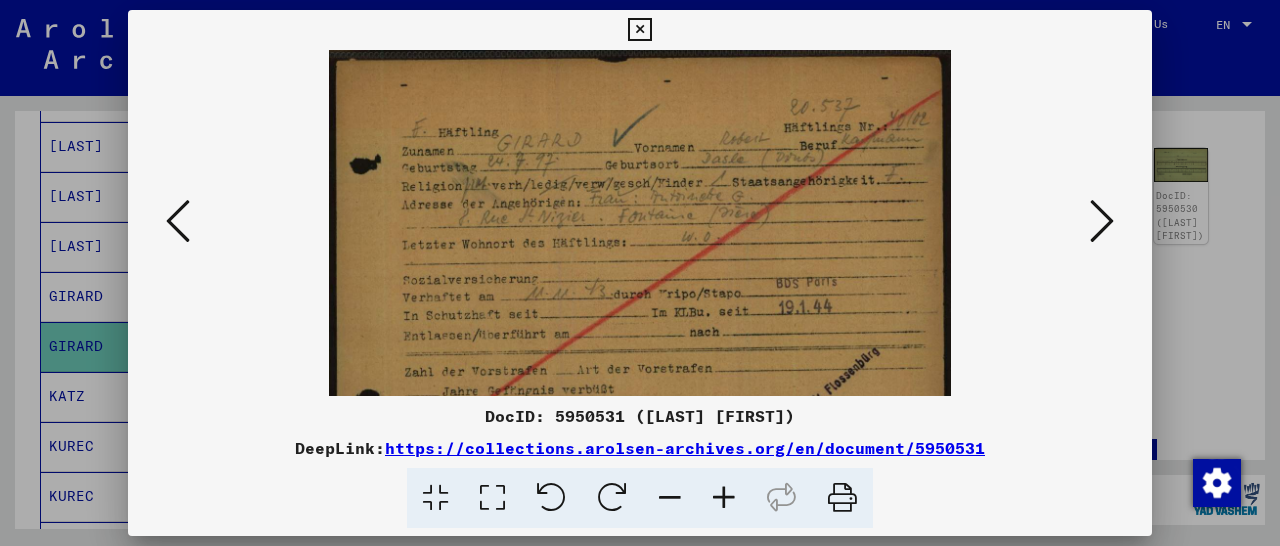 click at bounding box center [724, 498] 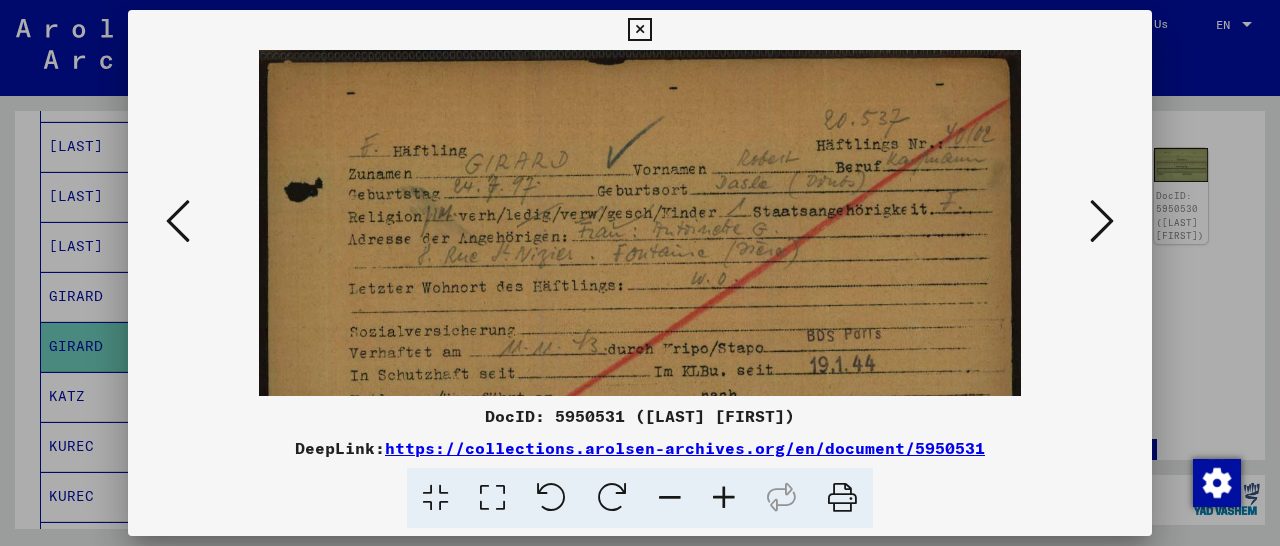 click at bounding box center (724, 498) 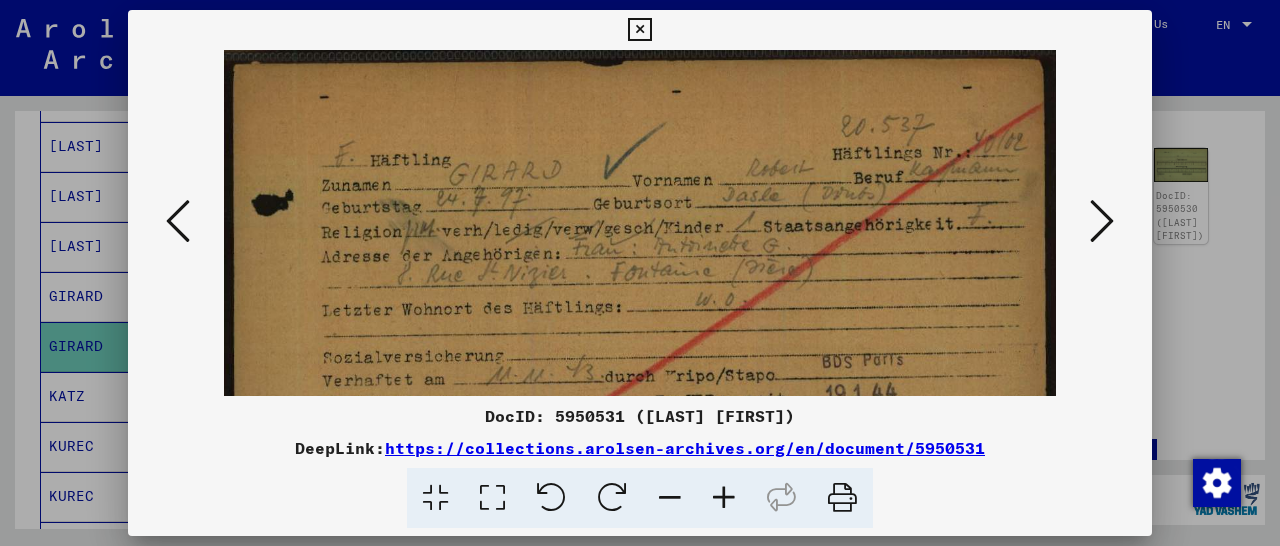 click at bounding box center (724, 498) 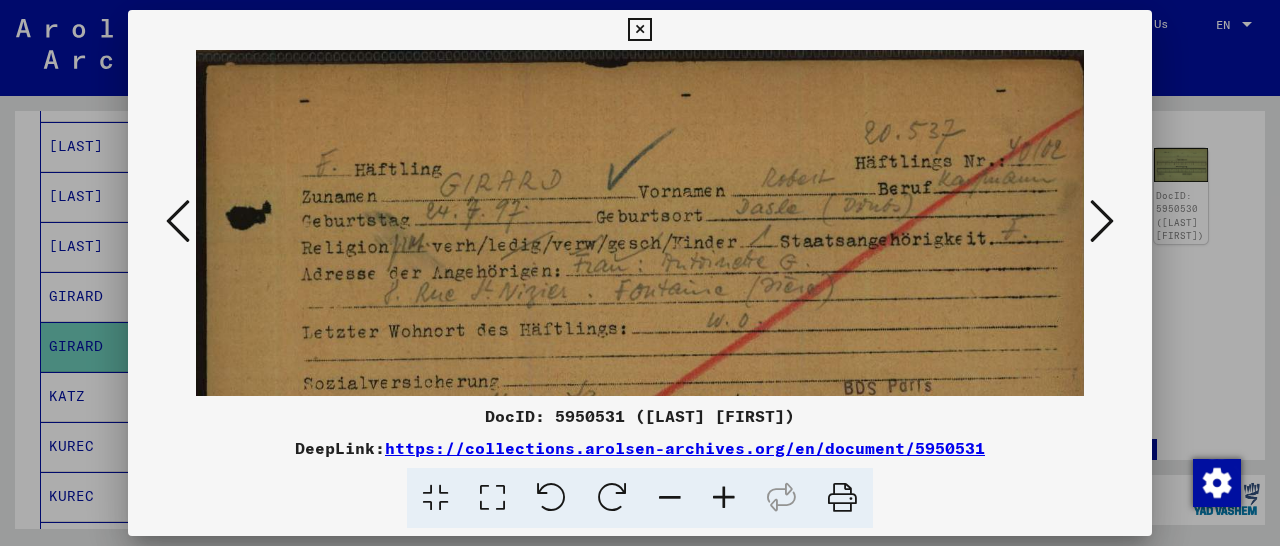 click at bounding box center (724, 498) 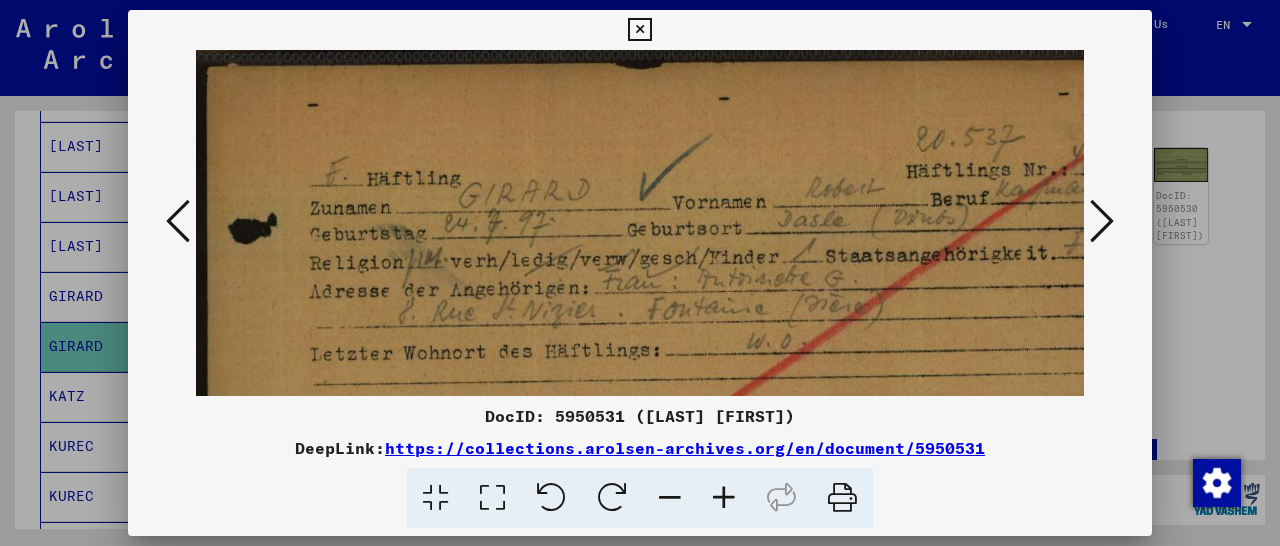 click at bounding box center (724, 498) 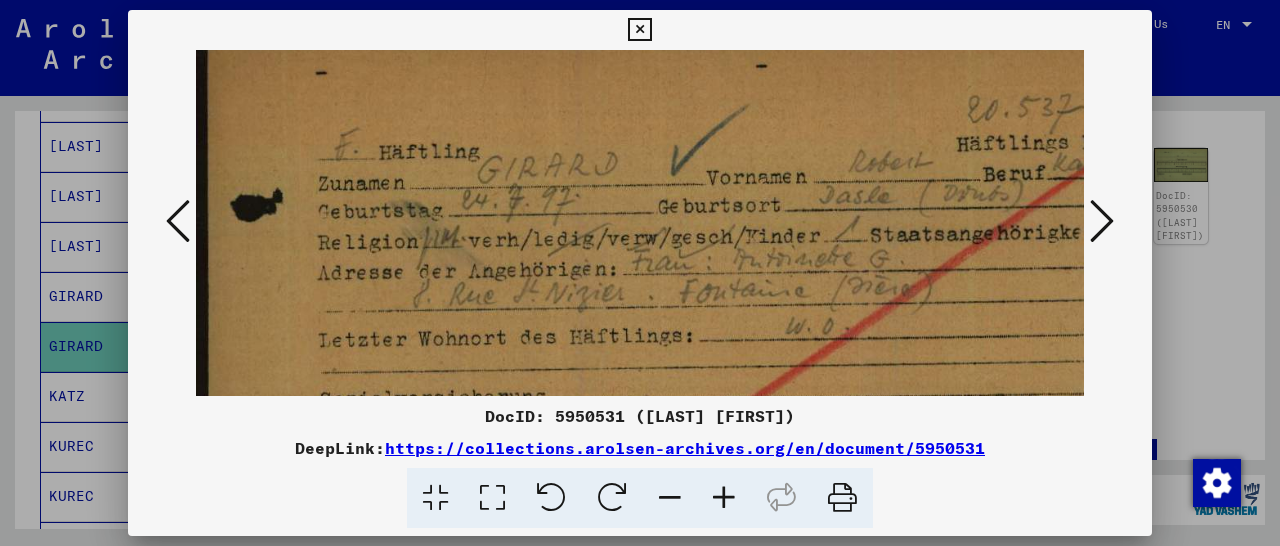scroll, scrollTop: 47, scrollLeft: 0, axis: vertical 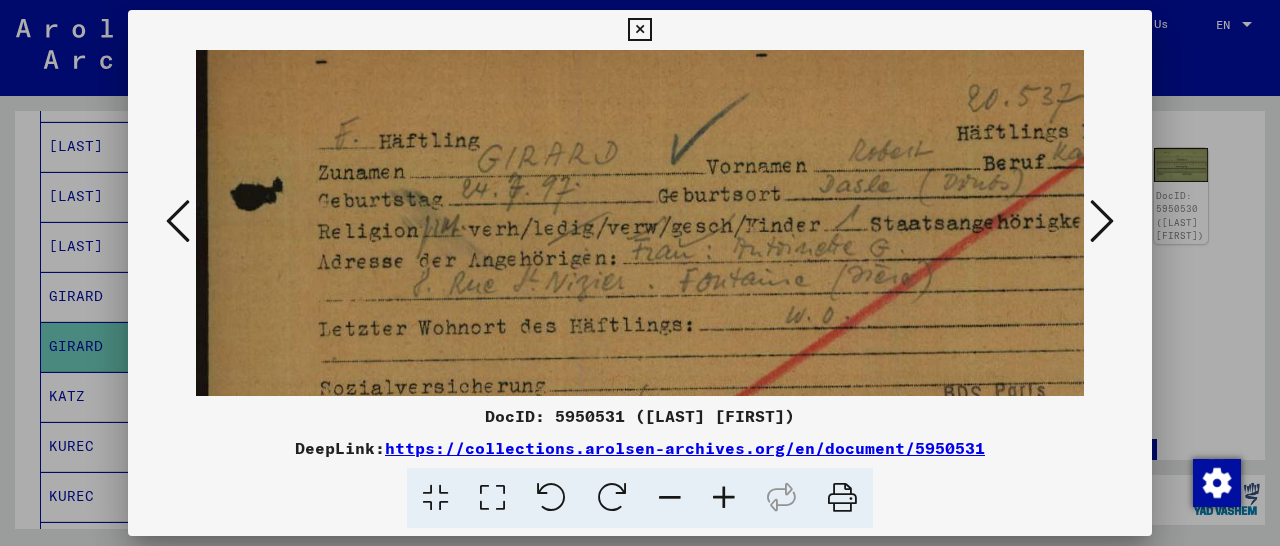 drag, startPoint x: 736, startPoint y: 356, endPoint x: 737, endPoint y: 309, distance: 47.010635 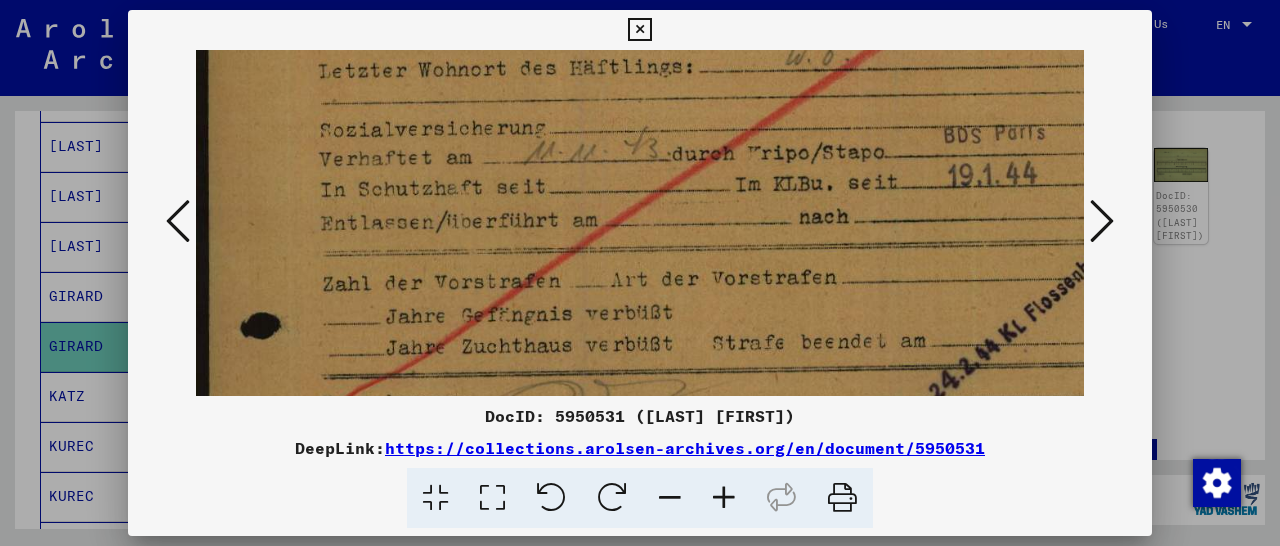 scroll, scrollTop: 307, scrollLeft: 0, axis: vertical 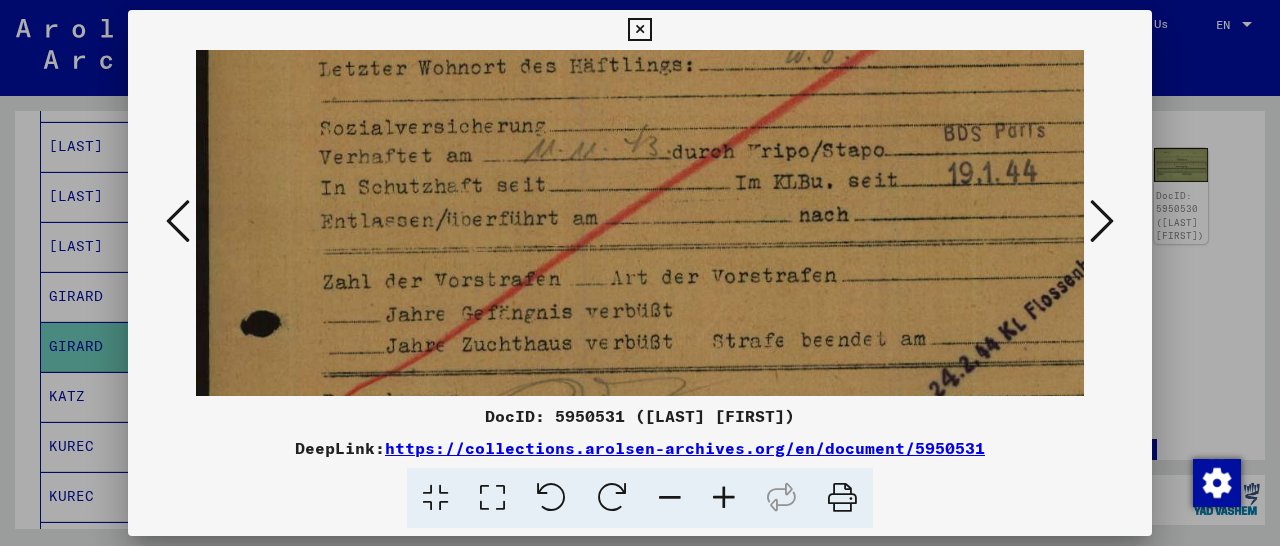 drag, startPoint x: 604, startPoint y: 323, endPoint x: 644, endPoint y: 87, distance: 239.36583 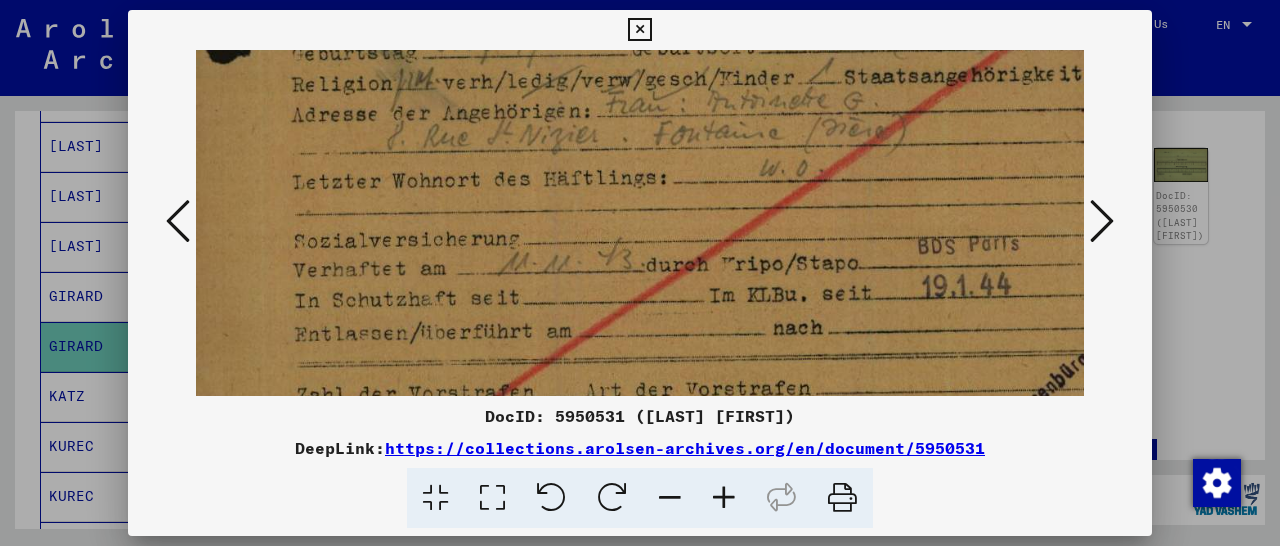 scroll, scrollTop: 193, scrollLeft: 26, axis: both 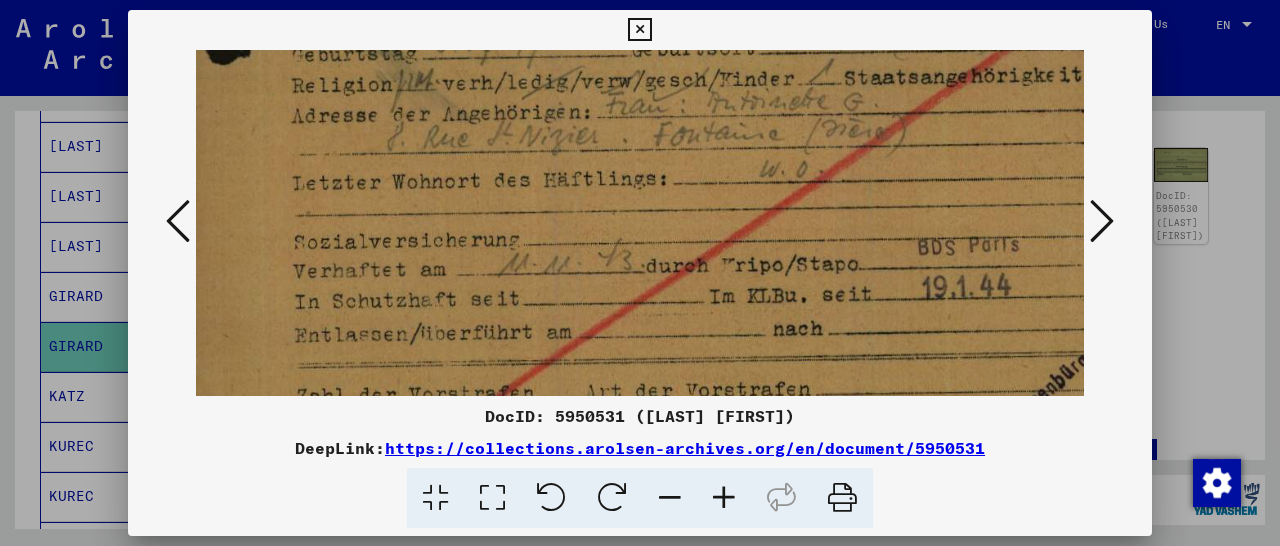 drag, startPoint x: 622, startPoint y: 271, endPoint x: 623, endPoint y: 281, distance: 10.049875 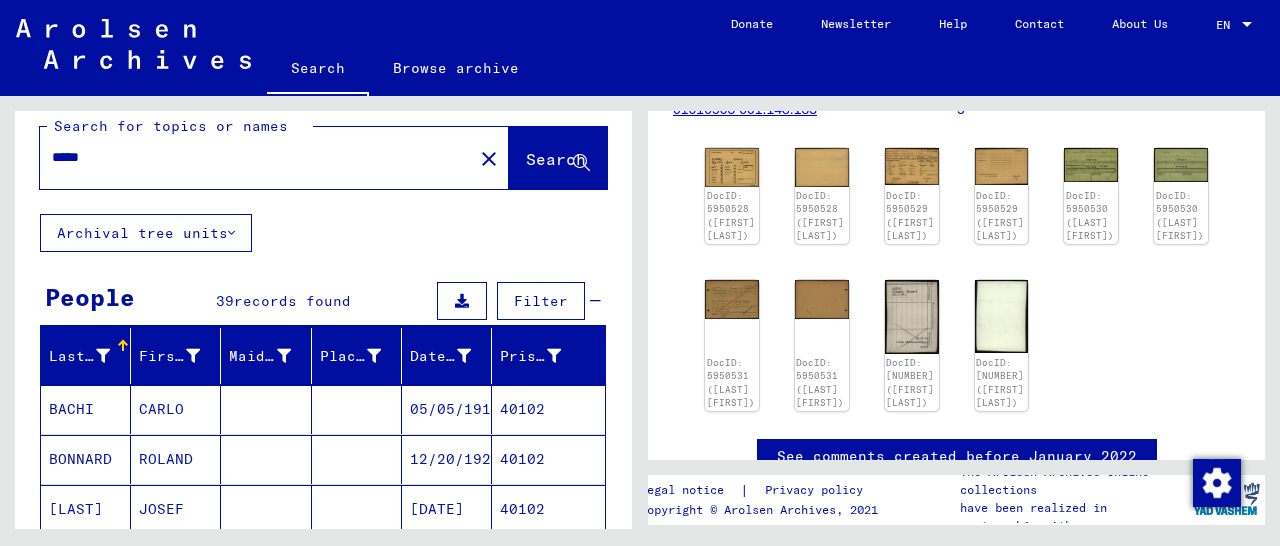 scroll, scrollTop: 0, scrollLeft: 0, axis: both 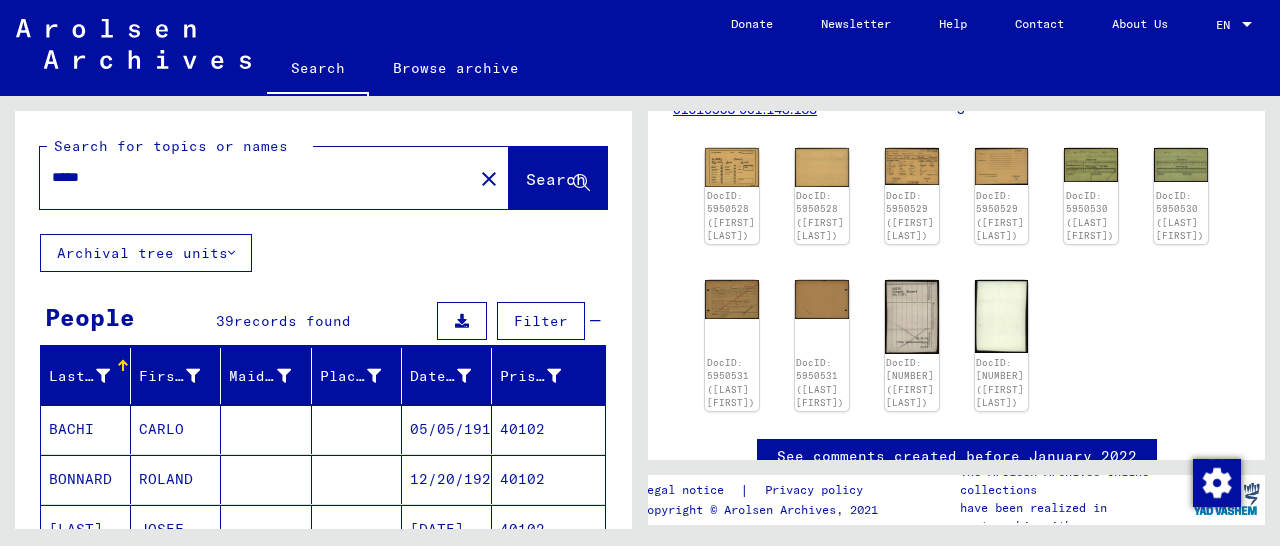 drag, startPoint x: 106, startPoint y: 181, endPoint x: 0, endPoint y: 178, distance: 106.04244 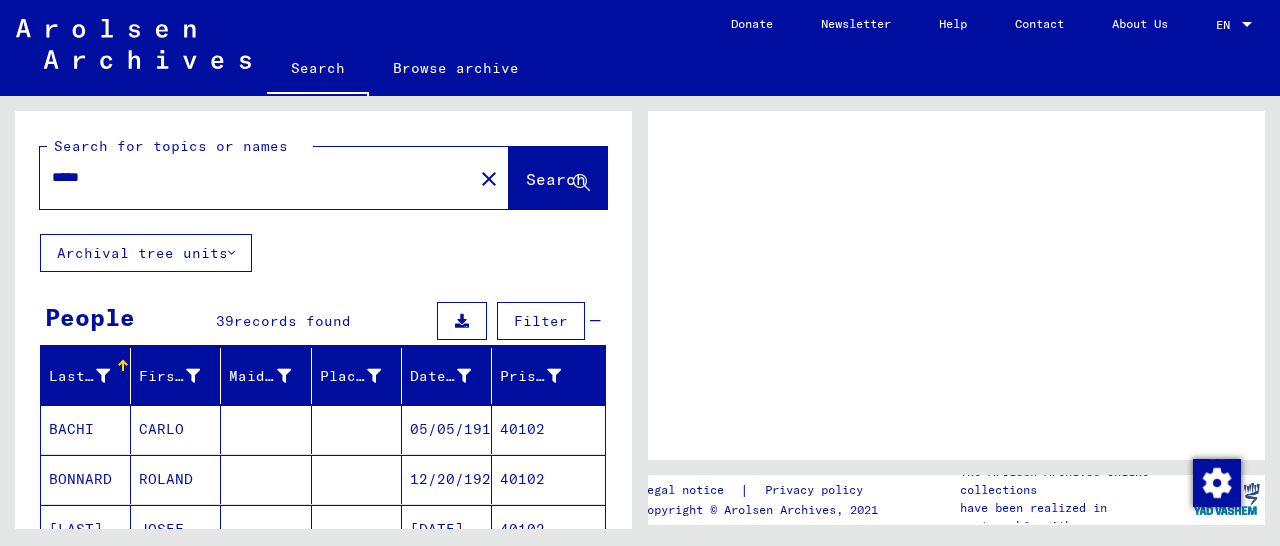 scroll, scrollTop: 0, scrollLeft: 0, axis: both 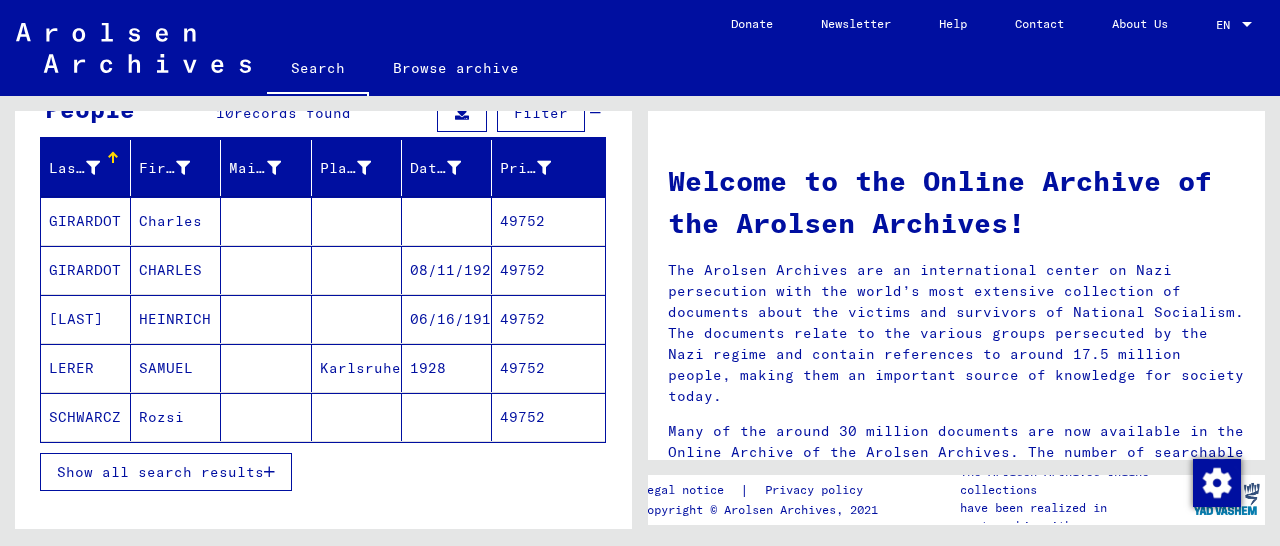 click on "49752" at bounding box center (548, 319) 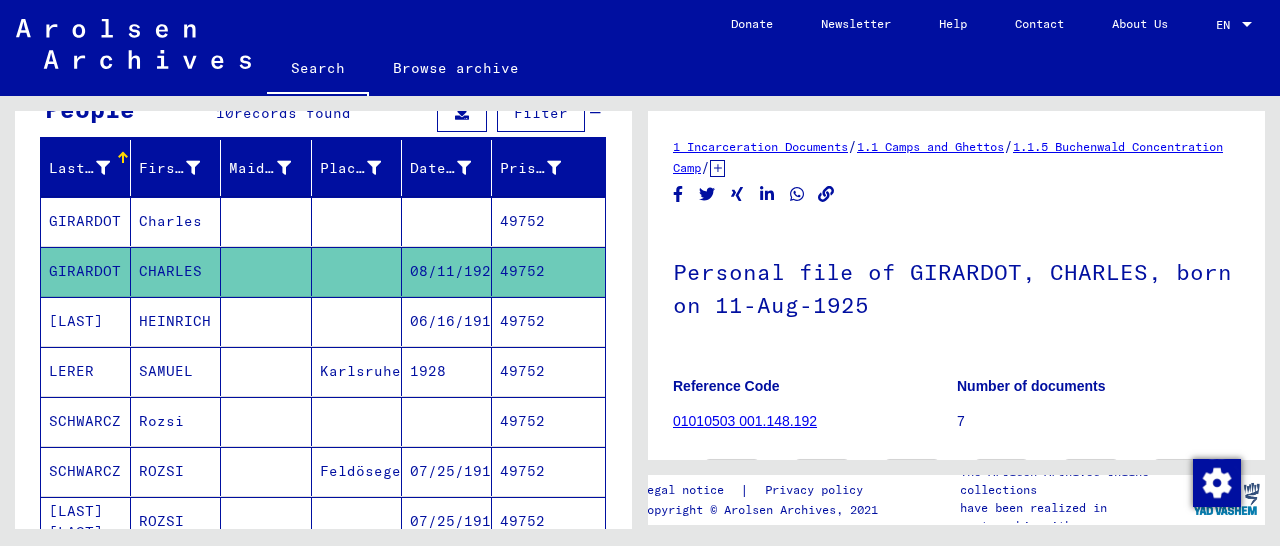 scroll, scrollTop: 312, scrollLeft: 0, axis: vertical 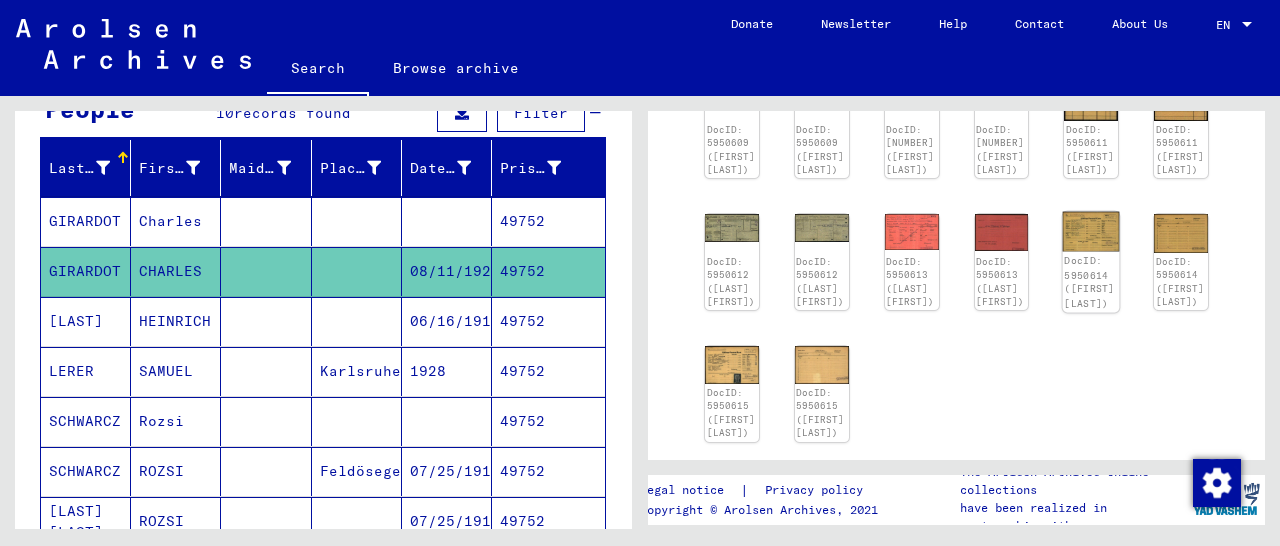 click 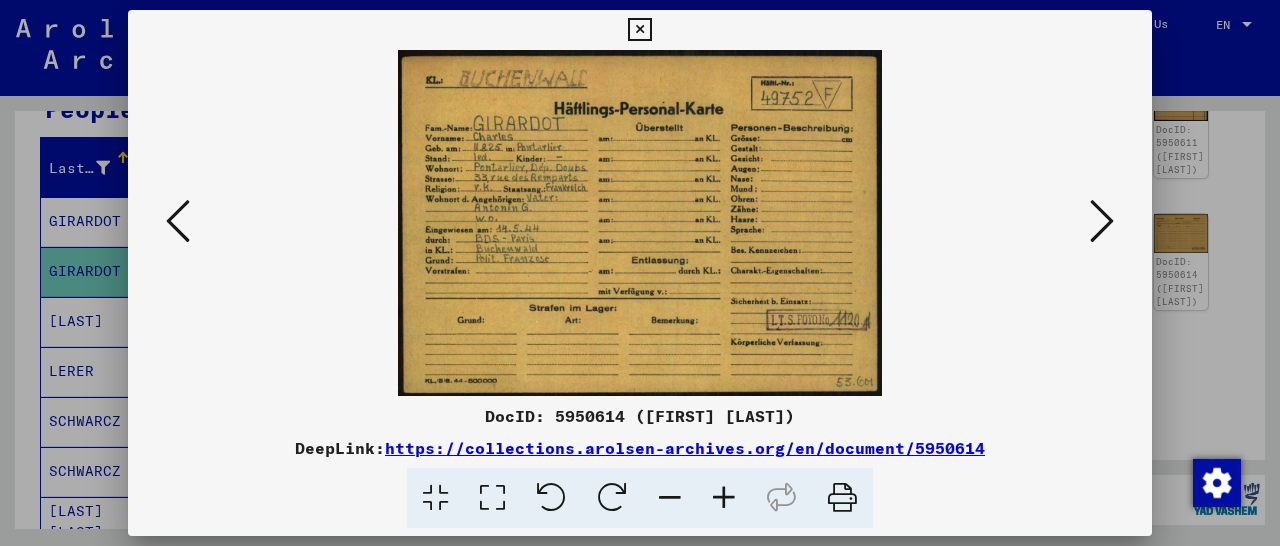 click at bounding box center (639, 30) 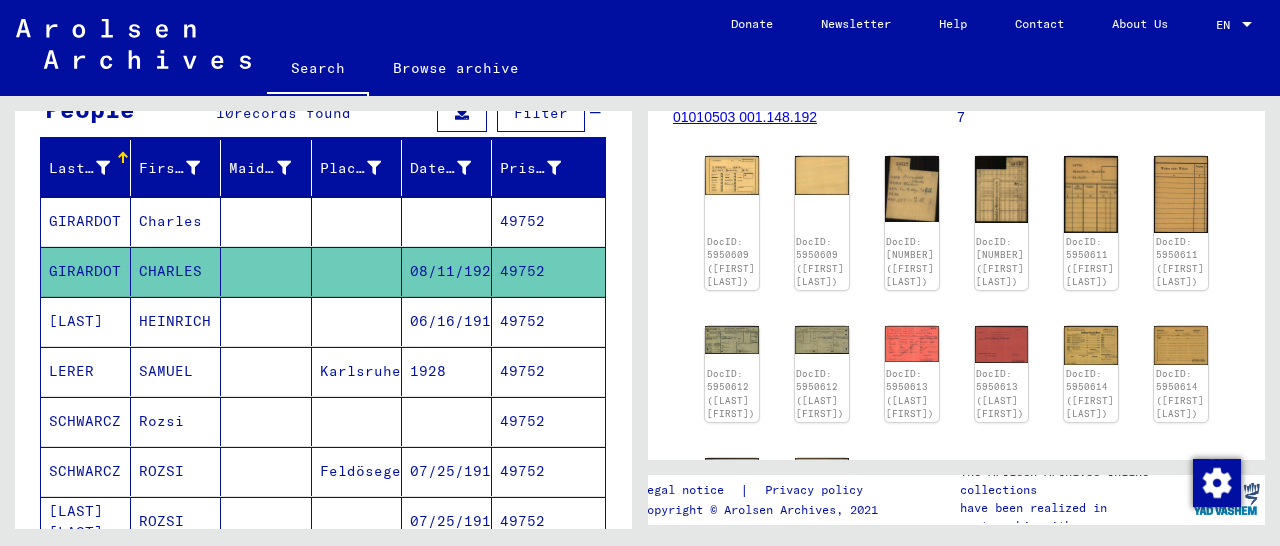 scroll, scrollTop: 312, scrollLeft: 0, axis: vertical 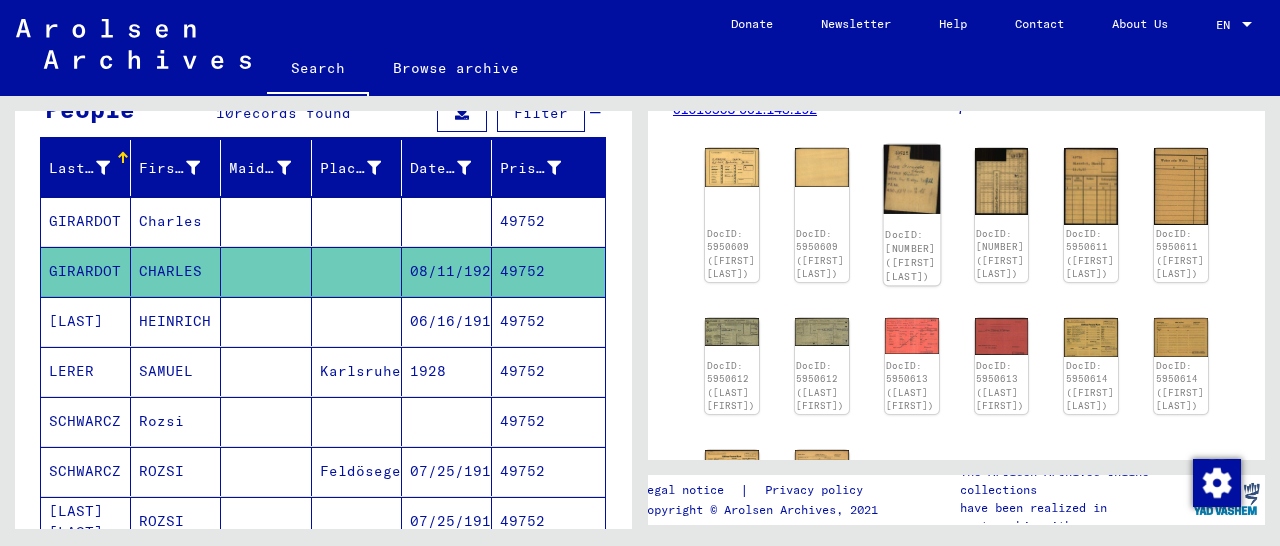 click 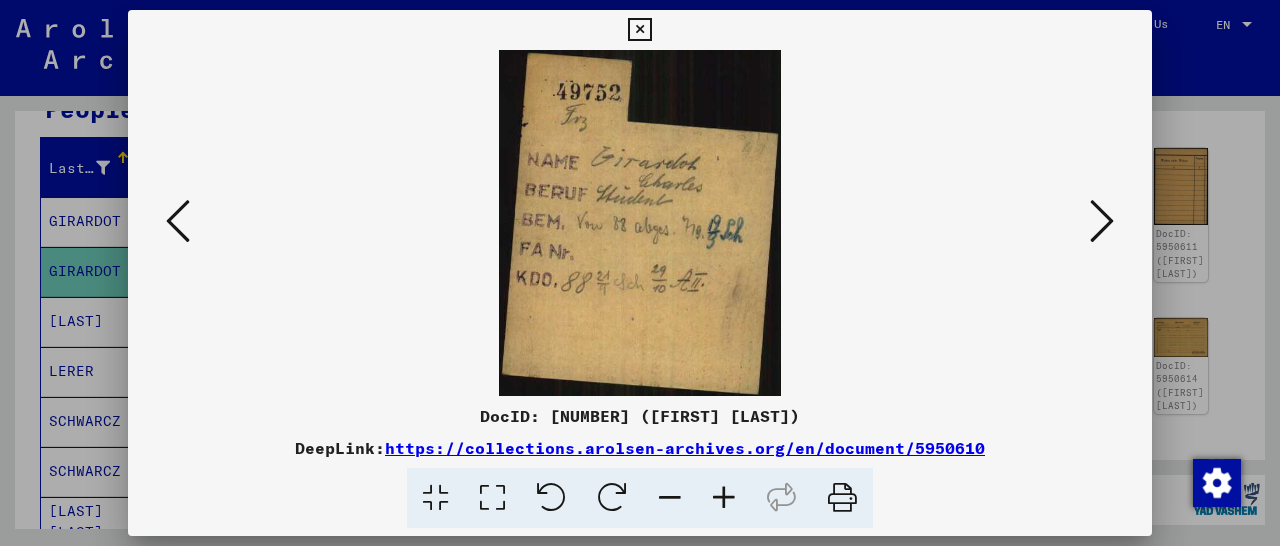 click at bounding box center [724, 498] 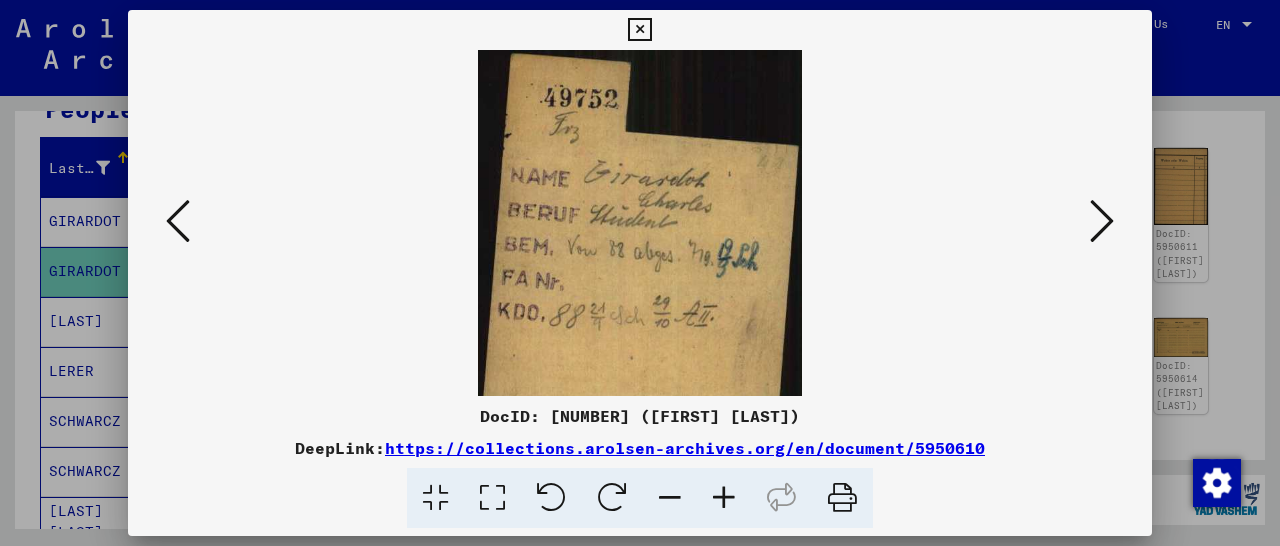 click at bounding box center [724, 498] 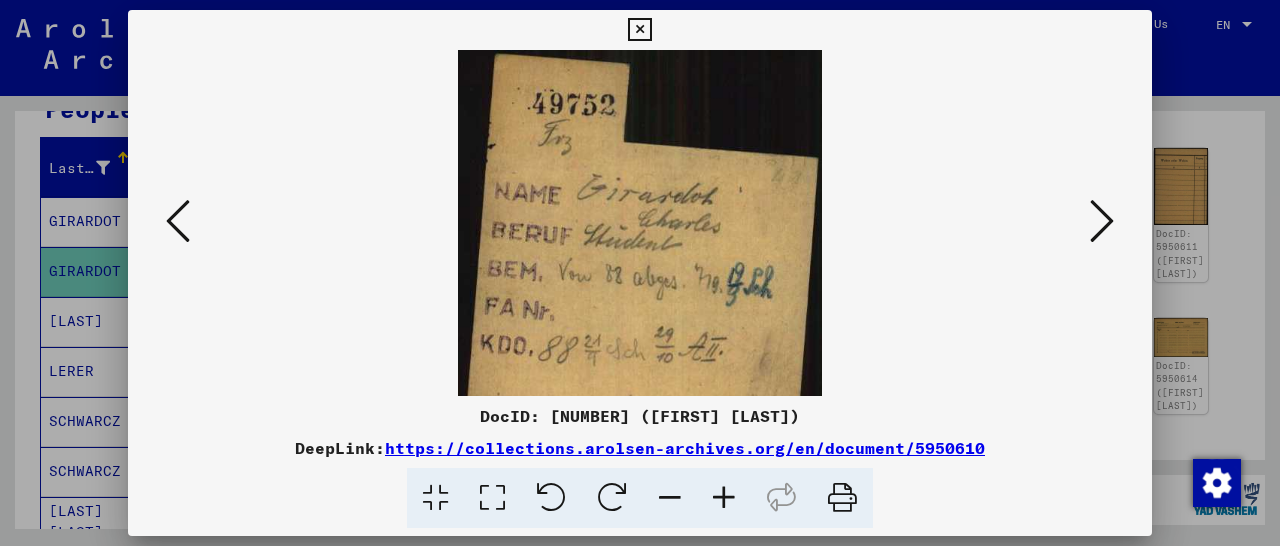click at bounding box center [724, 498] 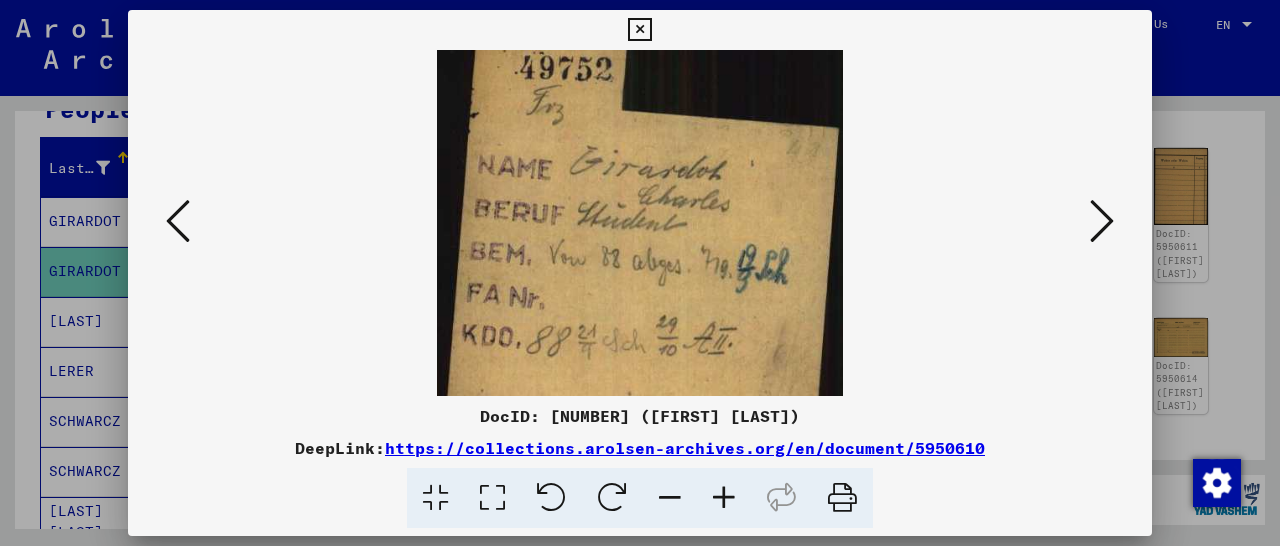 scroll, scrollTop: 150, scrollLeft: 0, axis: vertical 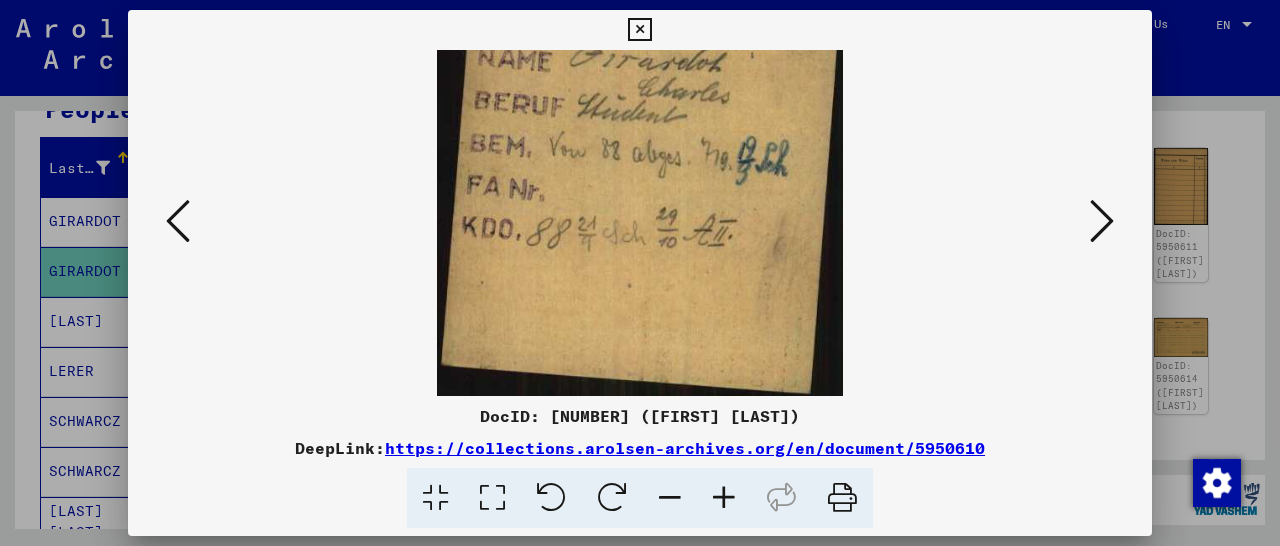 drag, startPoint x: 703, startPoint y: 331, endPoint x: 696, endPoint y: 161, distance: 170.14406 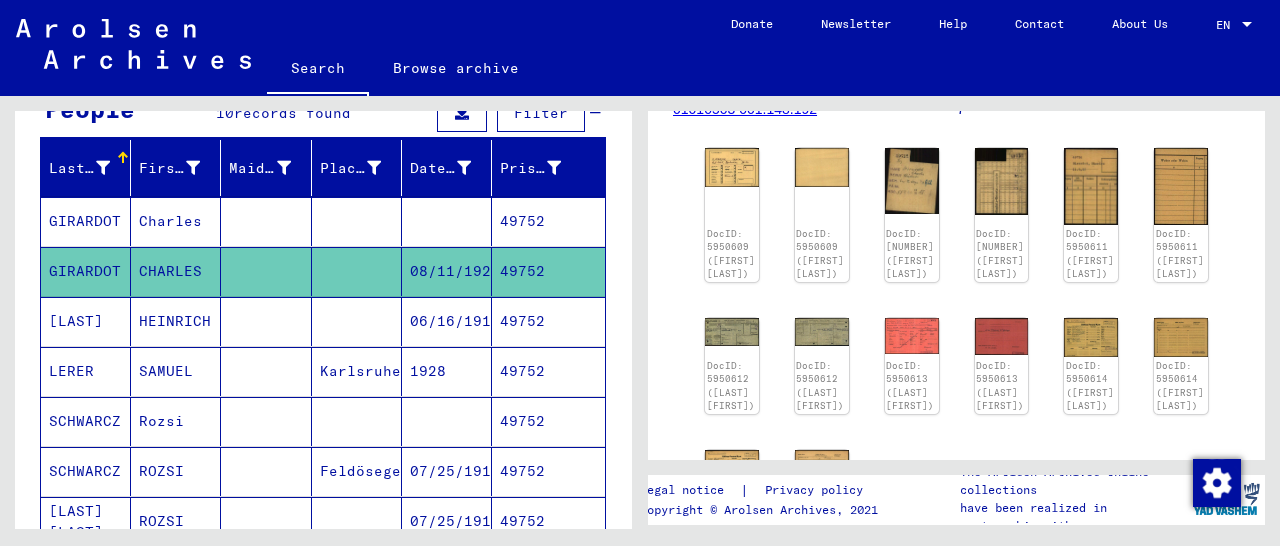 scroll, scrollTop: 0, scrollLeft: 0, axis: both 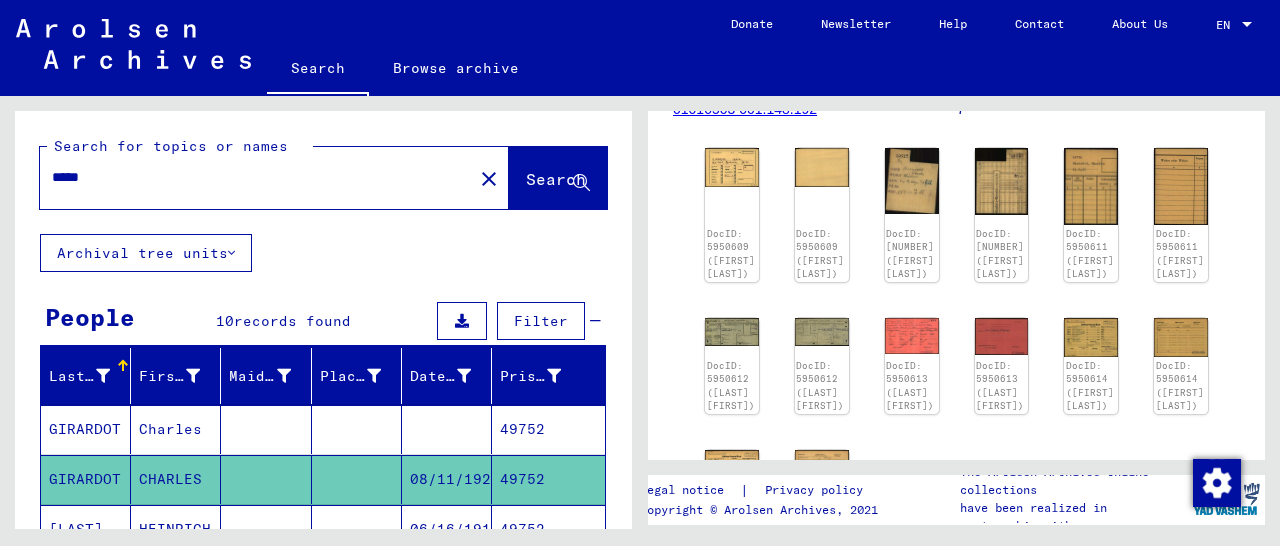 drag, startPoint x: 110, startPoint y: 183, endPoint x: 27, endPoint y: 184, distance: 83.00603 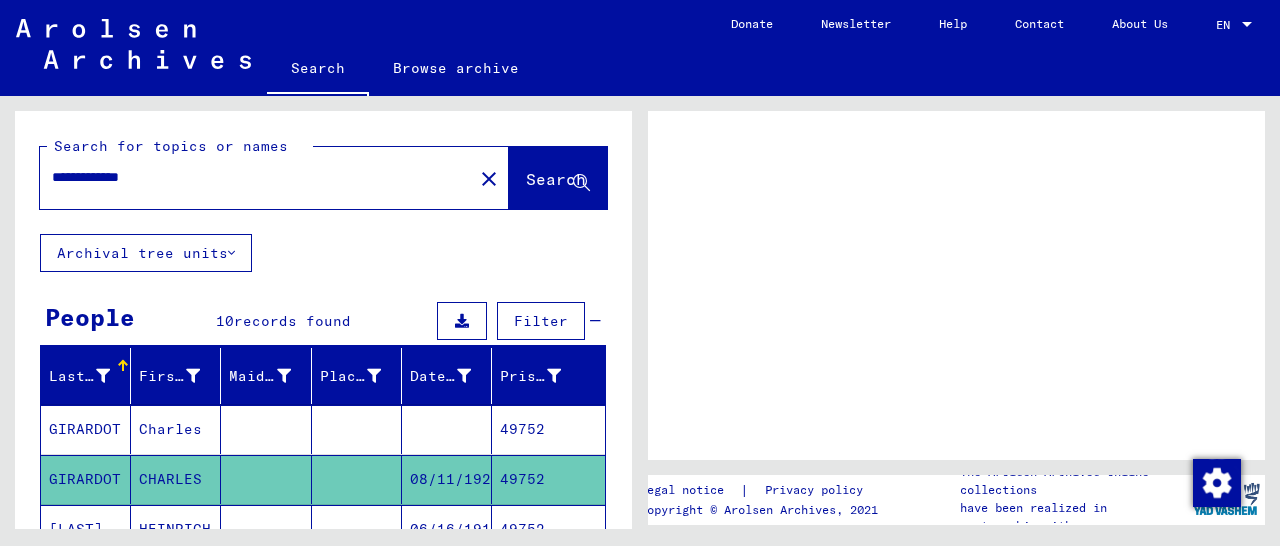 scroll, scrollTop: 0, scrollLeft: 0, axis: both 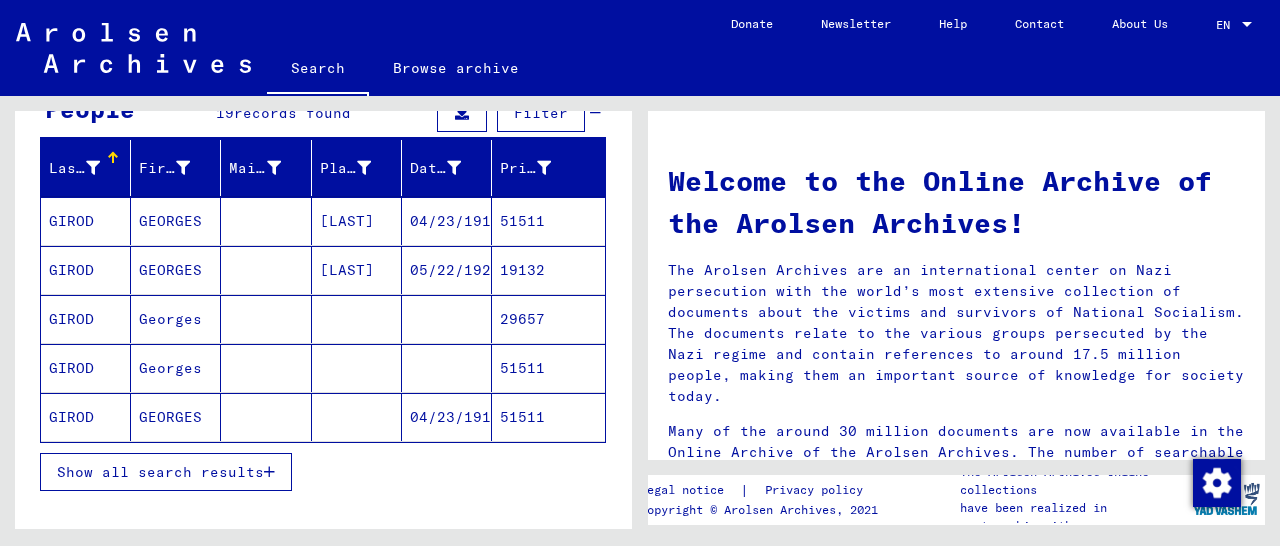 click on "29657" at bounding box center [548, 368] 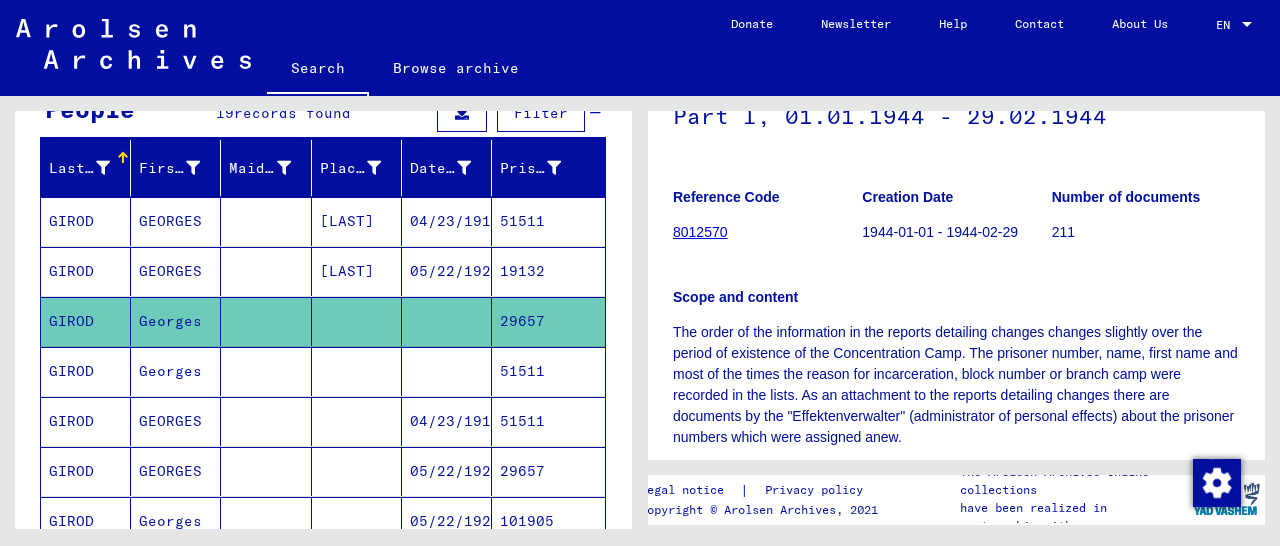 scroll, scrollTop: 312, scrollLeft: 0, axis: vertical 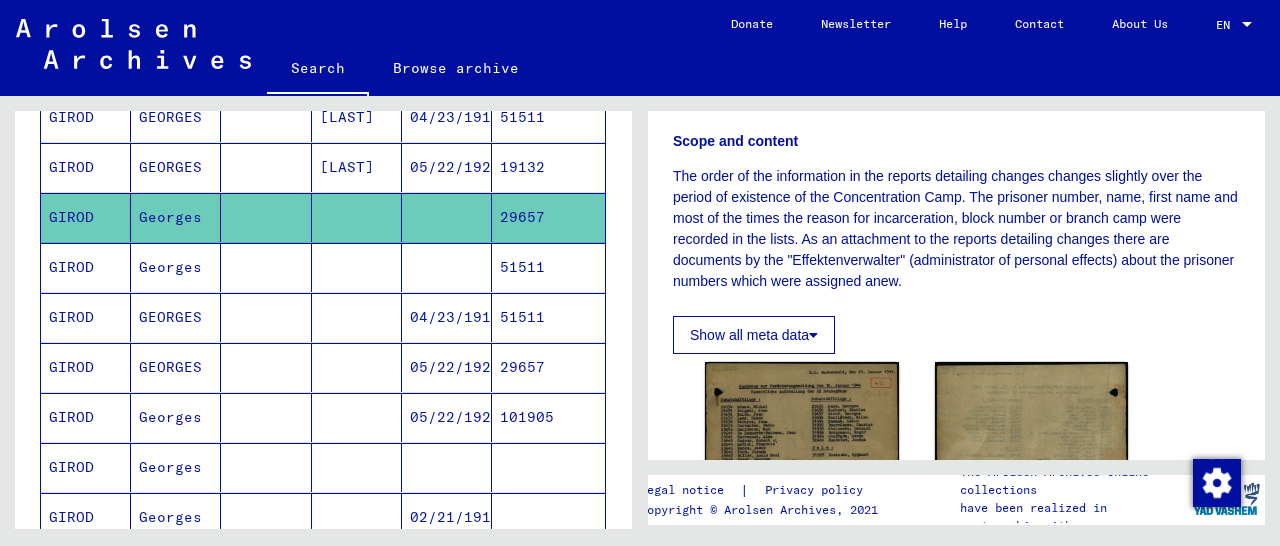 click on "29657" at bounding box center [548, 417] 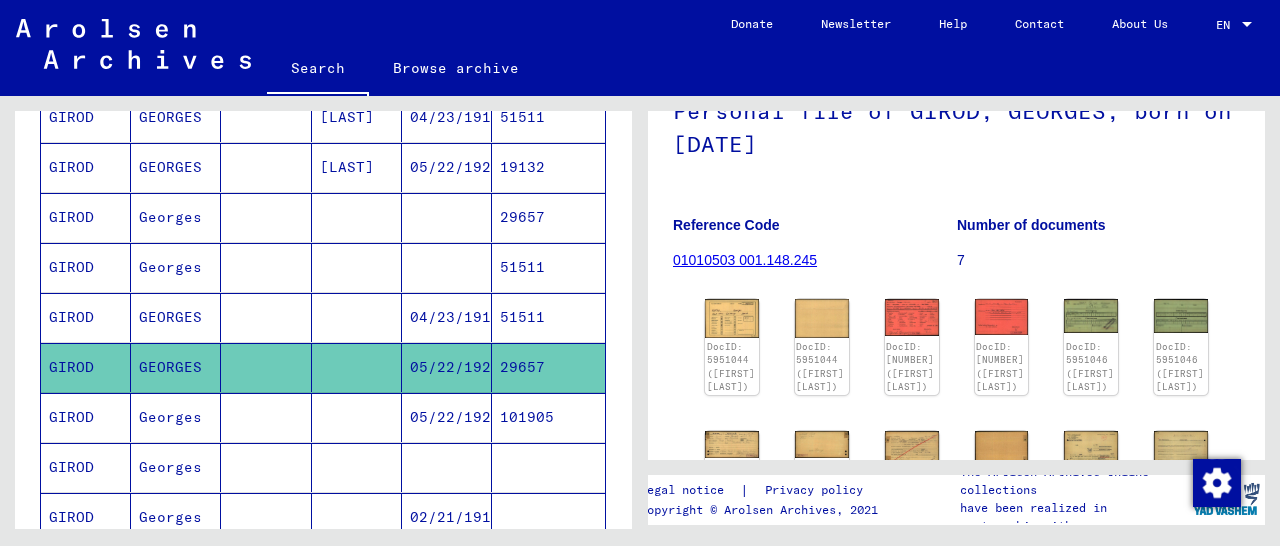scroll, scrollTop: 312, scrollLeft: 0, axis: vertical 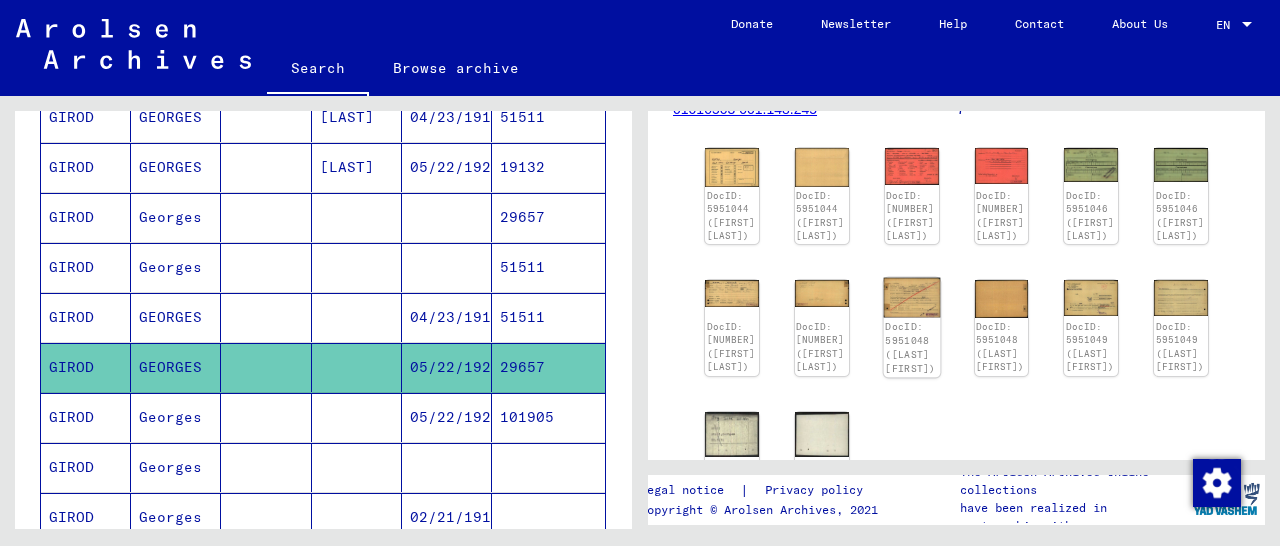 click 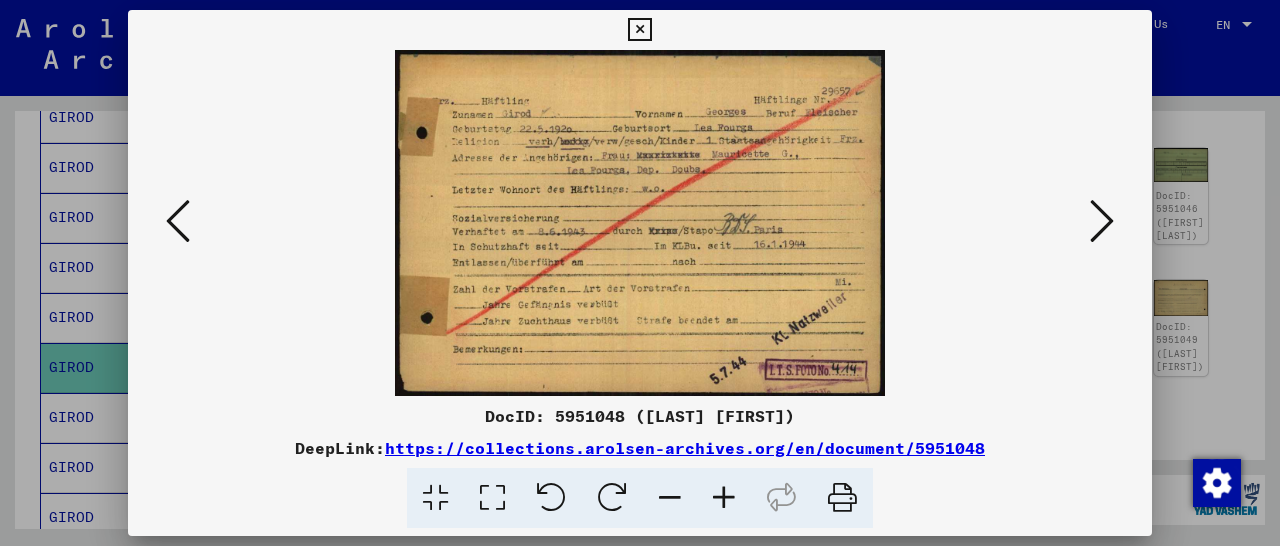 click at bounding box center [724, 498] 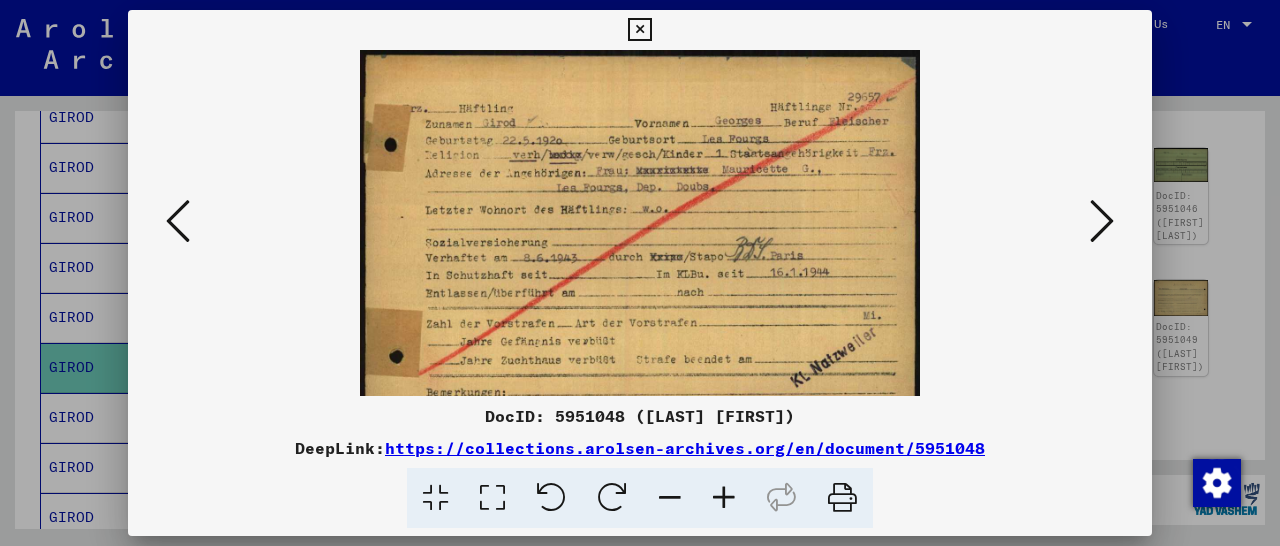 click at bounding box center [724, 498] 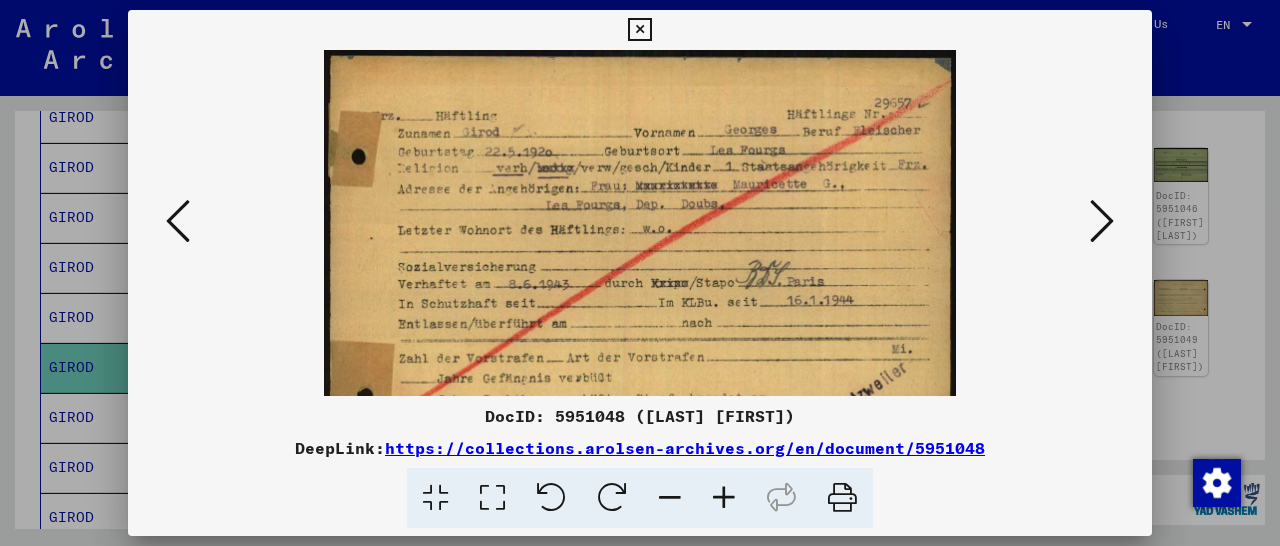 click at bounding box center (724, 498) 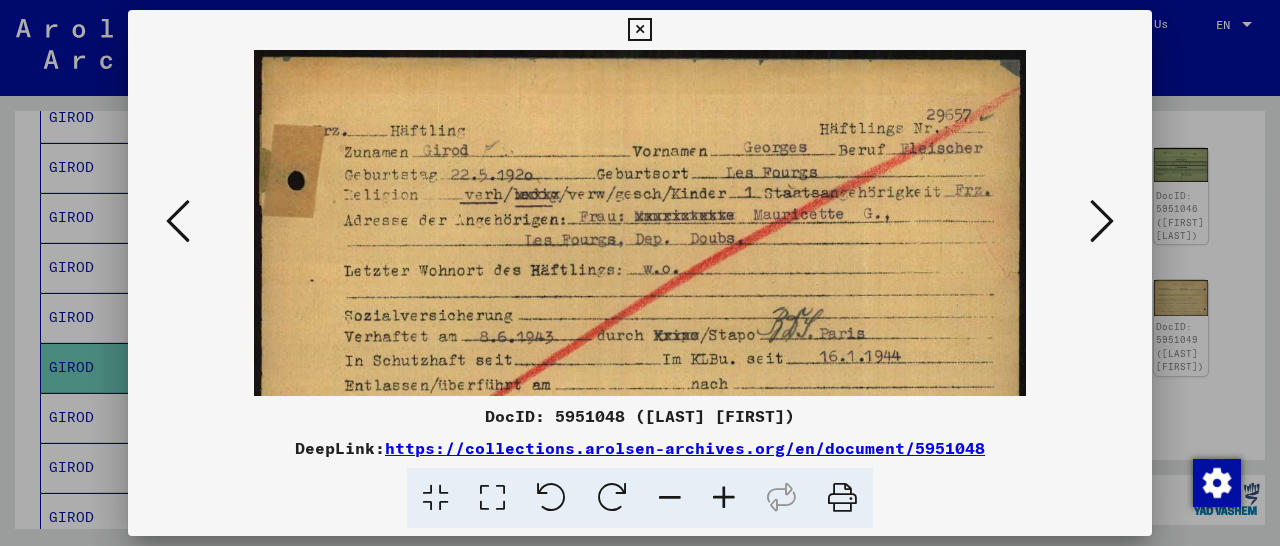 click at bounding box center (724, 498) 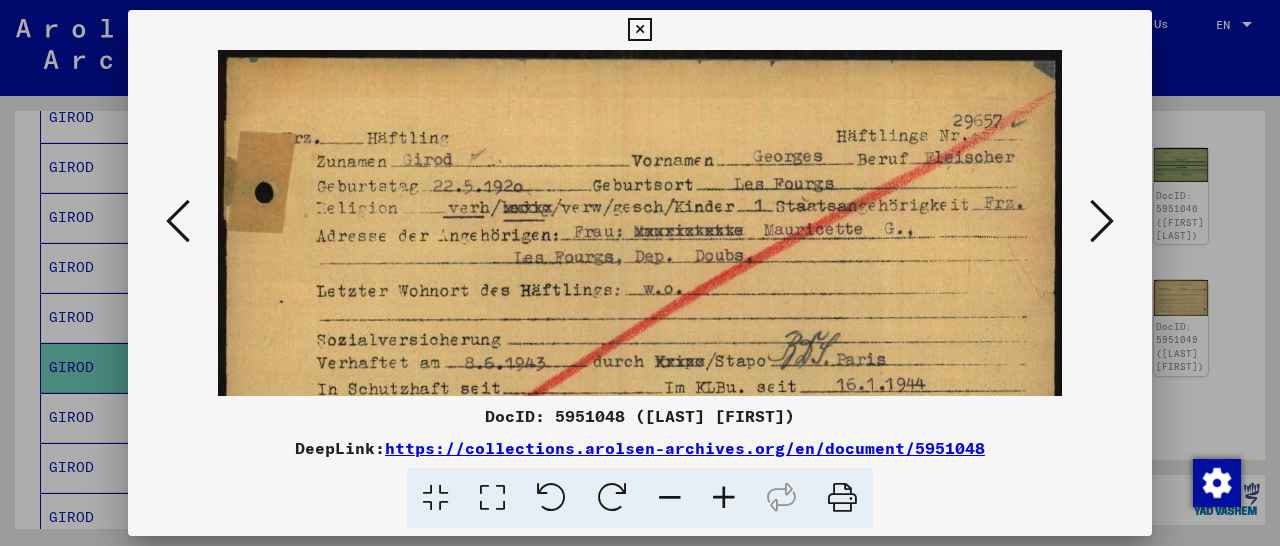 click at bounding box center (724, 498) 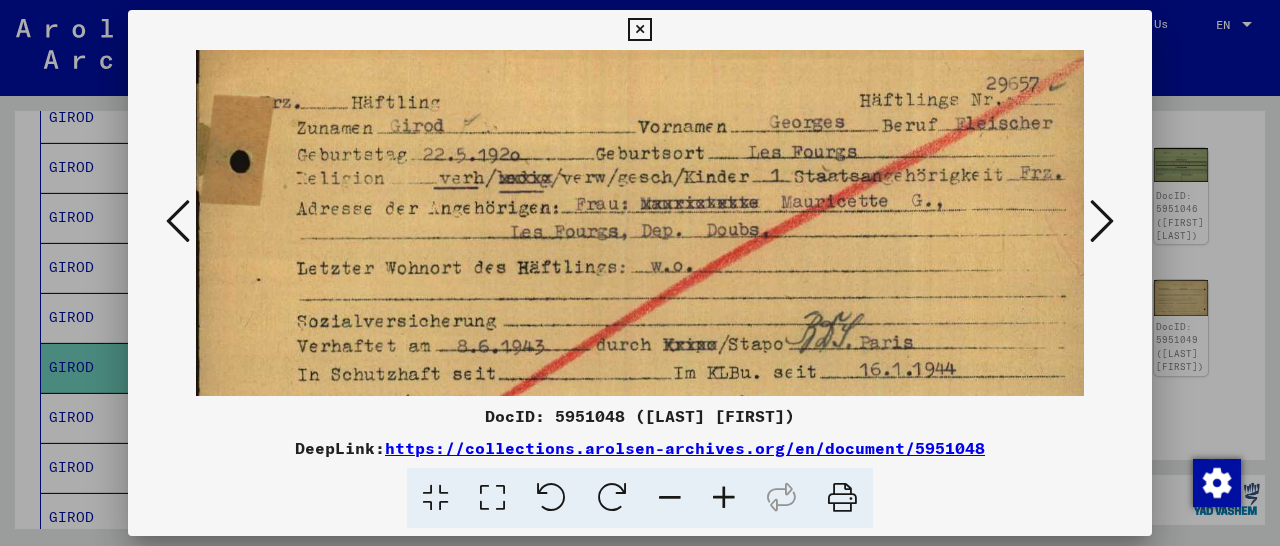 drag, startPoint x: 677, startPoint y: 335, endPoint x: 671, endPoint y: 289, distance: 46.389652 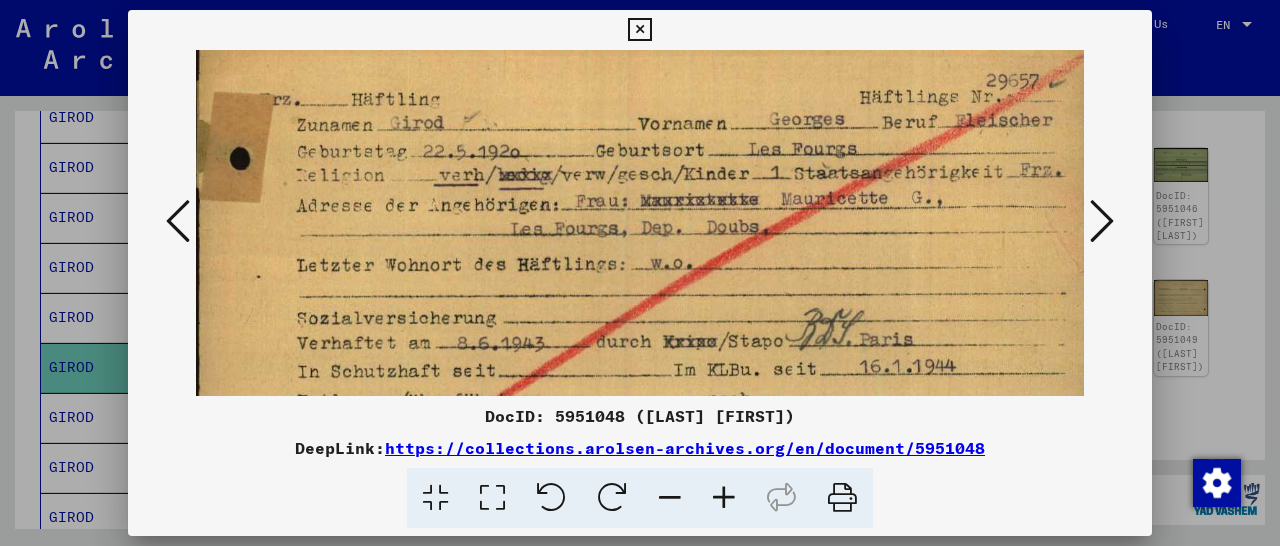 click at bounding box center (639, 30) 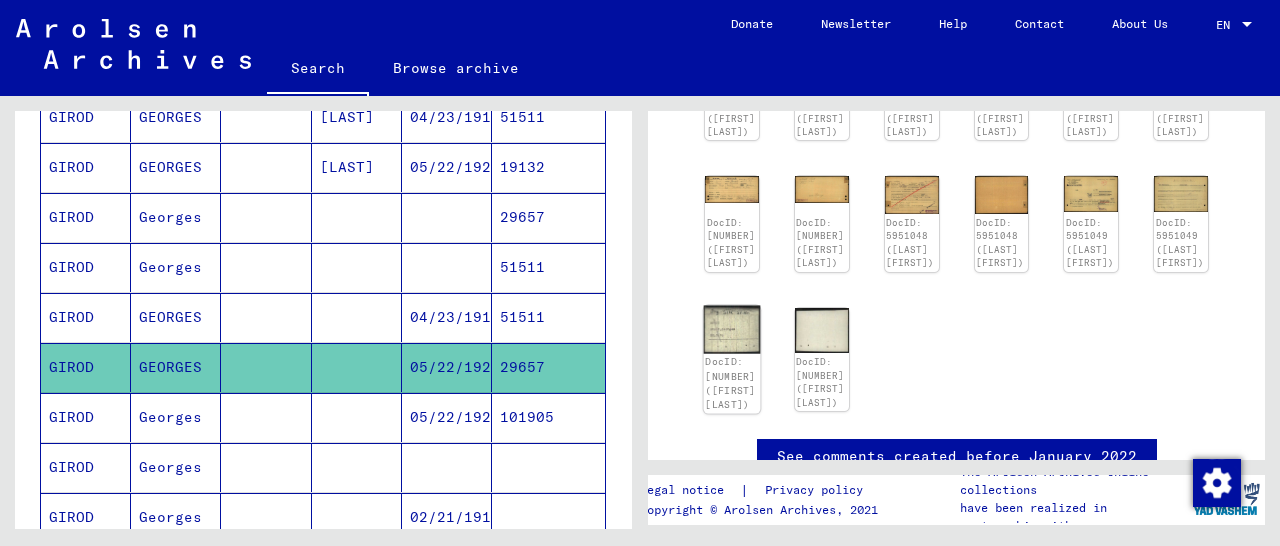 click 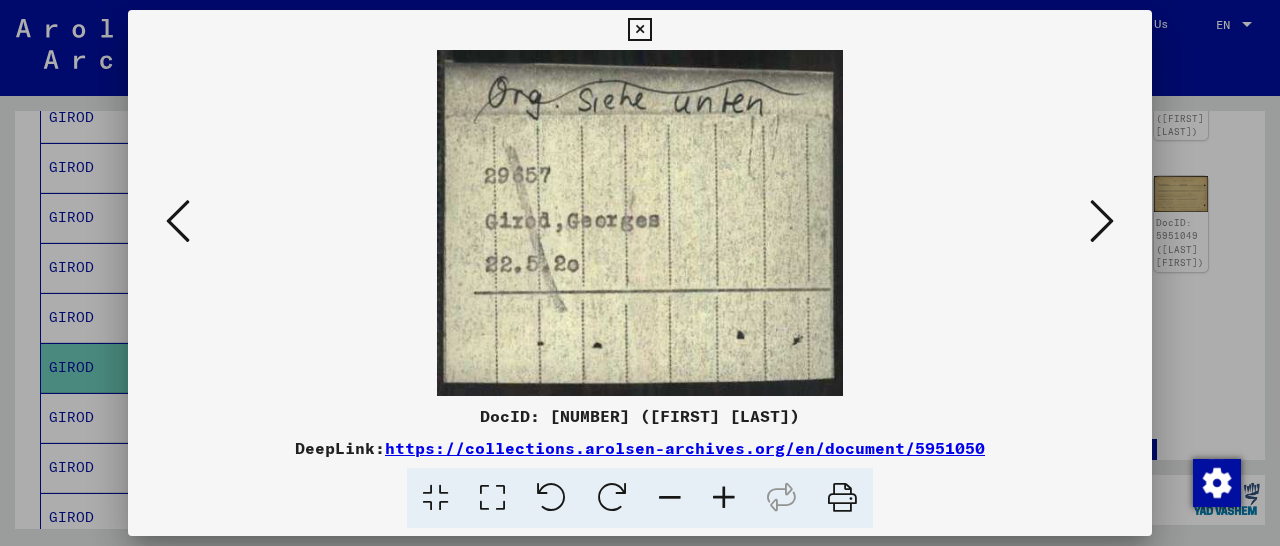click at bounding box center (639, 30) 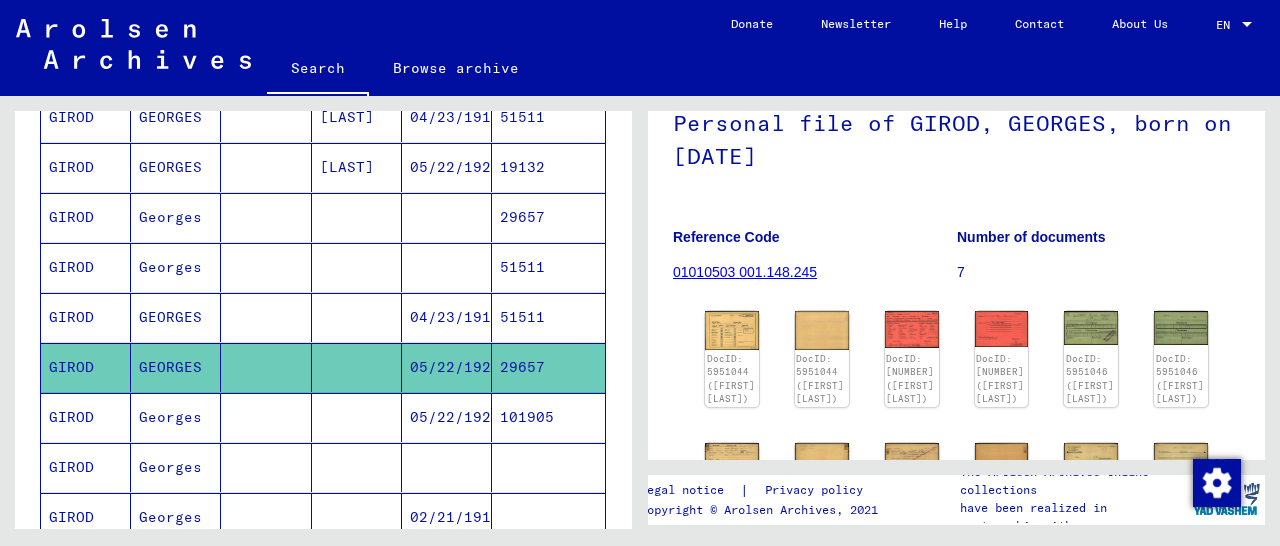 scroll, scrollTop: 104, scrollLeft: 0, axis: vertical 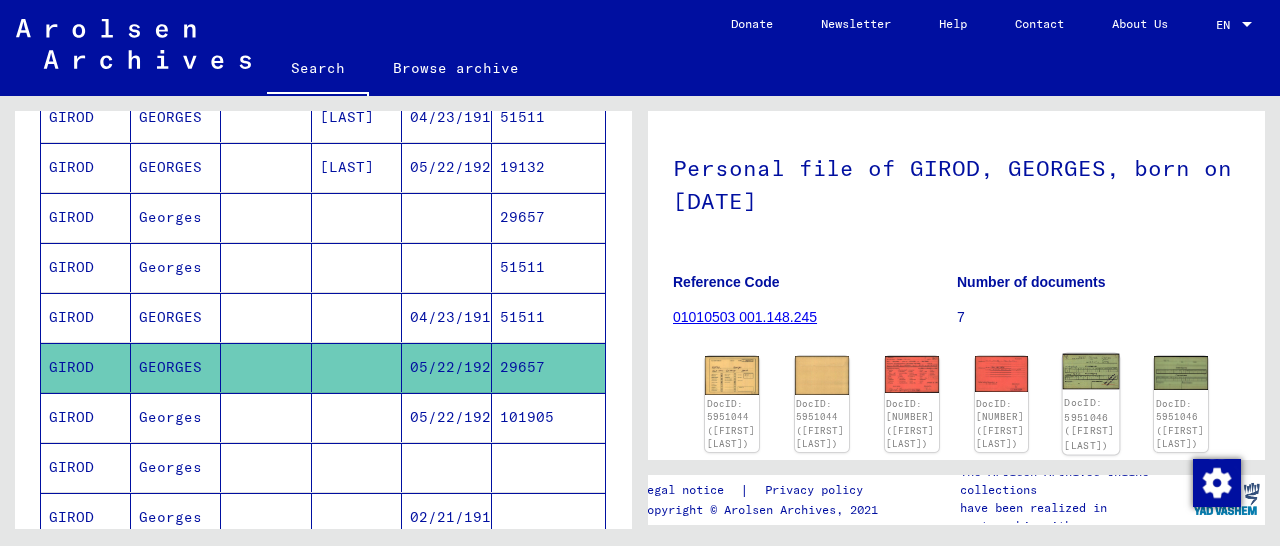 click 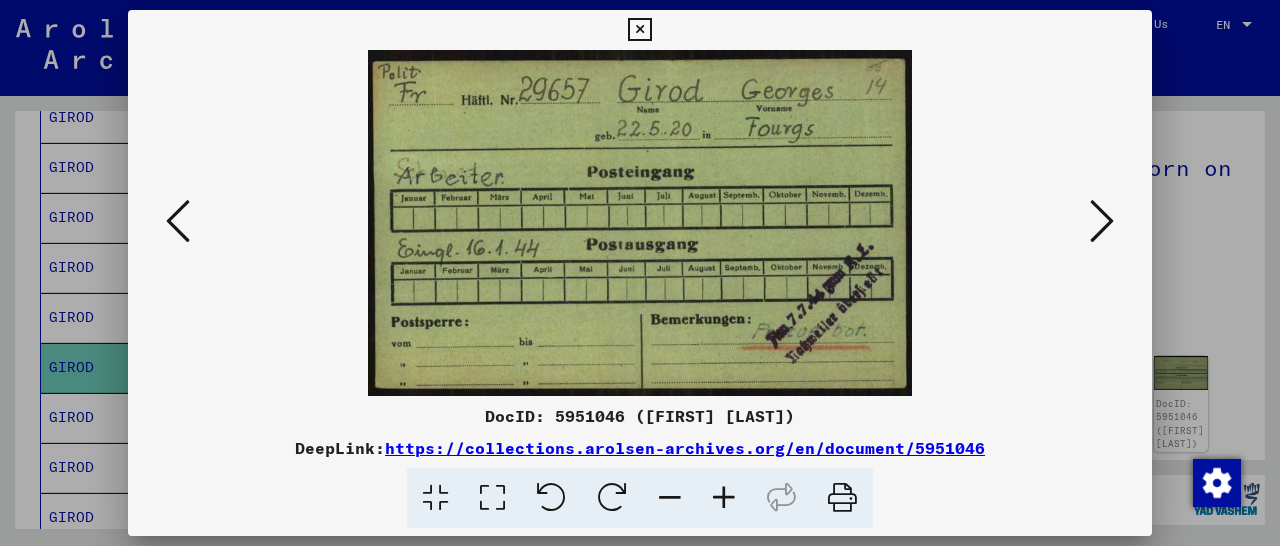click at bounding box center (639, 30) 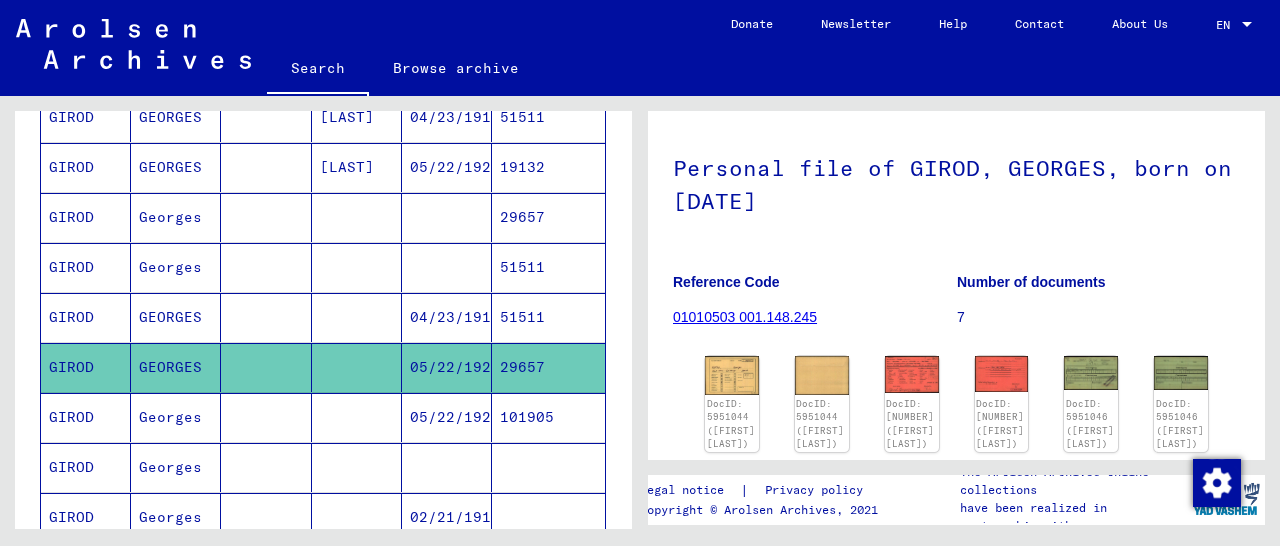 click on "101905" at bounding box center [548, 467] 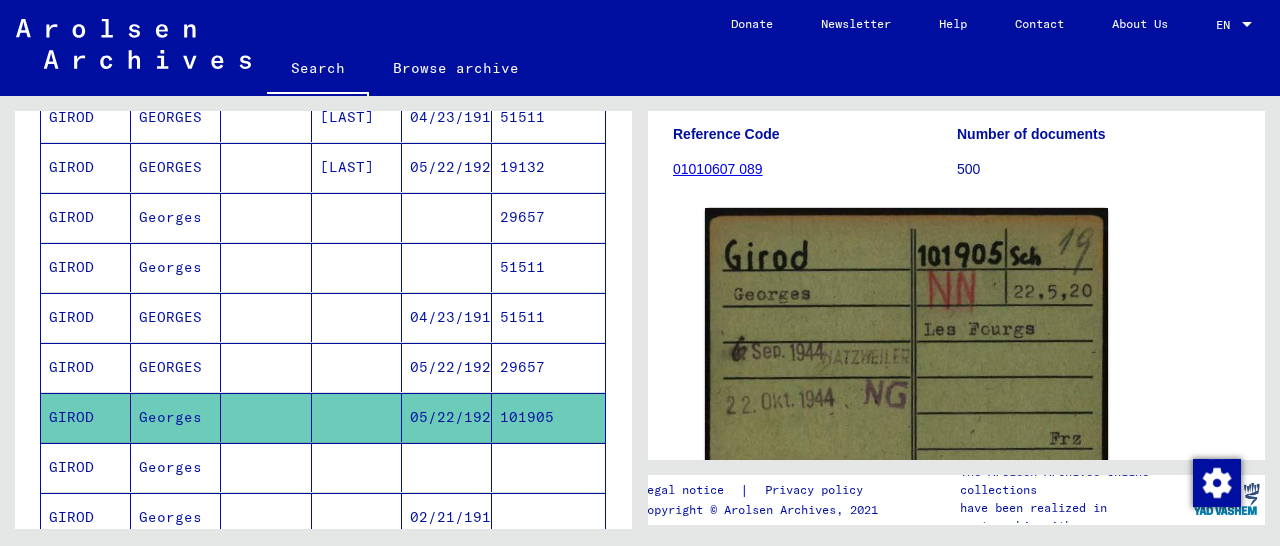 scroll, scrollTop: 250, scrollLeft: 0, axis: vertical 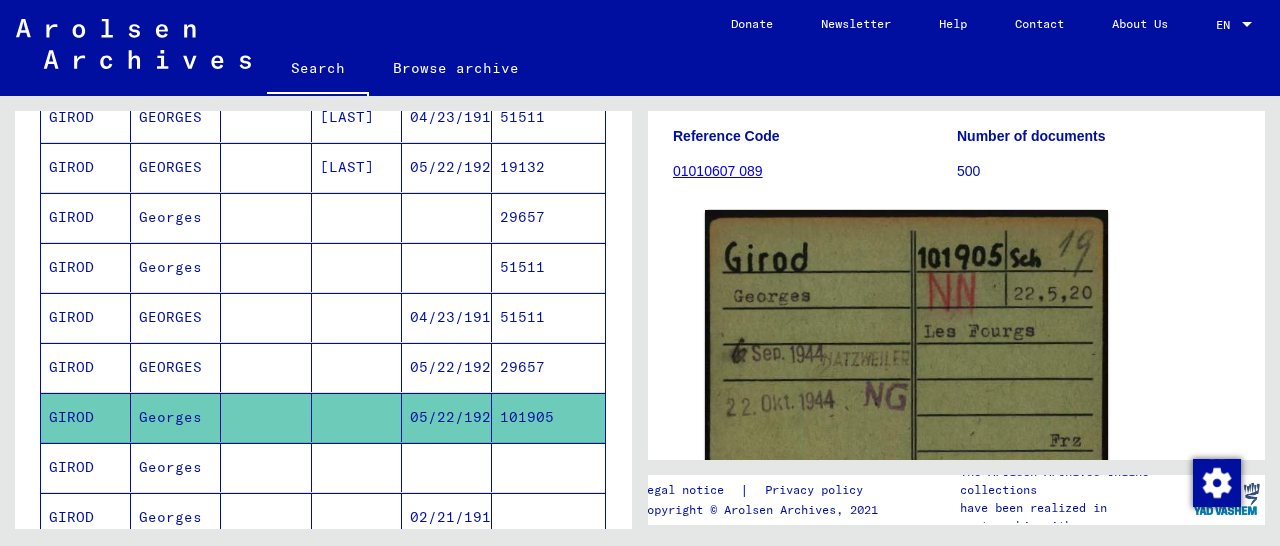 click on "29657" at bounding box center [548, 417] 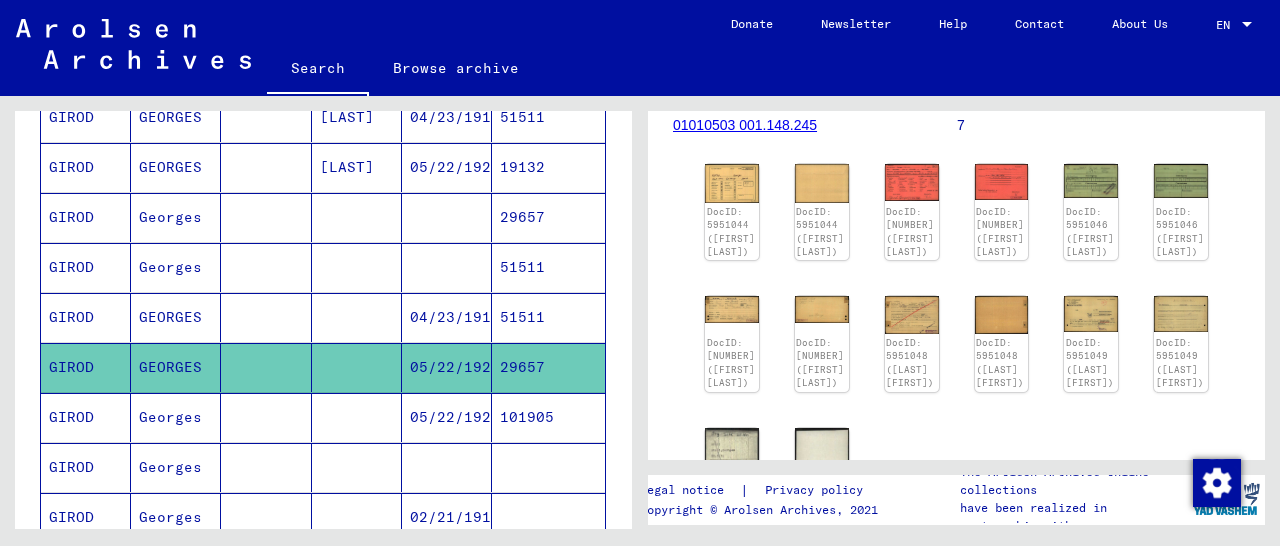 scroll, scrollTop: 208, scrollLeft: 0, axis: vertical 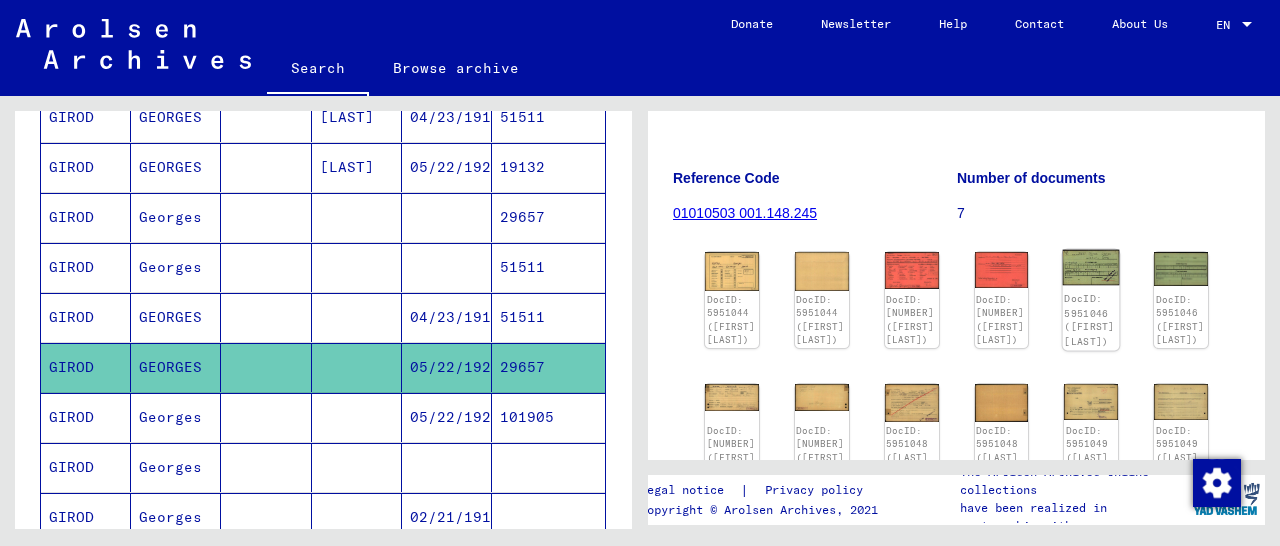 click 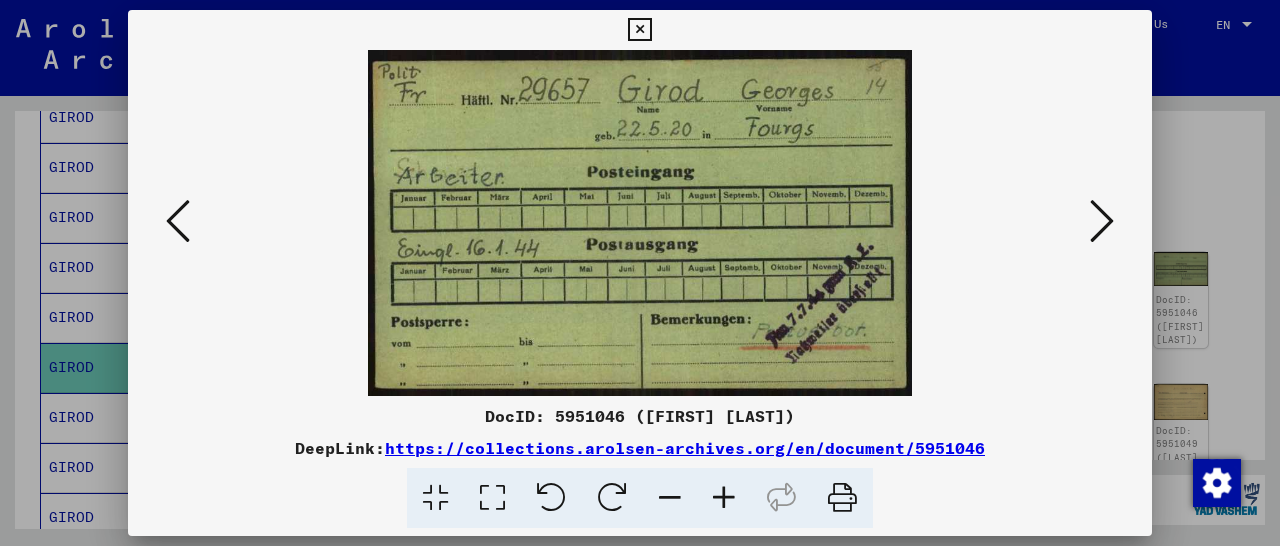 click at bounding box center (1102, 221) 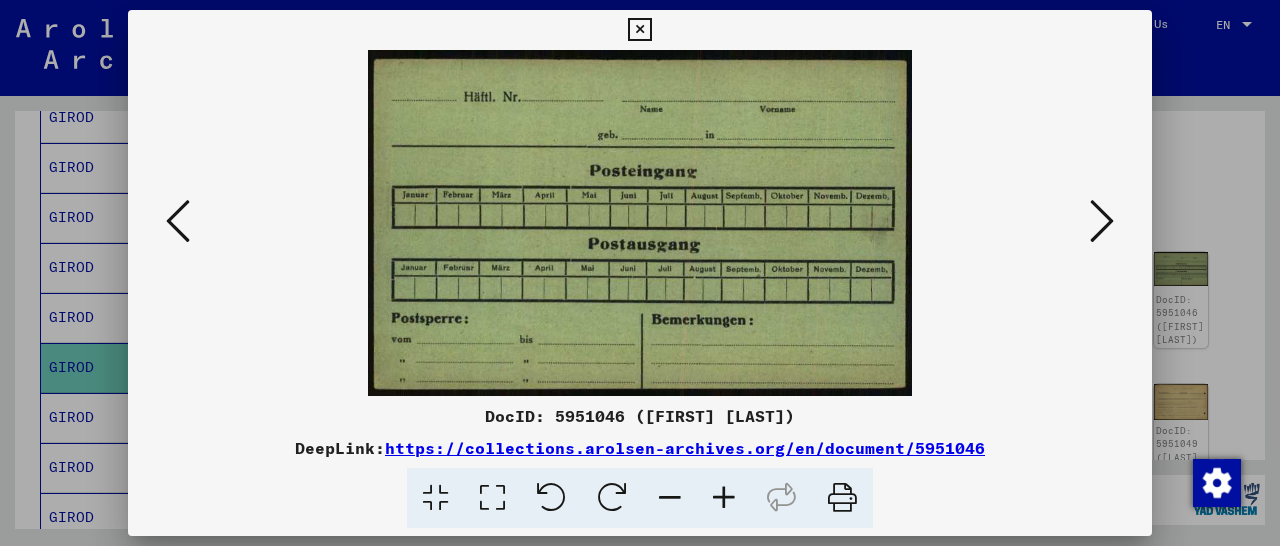 click at bounding box center [1102, 221] 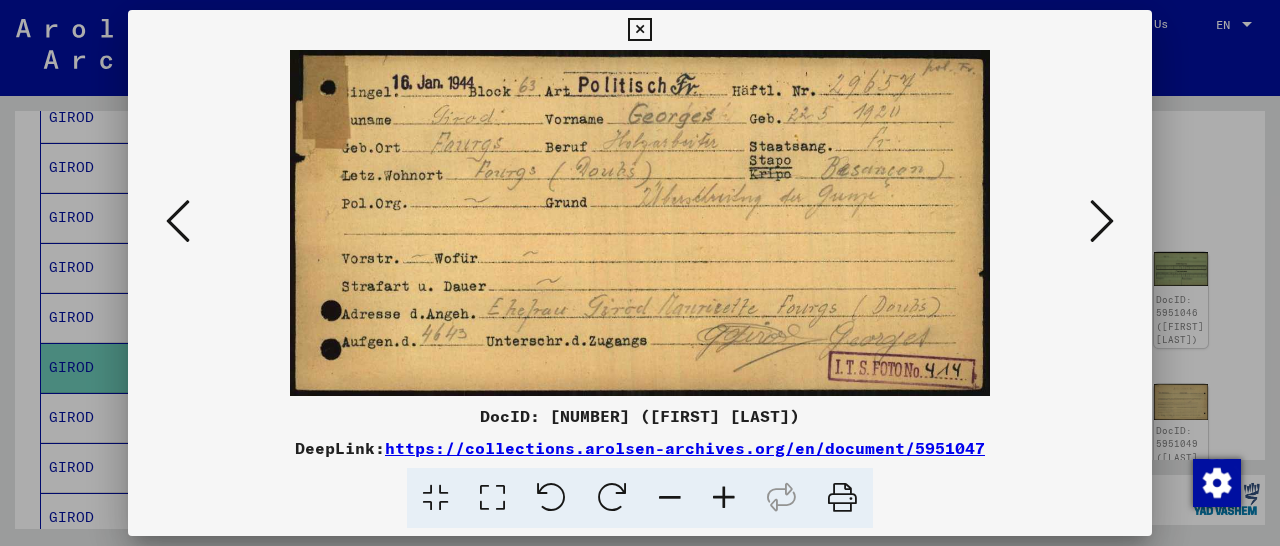 click at bounding box center (1102, 221) 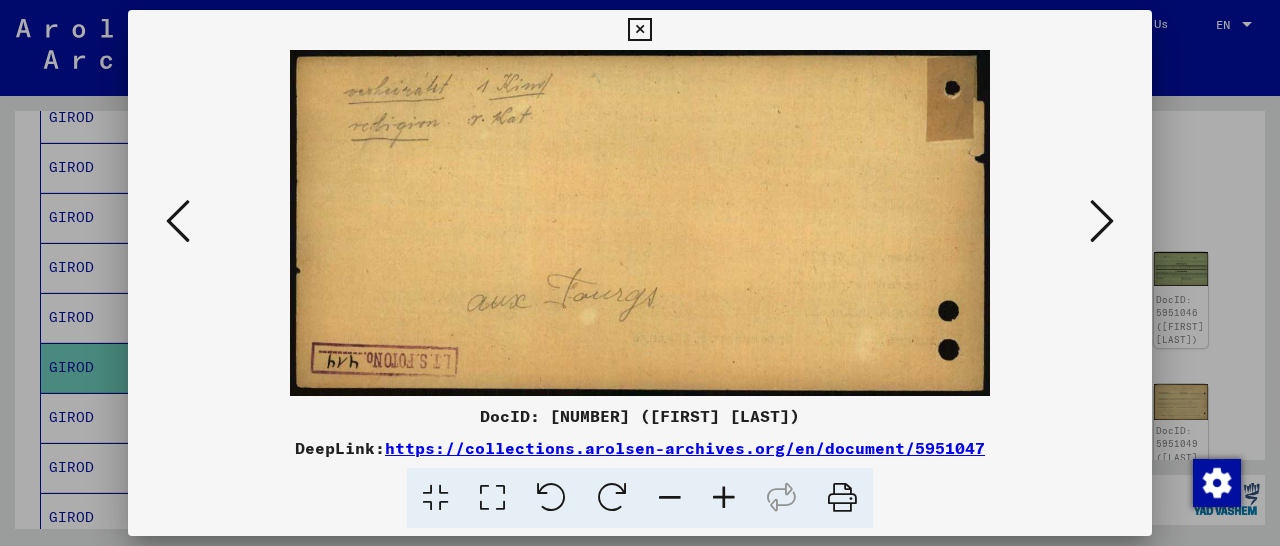 click at bounding box center [1102, 221] 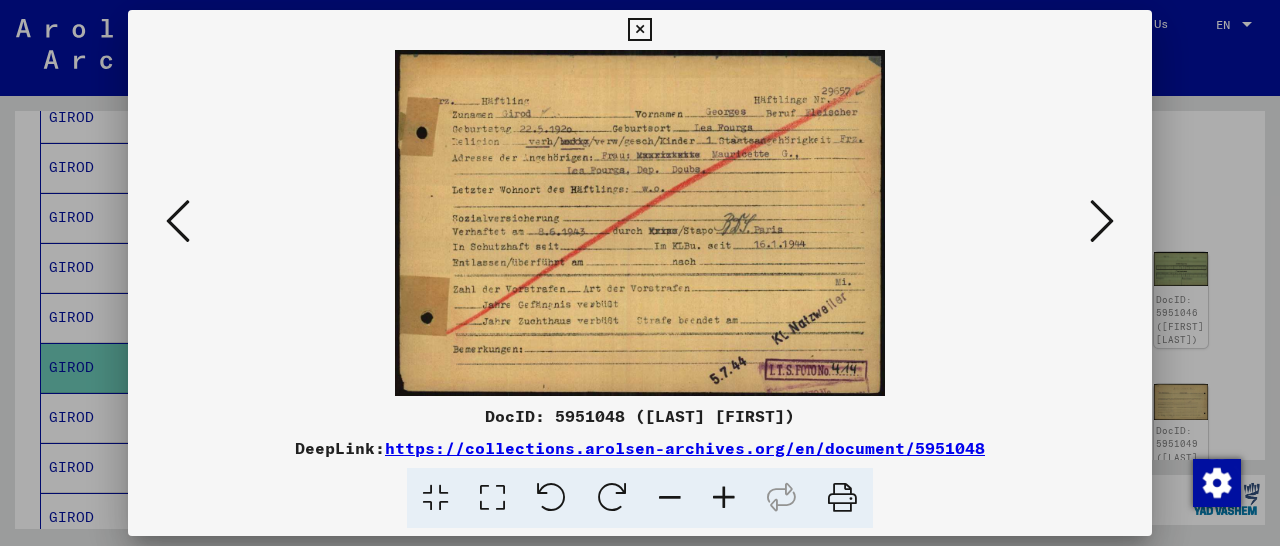 click at bounding box center [639, 30] 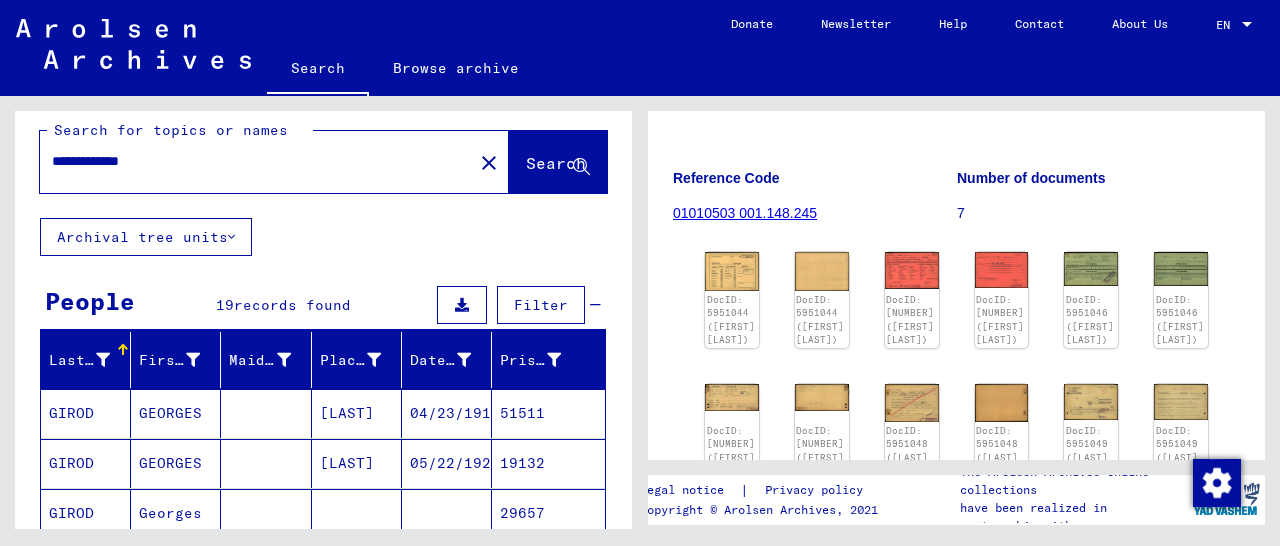 scroll, scrollTop: 0, scrollLeft: 0, axis: both 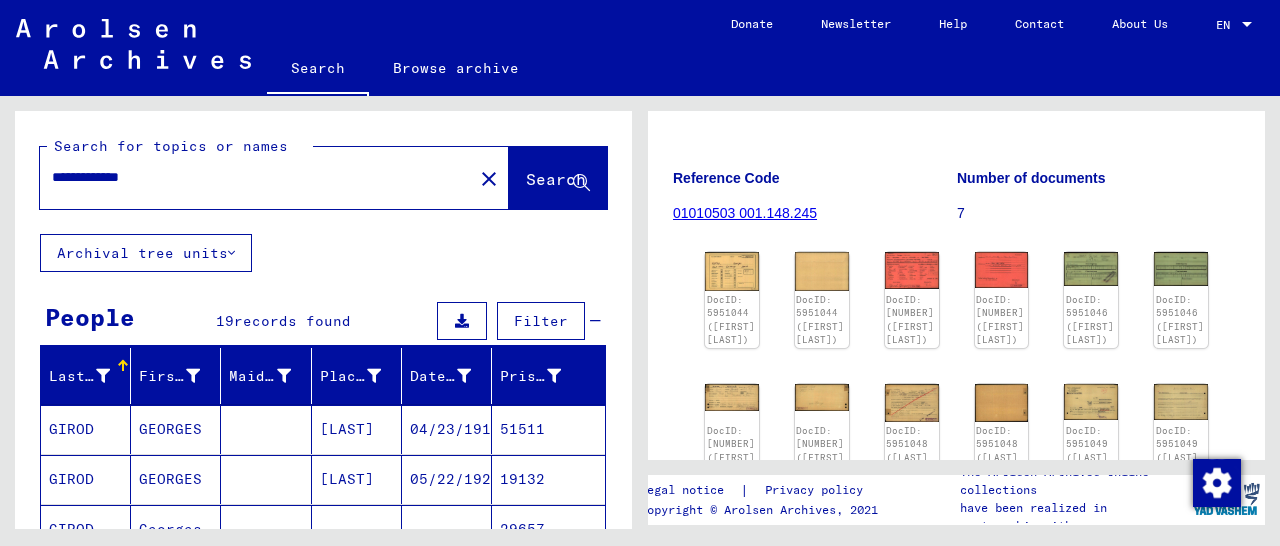 drag, startPoint x: 183, startPoint y: 173, endPoint x: 0, endPoint y: 175, distance: 183.01093 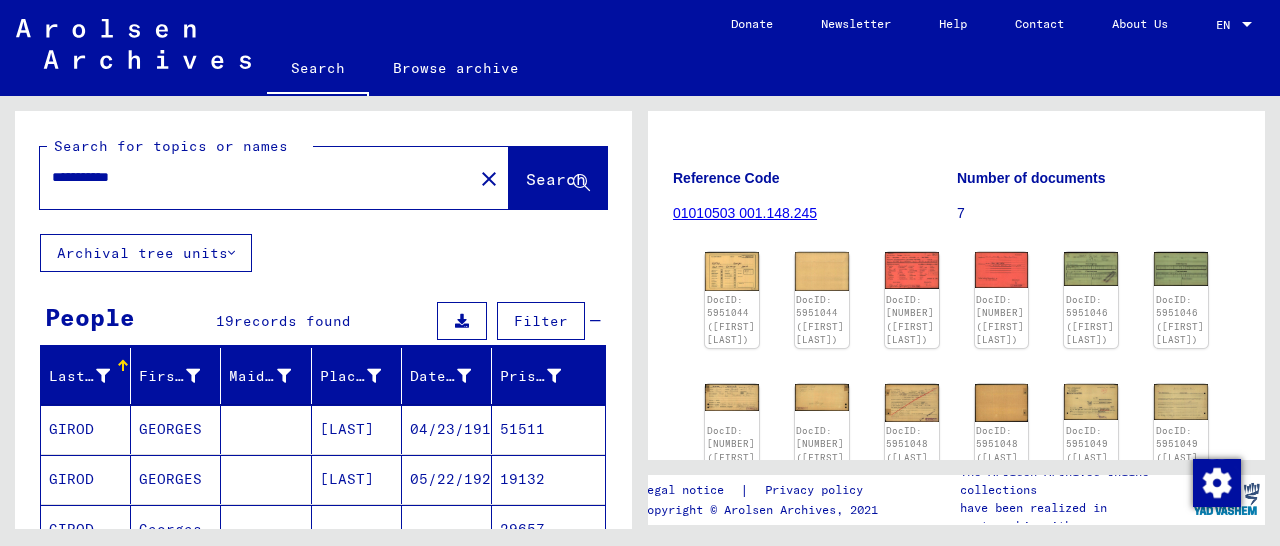 type on "**********" 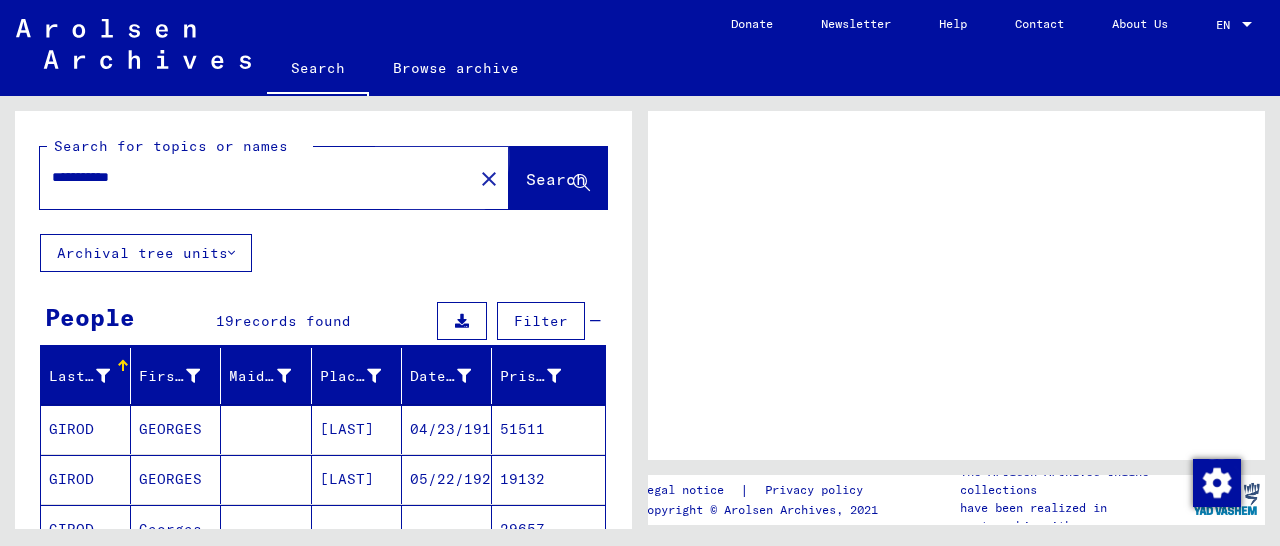 scroll, scrollTop: 0, scrollLeft: 0, axis: both 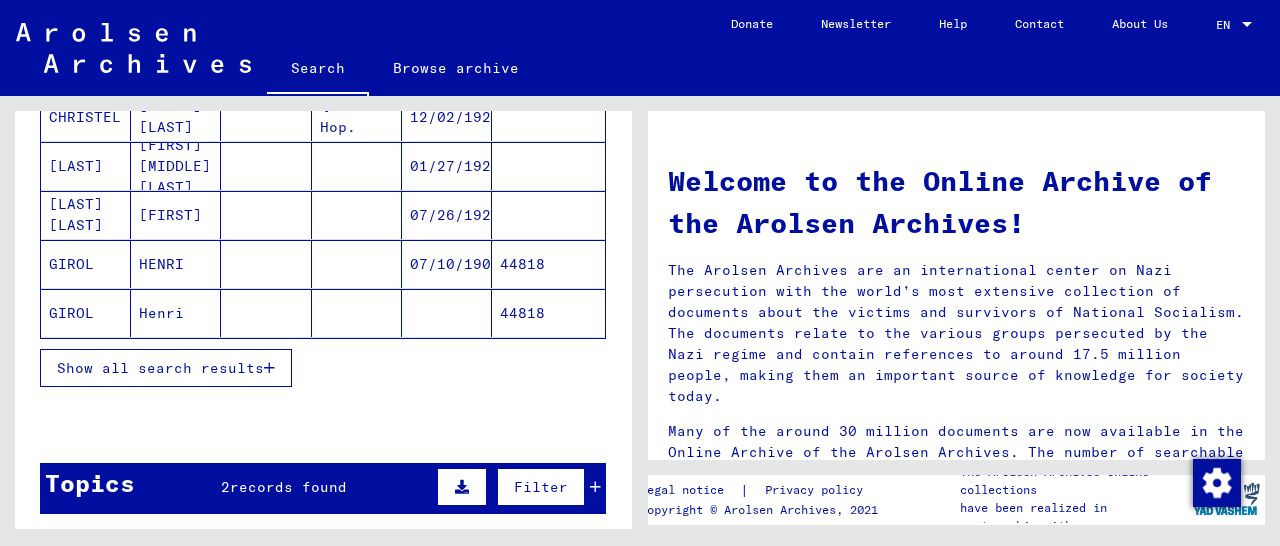 click at bounding box center [269, 368] 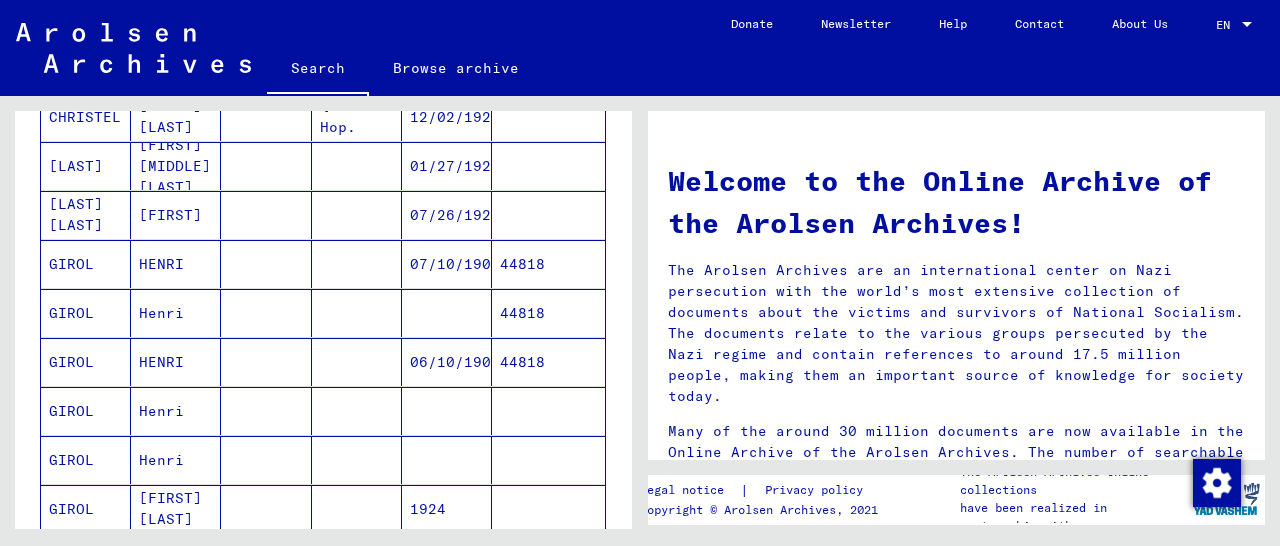 click on "44818" at bounding box center [548, 313] 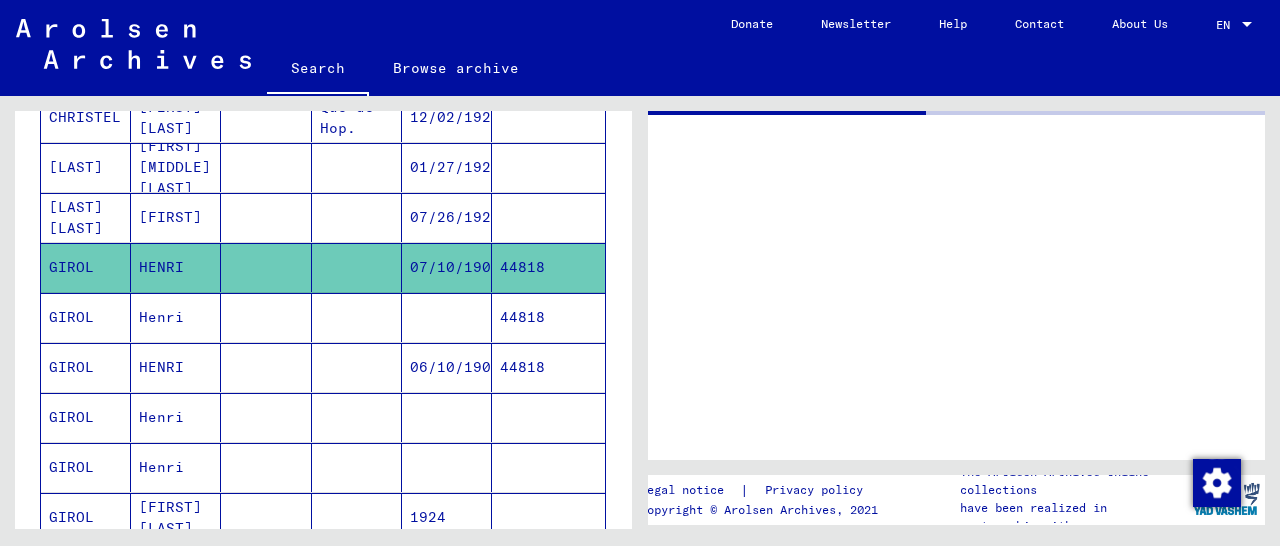 scroll, scrollTop: 312, scrollLeft: 0, axis: vertical 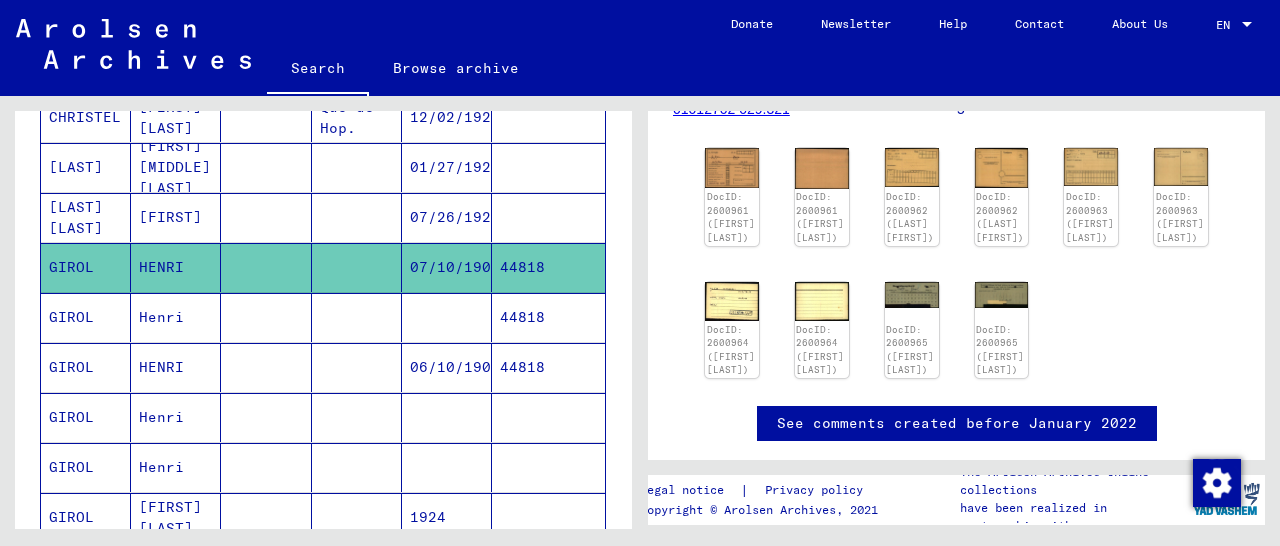 click on "44818" at bounding box center [548, 417] 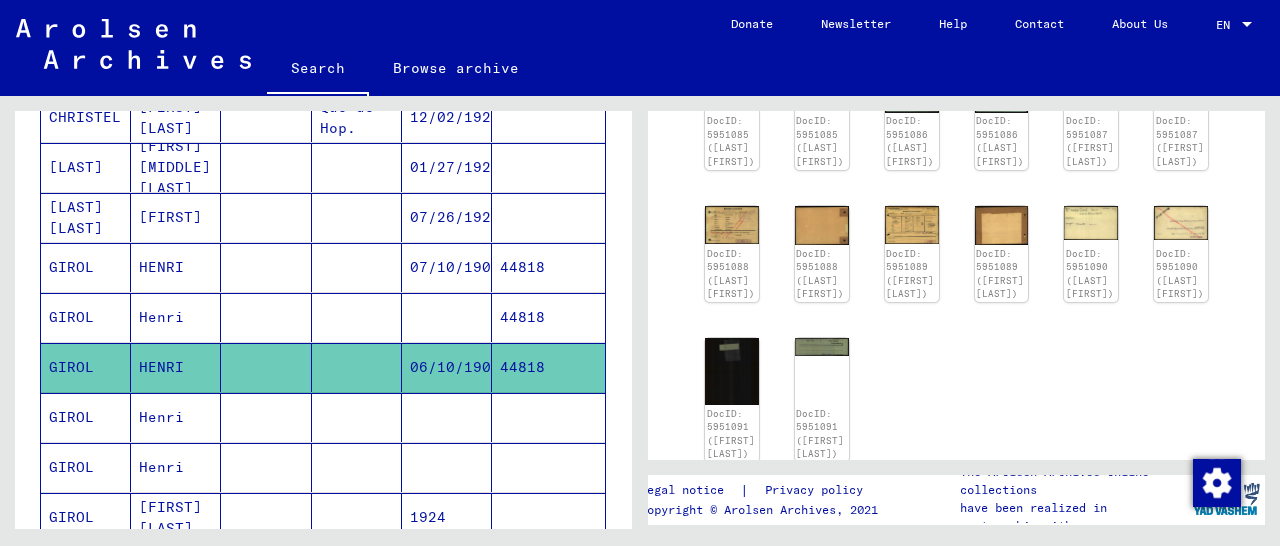 scroll, scrollTop: 208, scrollLeft: 0, axis: vertical 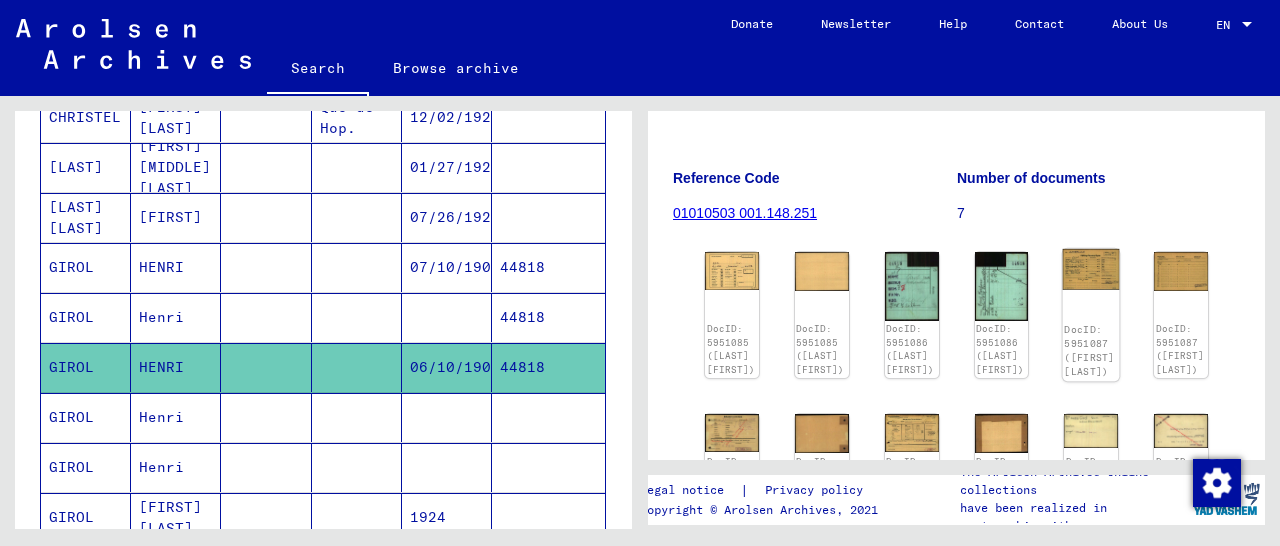 click 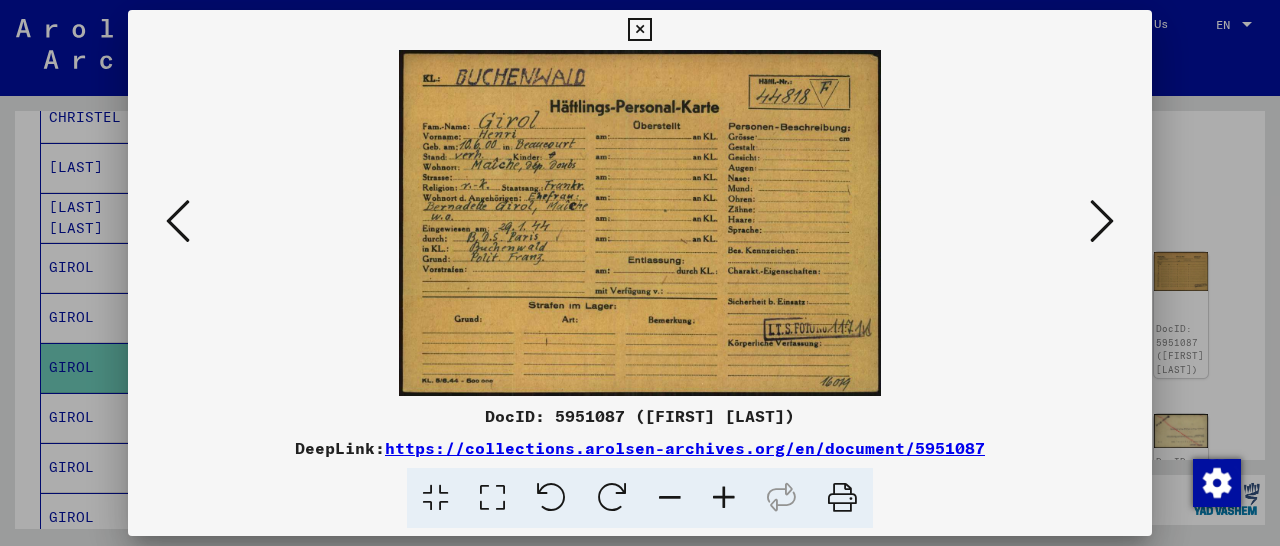 click at bounding box center (724, 498) 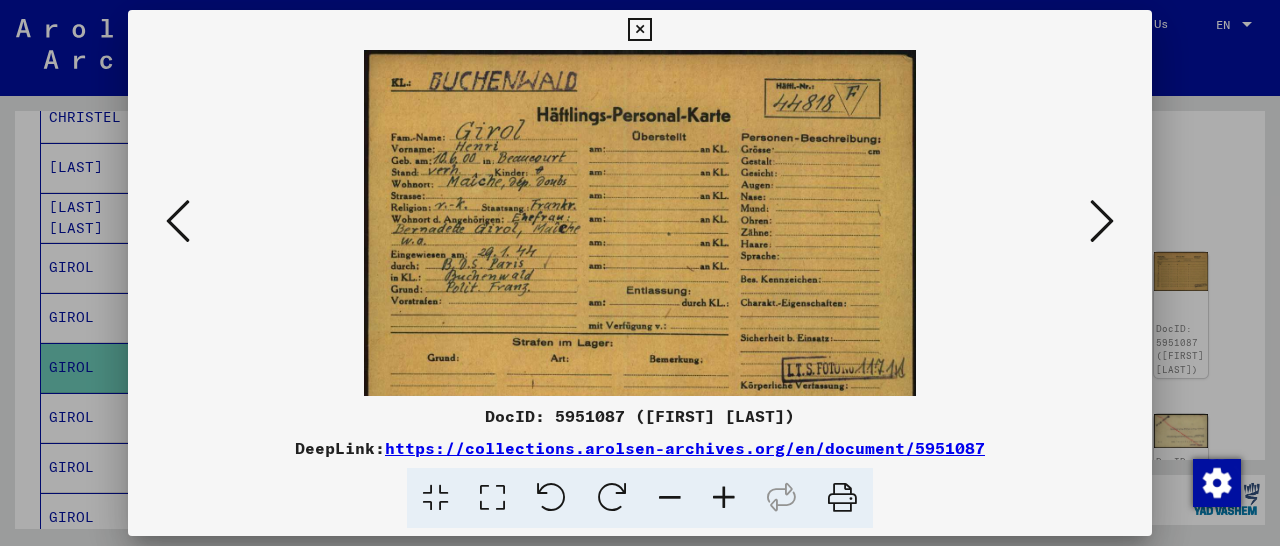 click at bounding box center [724, 498] 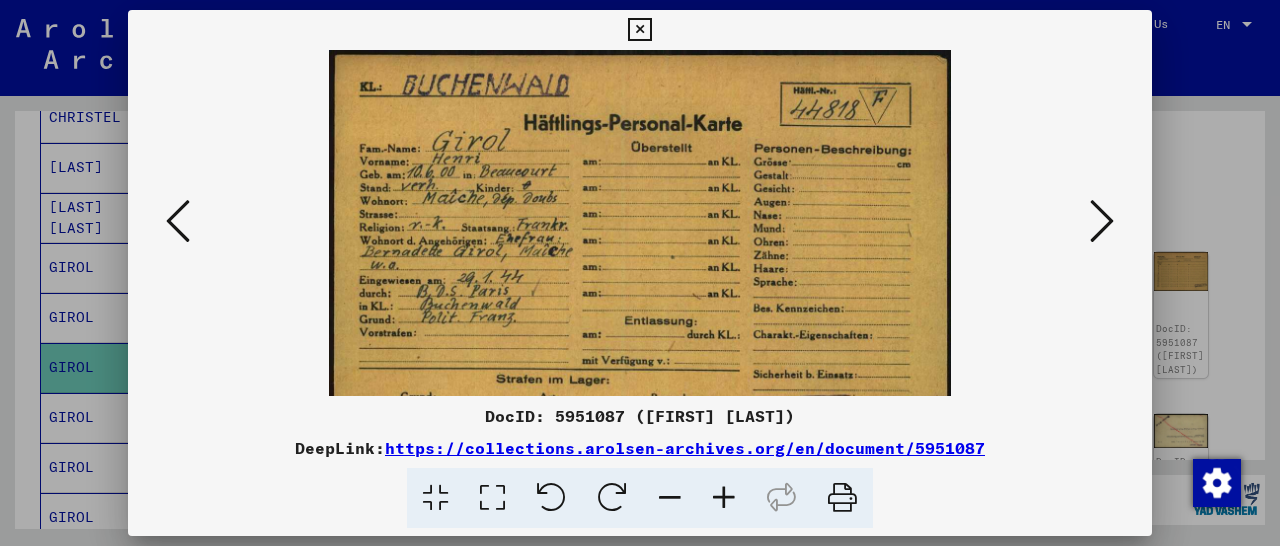 click at bounding box center [724, 498] 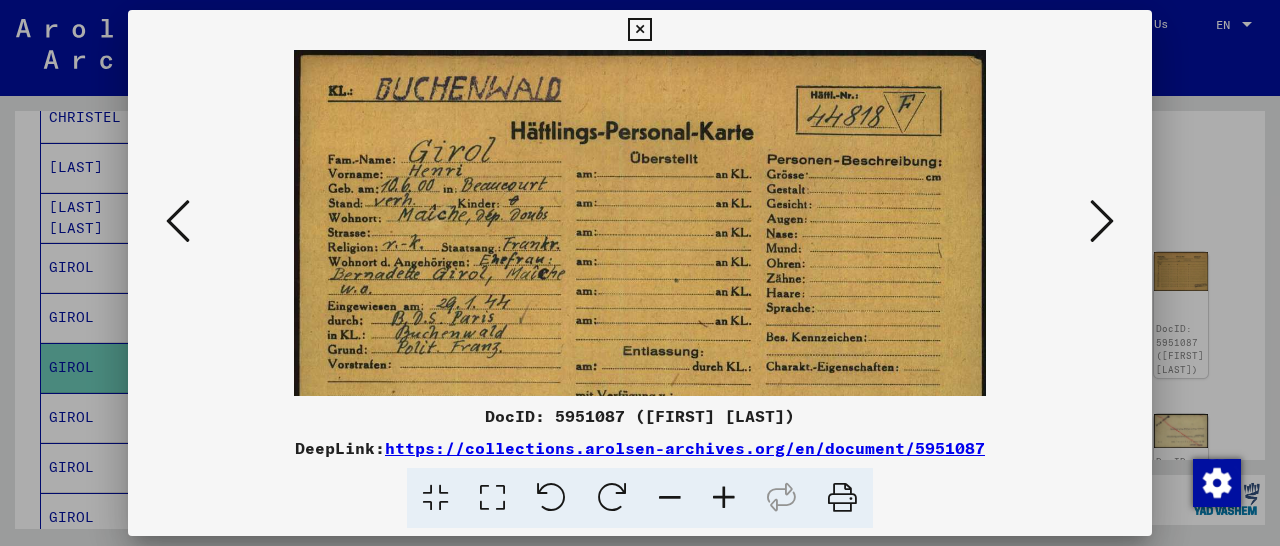click at bounding box center [724, 498] 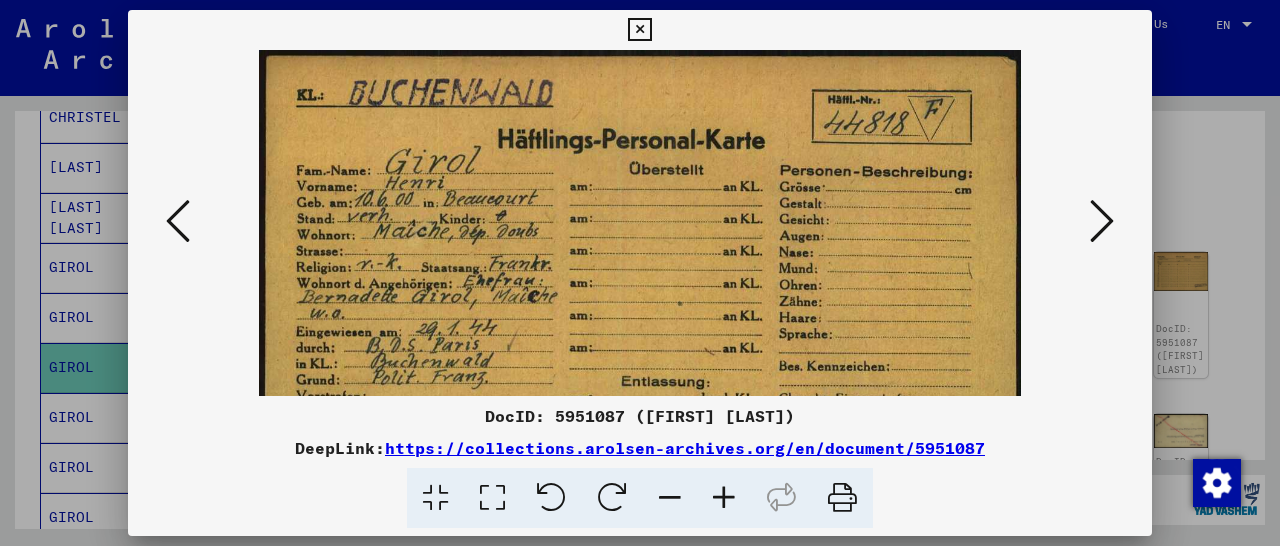 click at bounding box center (724, 498) 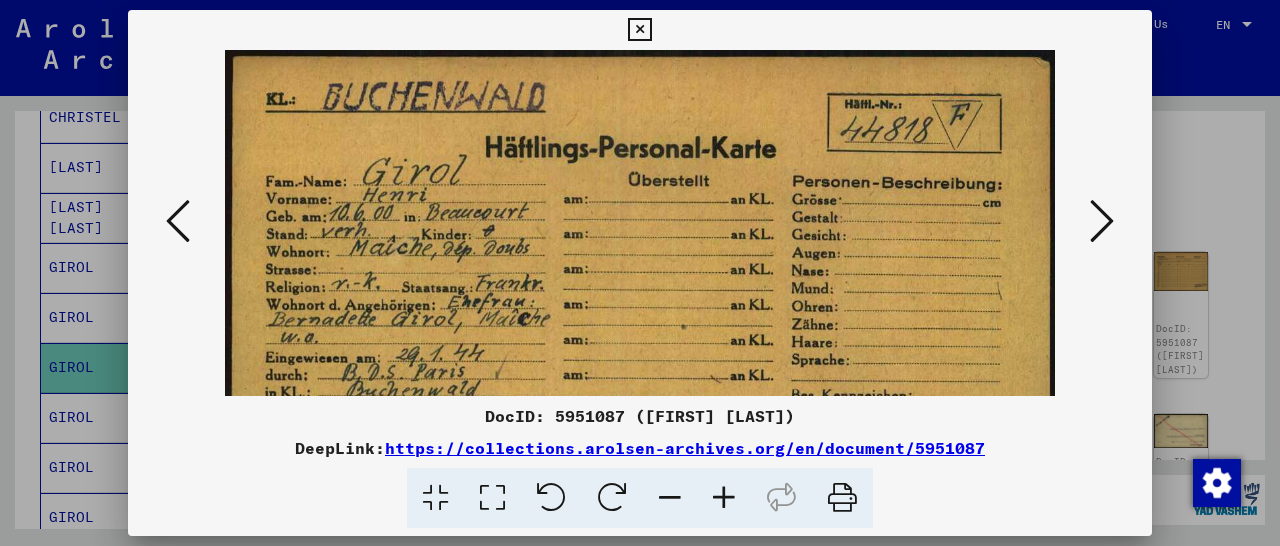 click at bounding box center (639, 30) 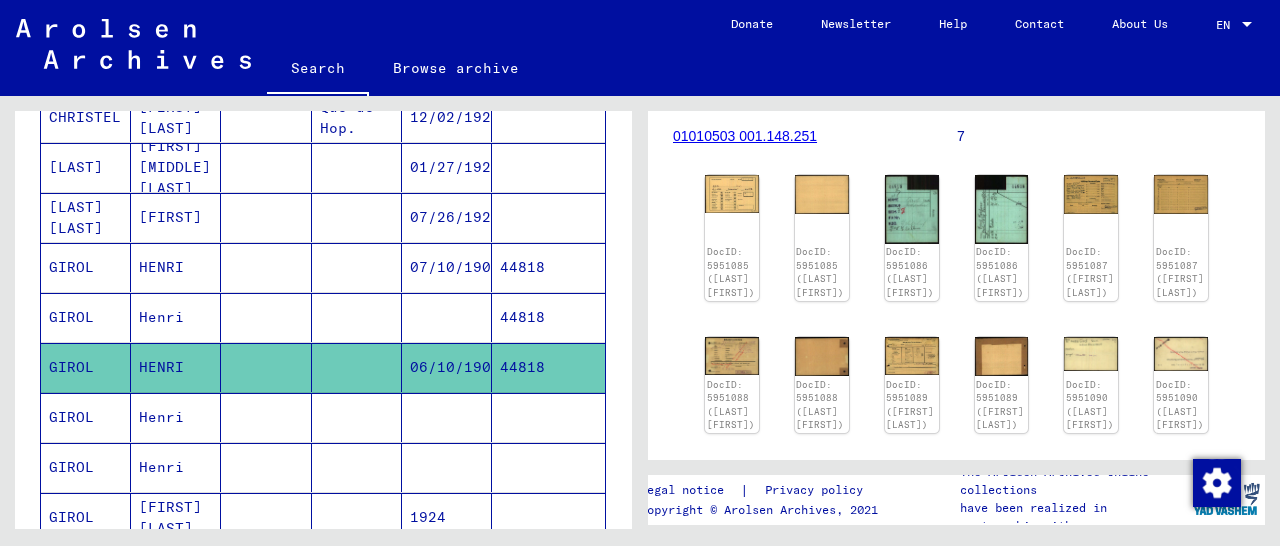 scroll, scrollTop: 312, scrollLeft: 0, axis: vertical 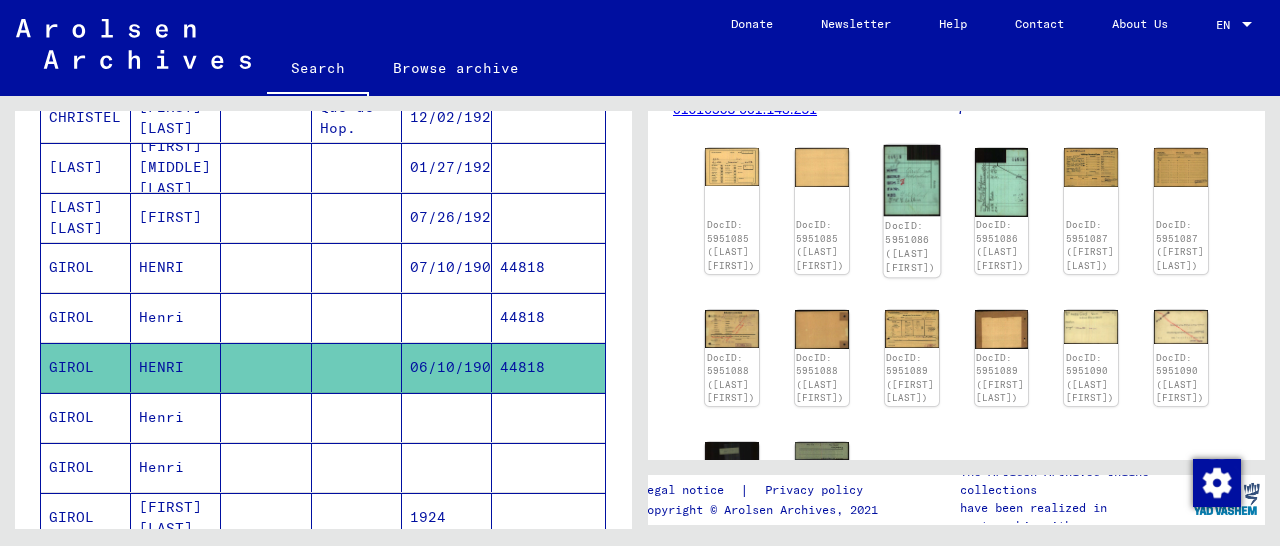 click 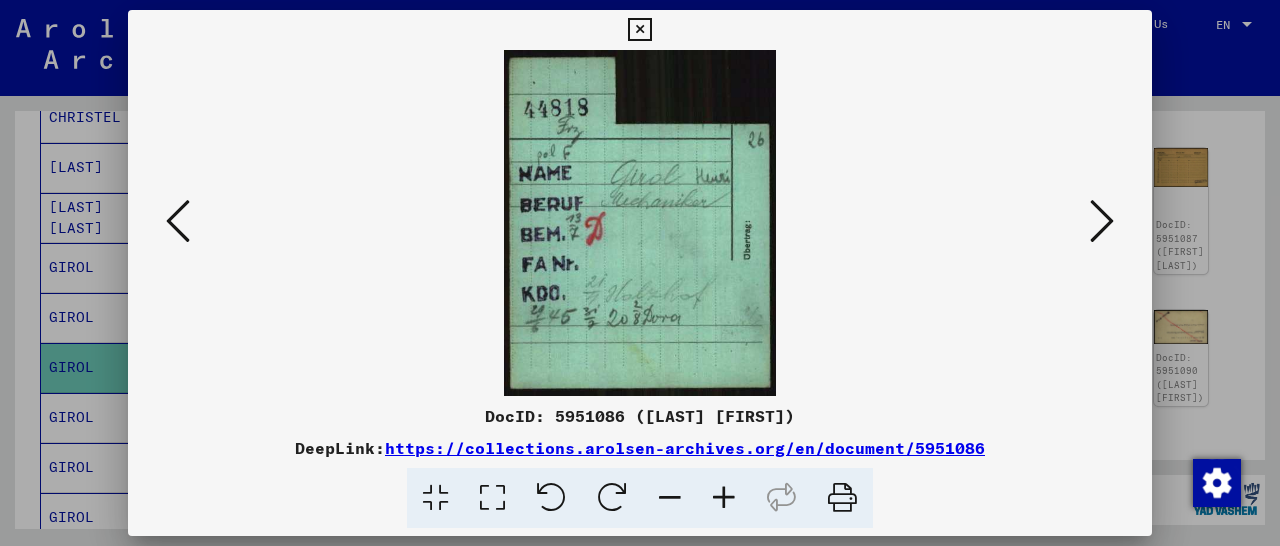click at bounding box center [639, 30] 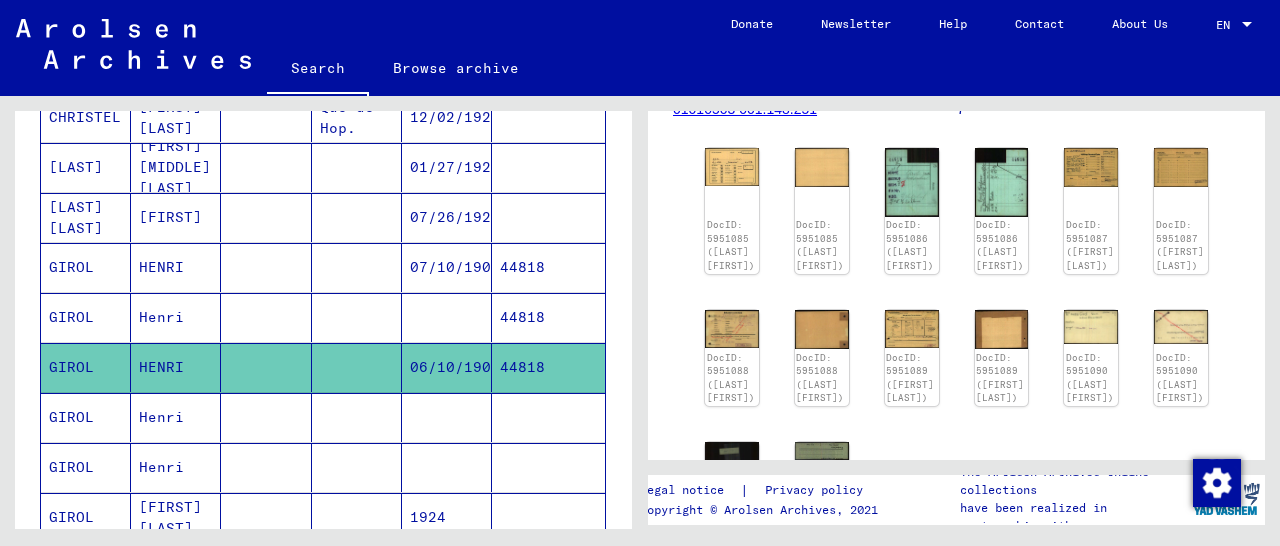 scroll, scrollTop: 0, scrollLeft: 0, axis: both 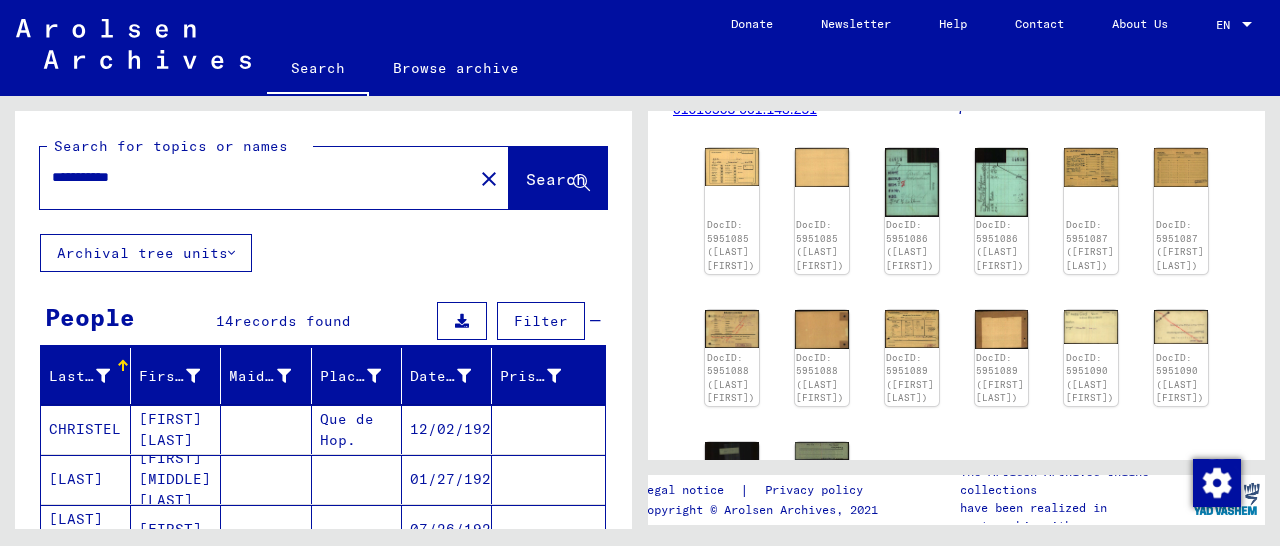 drag, startPoint x: 100, startPoint y: 178, endPoint x: 31, endPoint y: 186, distance: 69.46222 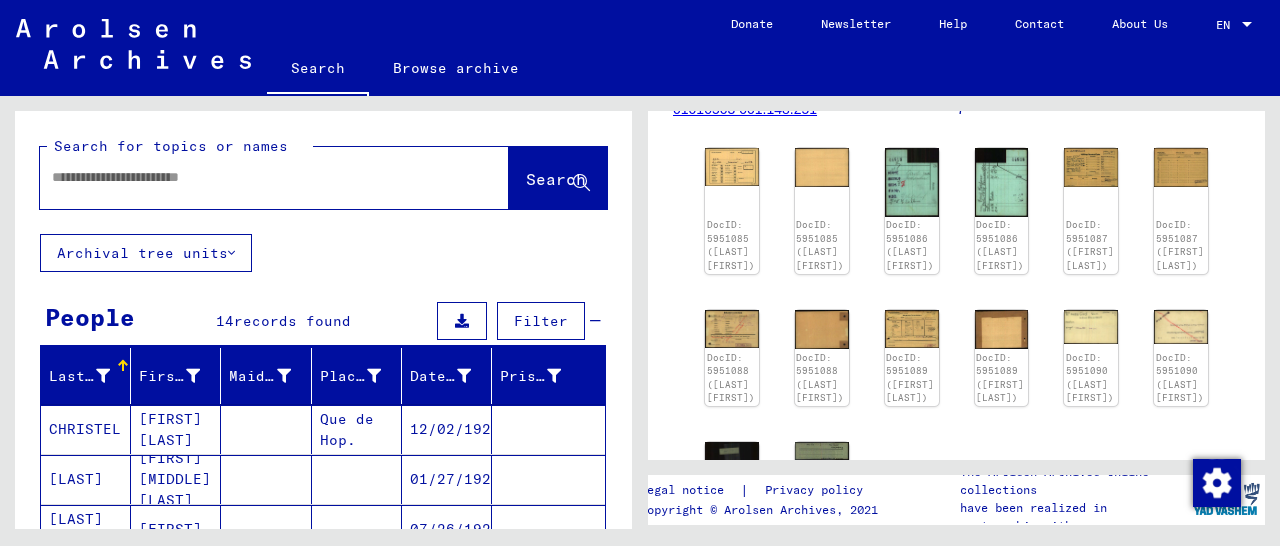 paste on "**********" 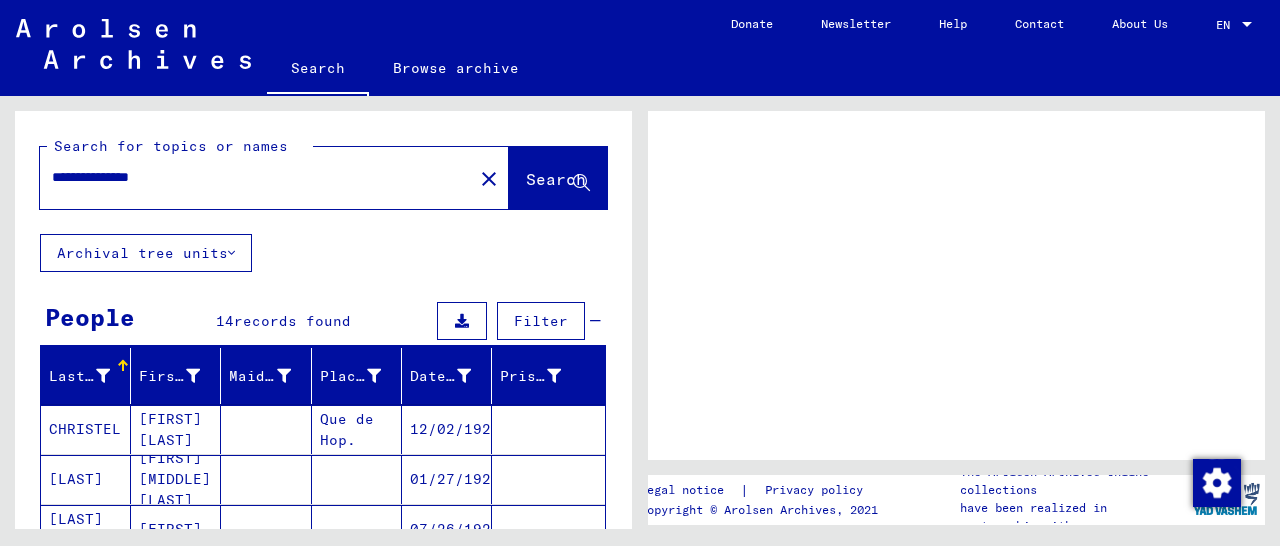 scroll, scrollTop: 0, scrollLeft: 0, axis: both 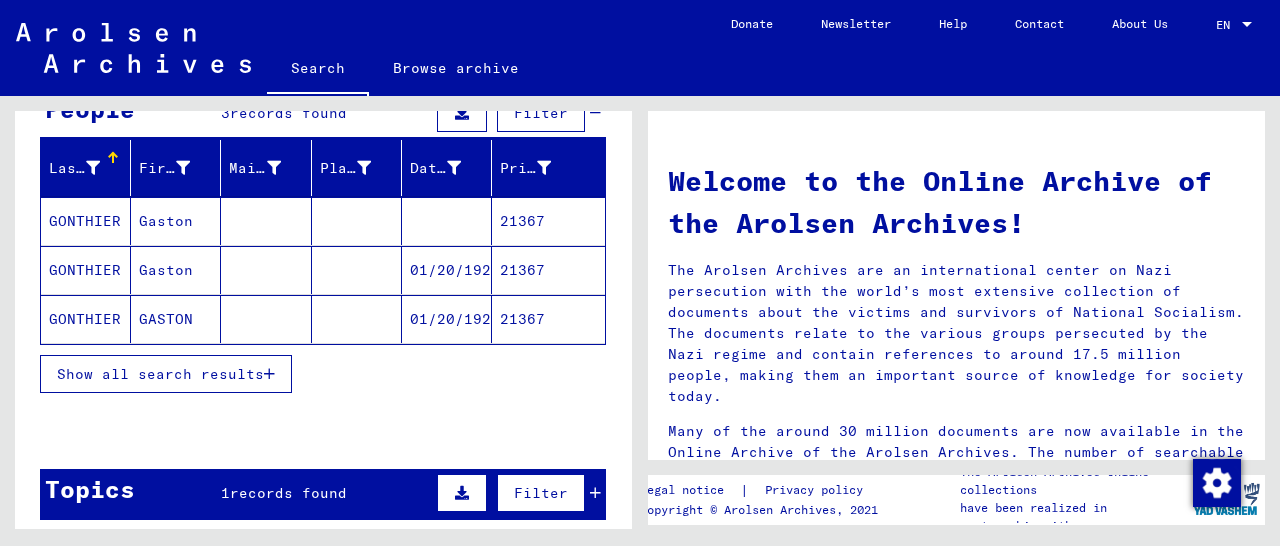 click on "21367" 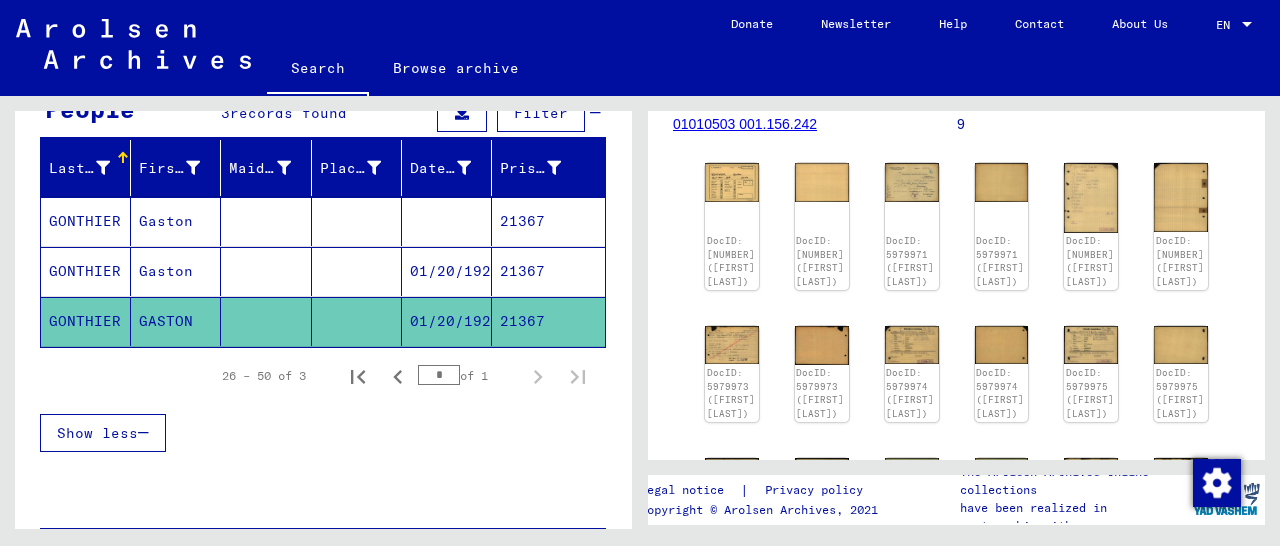 scroll, scrollTop: 416, scrollLeft: 0, axis: vertical 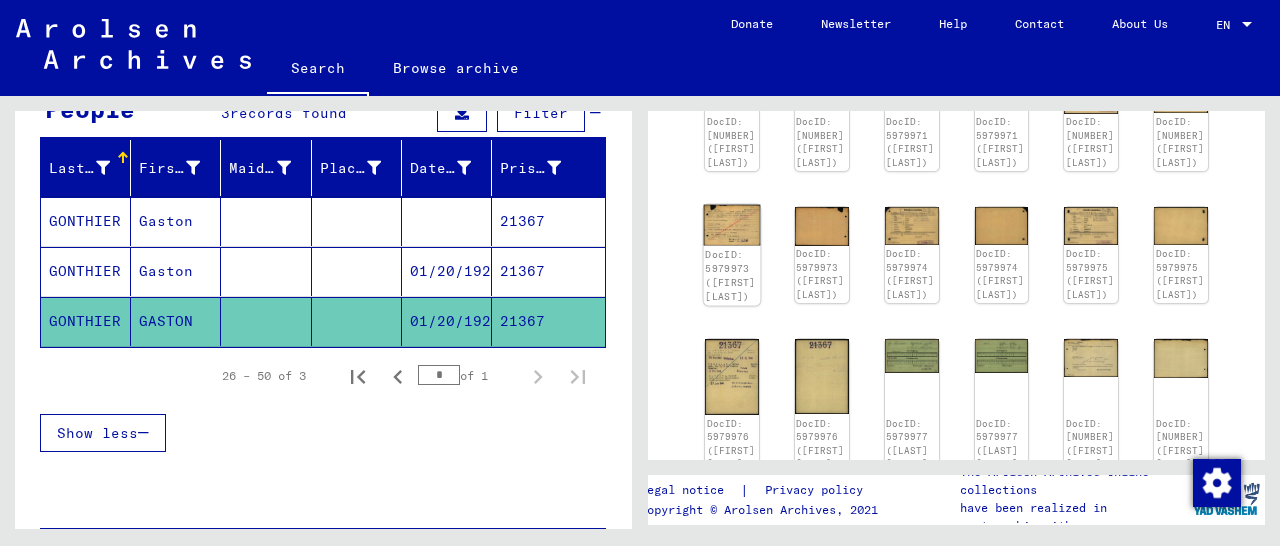 click 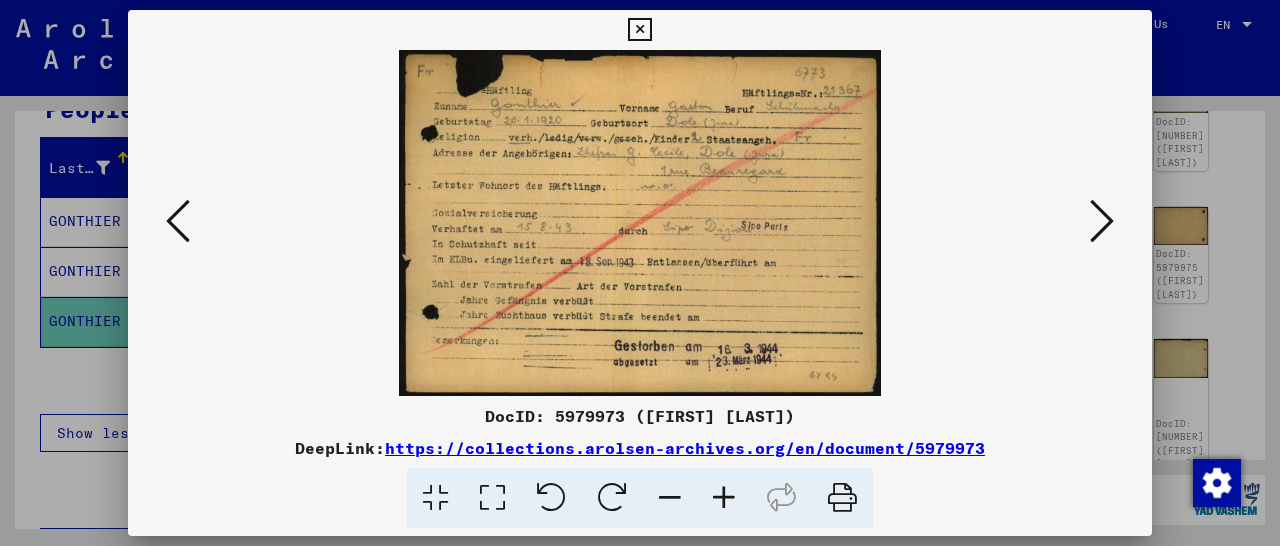 drag, startPoint x: 1139, startPoint y: 31, endPoint x: 1101, endPoint y: 41, distance: 39.293766 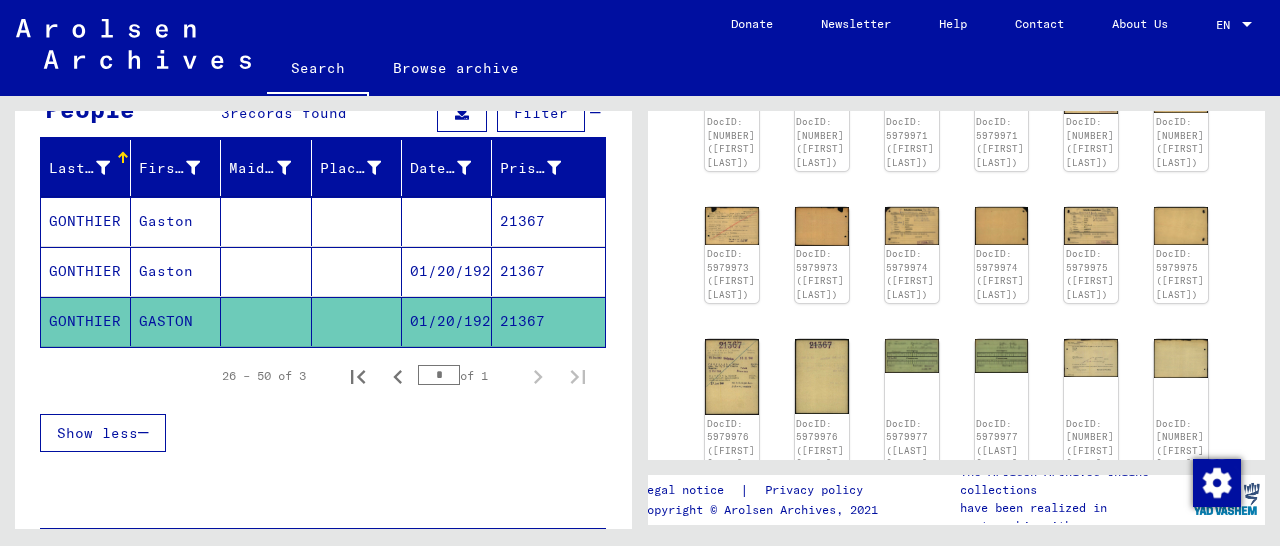 scroll, scrollTop: 0, scrollLeft: 0, axis: both 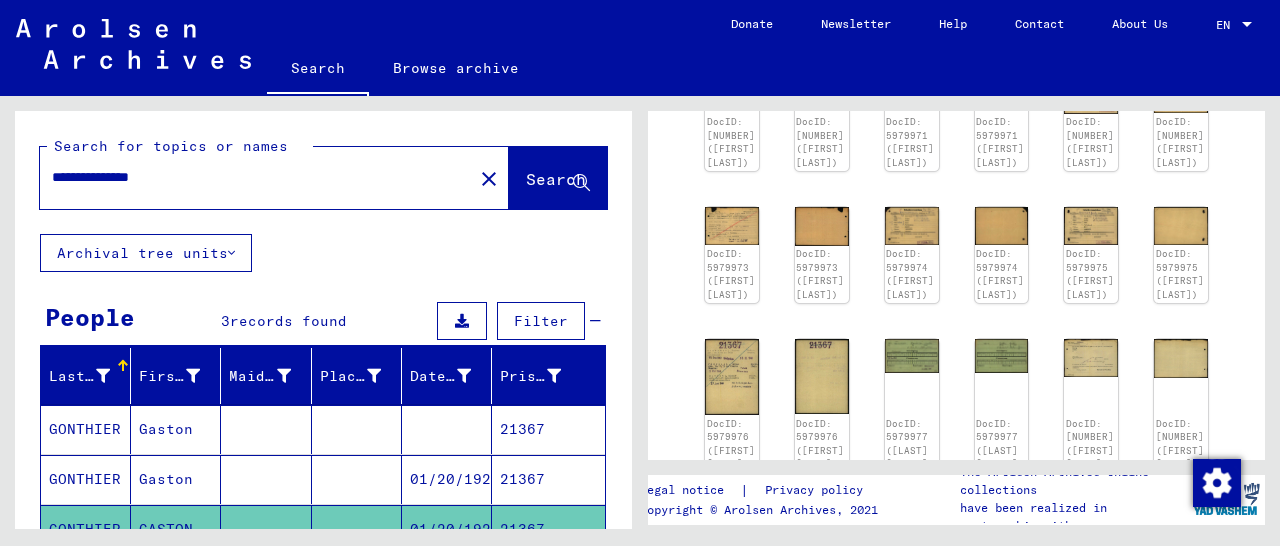 drag, startPoint x: 201, startPoint y: 172, endPoint x: 0, endPoint y: 201, distance: 203.08127 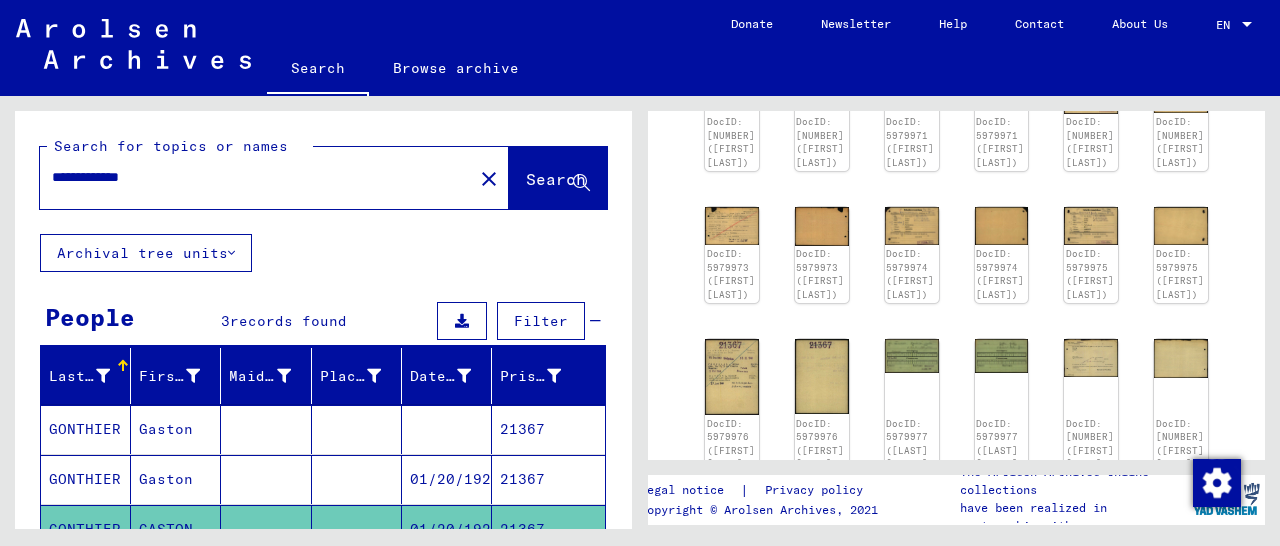 scroll, scrollTop: 0, scrollLeft: 0, axis: both 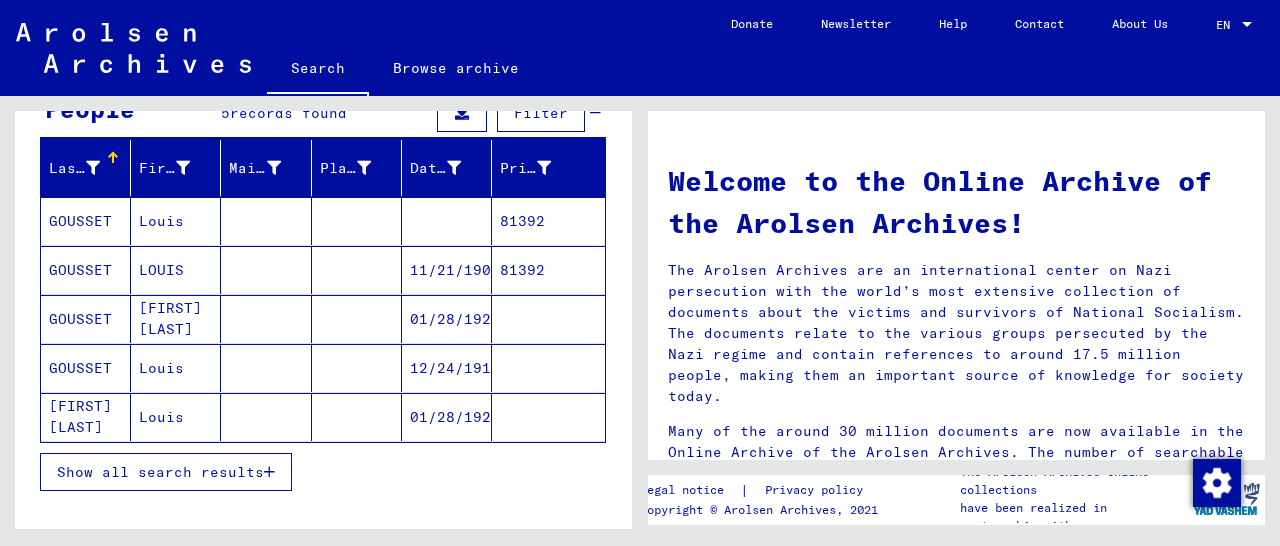 click on "81392" at bounding box center (548, 319) 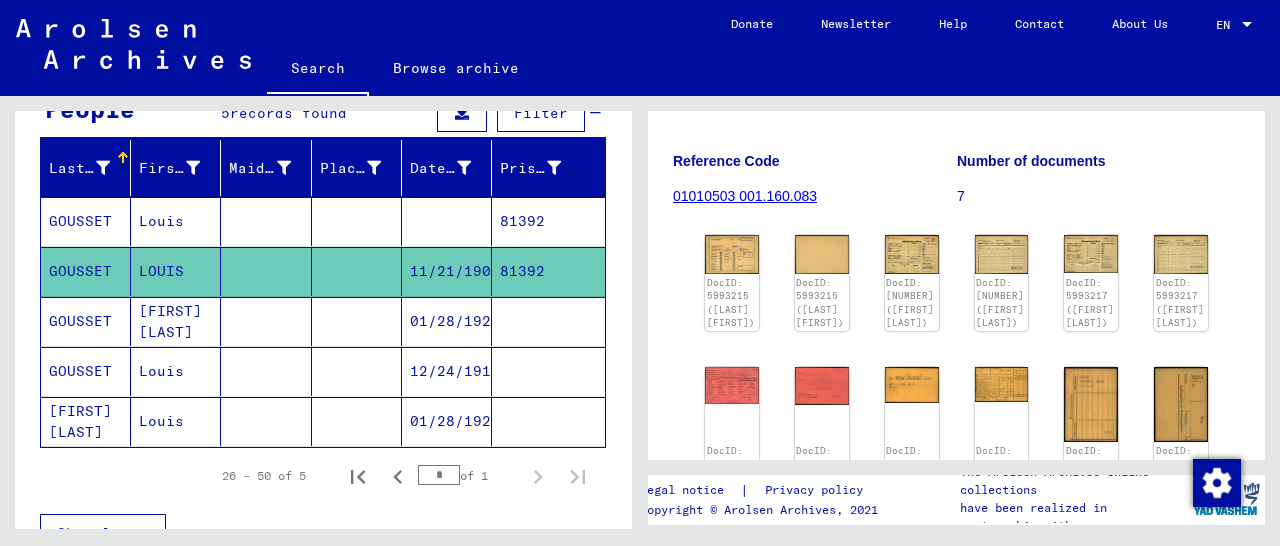 scroll, scrollTop: 312, scrollLeft: 0, axis: vertical 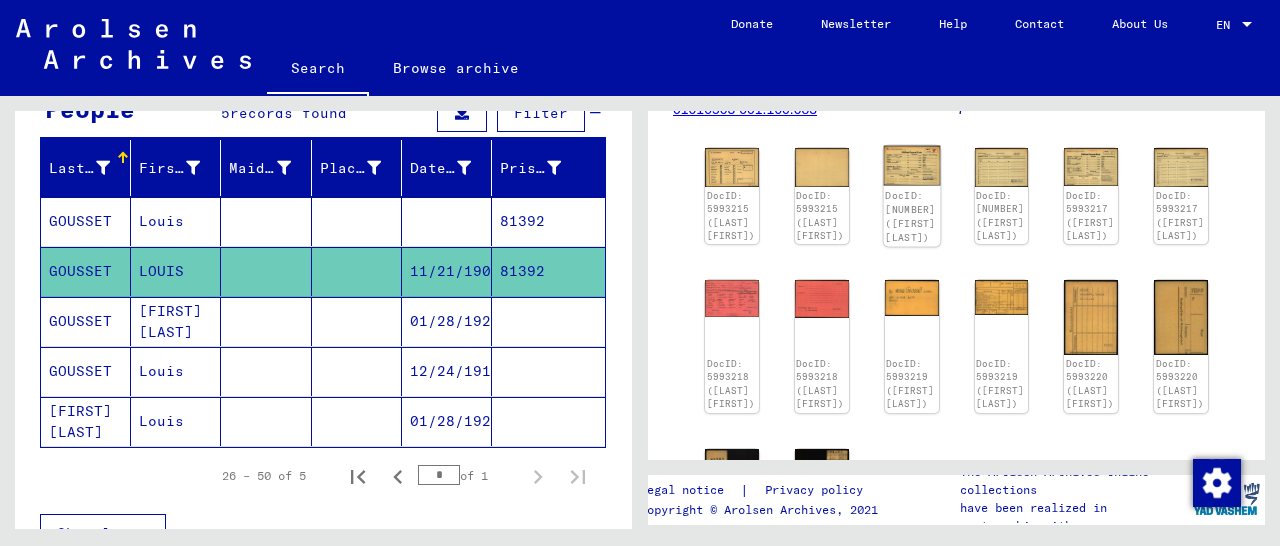 click 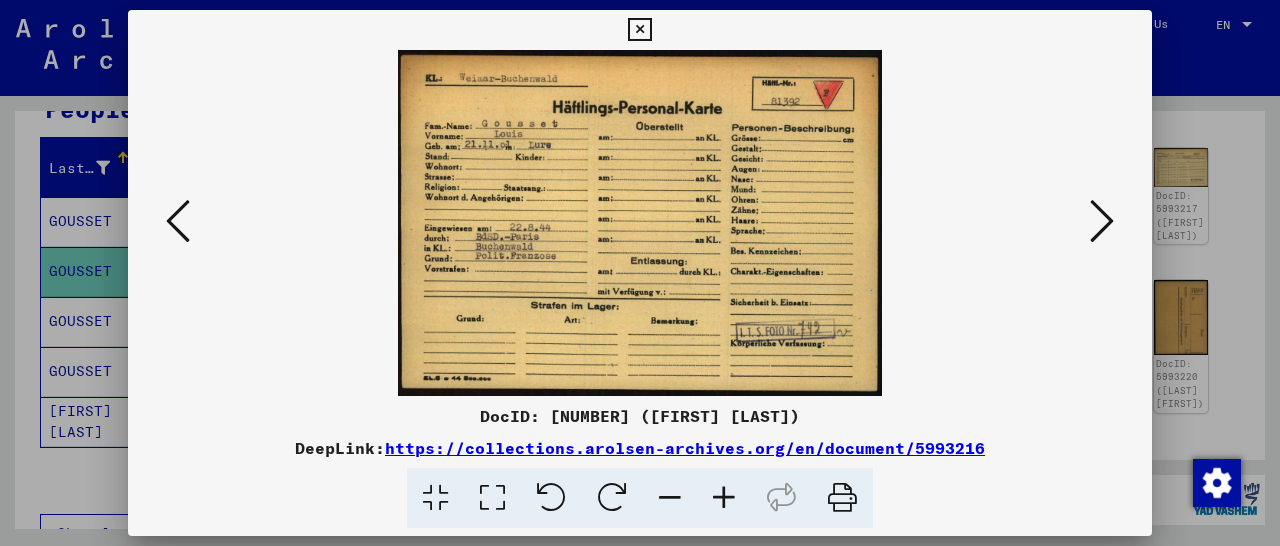 click at bounding box center (639, 30) 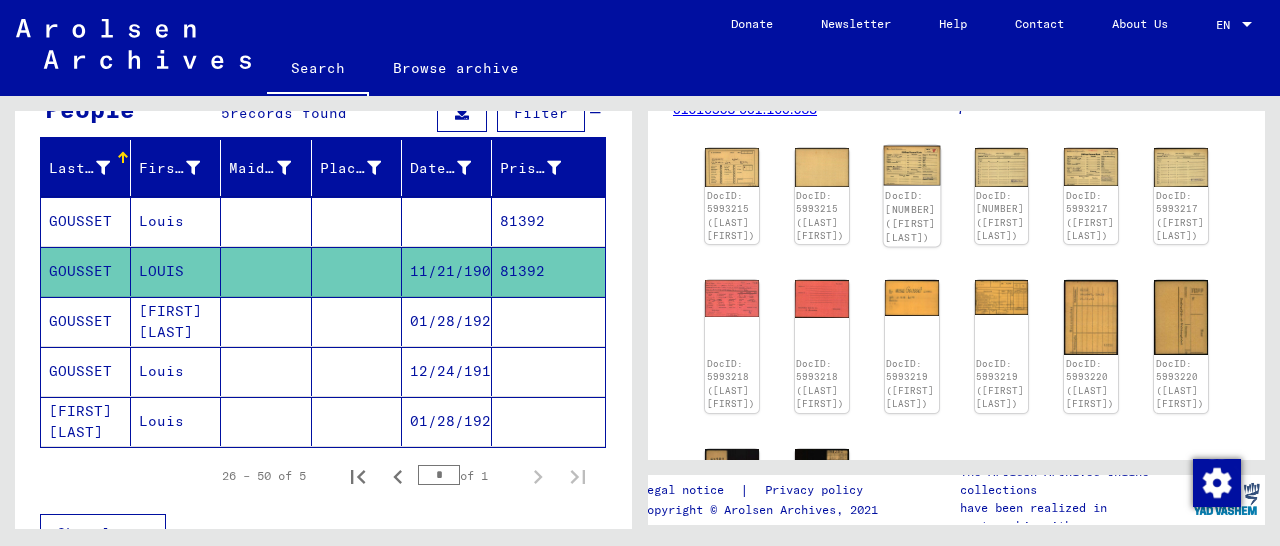 click 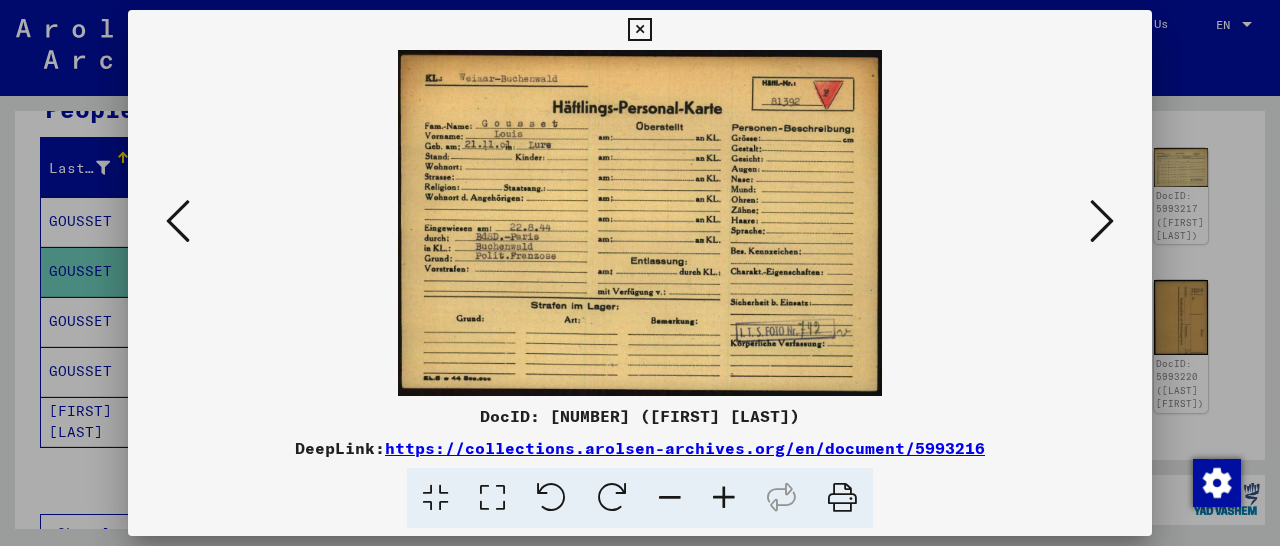 click at bounding box center [639, 30] 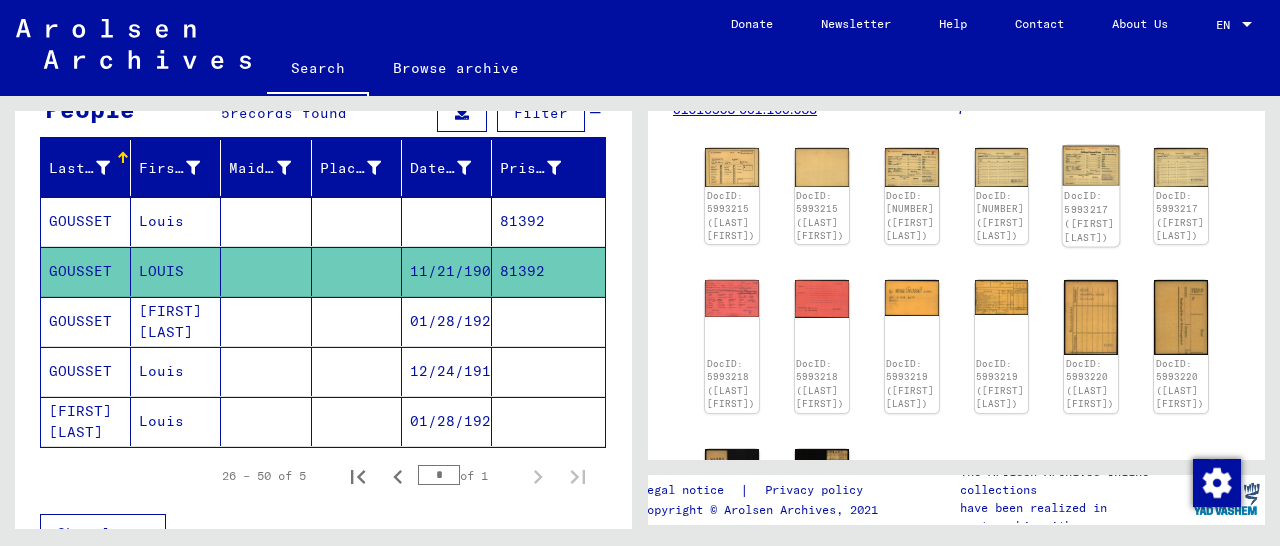 click 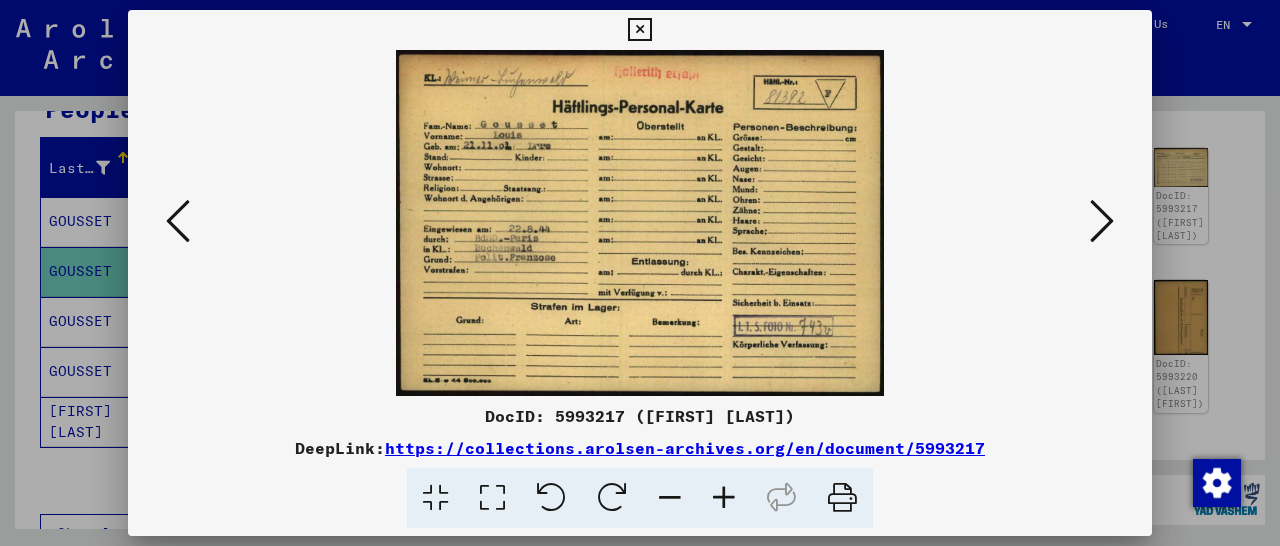 click at bounding box center [639, 30] 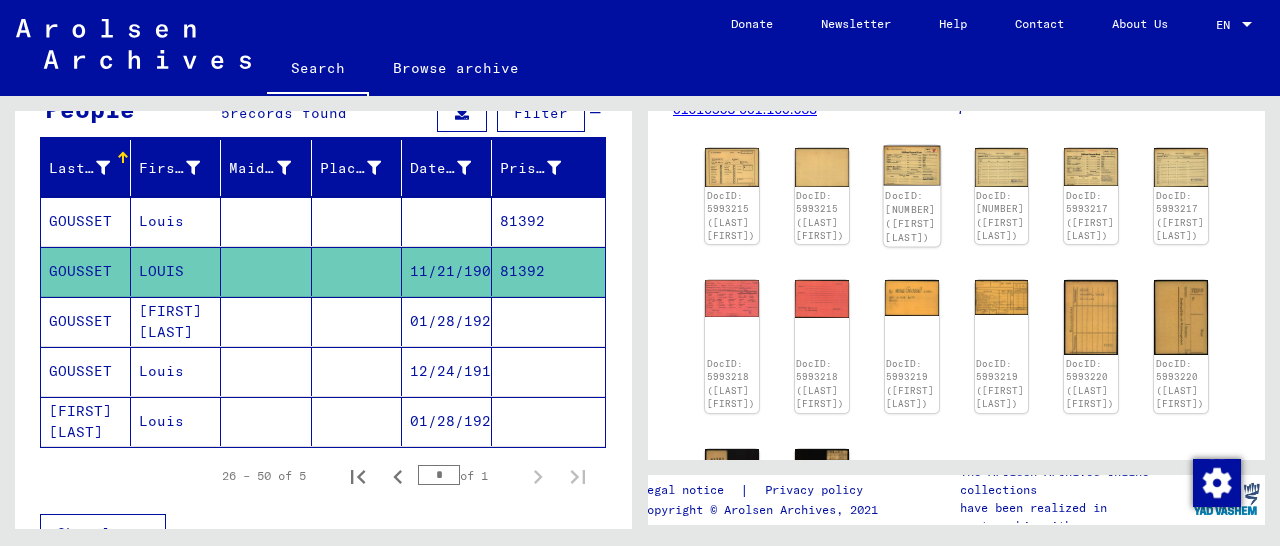 click 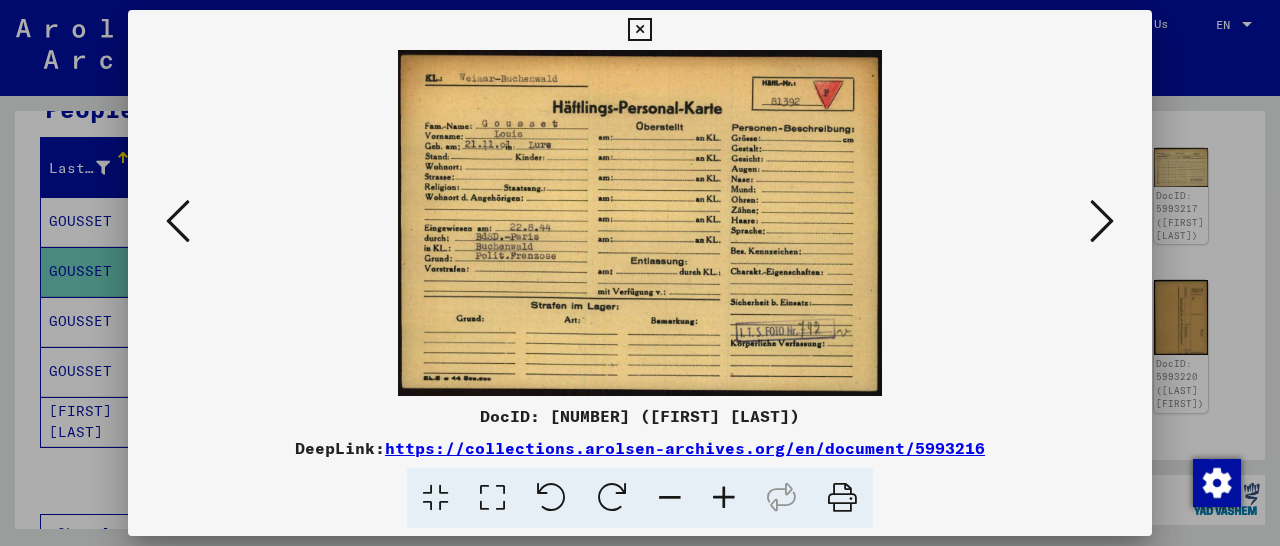 click at bounding box center [639, 30] 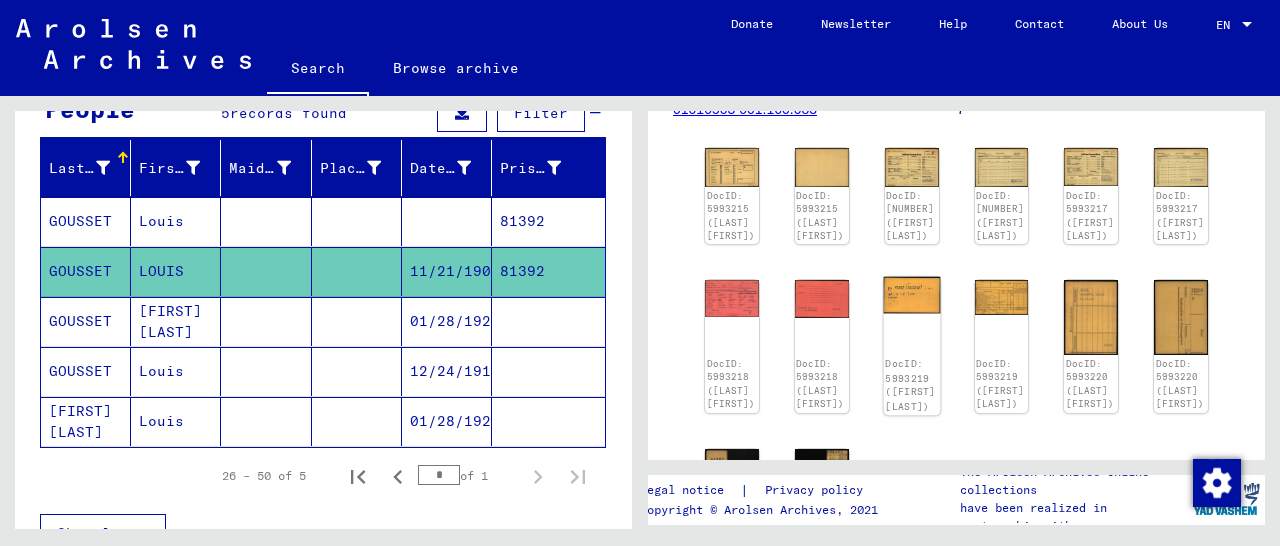click 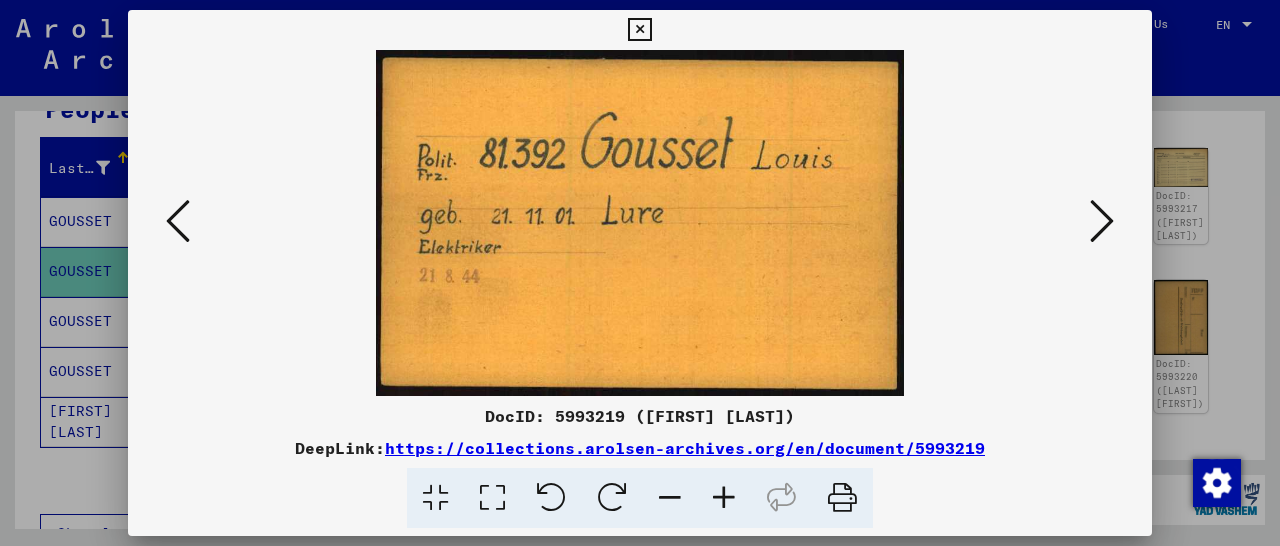 click at bounding box center [639, 30] 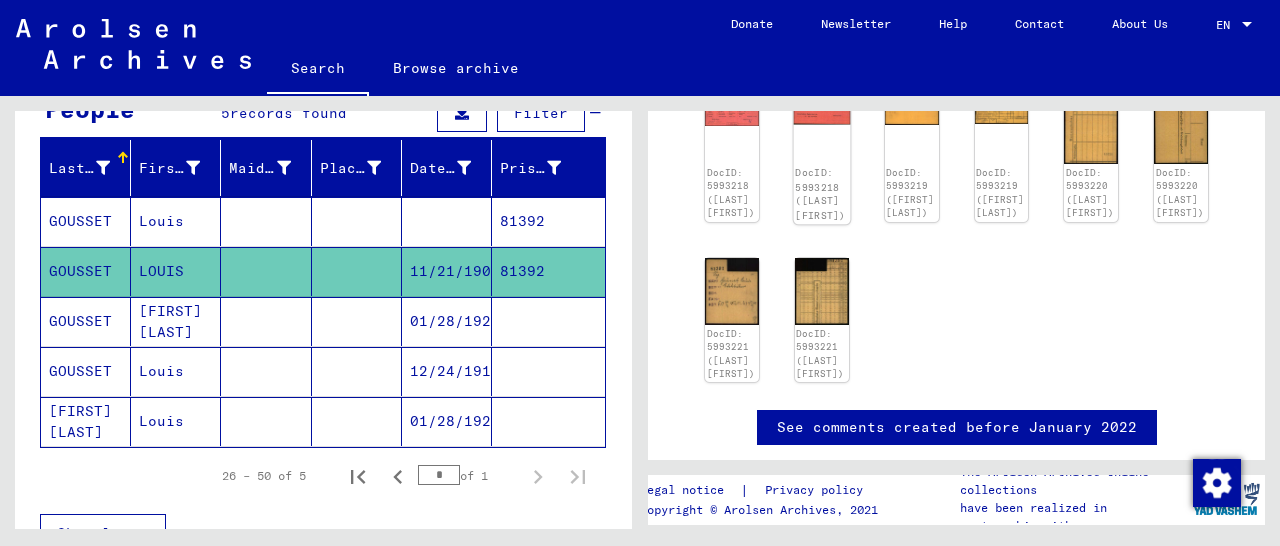 scroll, scrollTop: 520, scrollLeft: 0, axis: vertical 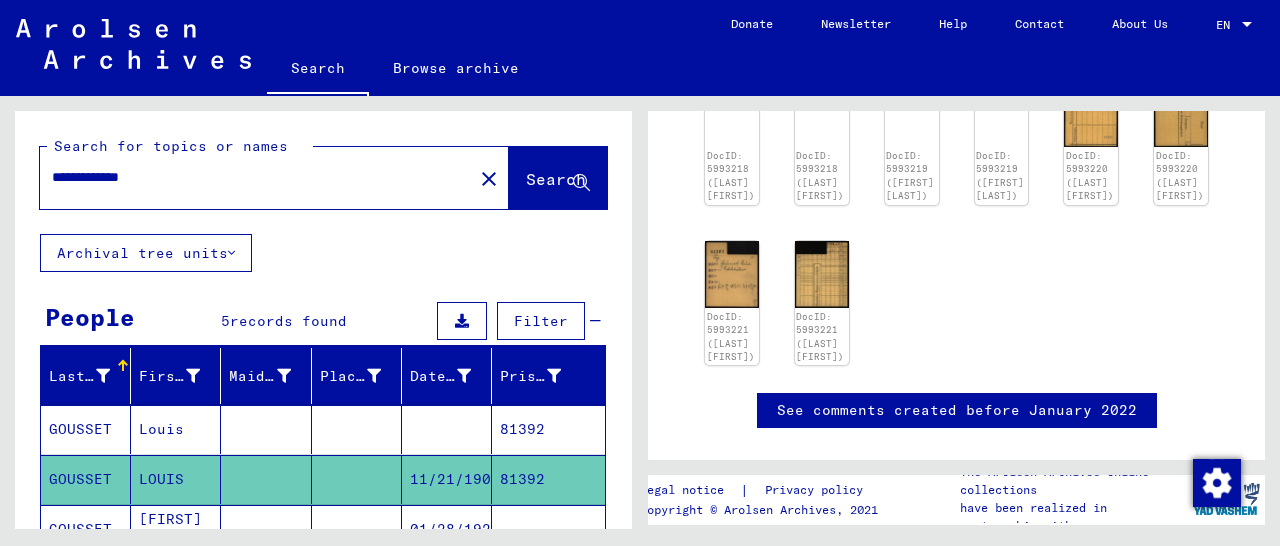 drag, startPoint x: 171, startPoint y: 183, endPoint x: 3, endPoint y: 179, distance: 168.0476 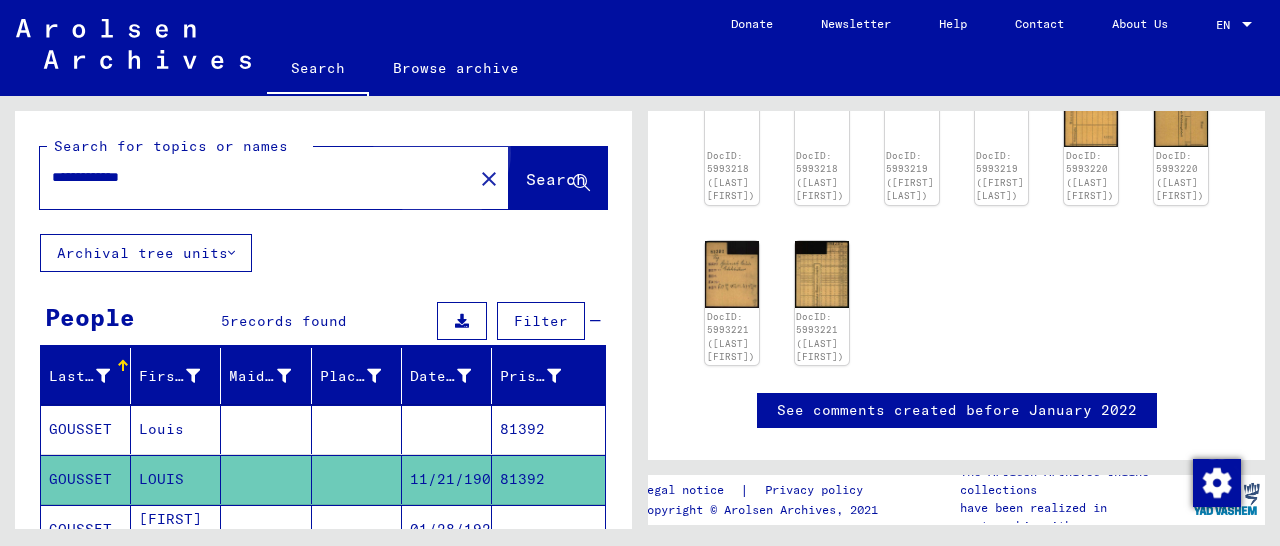 click on "Search" 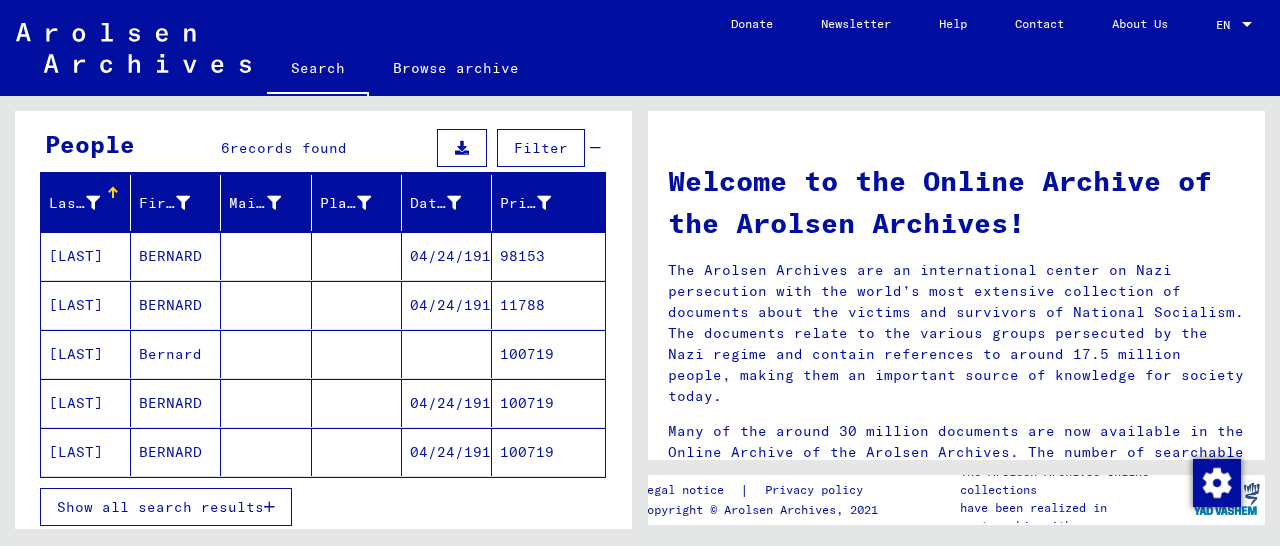 scroll, scrollTop: 208, scrollLeft: 0, axis: vertical 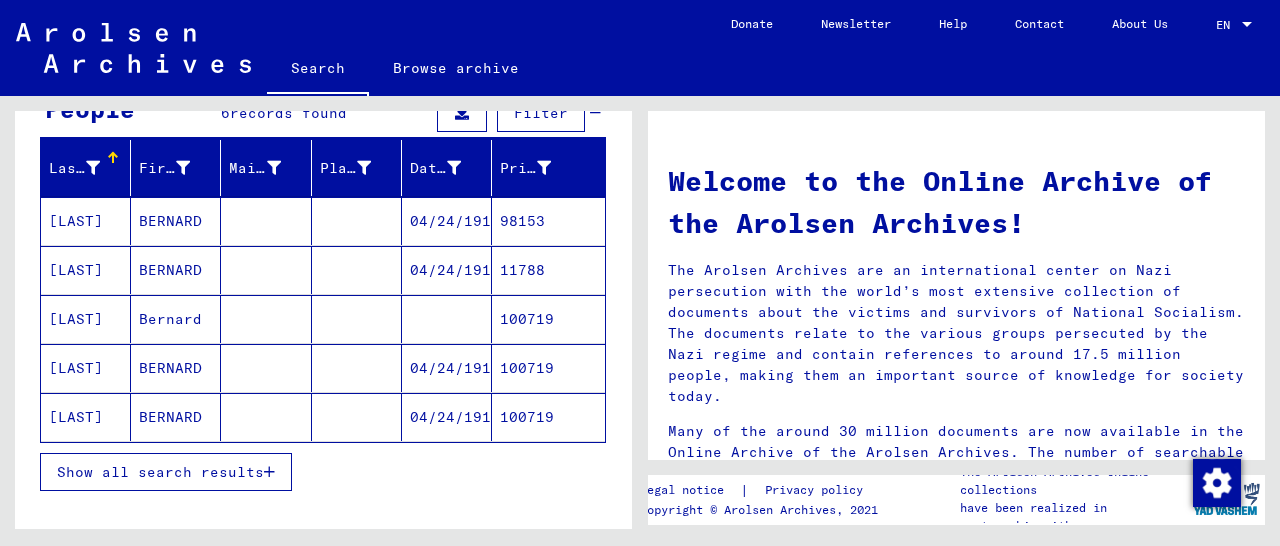 click on "98153" at bounding box center (548, 270) 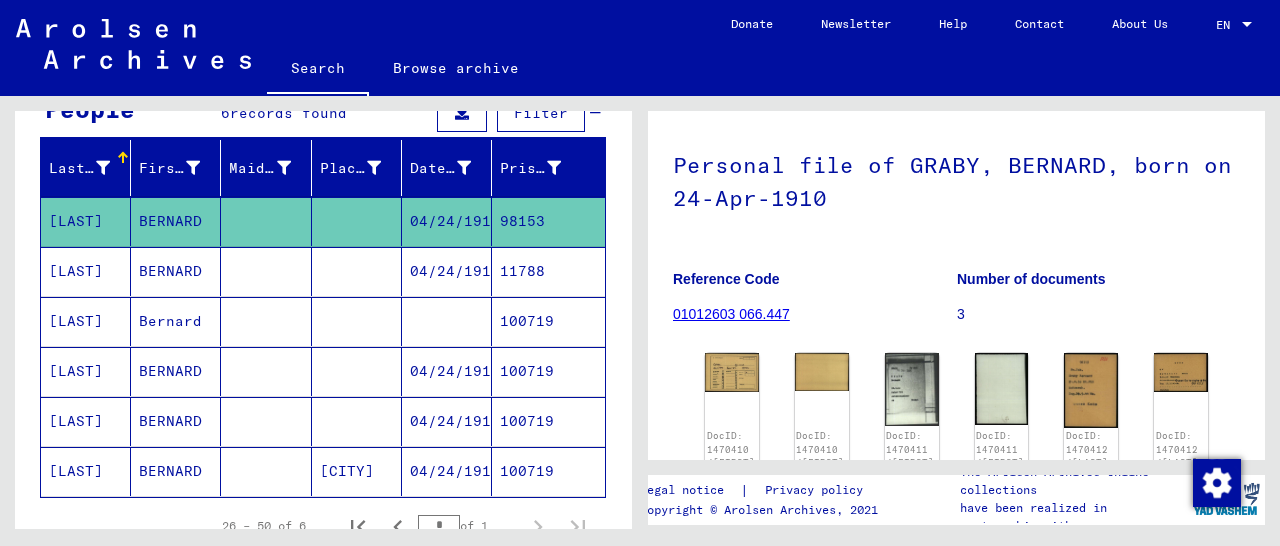 scroll, scrollTop: 219, scrollLeft: 0, axis: vertical 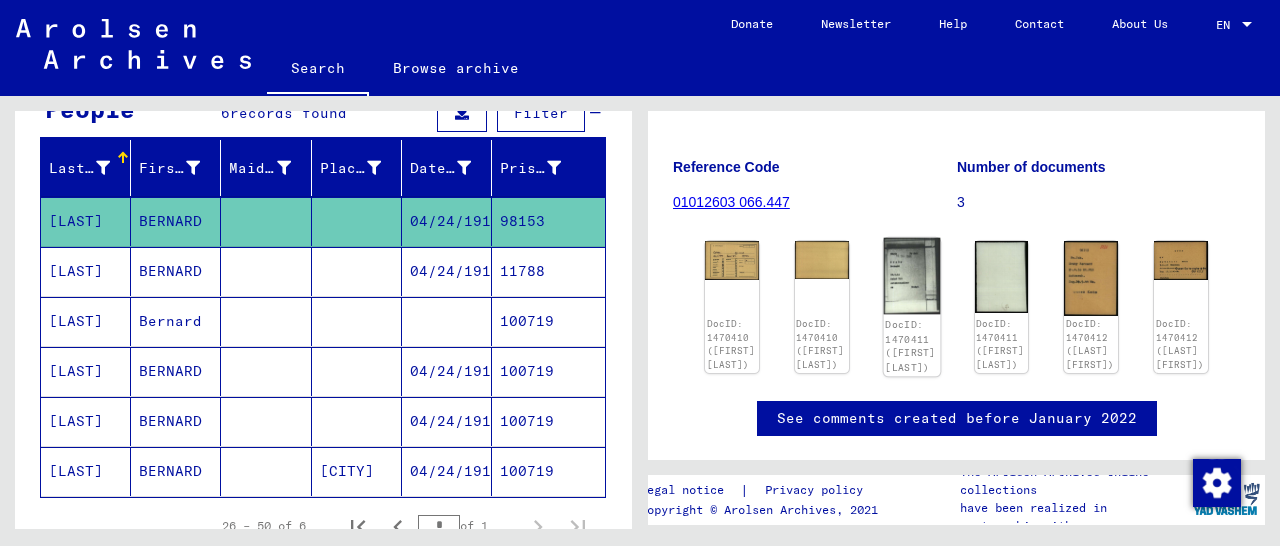 click 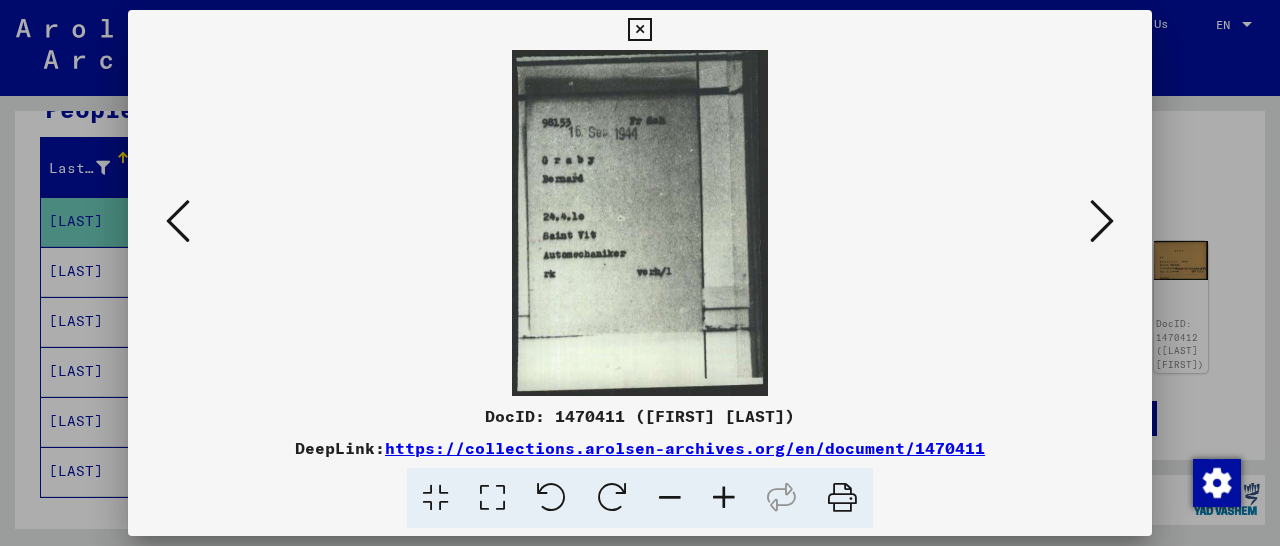 click at bounding box center (639, 30) 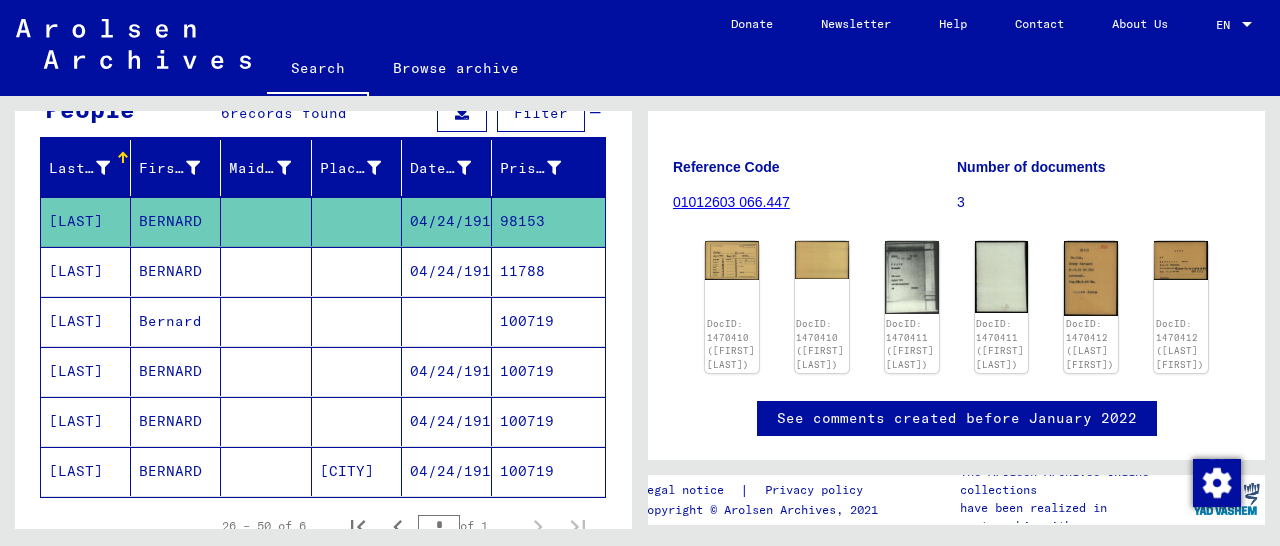 click on "11788" at bounding box center (548, 321) 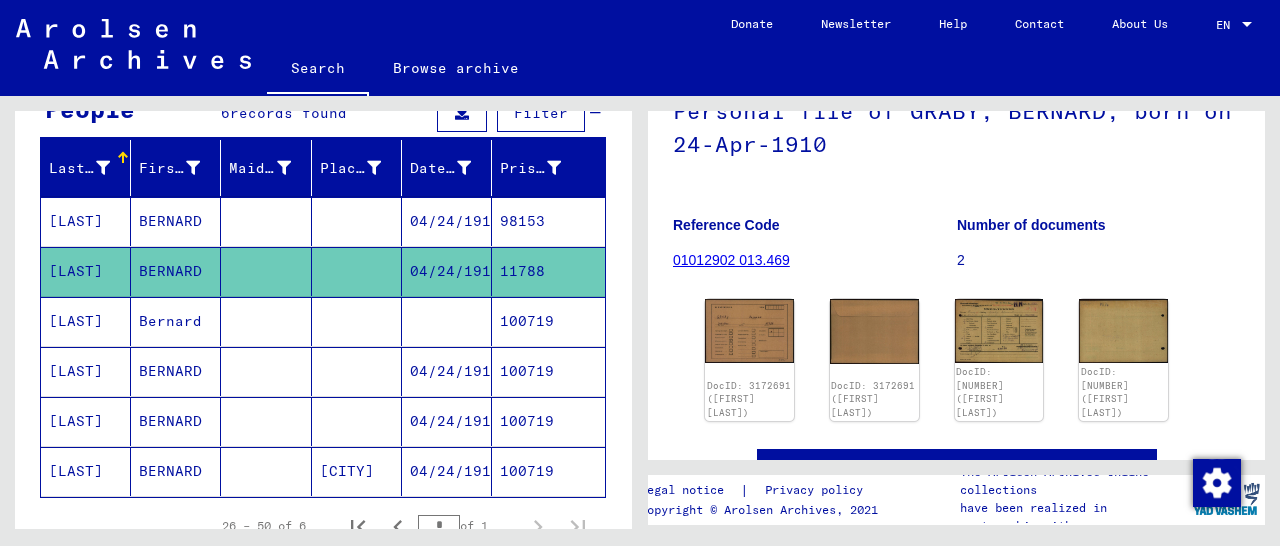 scroll, scrollTop: 268, scrollLeft: 0, axis: vertical 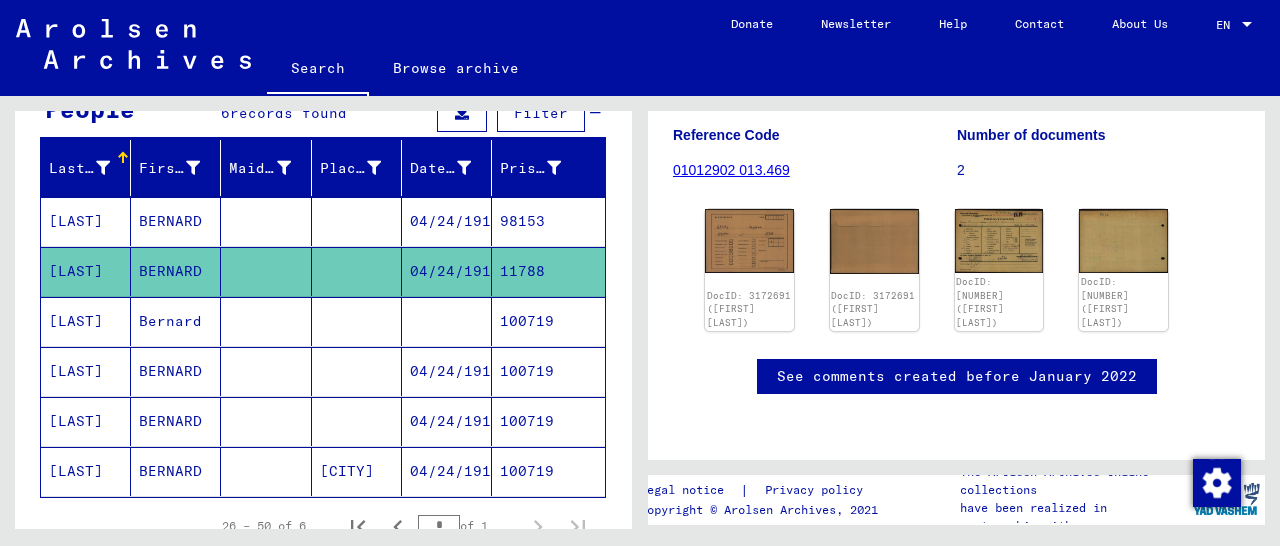 click on "100719" at bounding box center [548, 421] 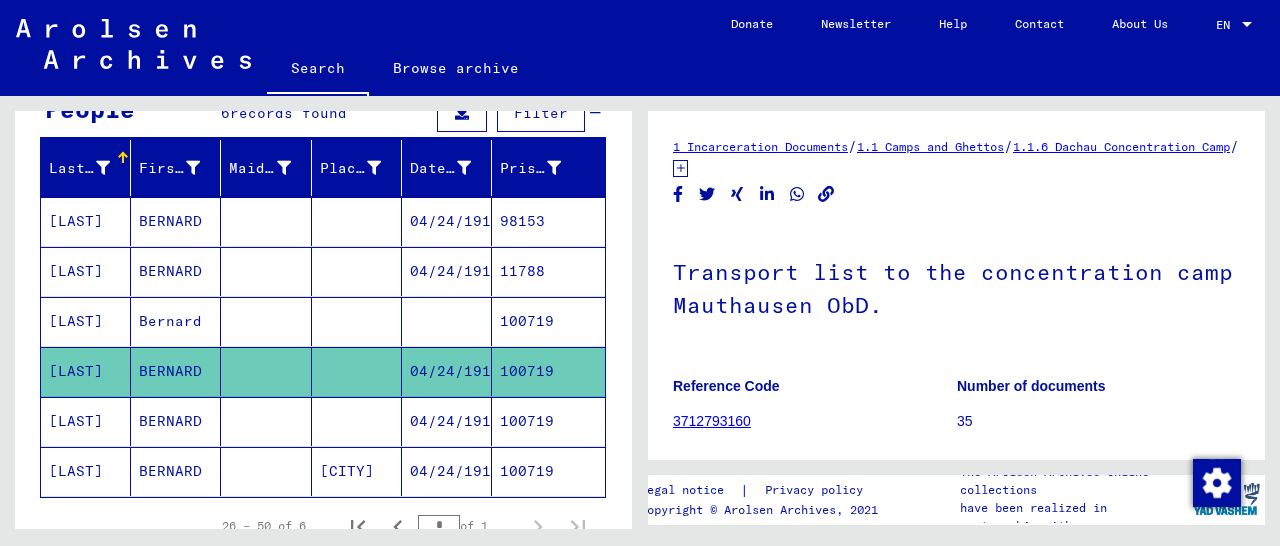 scroll, scrollTop: 312, scrollLeft: 0, axis: vertical 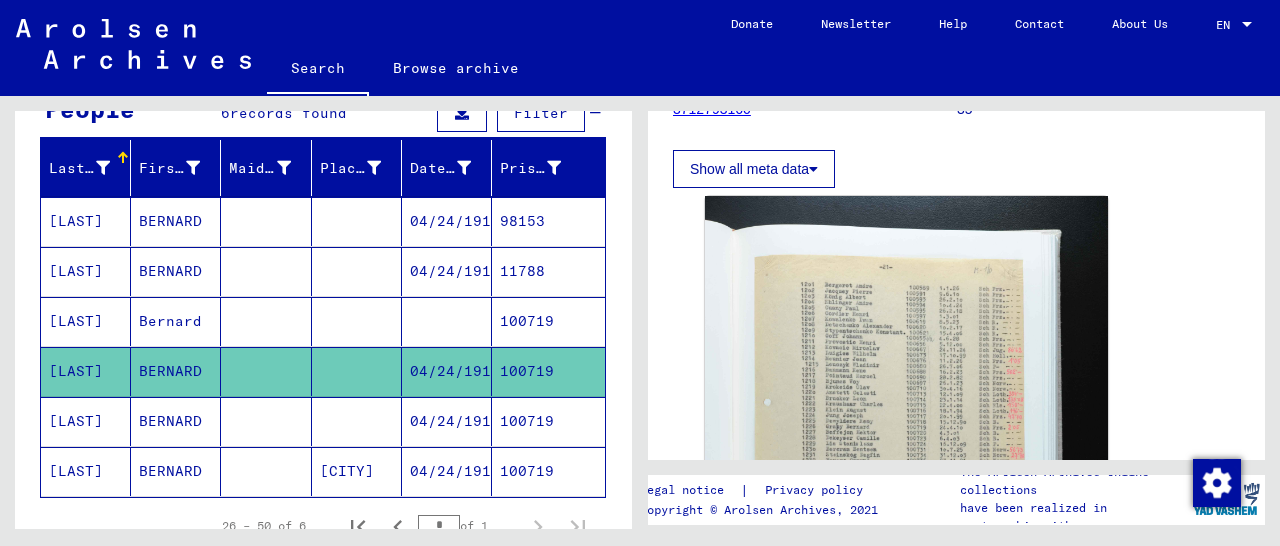 click on "100719" at bounding box center (548, 471) 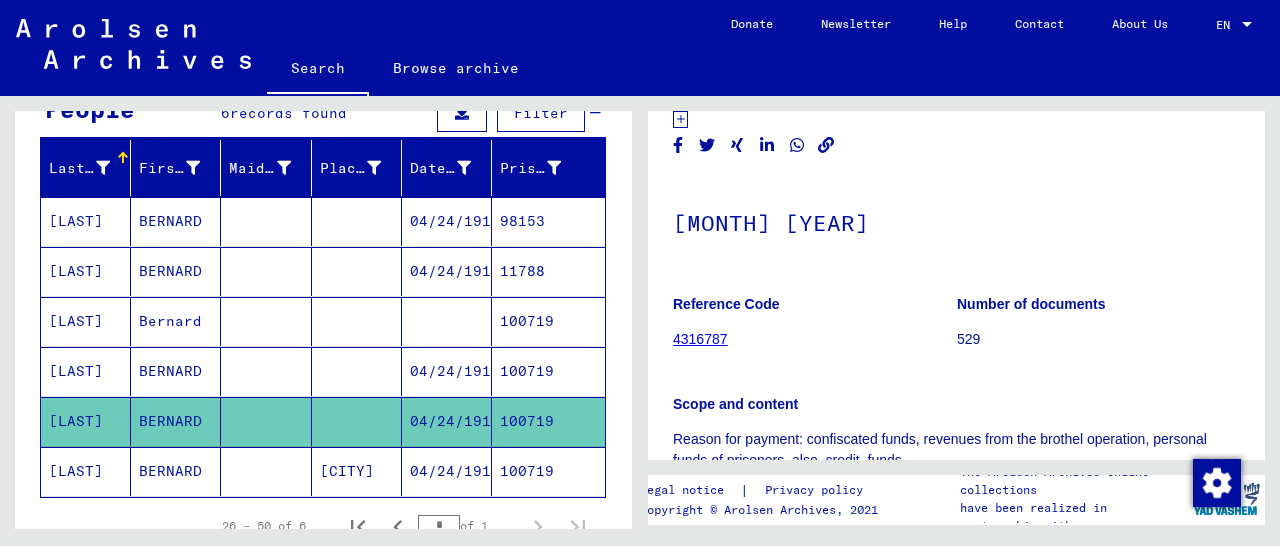 scroll, scrollTop: 416, scrollLeft: 0, axis: vertical 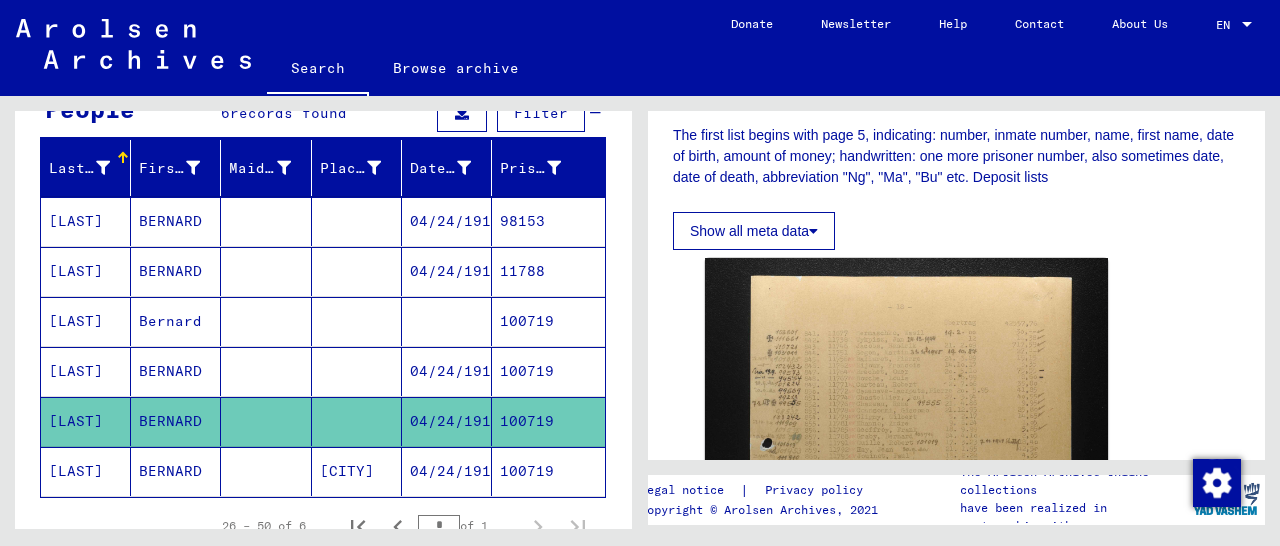 click on "100719" 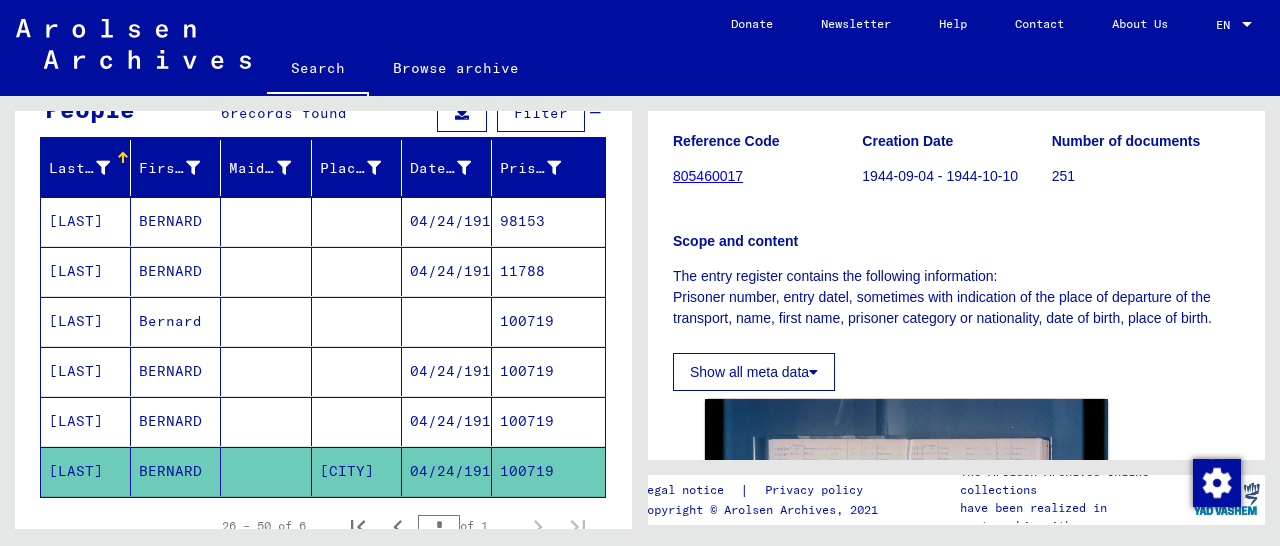 scroll, scrollTop: 208, scrollLeft: 0, axis: vertical 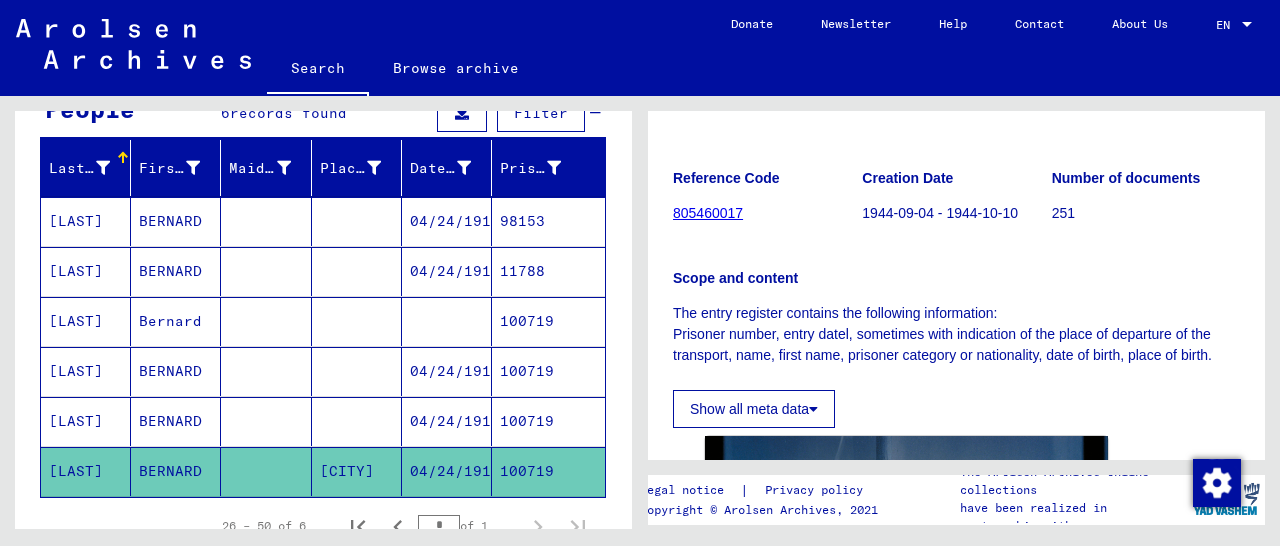 click on "98153" at bounding box center [548, 271] 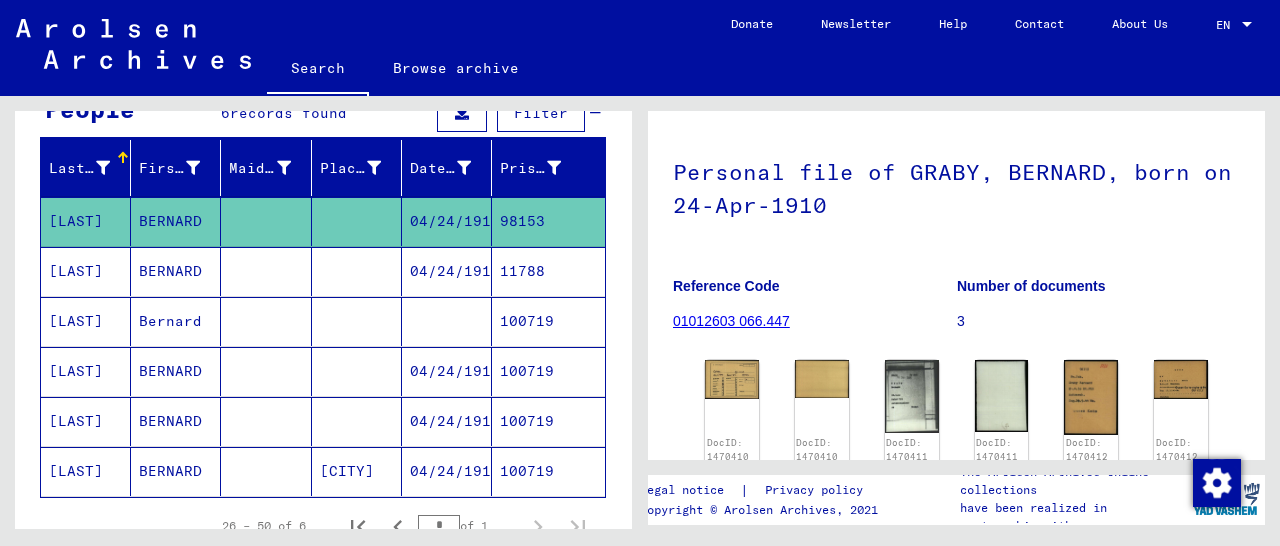 scroll, scrollTop: 291, scrollLeft: 0, axis: vertical 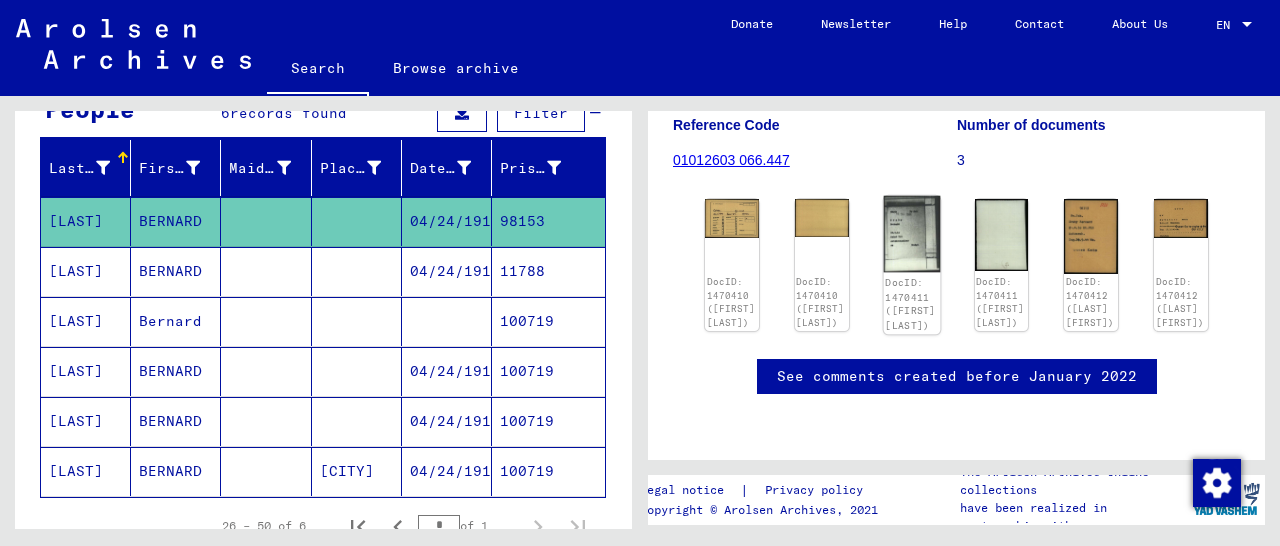 click 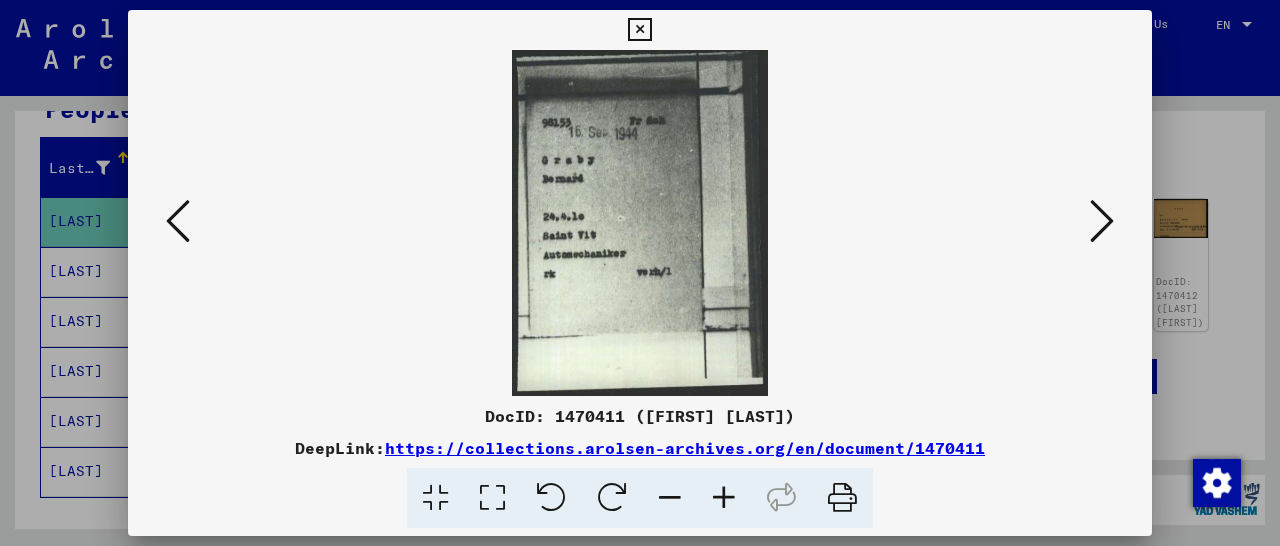 click at bounding box center [724, 498] 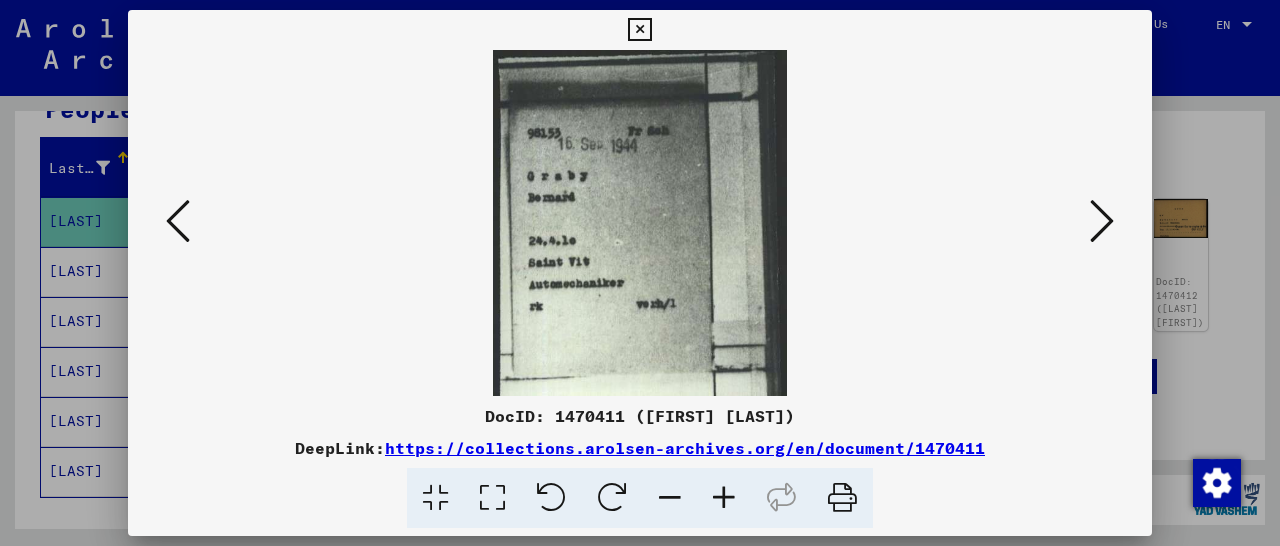 click at bounding box center (724, 498) 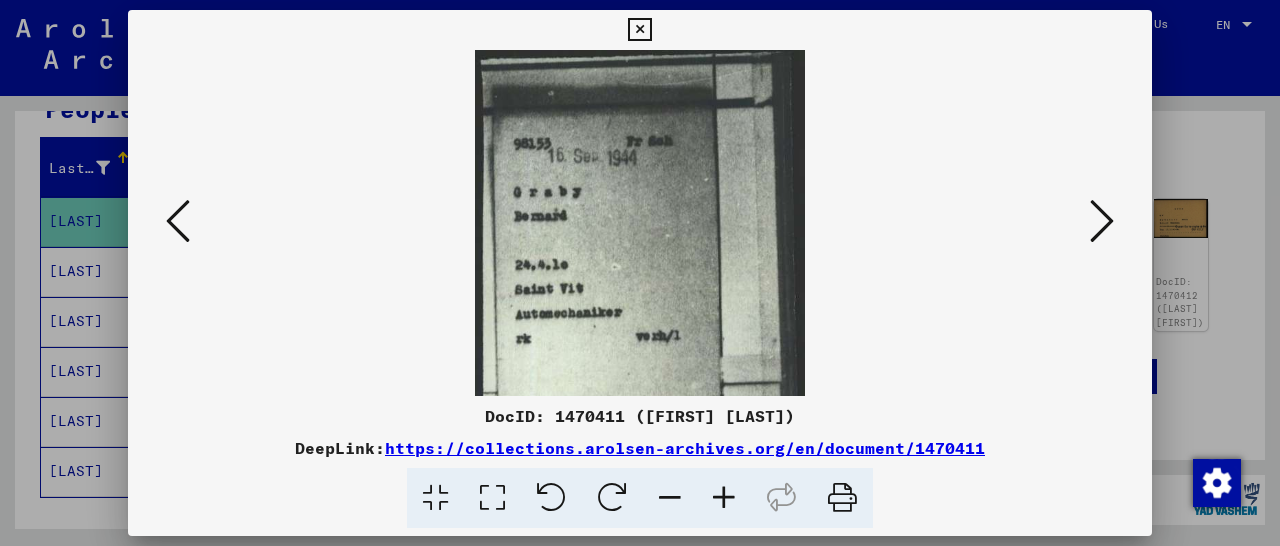 click at bounding box center (724, 498) 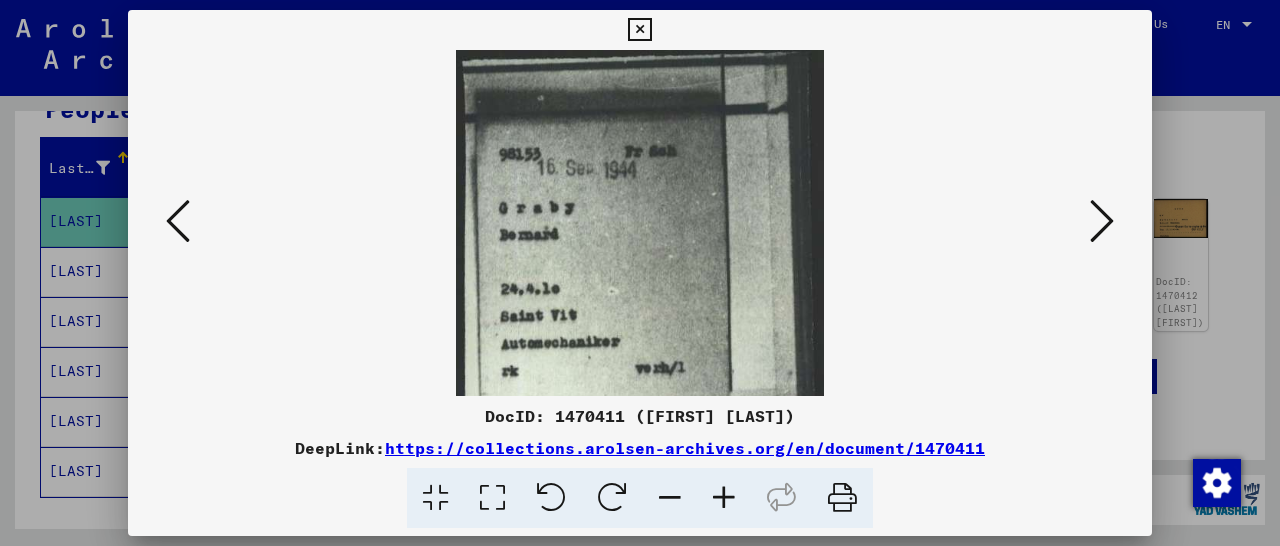 click at bounding box center (724, 498) 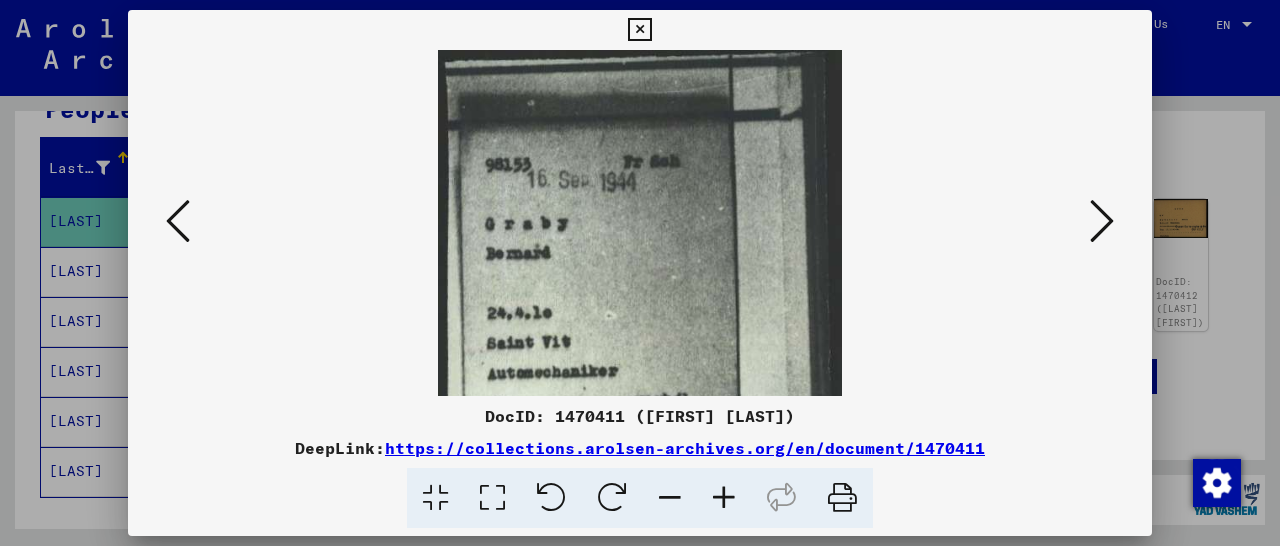 click at bounding box center [724, 498] 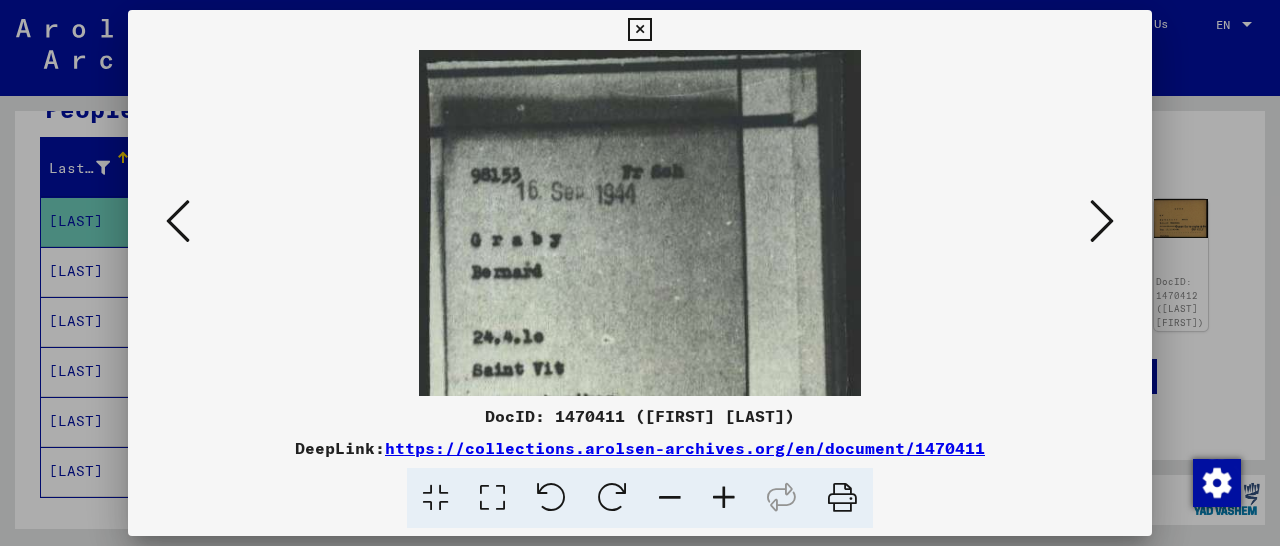 click at bounding box center (724, 498) 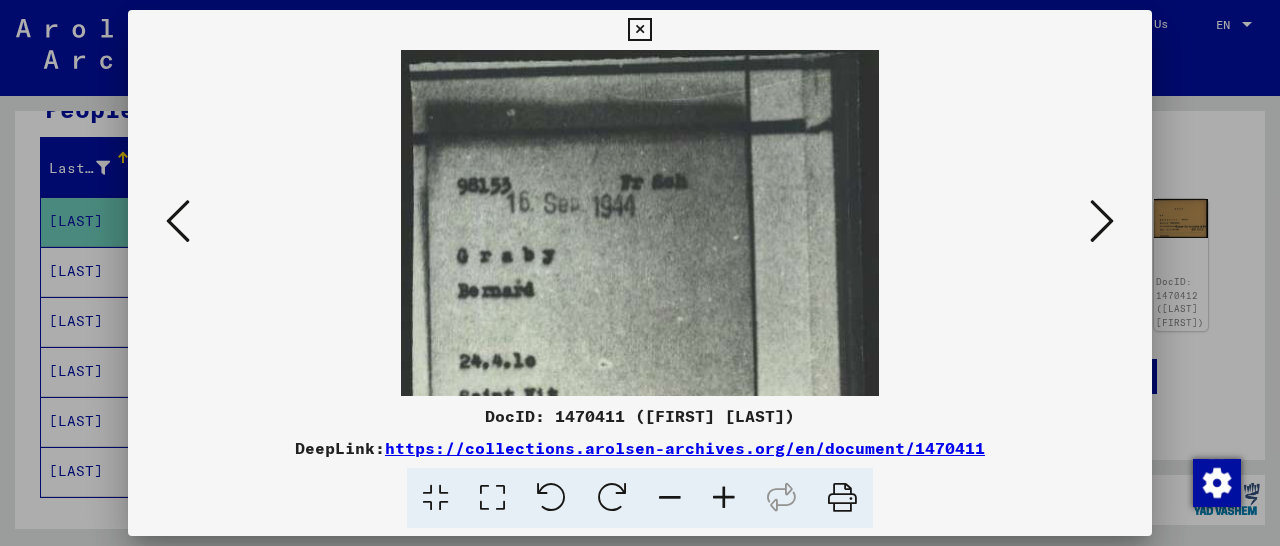 click at bounding box center (724, 498) 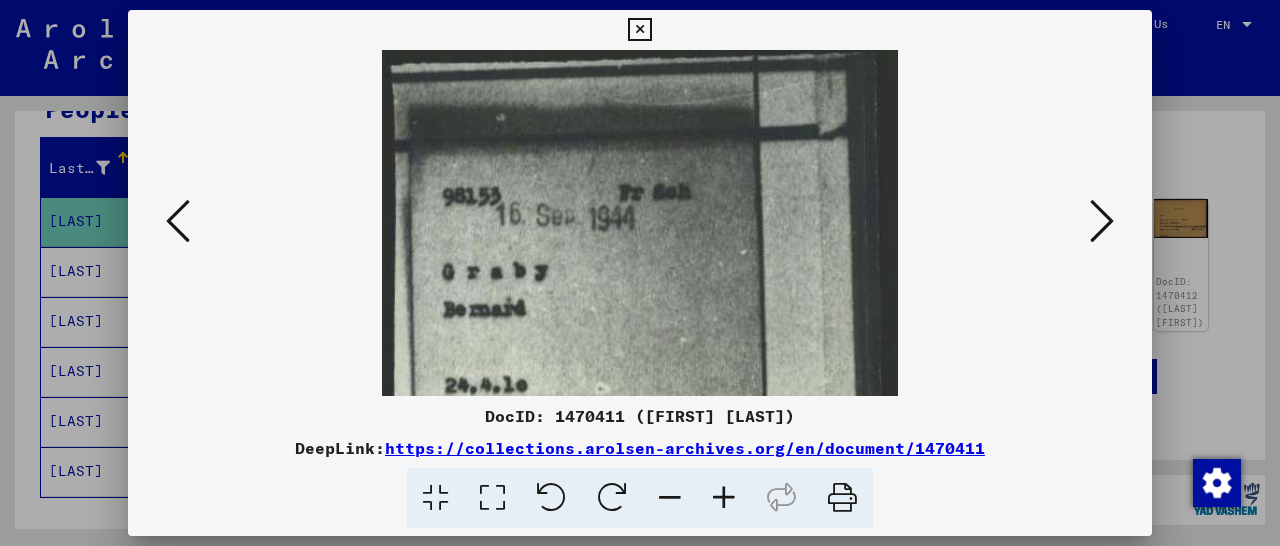 click at bounding box center [724, 498] 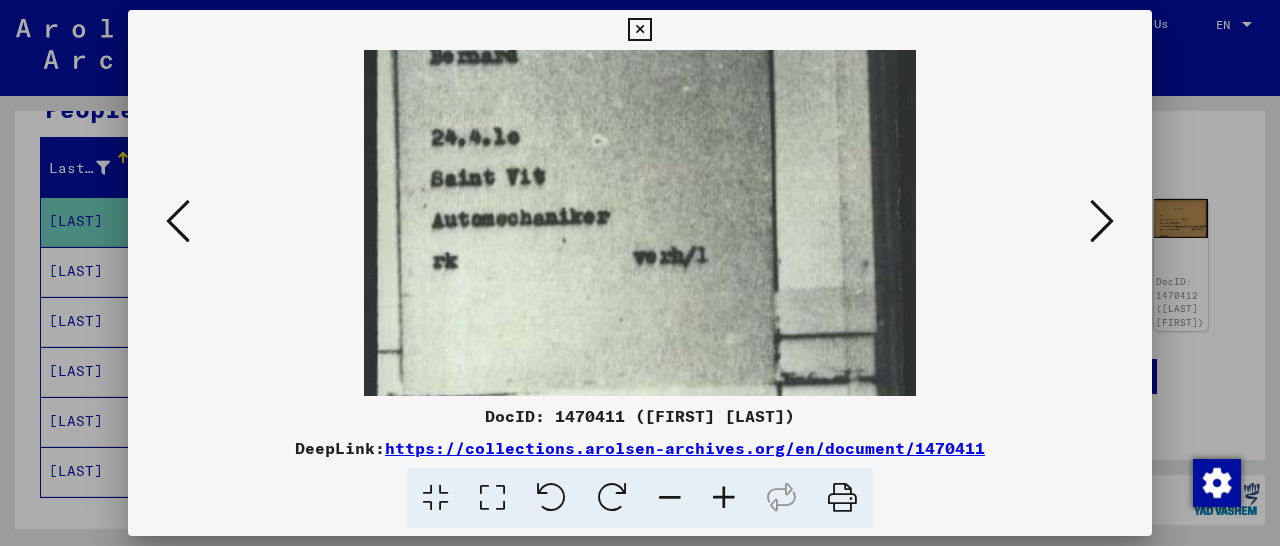 scroll, scrollTop: 278, scrollLeft: 0, axis: vertical 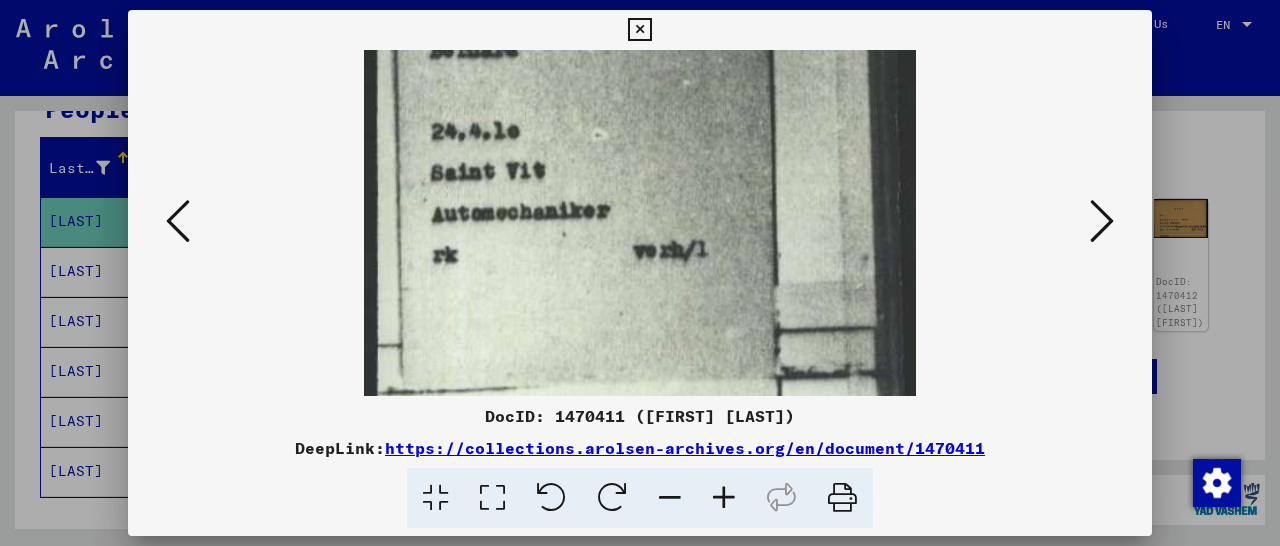 drag, startPoint x: 663, startPoint y: 277, endPoint x: 692, endPoint y: -1, distance: 279.50848 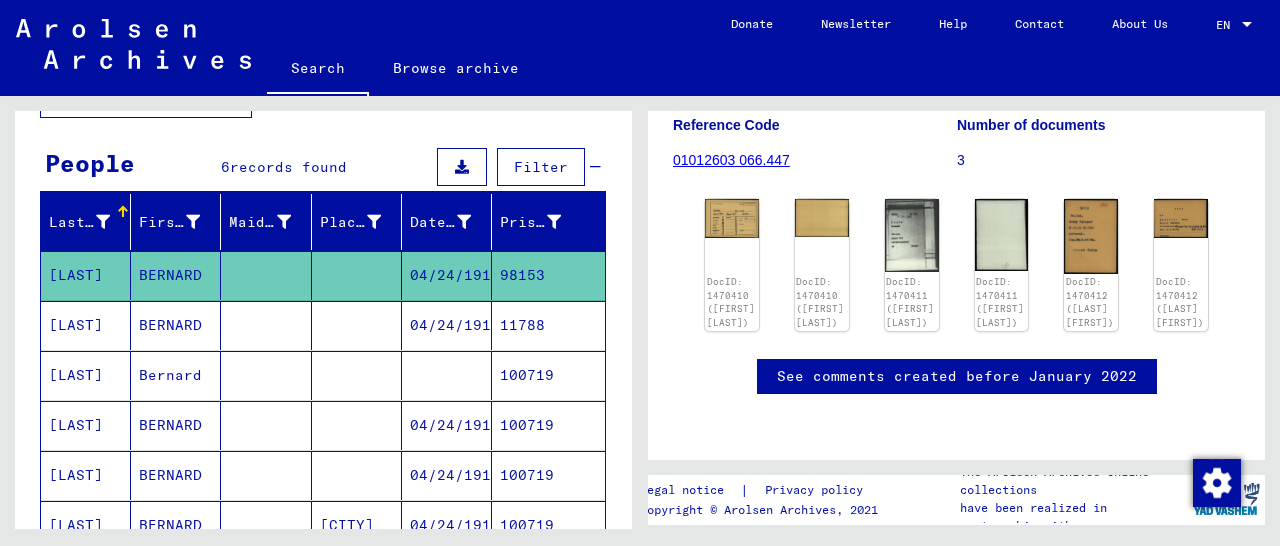 scroll, scrollTop: 0, scrollLeft: 0, axis: both 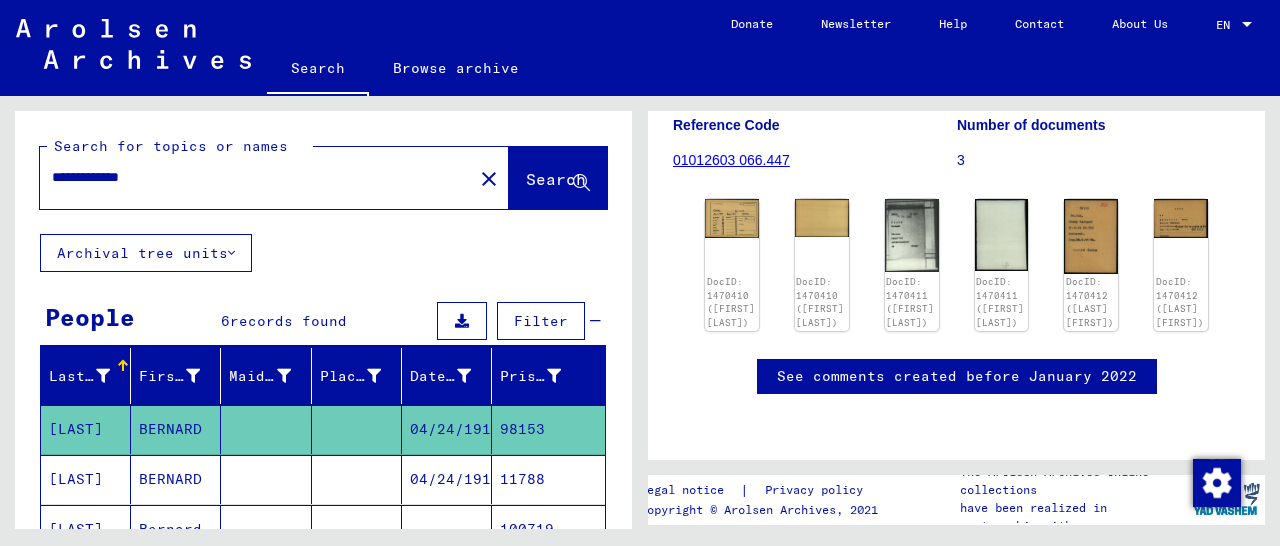 drag, startPoint x: 197, startPoint y: 175, endPoint x: 24, endPoint y: 163, distance: 173.41568 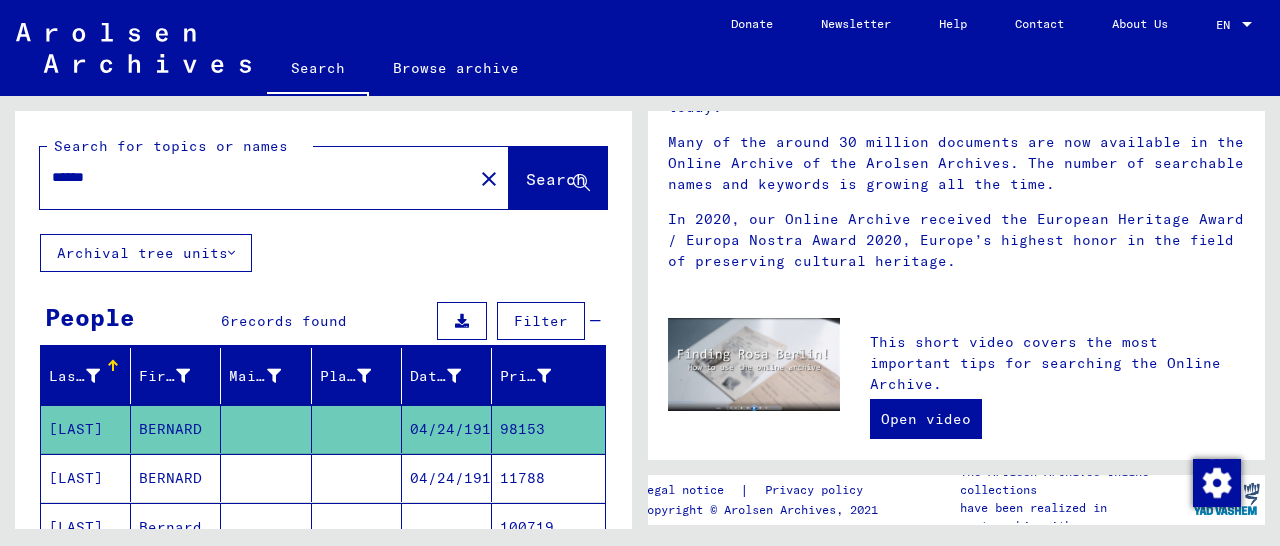 scroll, scrollTop: 0, scrollLeft: 0, axis: both 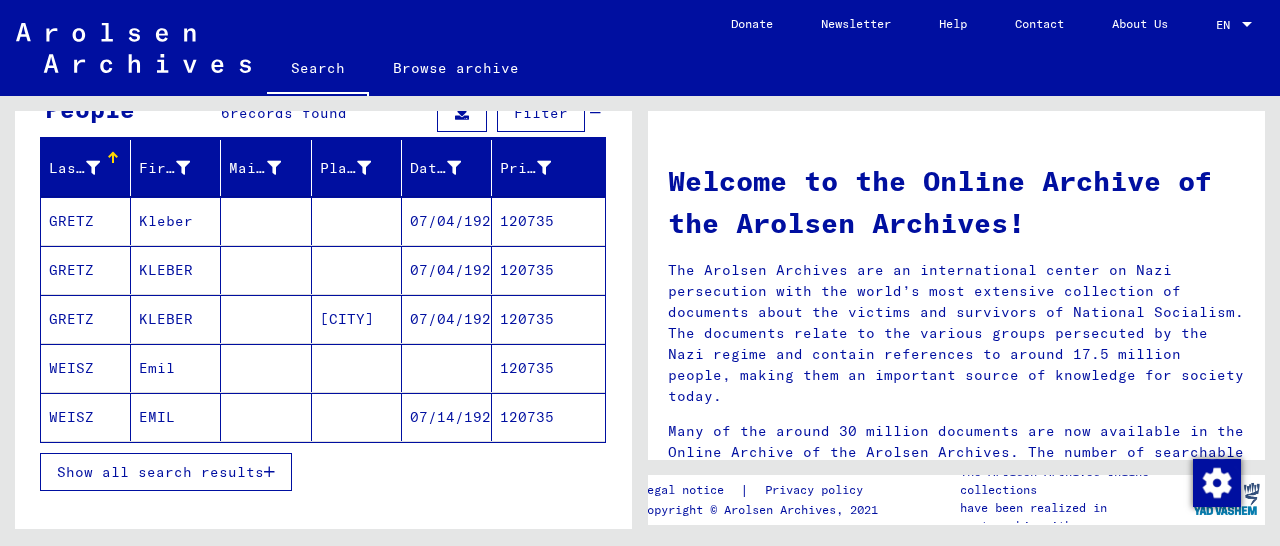 click on "120735" at bounding box center (548, 270) 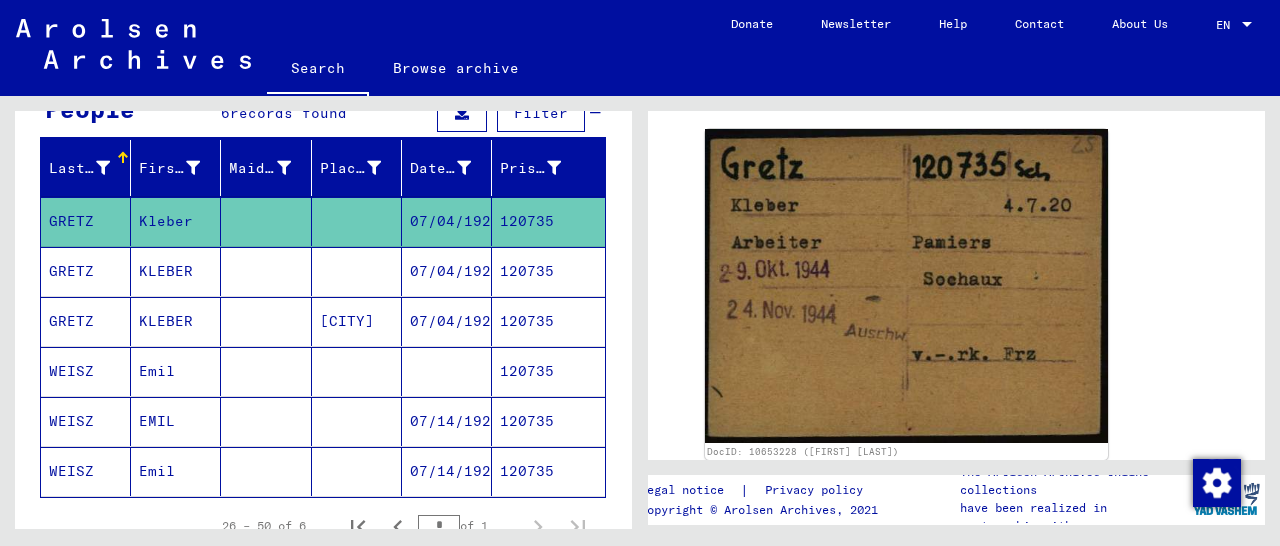 scroll, scrollTop: 354, scrollLeft: 0, axis: vertical 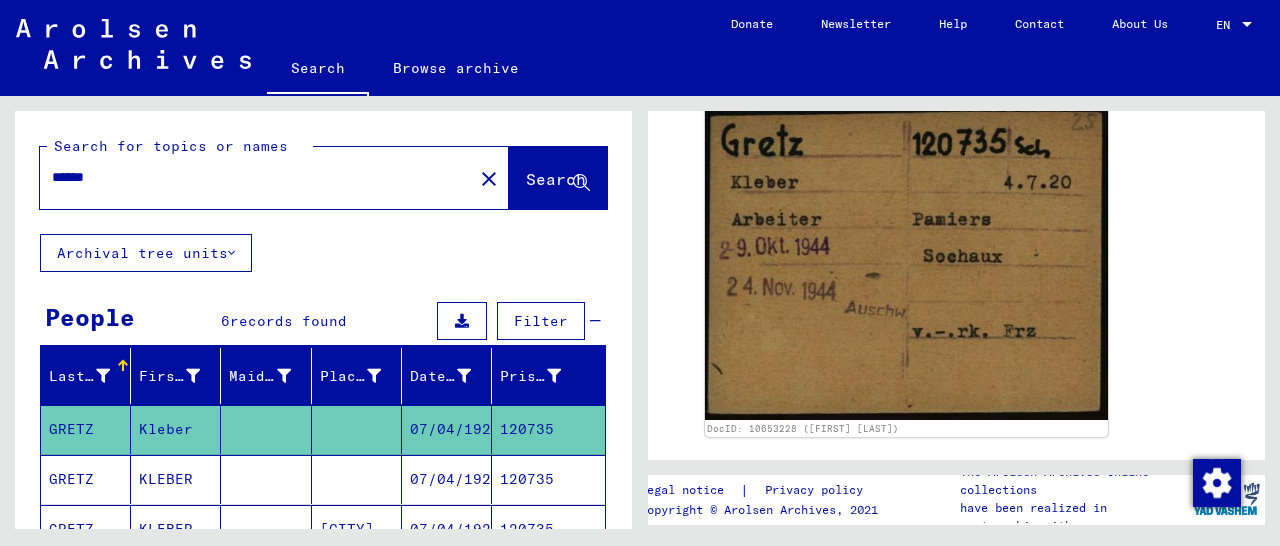 drag, startPoint x: 168, startPoint y: 180, endPoint x: 0, endPoint y: 187, distance: 168.14577 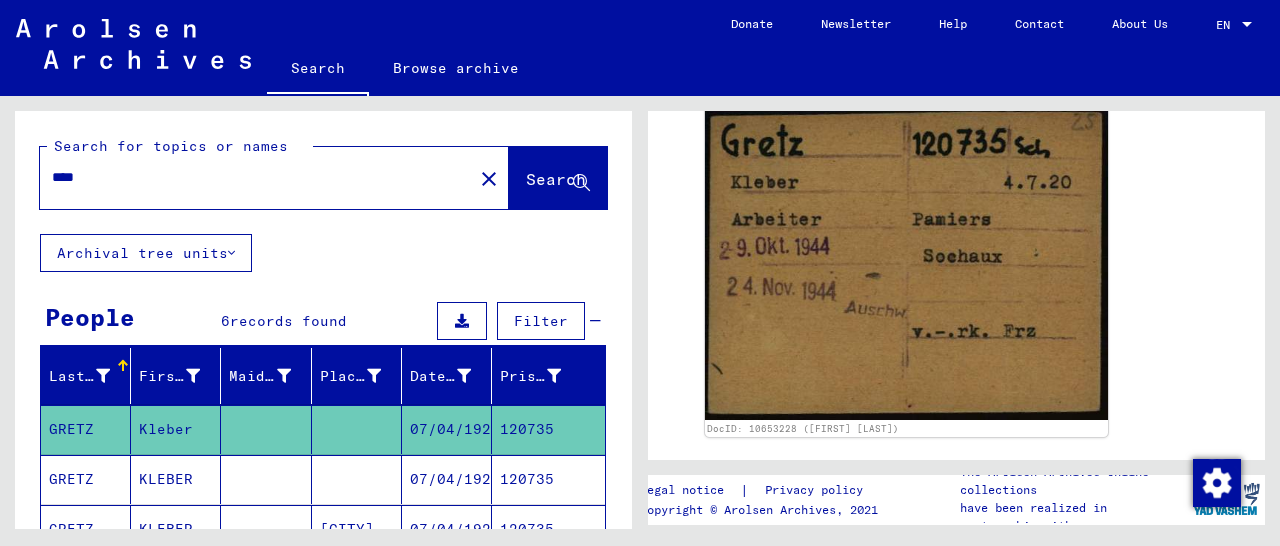 type on "****" 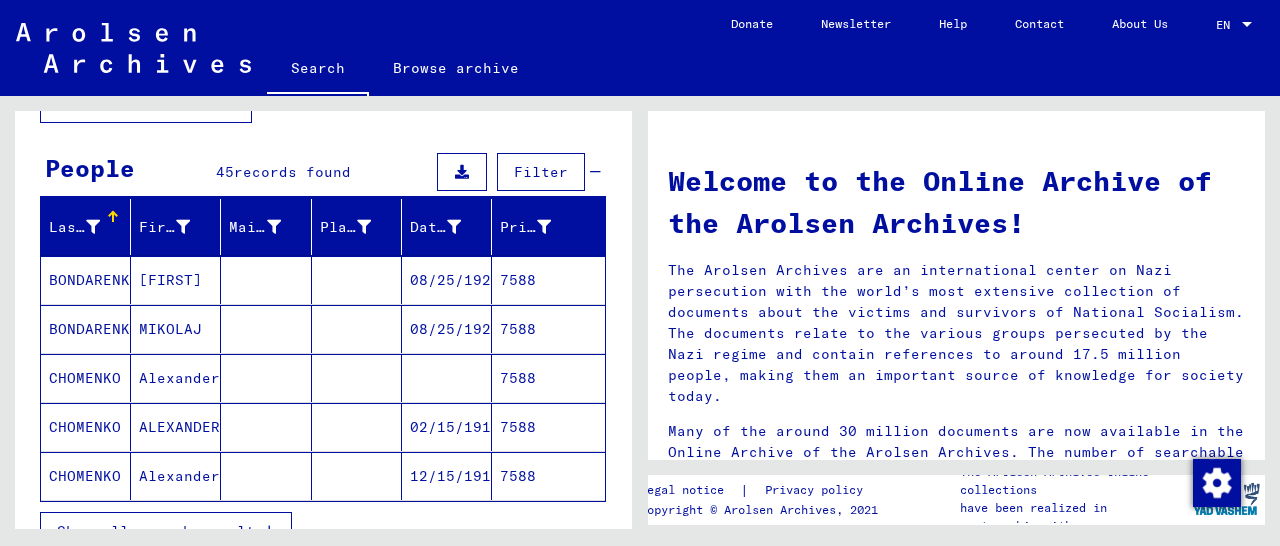 scroll, scrollTop: 208, scrollLeft: 0, axis: vertical 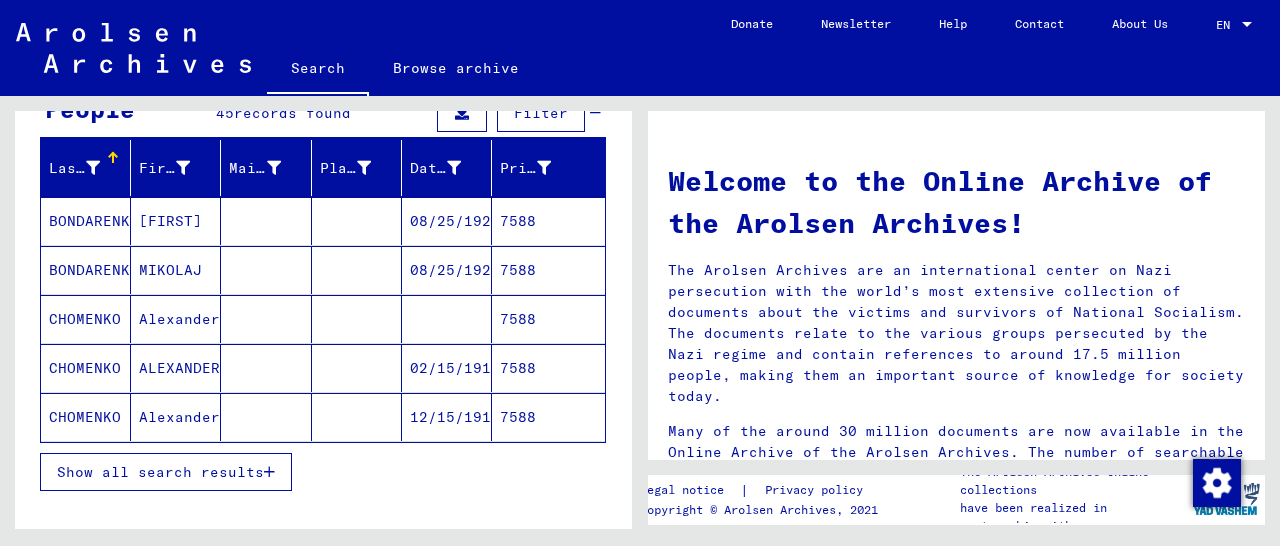 click at bounding box center (269, 472) 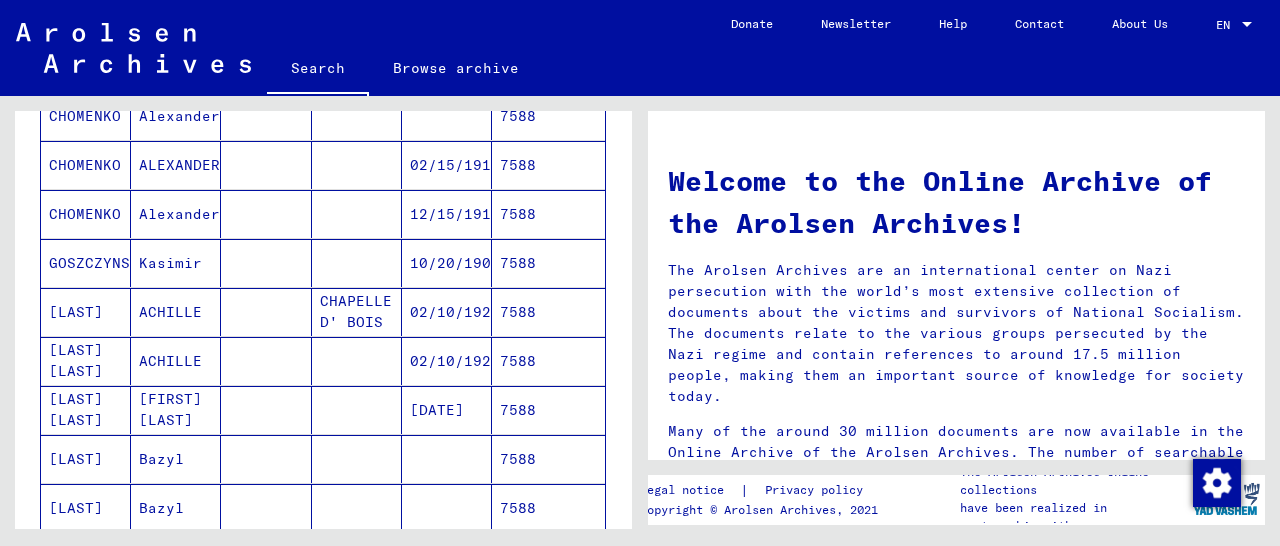 scroll, scrollTop: 520, scrollLeft: 0, axis: vertical 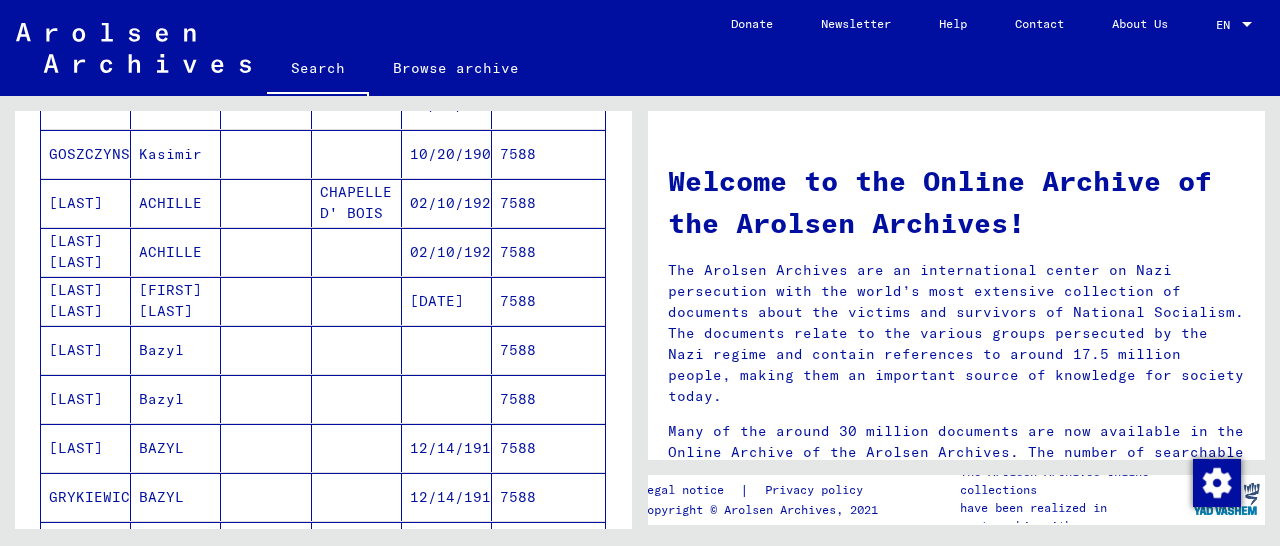 click on "7588" at bounding box center [548, 252] 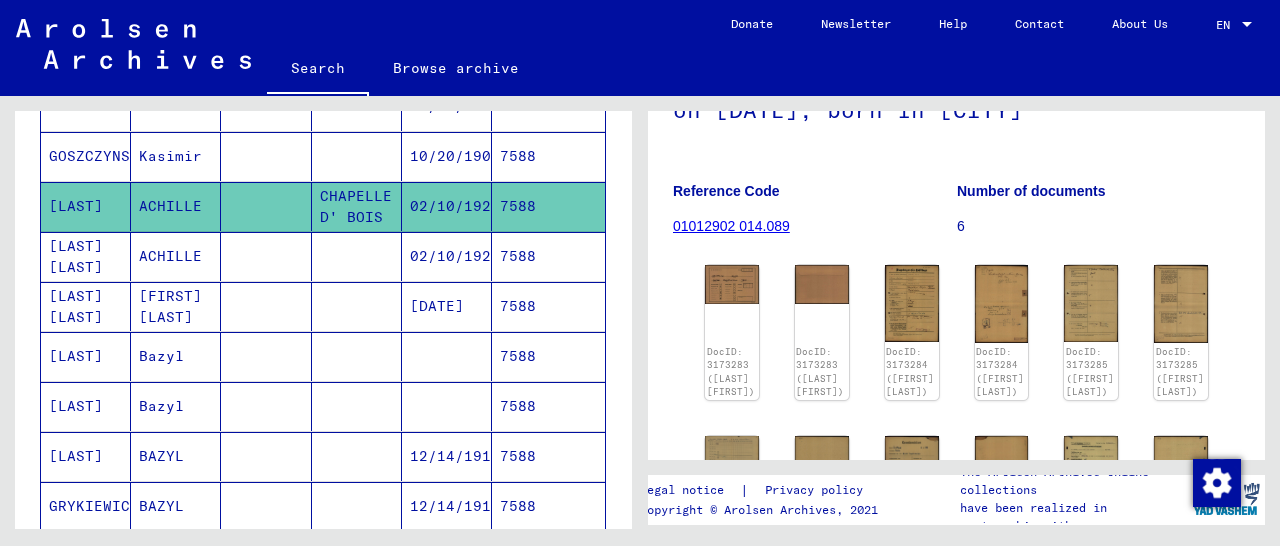 scroll, scrollTop: 312, scrollLeft: 0, axis: vertical 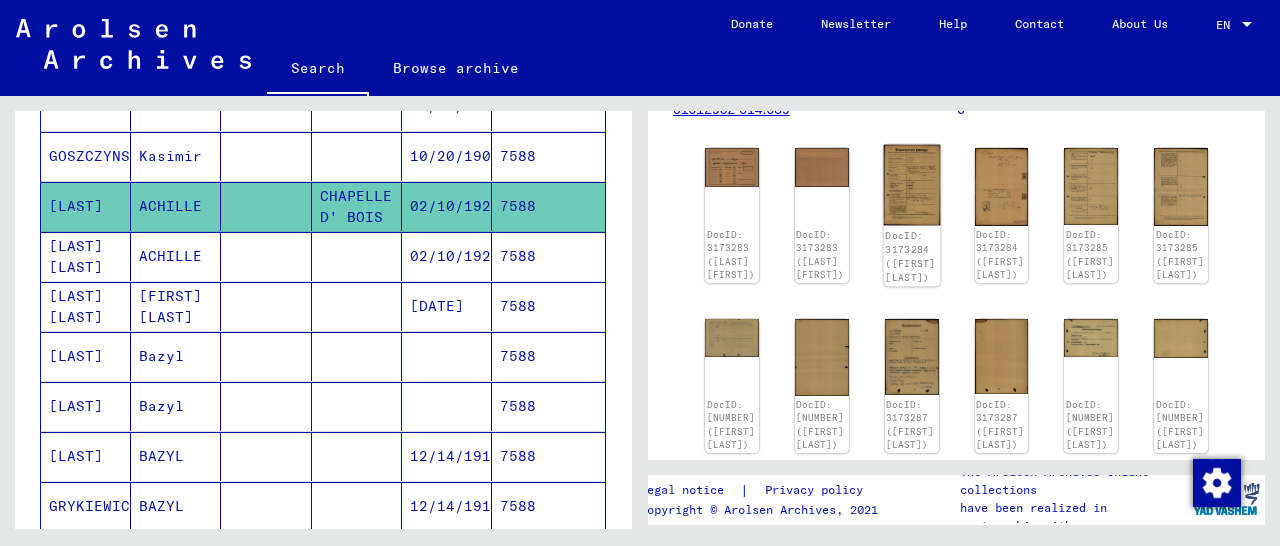 click 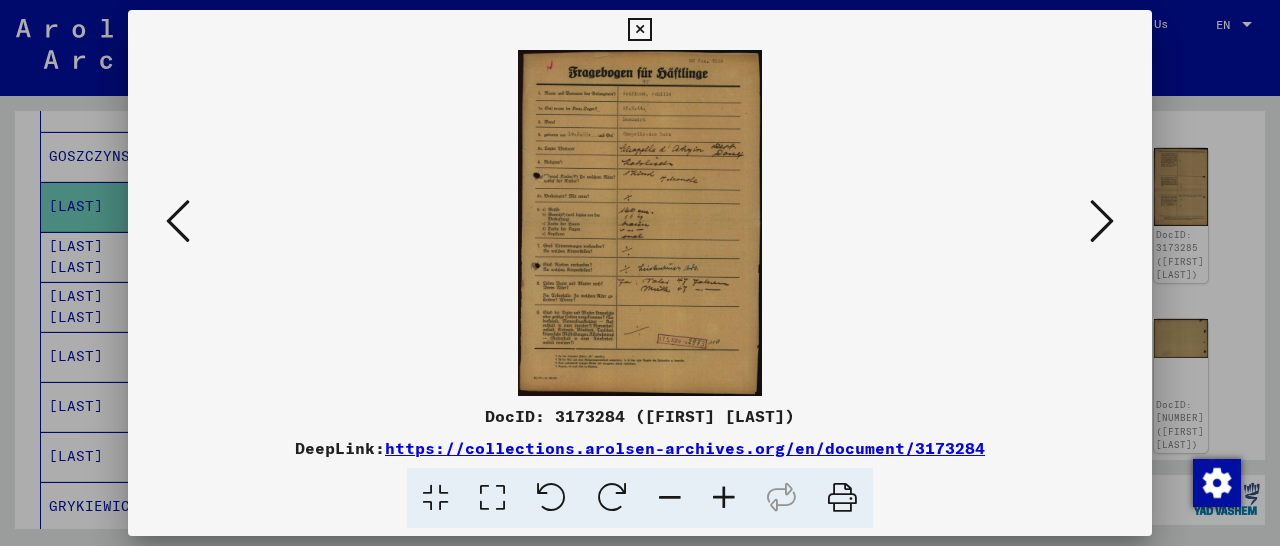 click at bounding box center [724, 498] 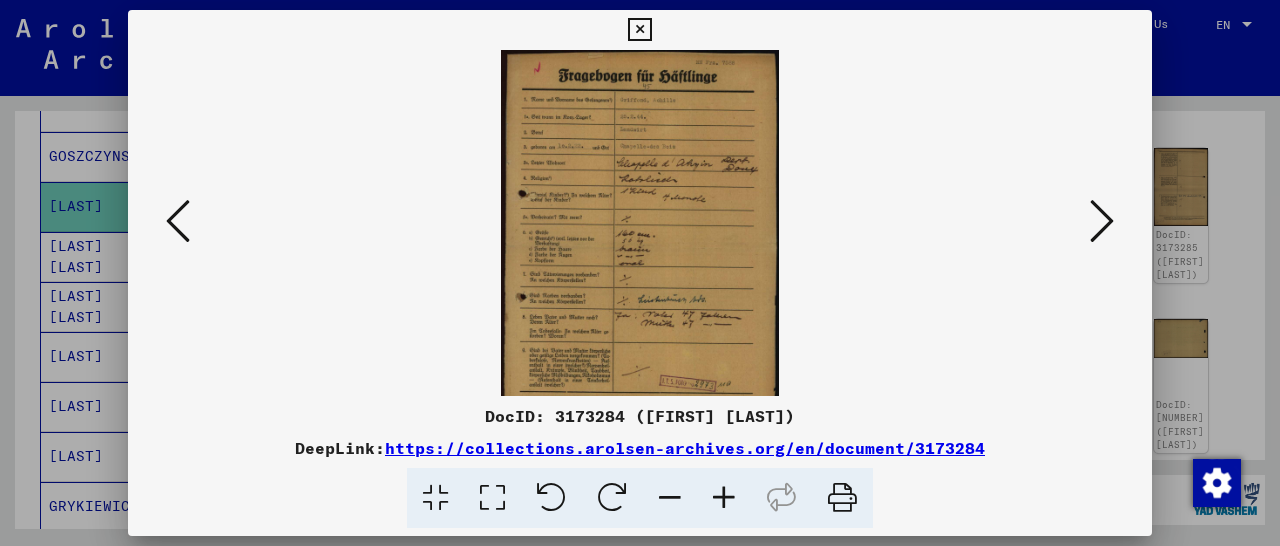 click at bounding box center [724, 498] 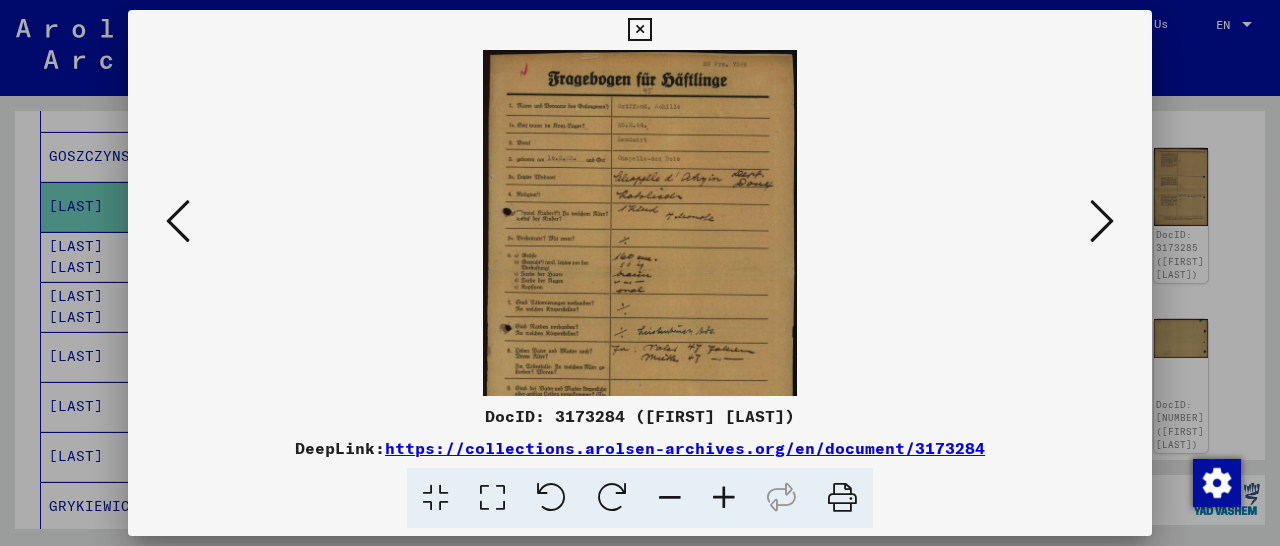 click at bounding box center (724, 498) 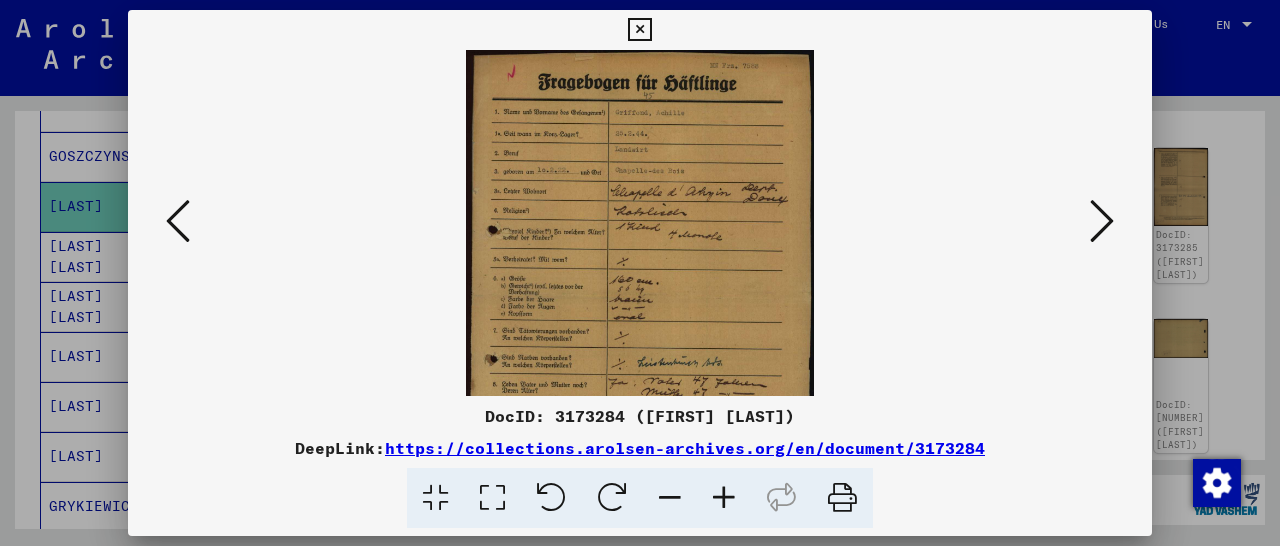 click at bounding box center [724, 498] 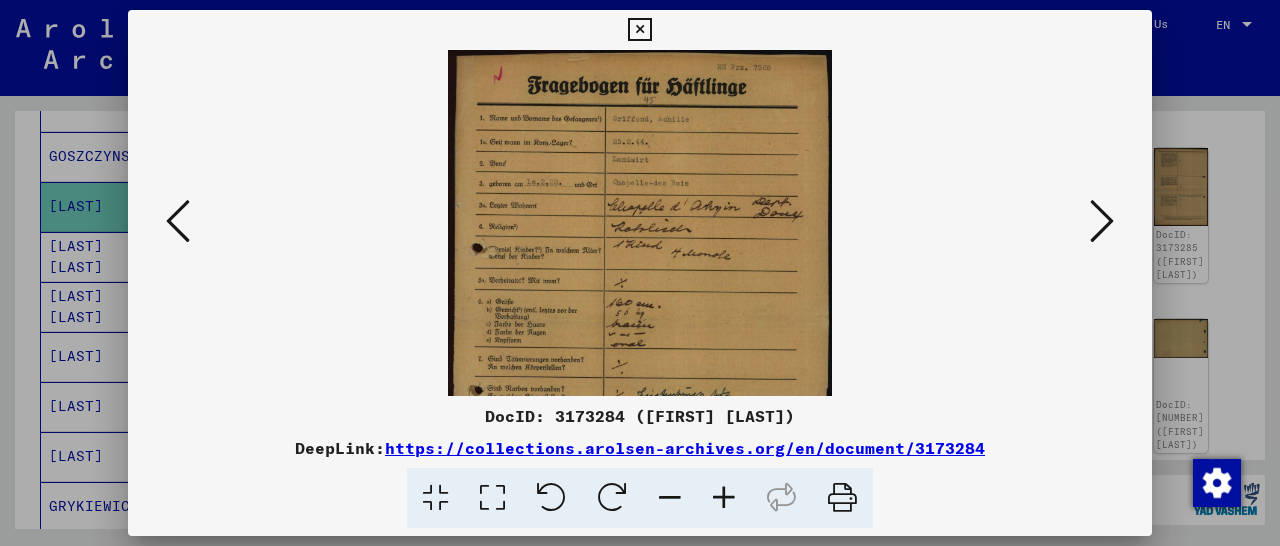 click at bounding box center (724, 498) 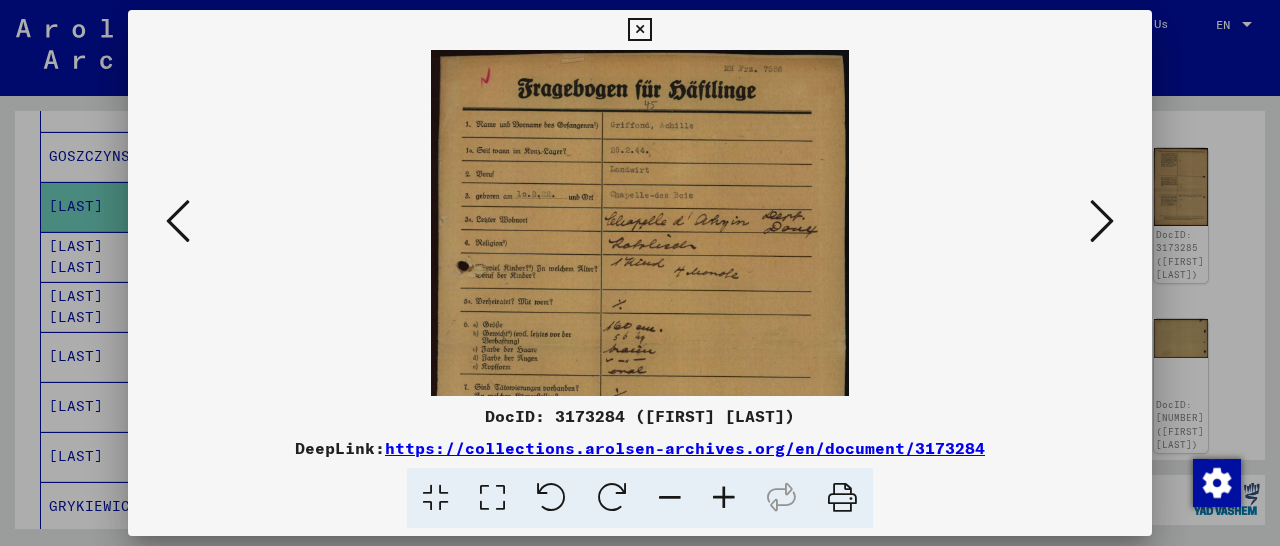 click at bounding box center (724, 498) 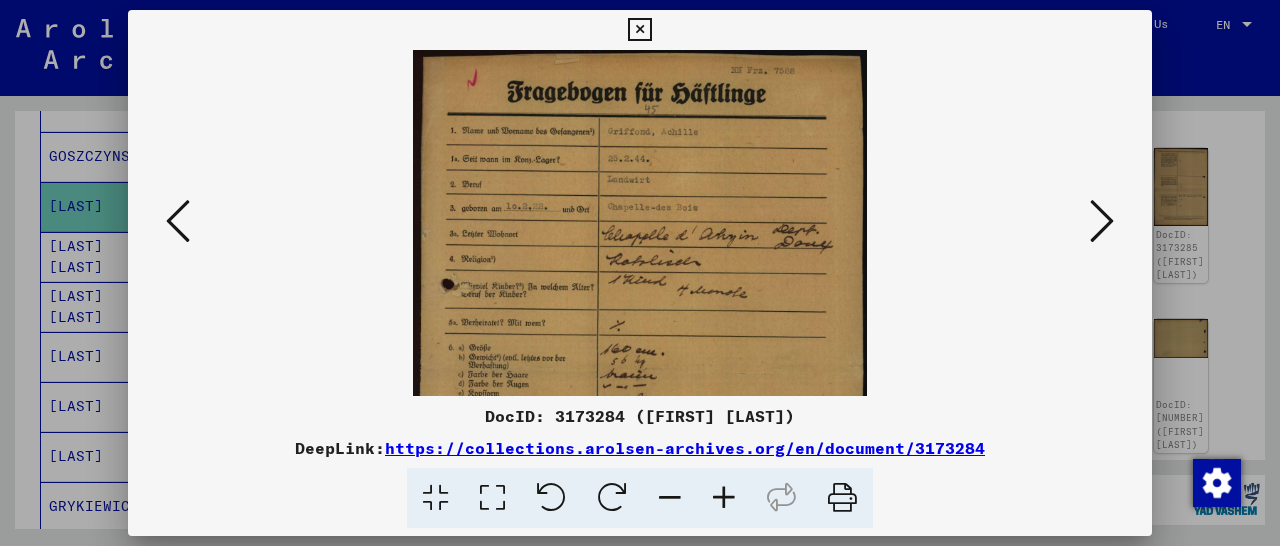click at bounding box center [724, 498] 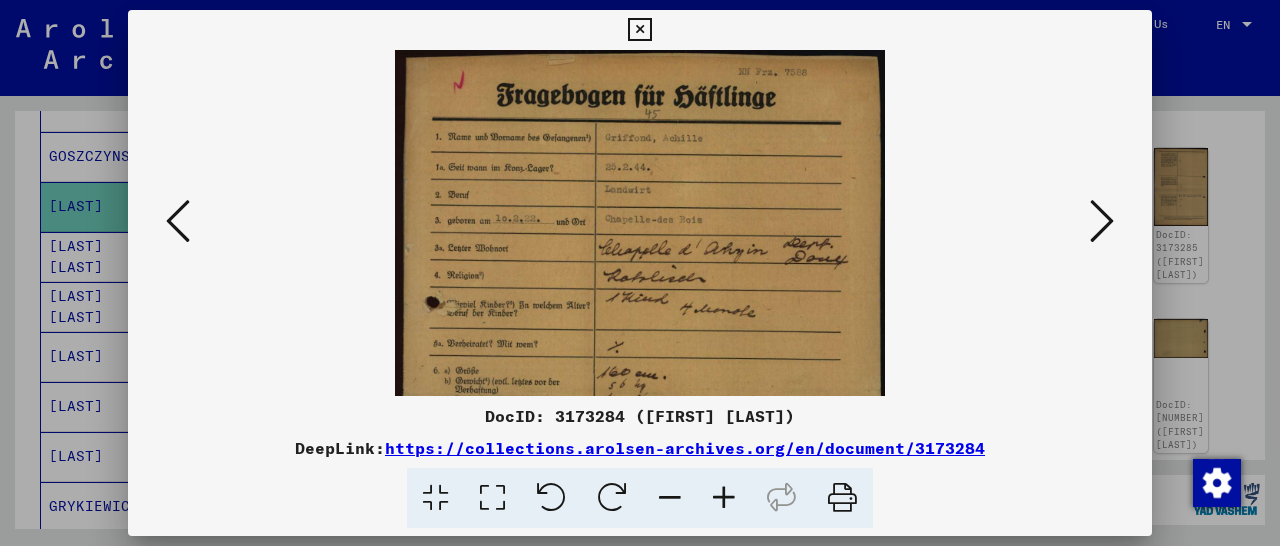 click at bounding box center [724, 498] 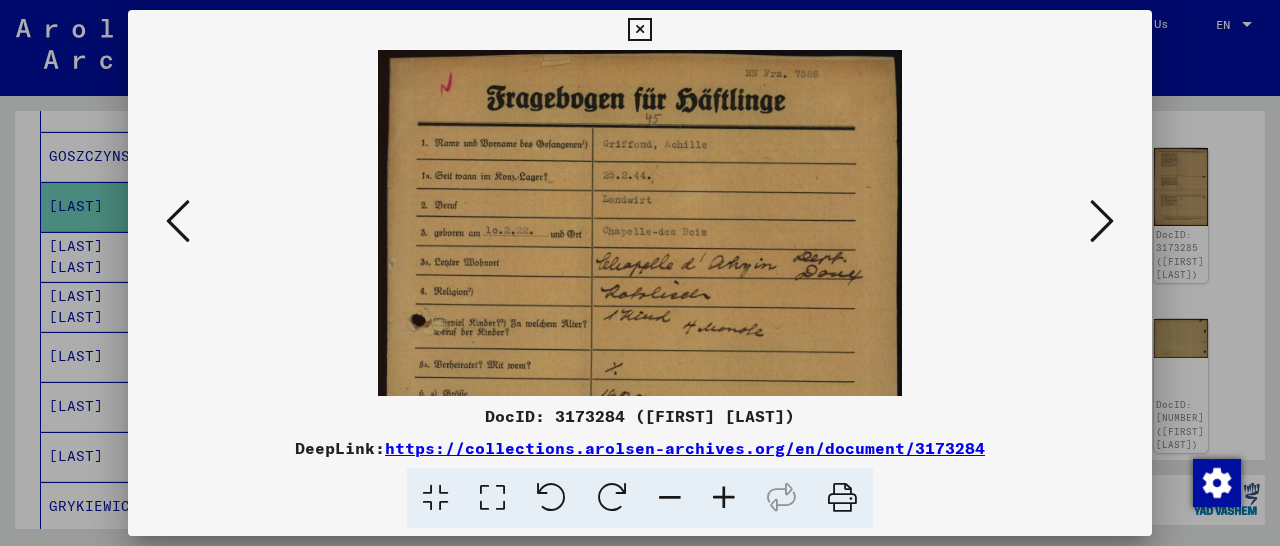 click at bounding box center [724, 498] 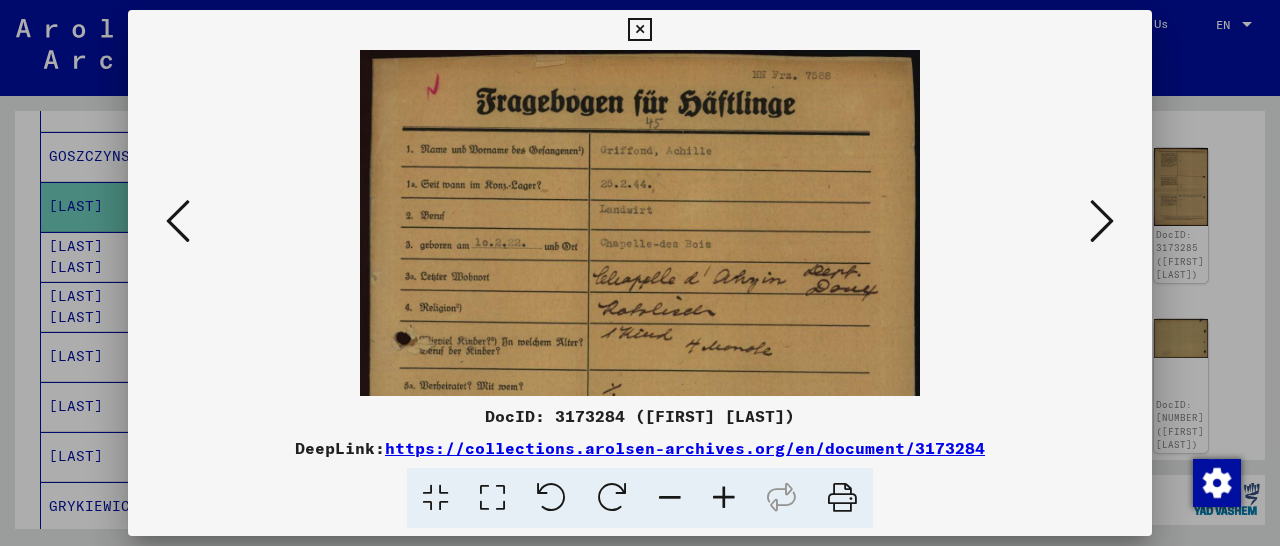 click at bounding box center [724, 498] 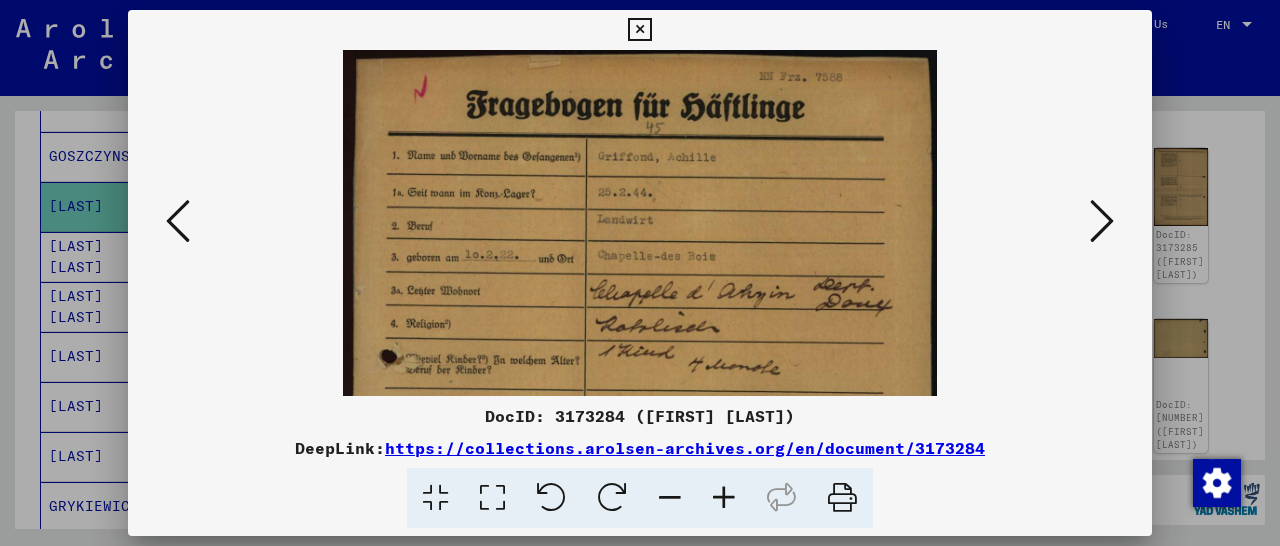 click at bounding box center (724, 498) 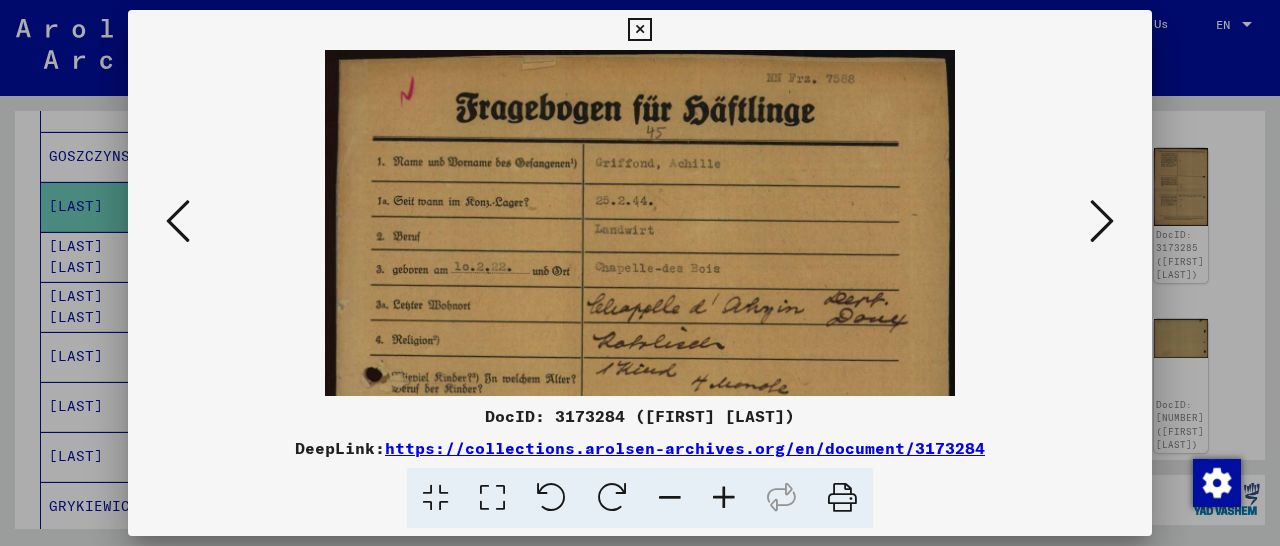 click at bounding box center (724, 498) 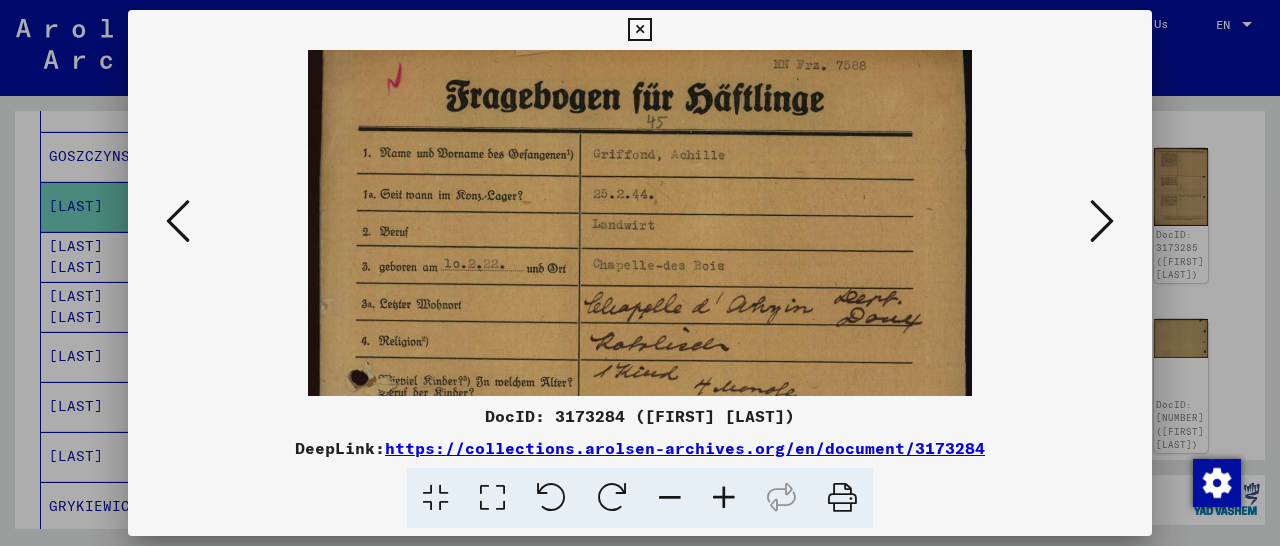 scroll, scrollTop: 40, scrollLeft: 0, axis: vertical 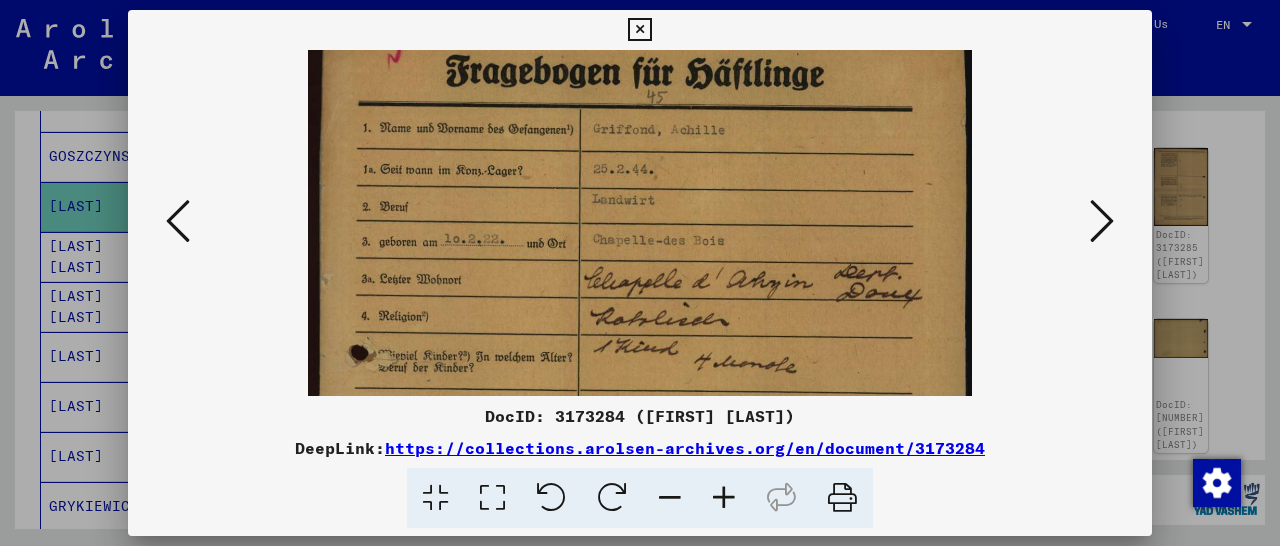 drag, startPoint x: 729, startPoint y: 341, endPoint x: 741, endPoint y: 301, distance: 41.761227 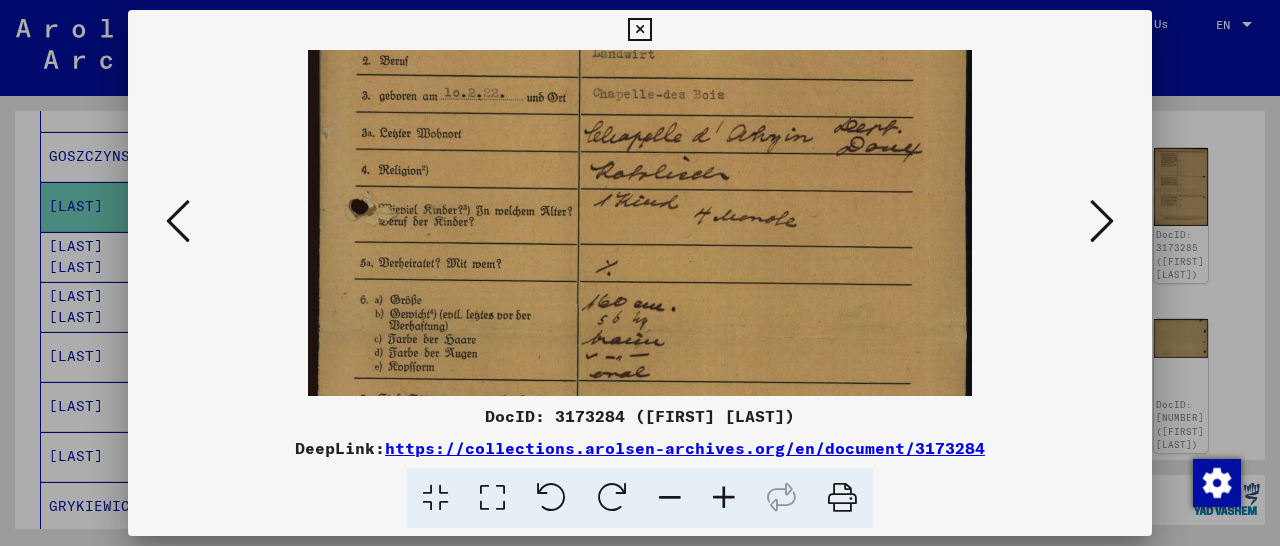 scroll, scrollTop: 187, scrollLeft: 0, axis: vertical 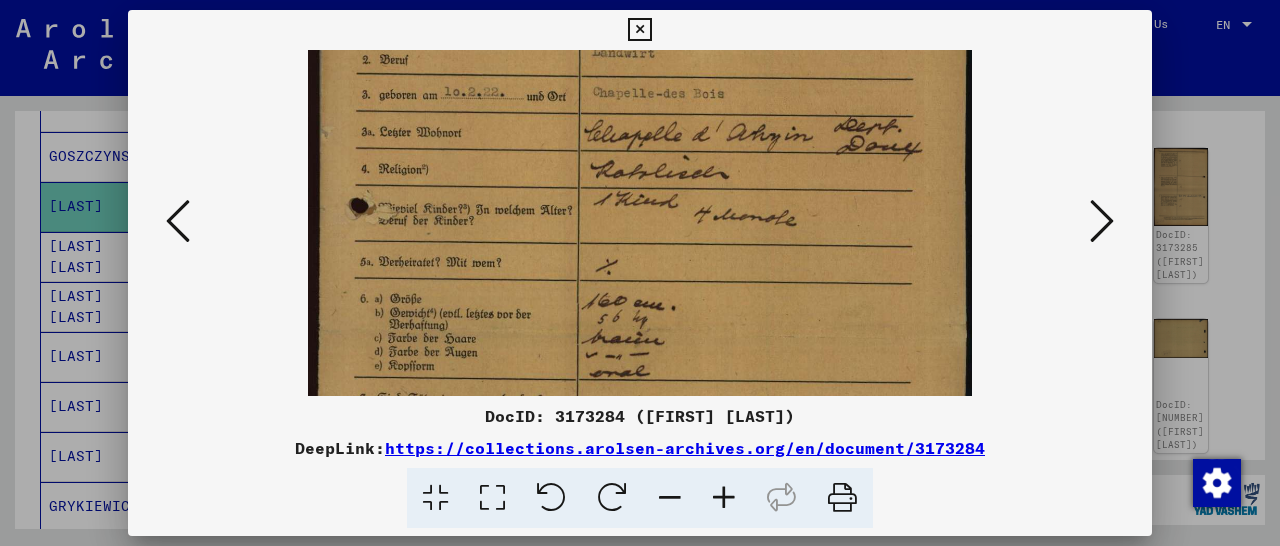 drag, startPoint x: 687, startPoint y: 309, endPoint x: 732, endPoint y: 162, distance: 153.73354 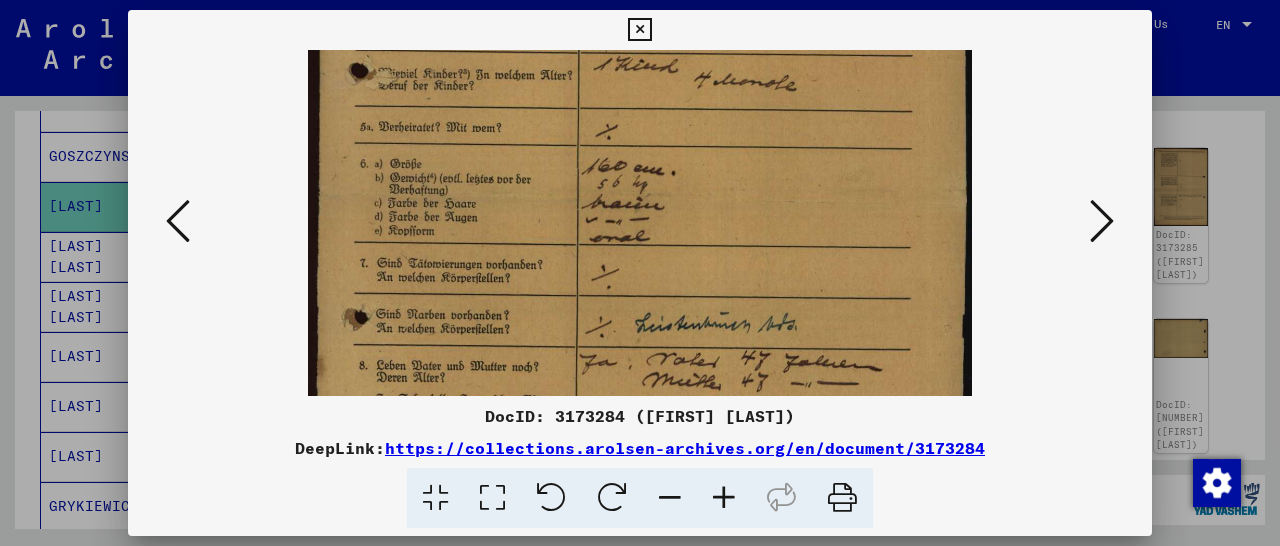 scroll, scrollTop: 216, scrollLeft: 0, axis: vertical 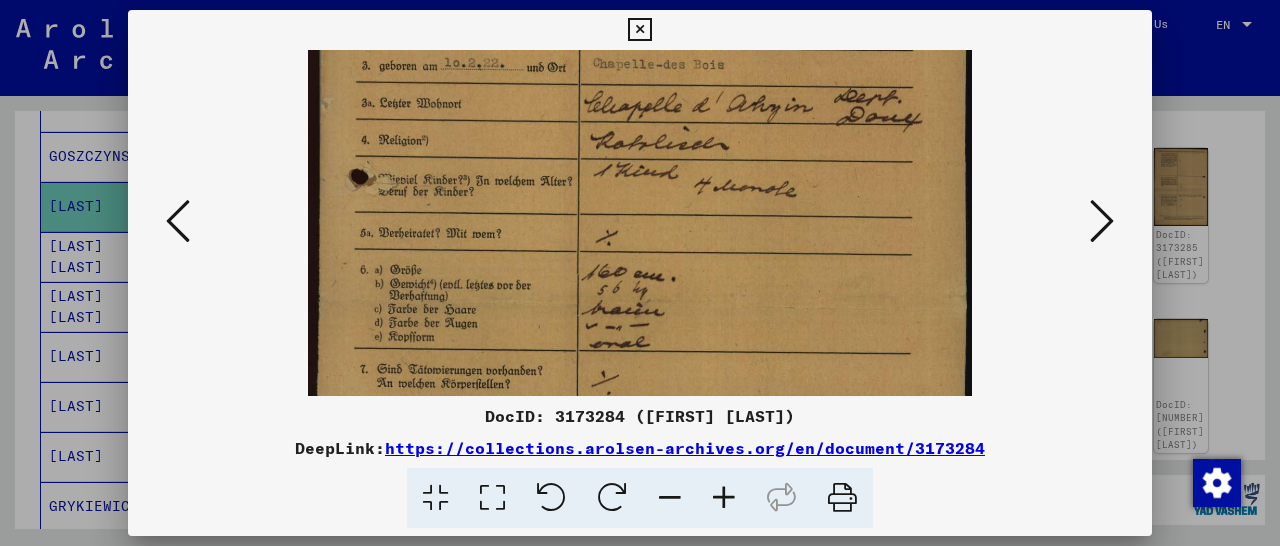 drag, startPoint x: 730, startPoint y: 292, endPoint x: 755, endPoint y: 263, distance: 38.28838 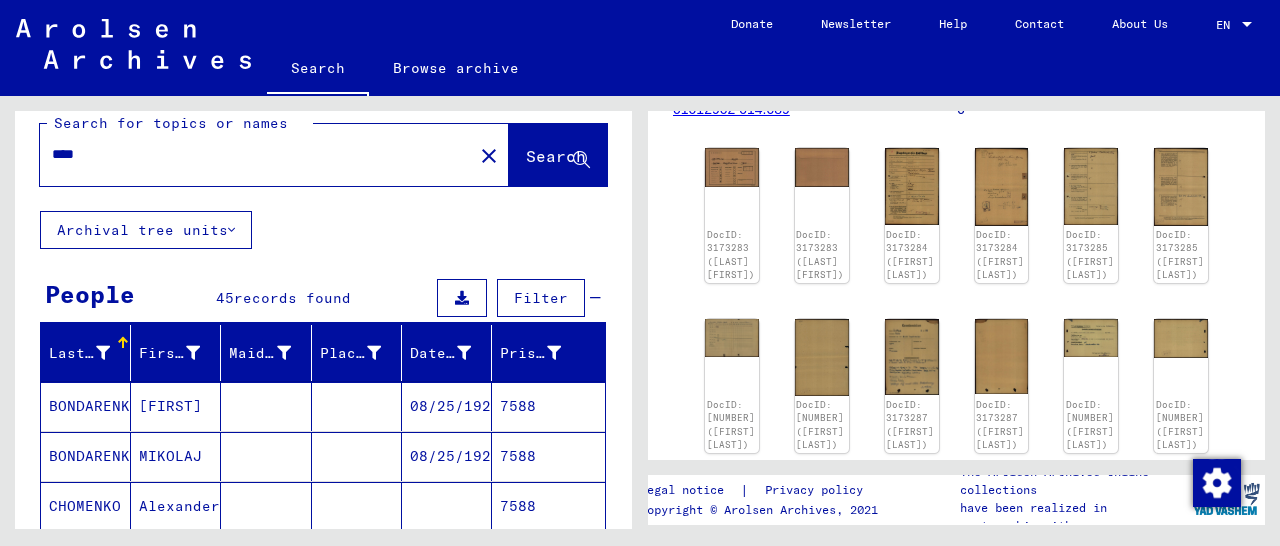 scroll, scrollTop: 0, scrollLeft: 0, axis: both 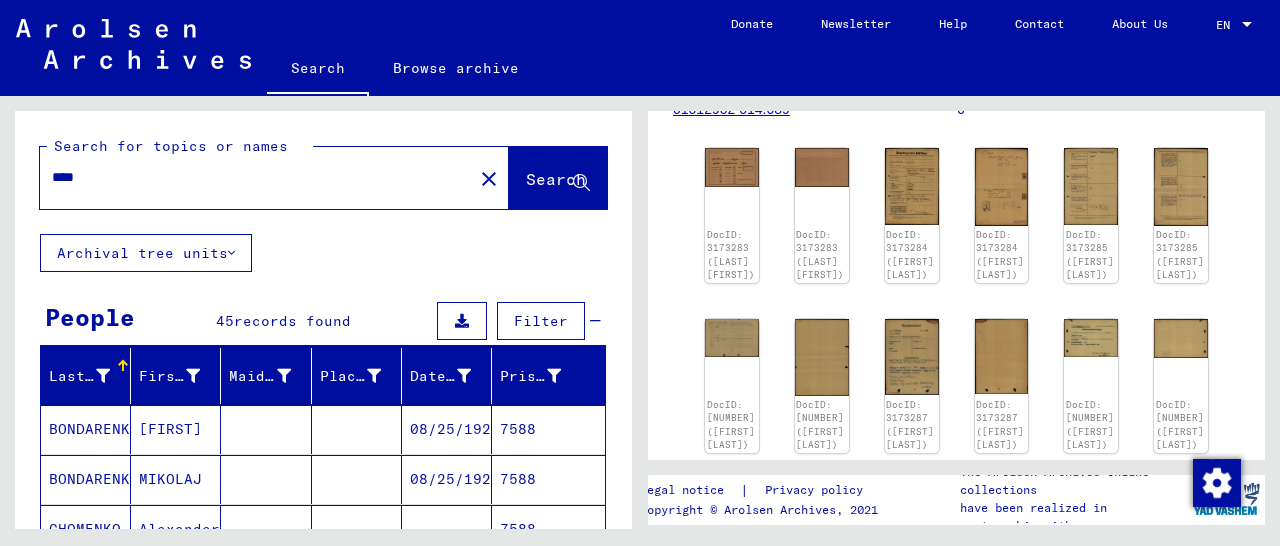 drag, startPoint x: 132, startPoint y: 180, endPoint x: 0, endPoint y: 175, distance: 132.09467 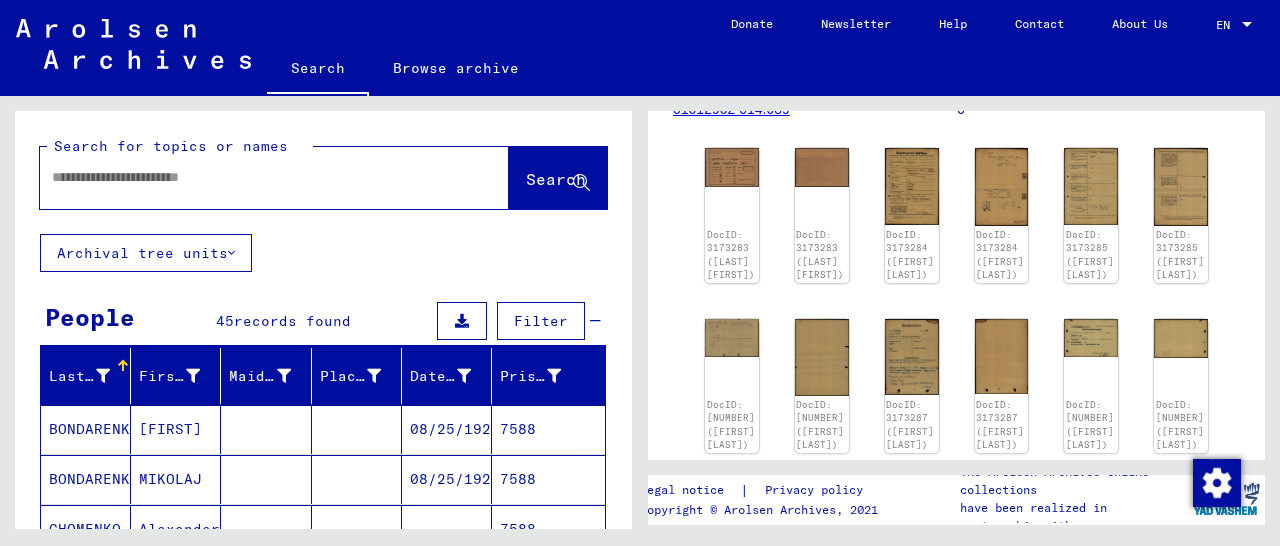 paste on "****" 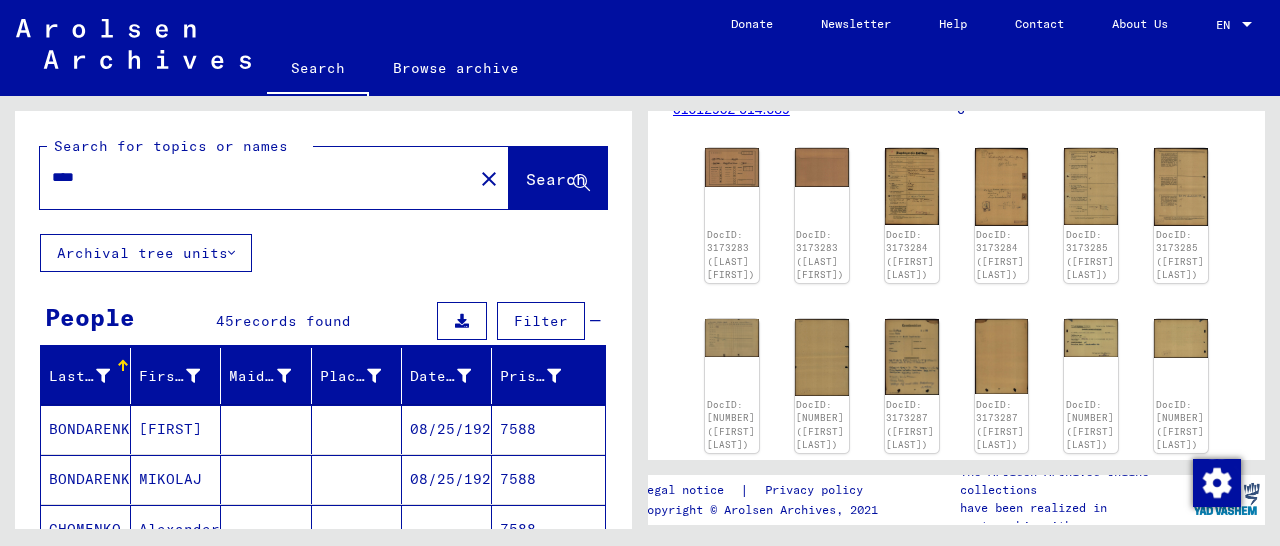 scroll, scrollTop: 0, scrollLeft: 0, axis: both 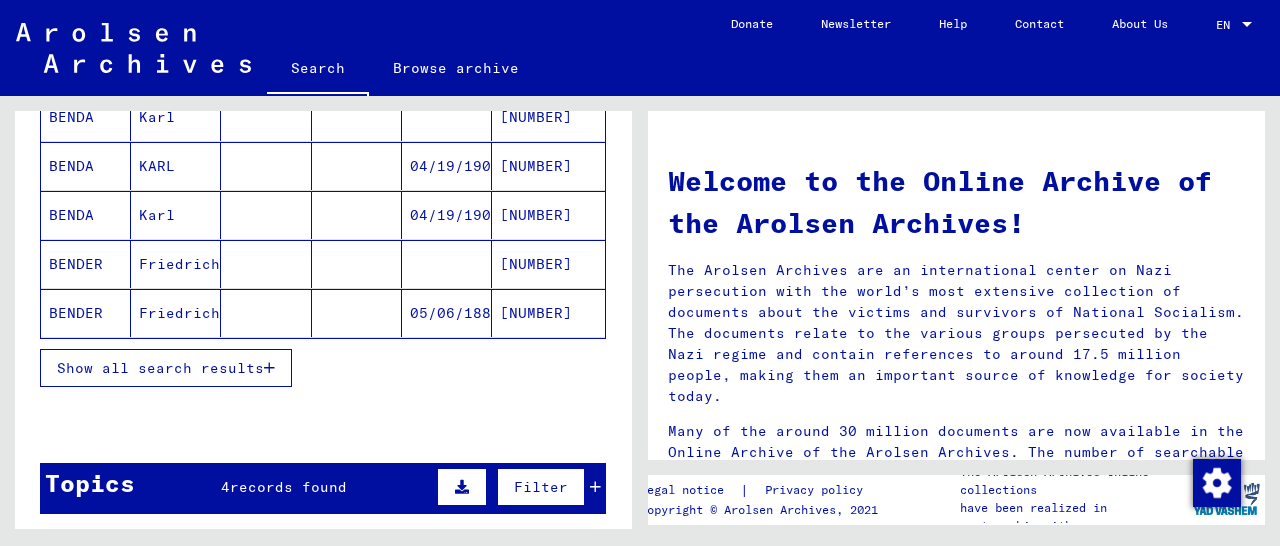 click on "Show all search results" at bounding box center [166, 368] 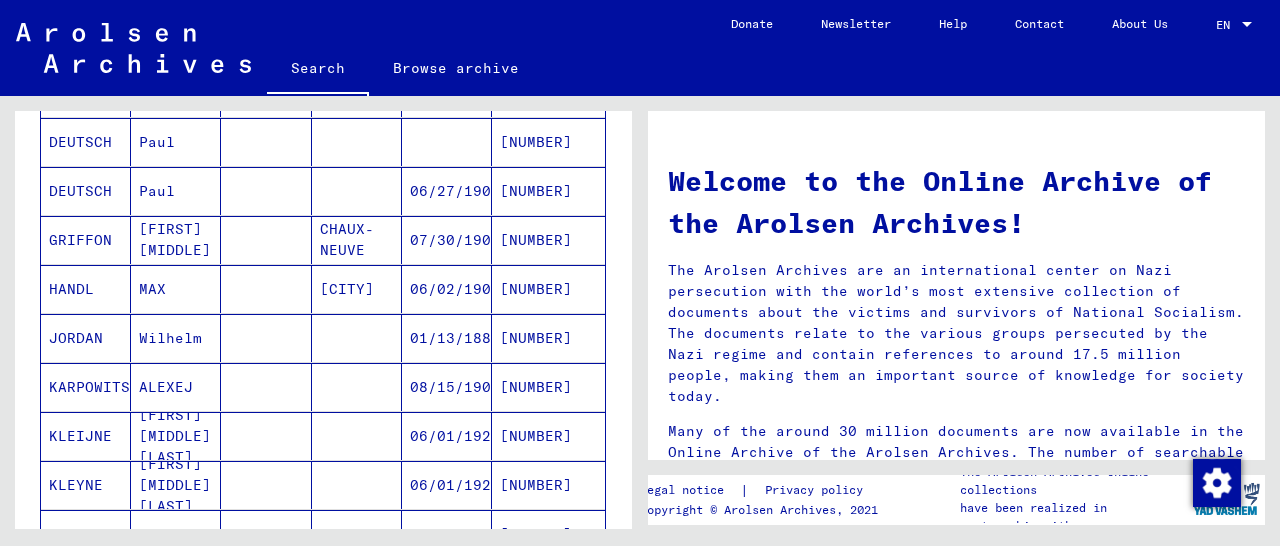 scroll, scrollTop: 1040, scrollLeft: 0, axis: vertical 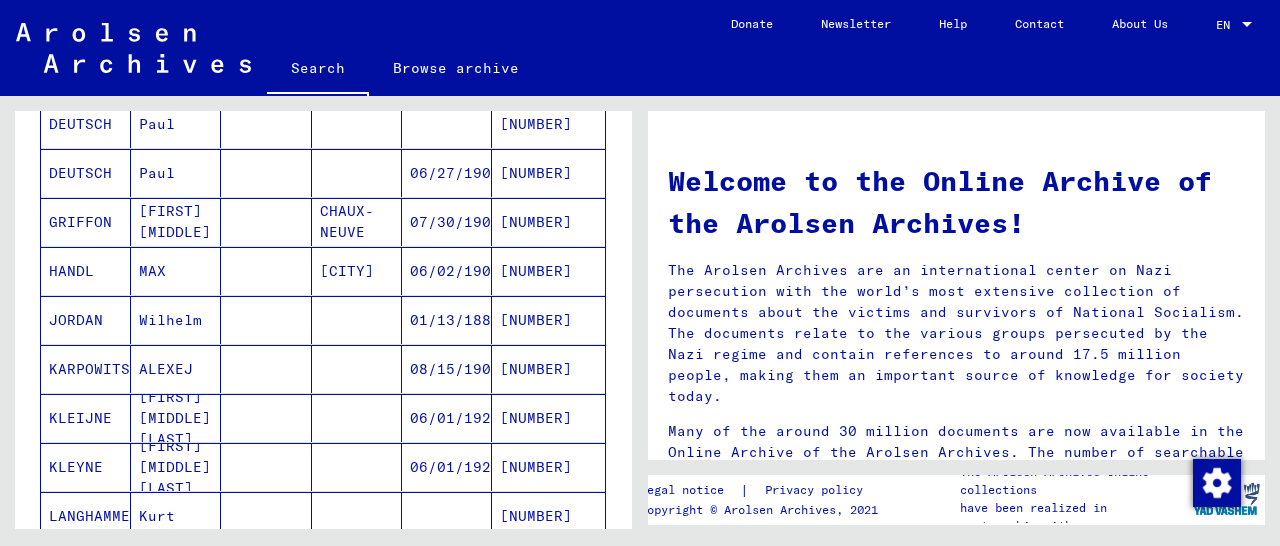 click on "[NUMBER]" at bounding box center (548, 271) 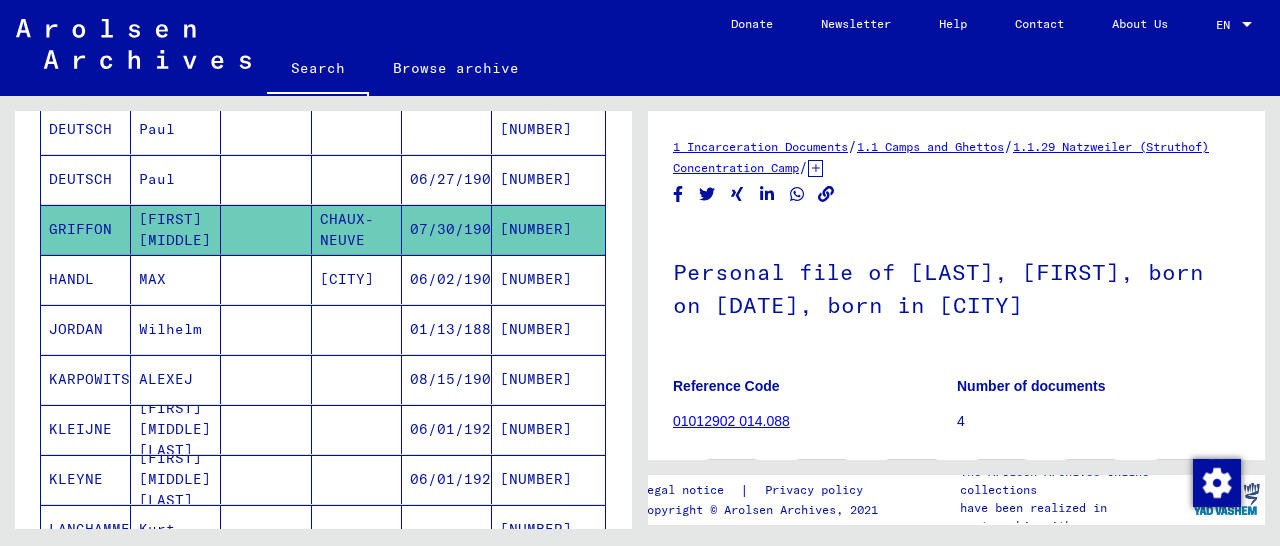 scroll, scrollTop: 208, scrollLeft: 0, axis: vertical 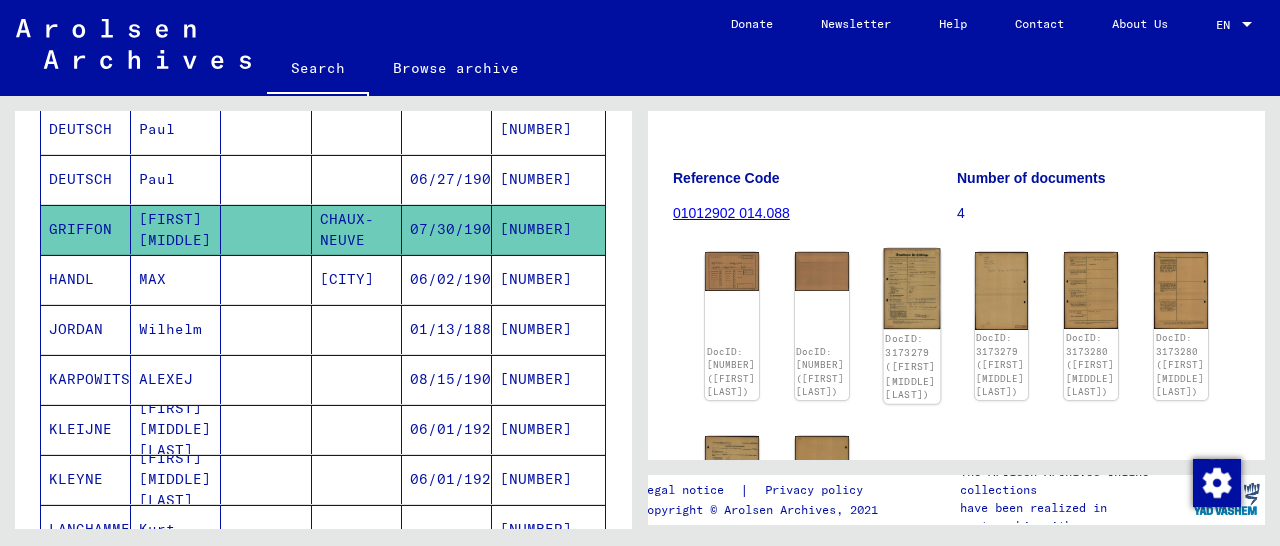 click 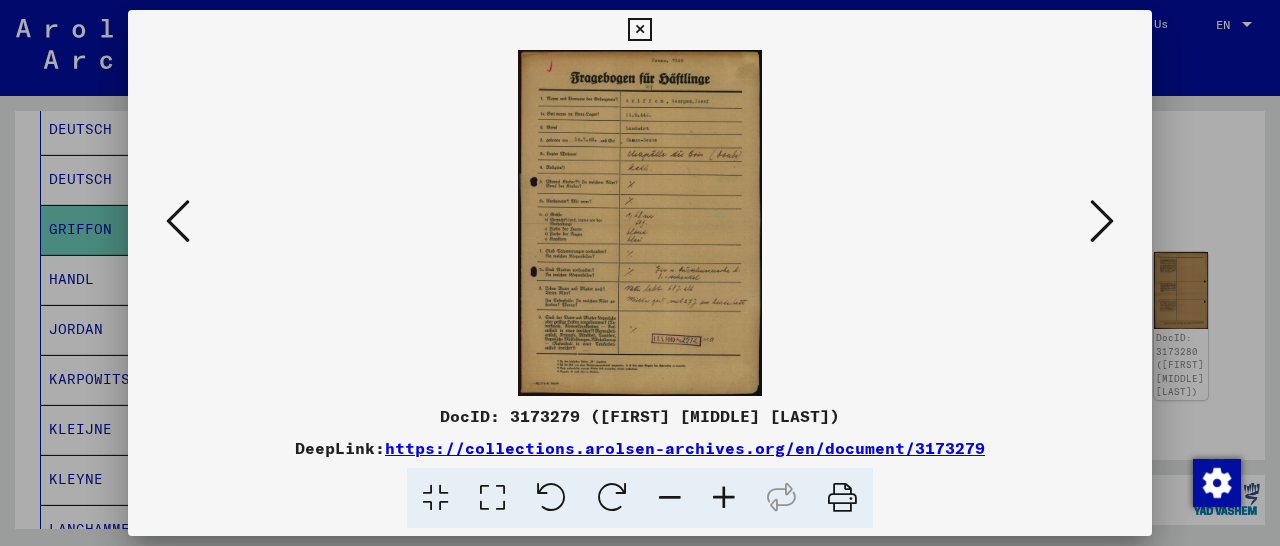 click at bounding box center (724, 498) 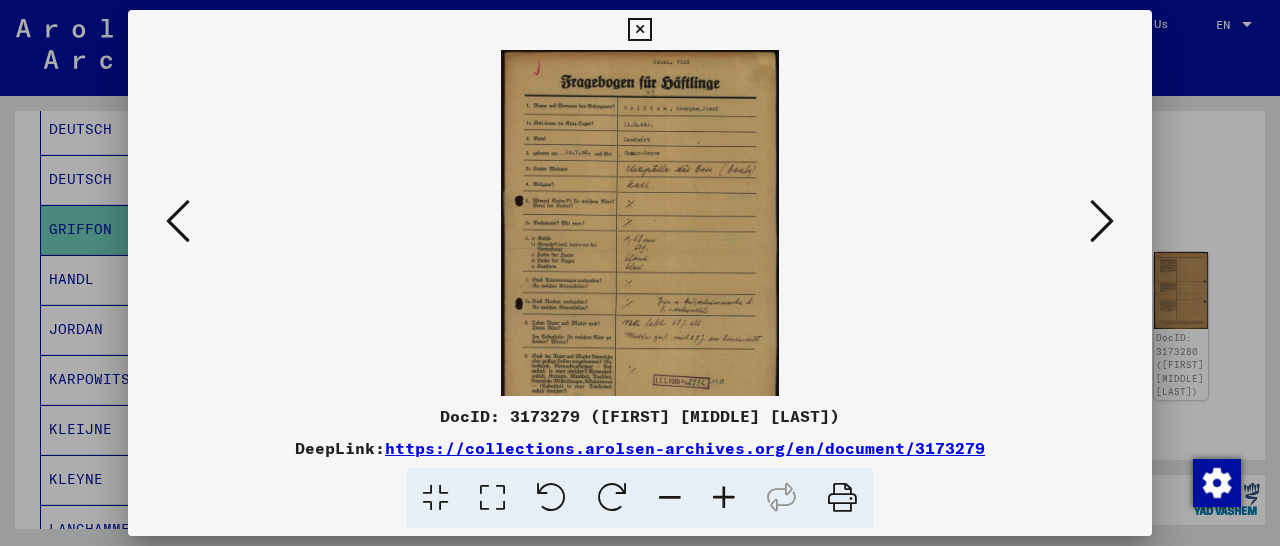 click at bounding box center (724, 498) 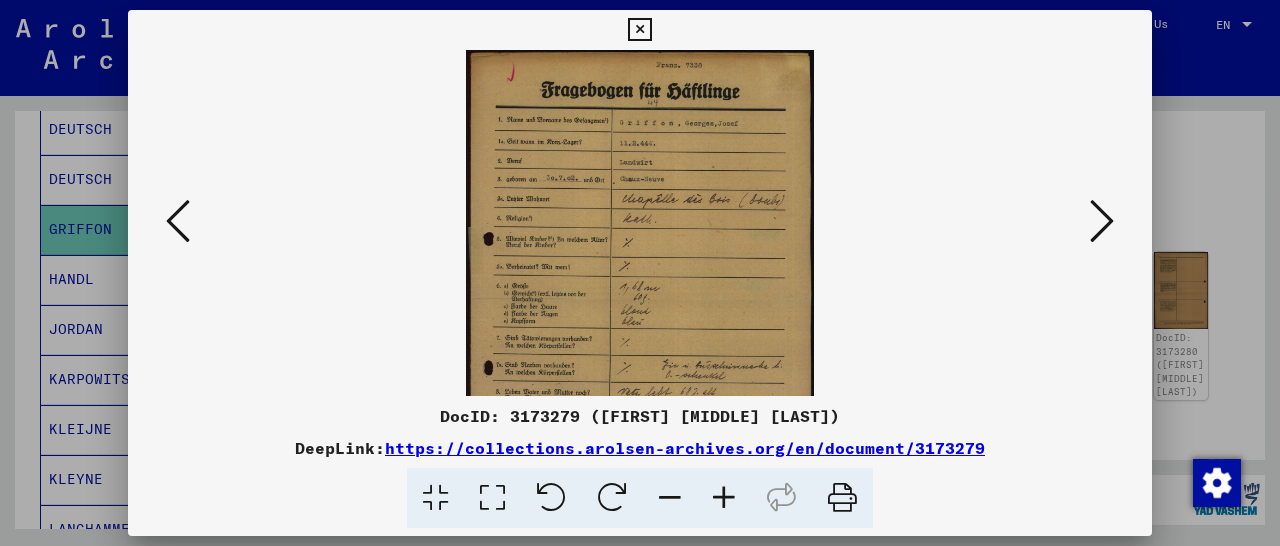 click at bounding box center (724, 498) 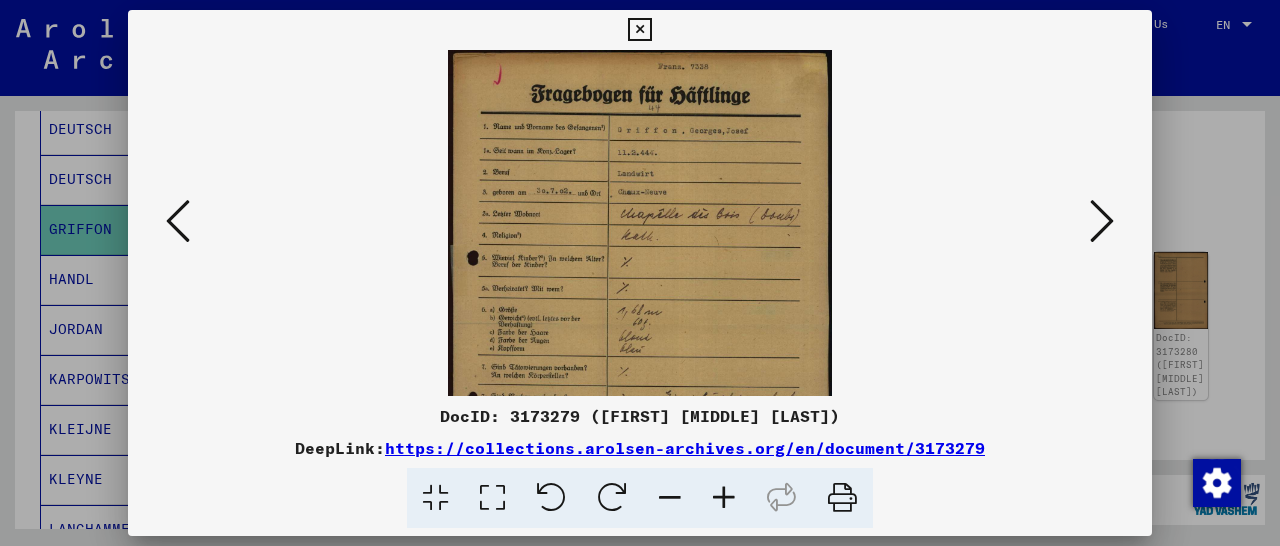 click at bounding box center (724, 498) 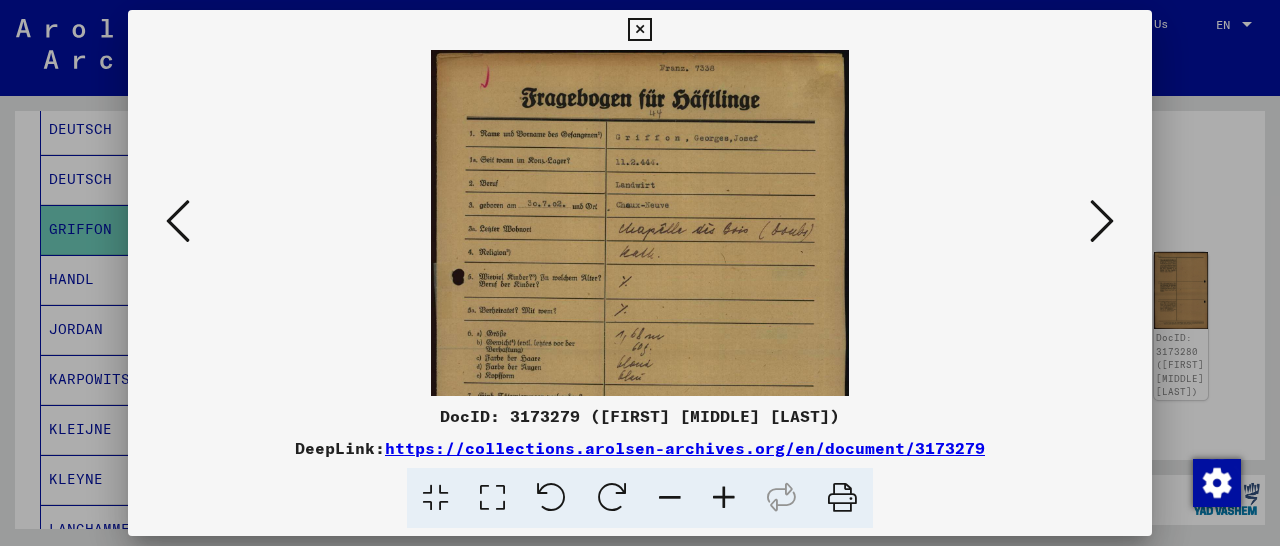 click at bounding box center [724, 498] 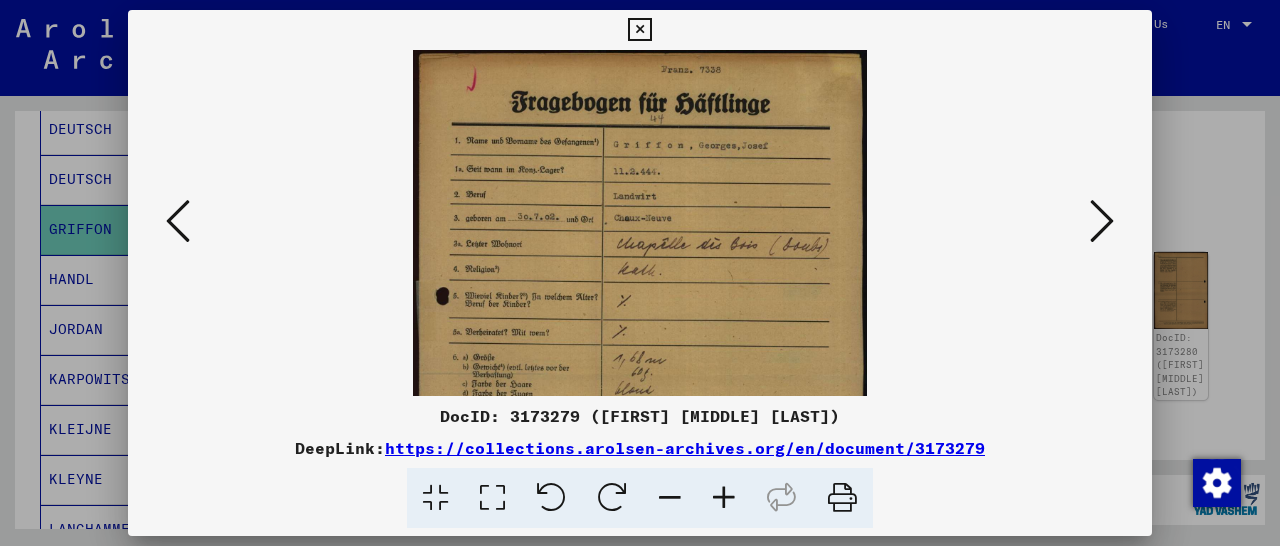 click at bounding box center [724, 498] 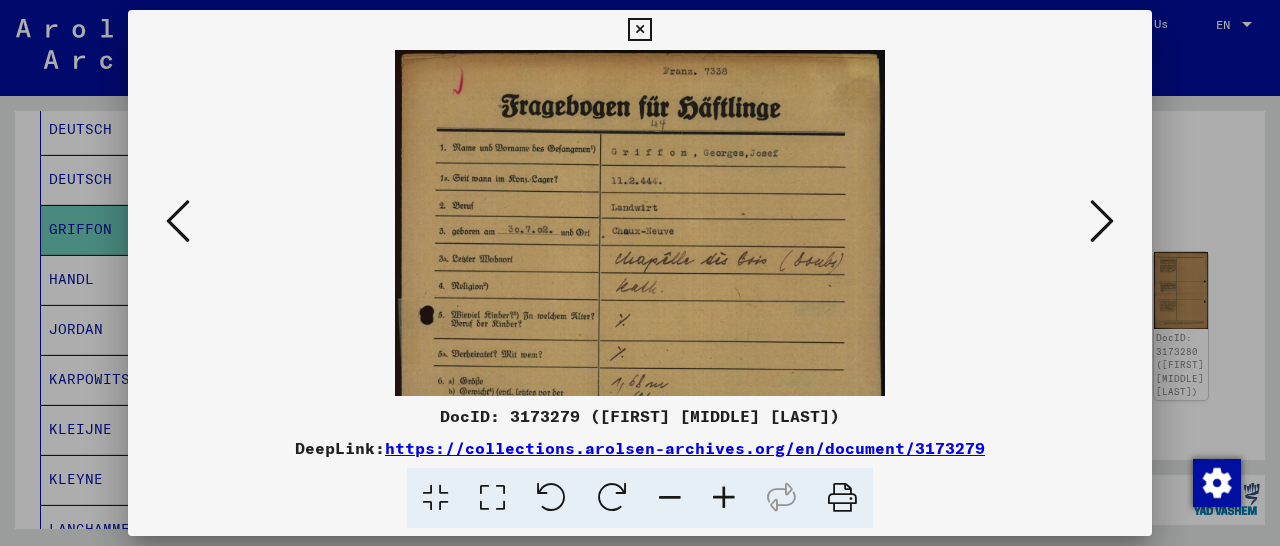 click at bounding box center (724, 498) 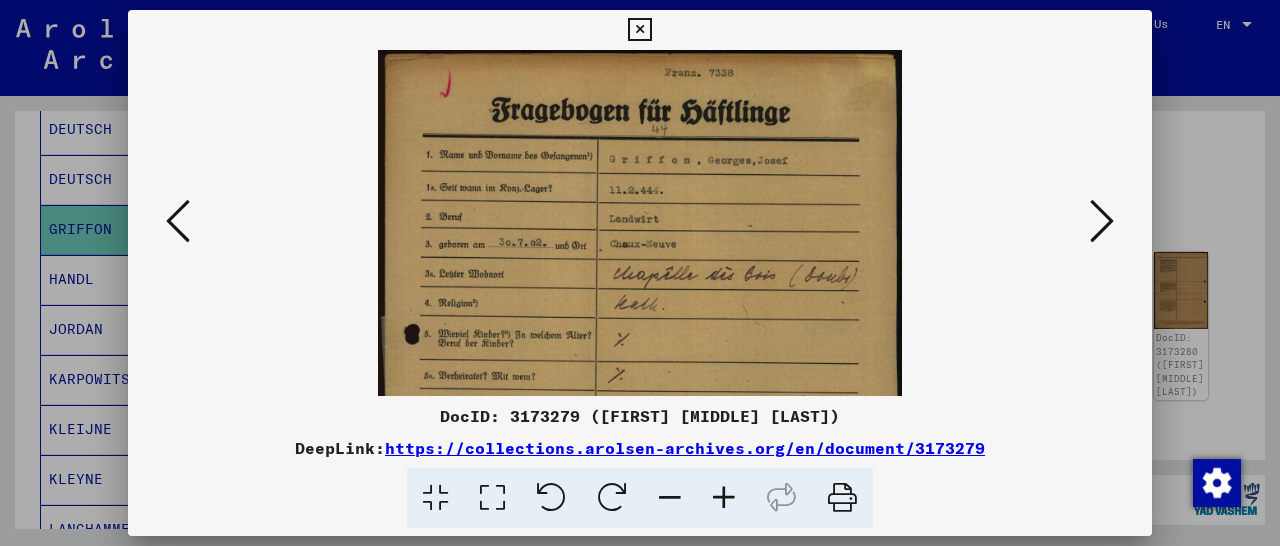 click at bounding box center (724, 498) 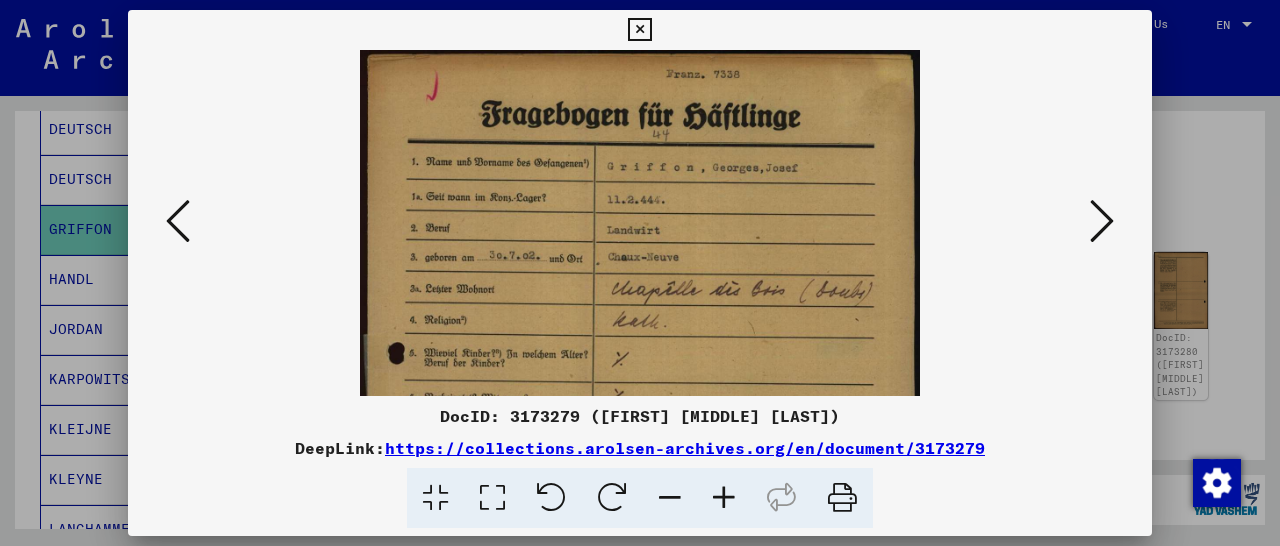 click at bounding box center [724, 498] 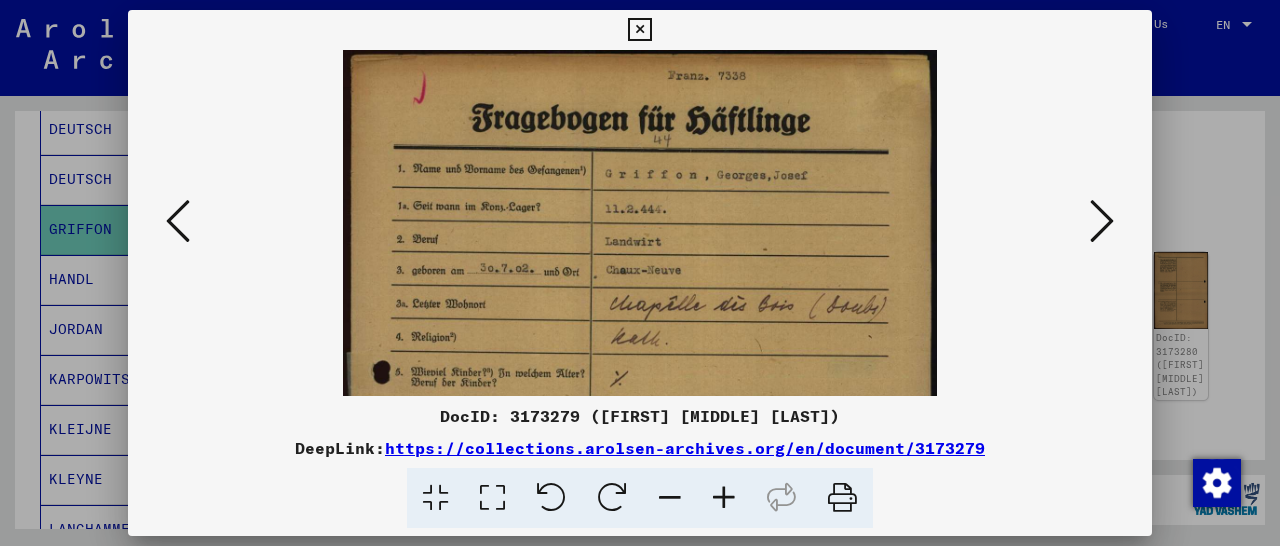 click at bounding box center (724, 498) 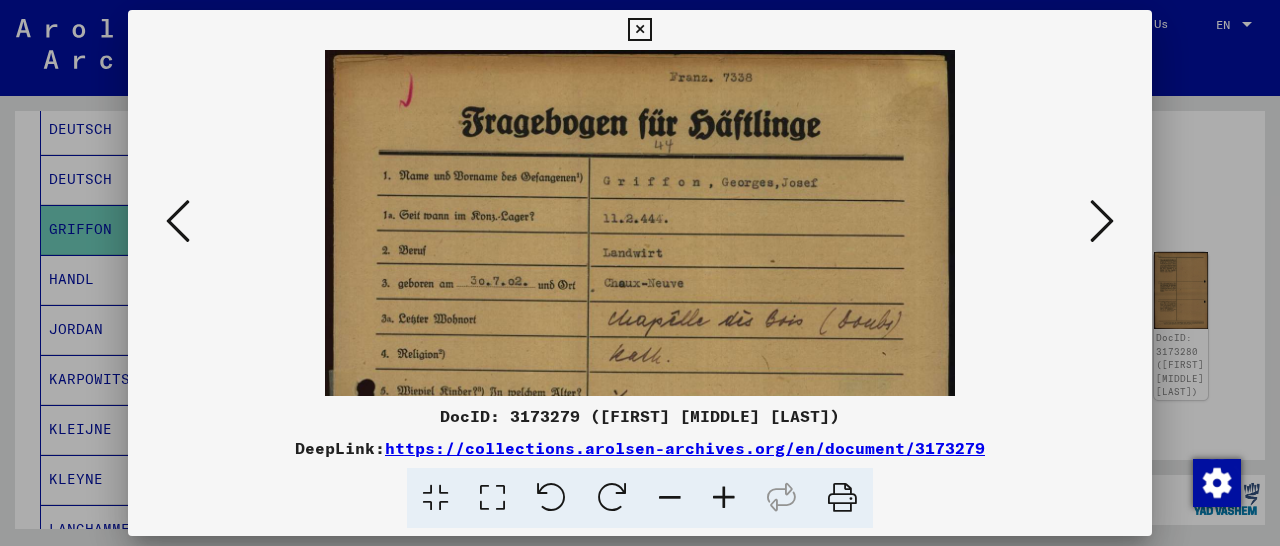 click at bounding box center [724, 498] 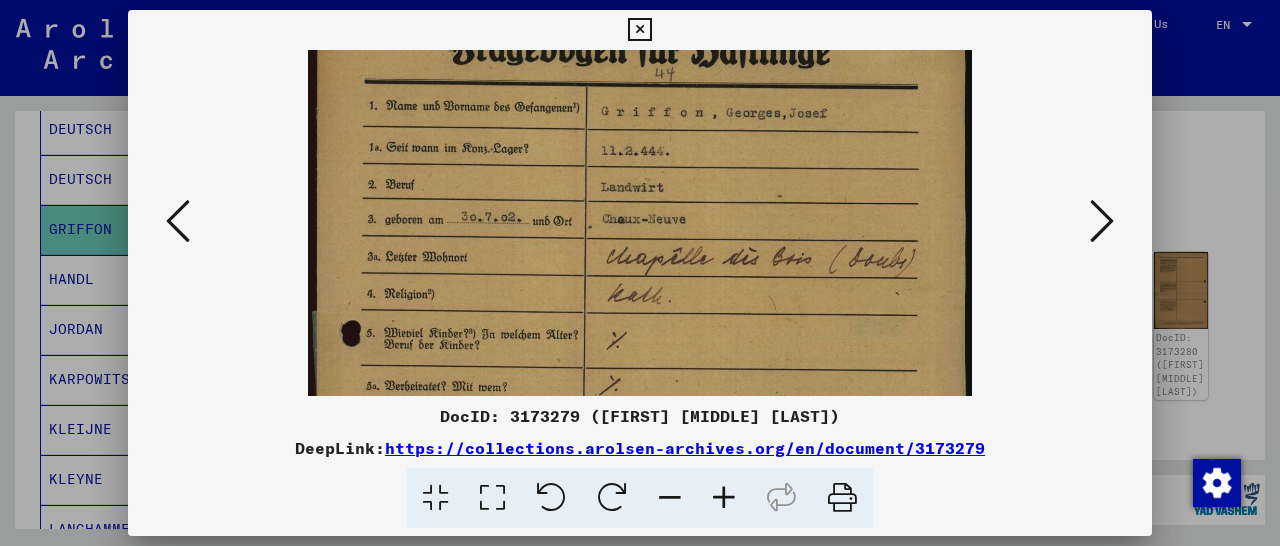 drag, startPoint x: 671, startPoint y: 350, endPoint x: 675, endPoint y: 272, distance: 78.10249 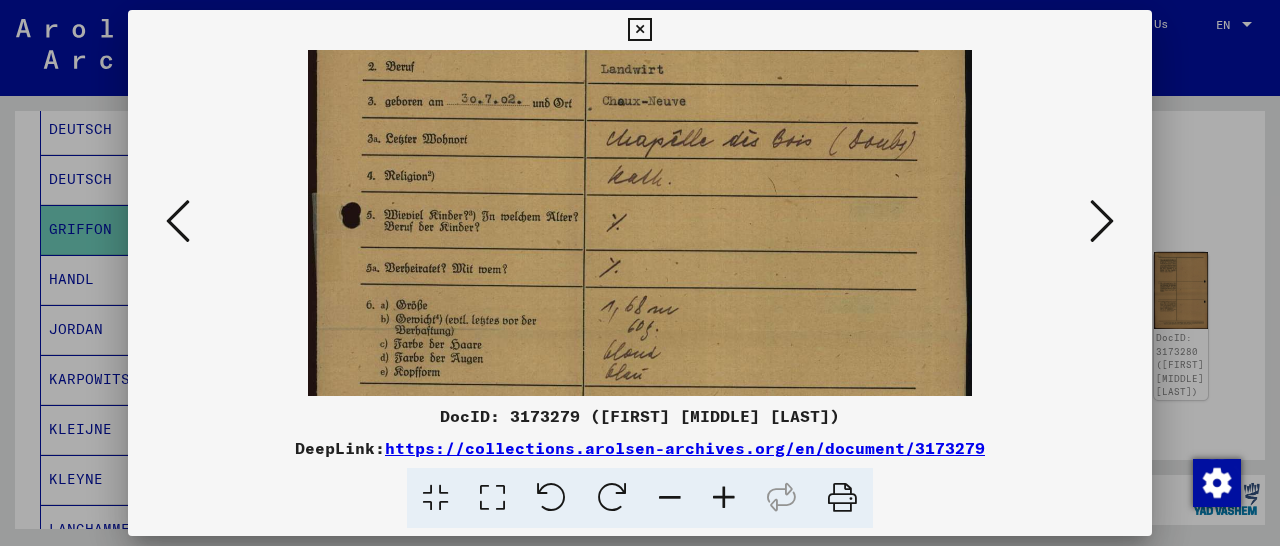 scroll, scrollTop: 201, scrollLeft: 0, axis: vertical 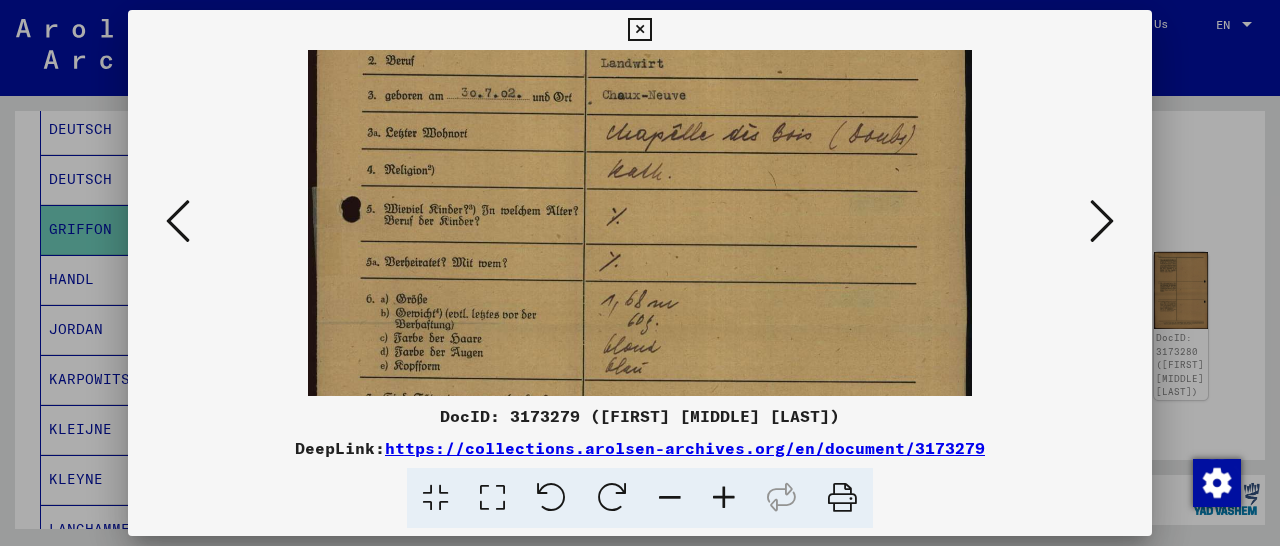 drag, startPoint x: 573, startPoint y: 343, endPoint x: 592, endPoint y: 225, distance: 119.519875 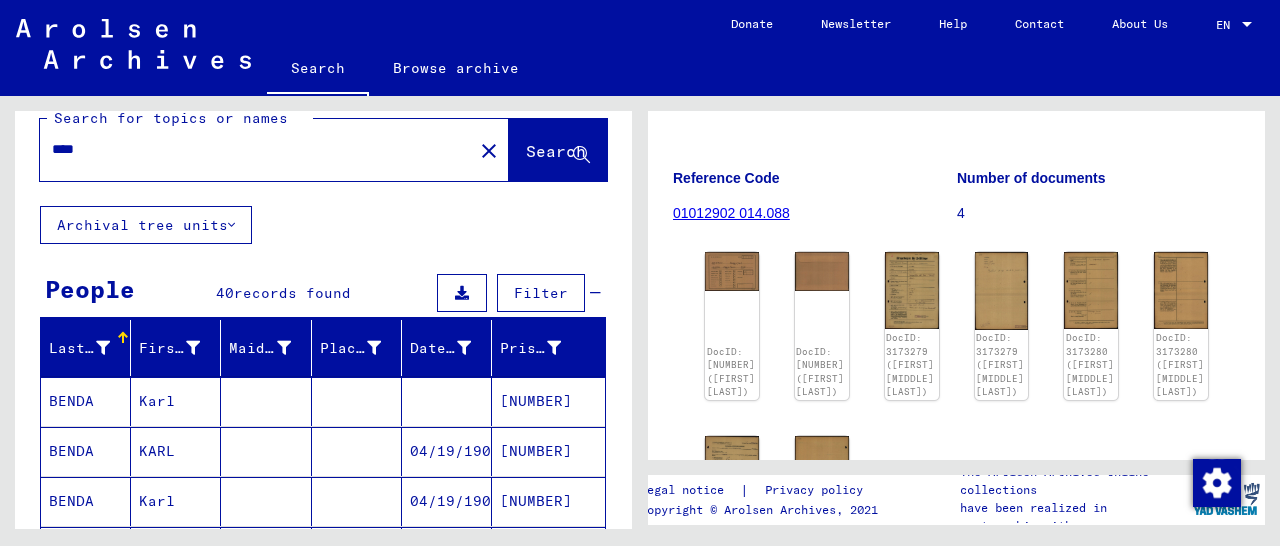 scroll, scrollTop: 0, scrollLeft: 0, axis: both 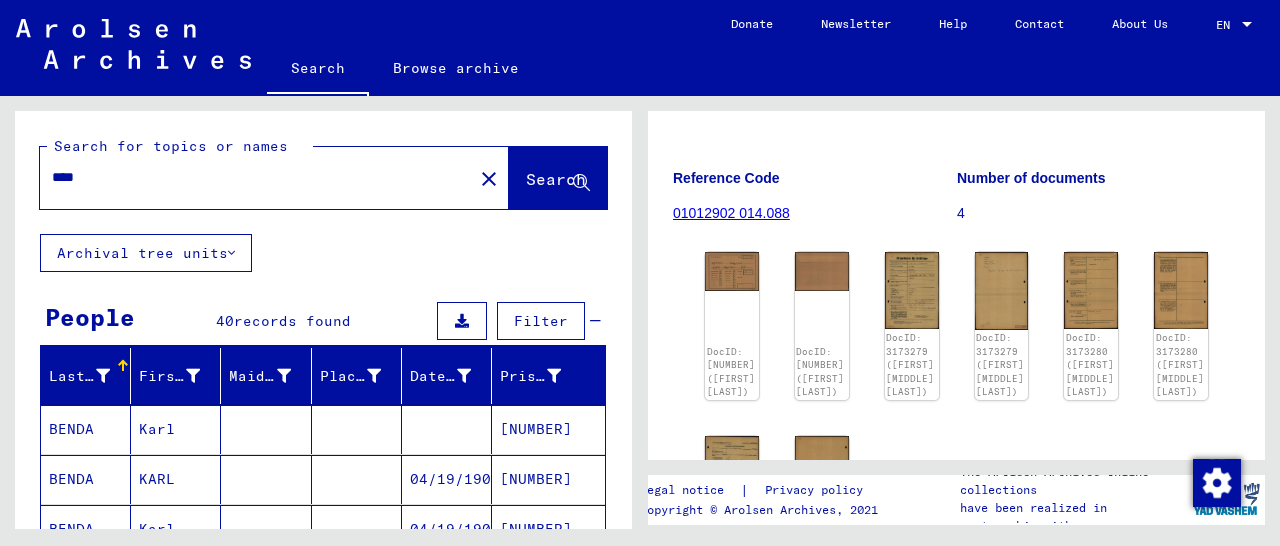 drag, startPoint x: 95, startPoint y: 181, endPoint x: 3, endPoint y: 186, distance: 92.13577 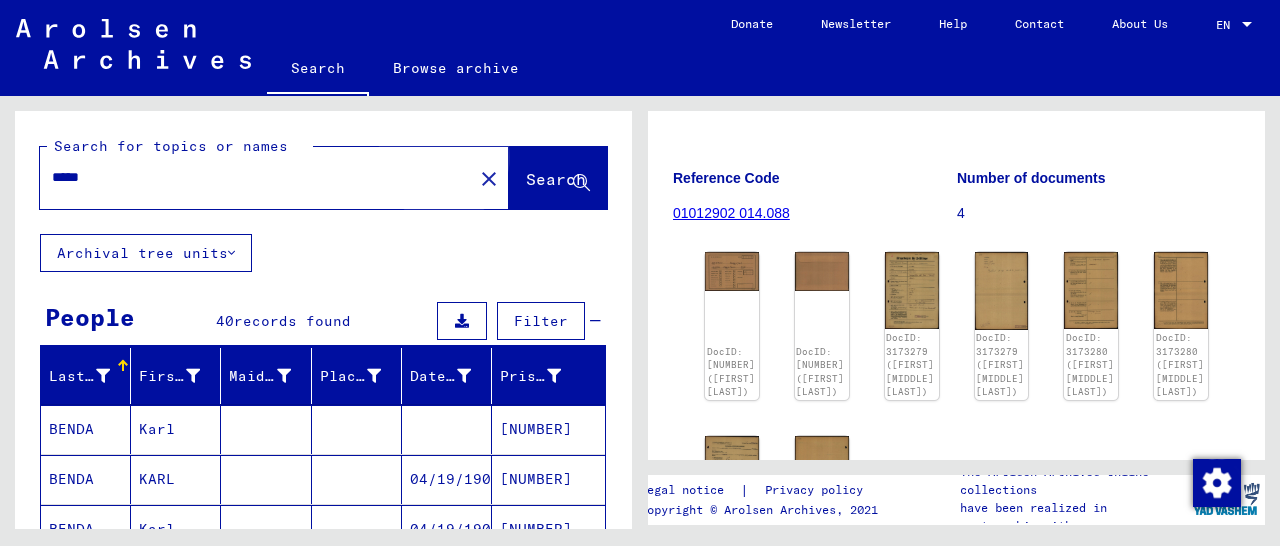 click on "Search" 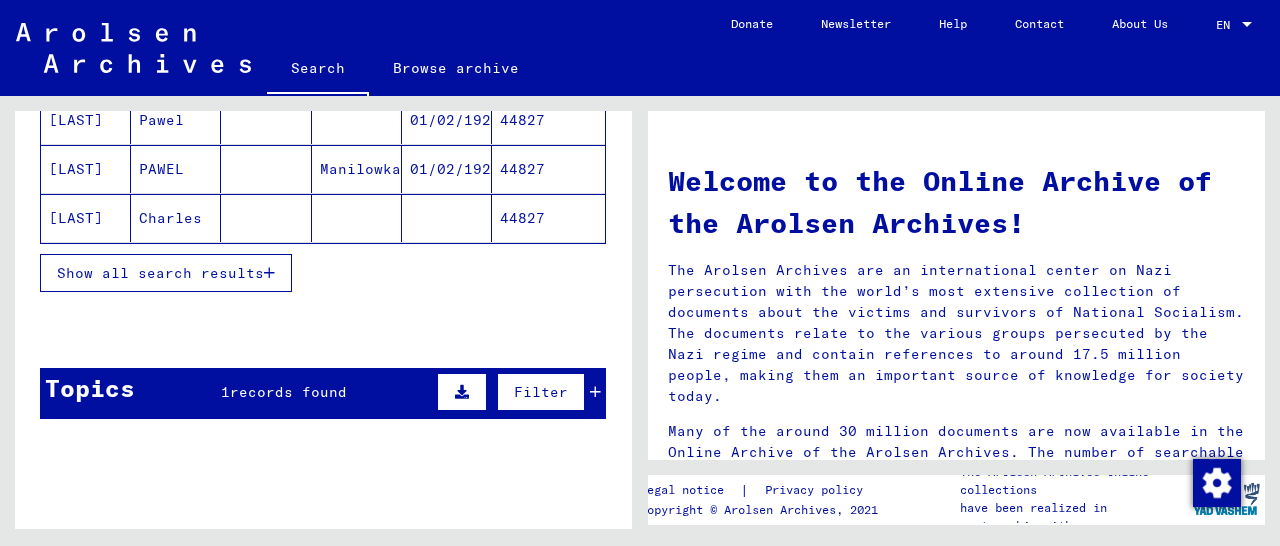 scroll, scrollTop: 416, scrollLeft: 0, axis: vertical 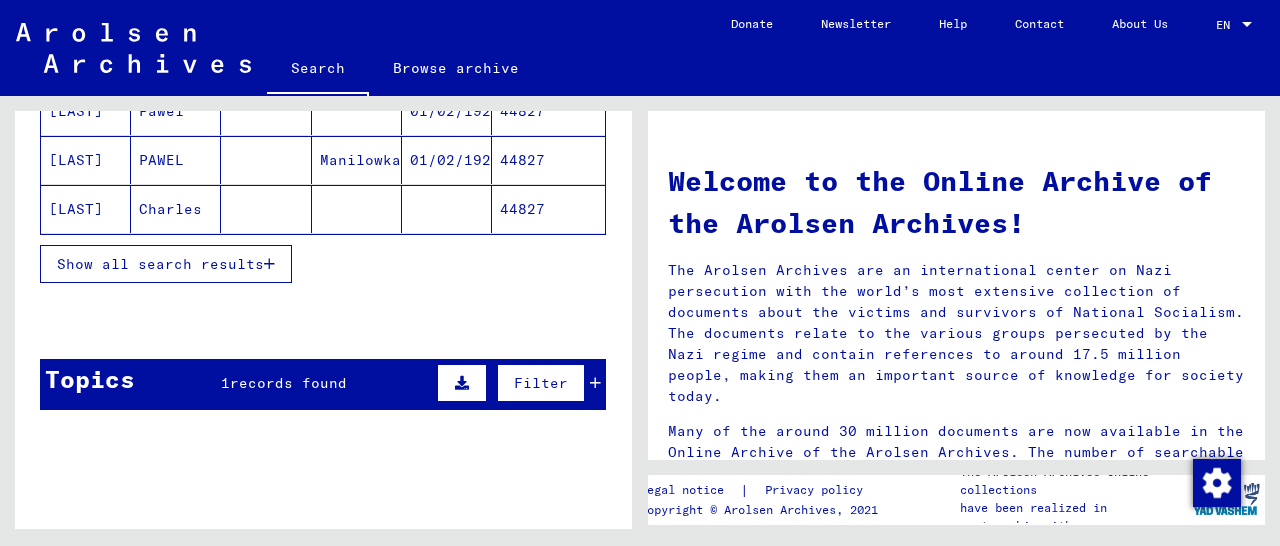 click at bounding box center [269, 264] 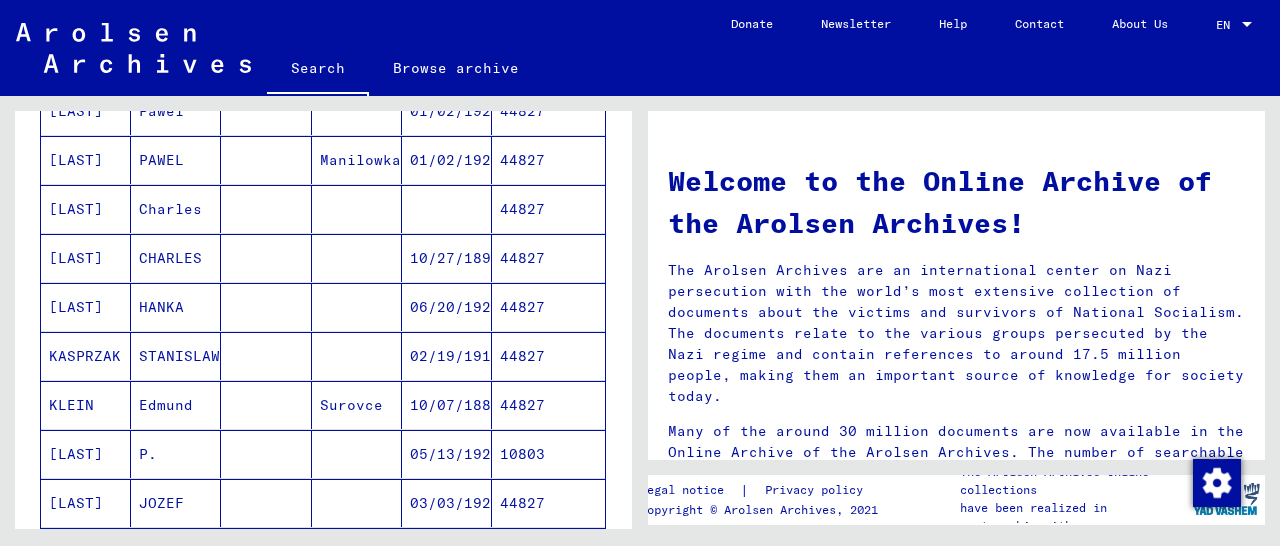 click on "44827" at bounding box center [548, 307] 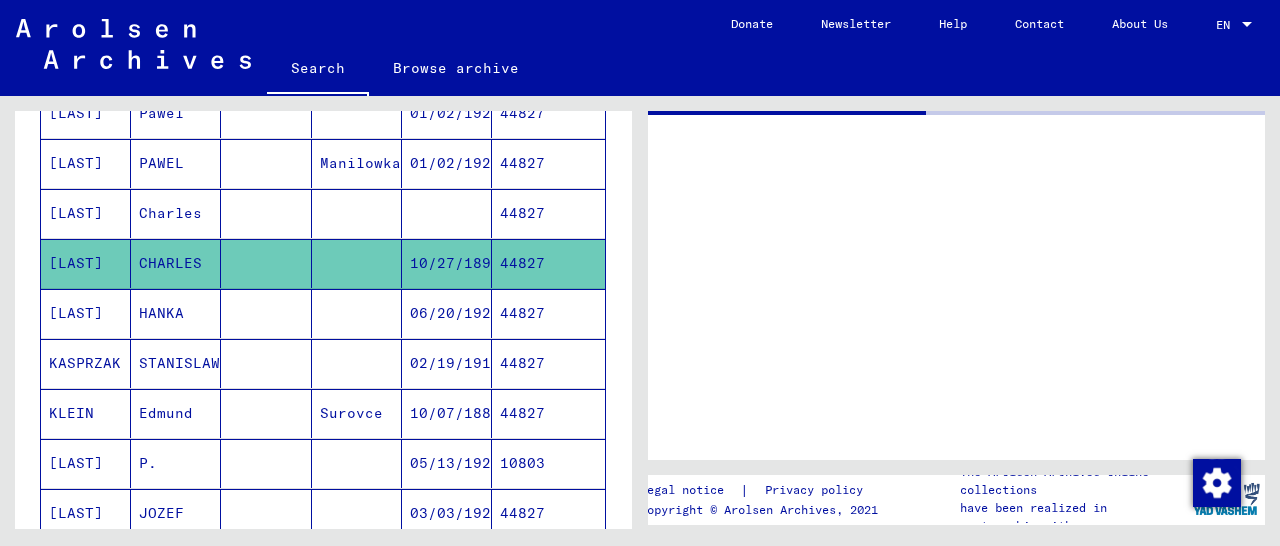 scroll, scrollTop: 418, scrollLeft: 0, axis: vertical 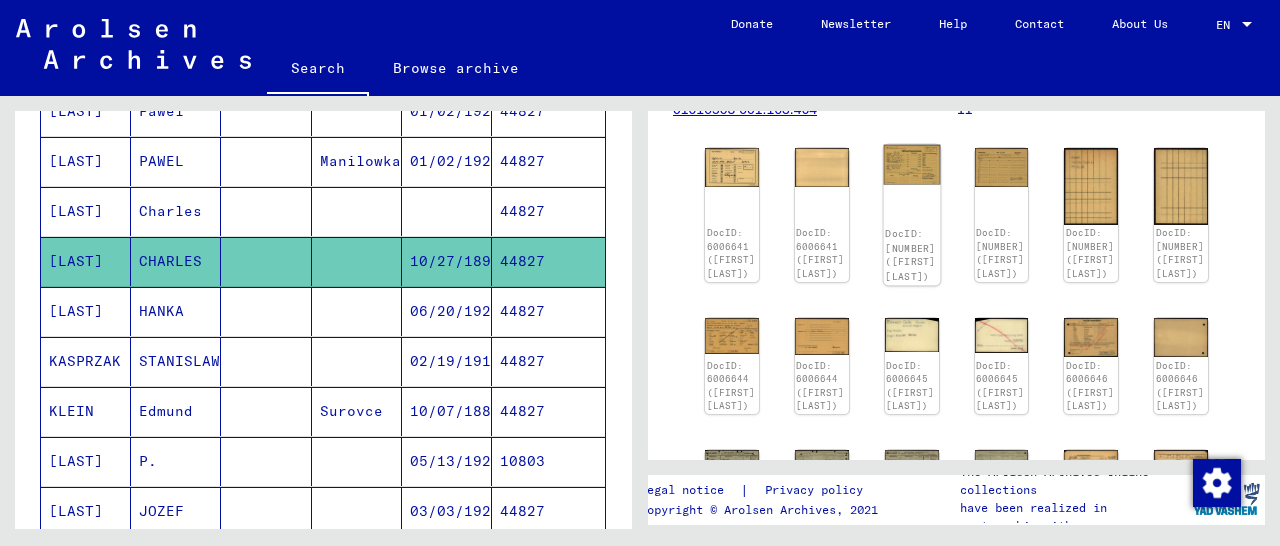 click 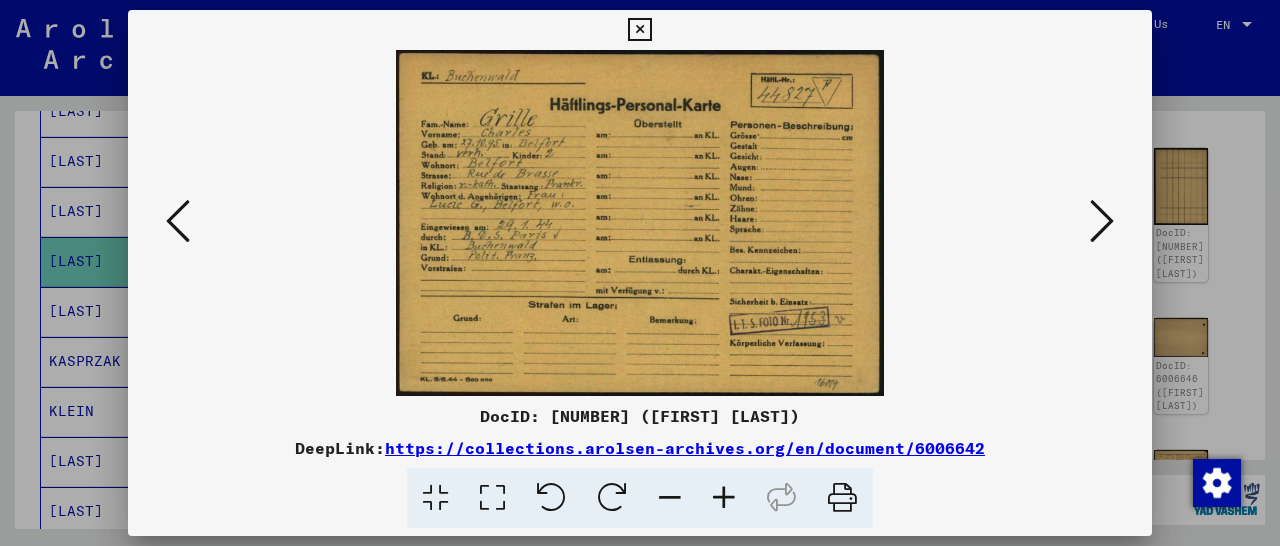 click at bounding box center [639, 30] 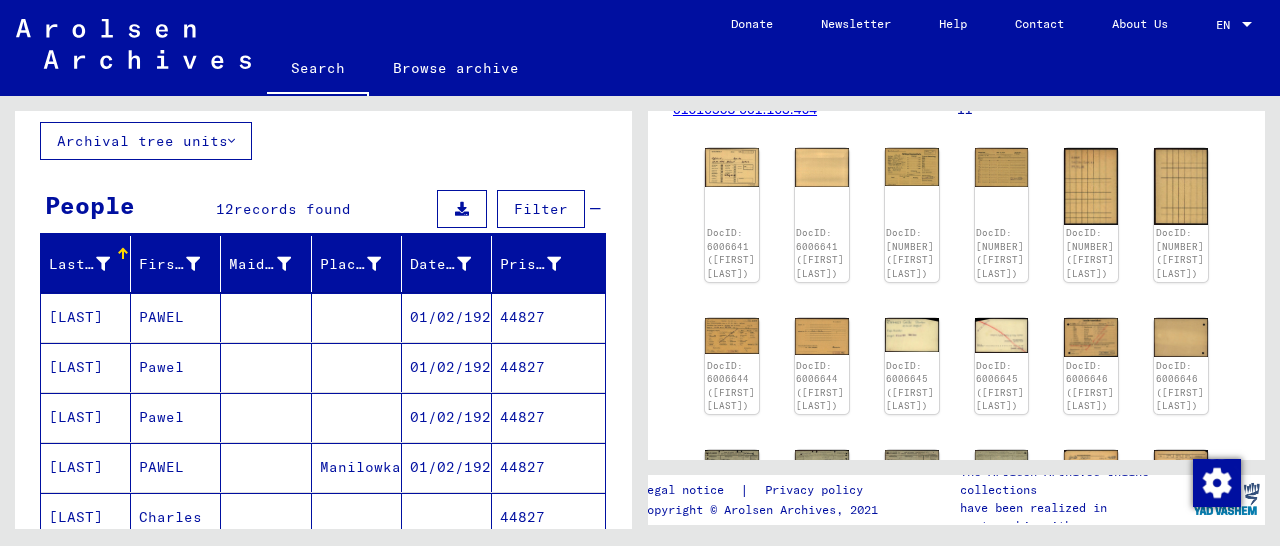 scroll, scrollTop: 0, scrollLeft: 0, axis: both 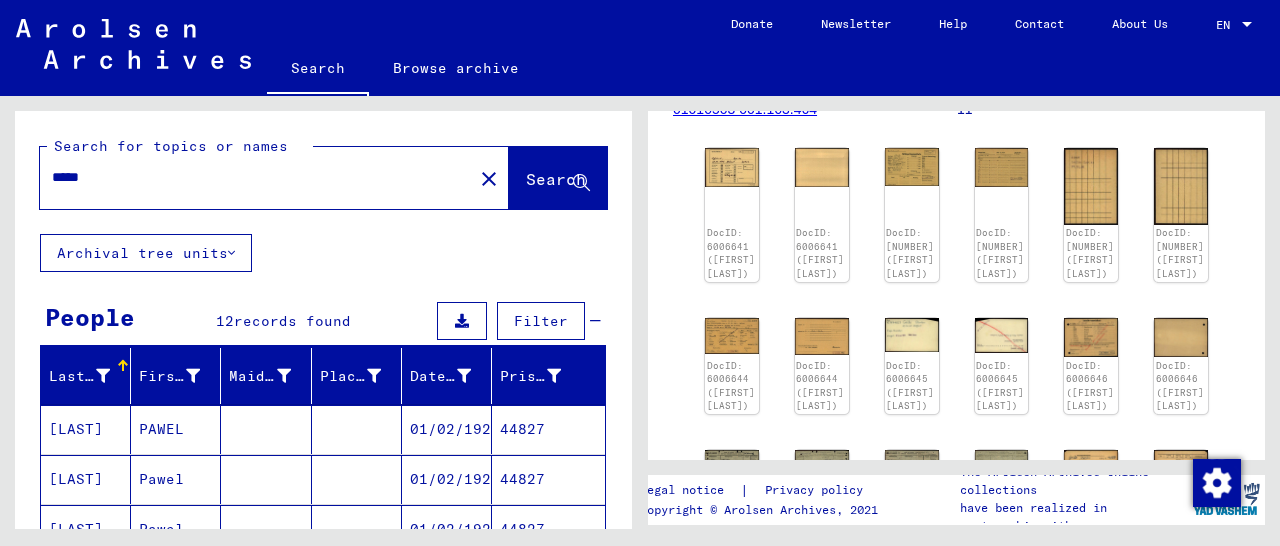 drag, startPoint x: 110, startPoint y: 175, endPoint x: 17, endPoint y: 186, distance: 93.64828 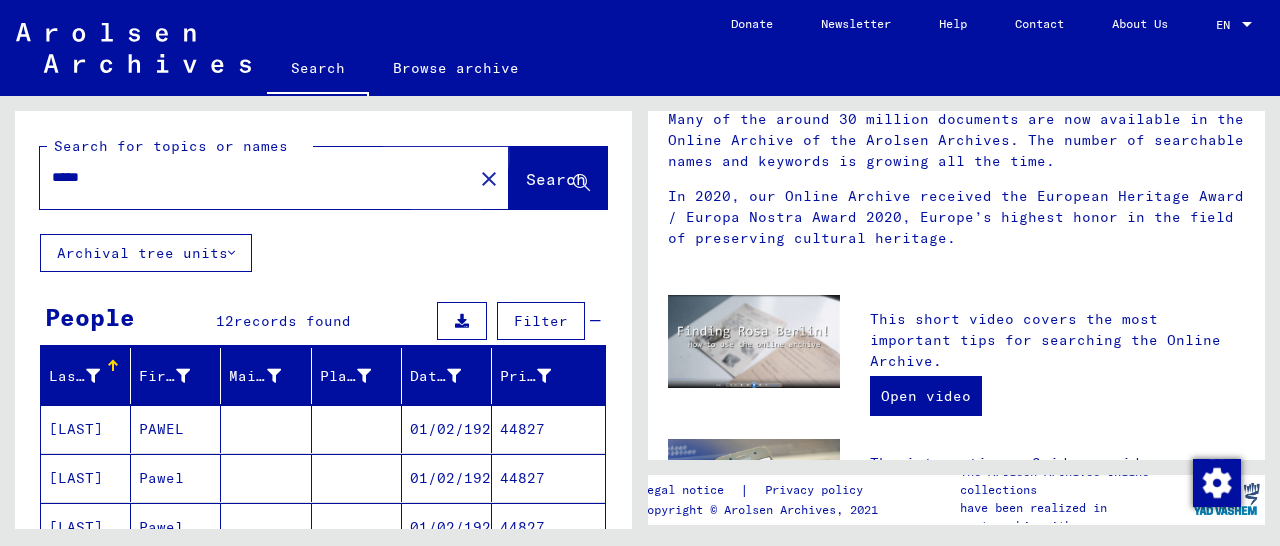 scroll, scrollTop: 0, scrollLeft: 0, axis: both 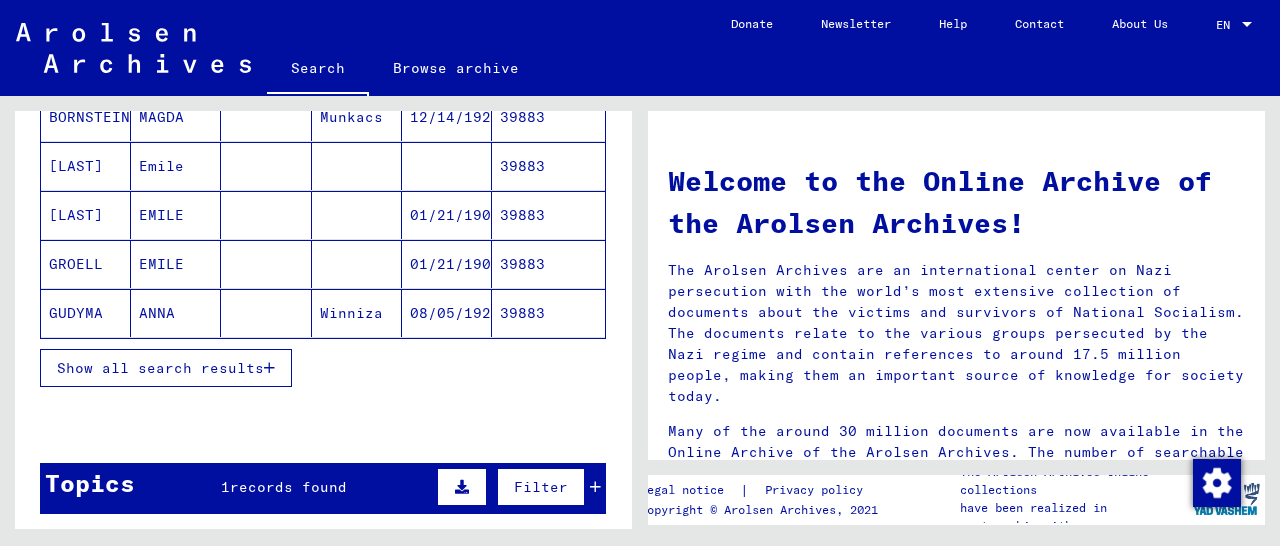 click on "39883" at bounding box center [548, 264] 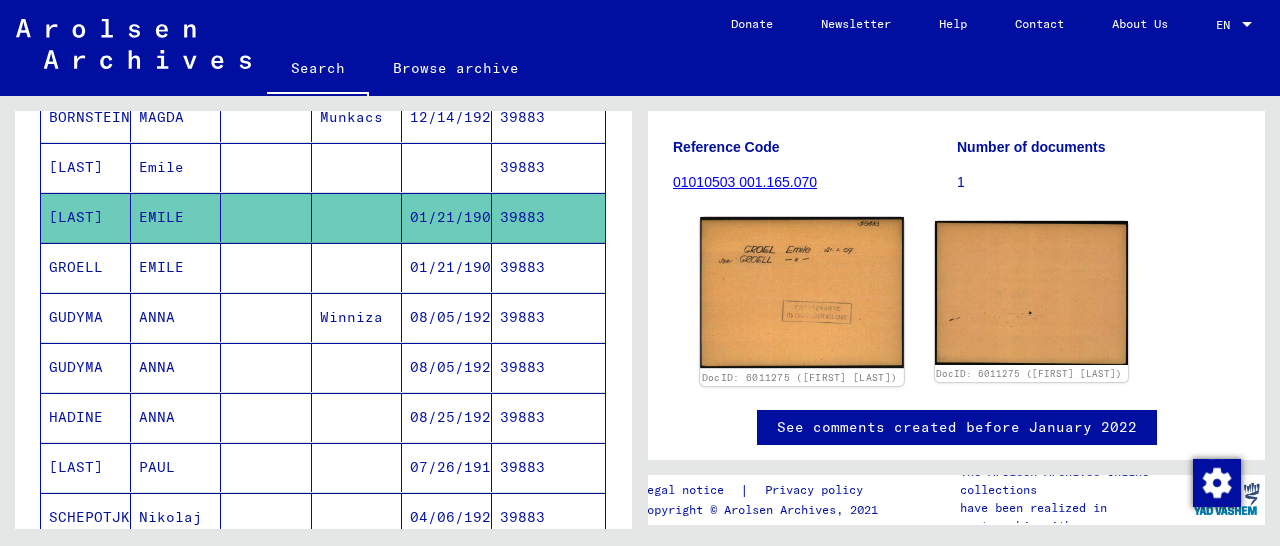scroll, scrollTop: 312, scrollLeft: 0, axis: vertical 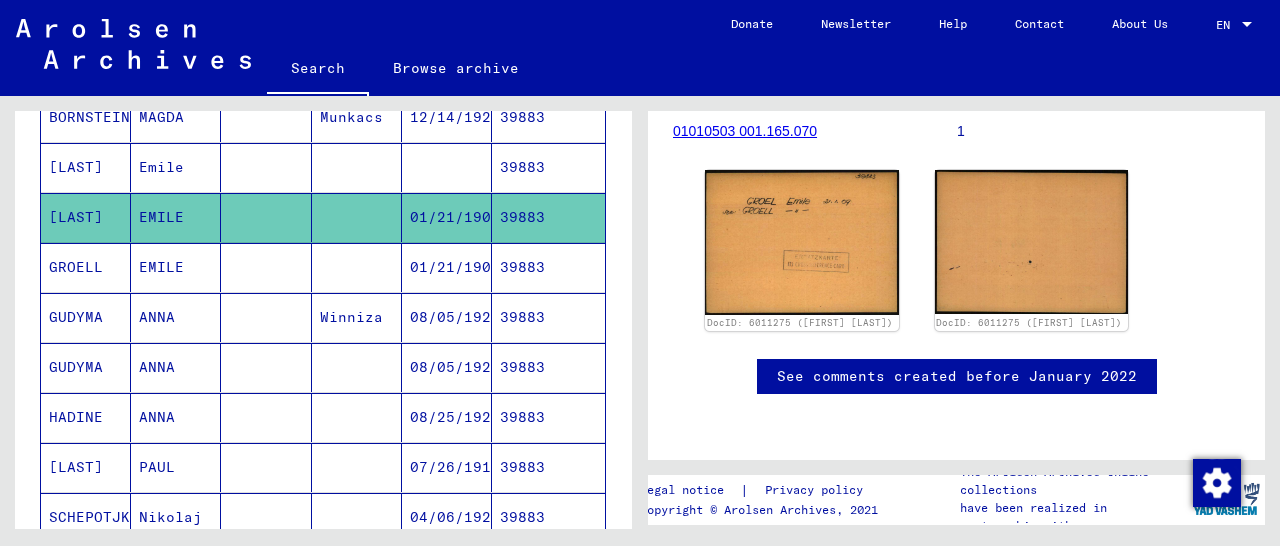 click on "39883" at bounding box center [548, 317] 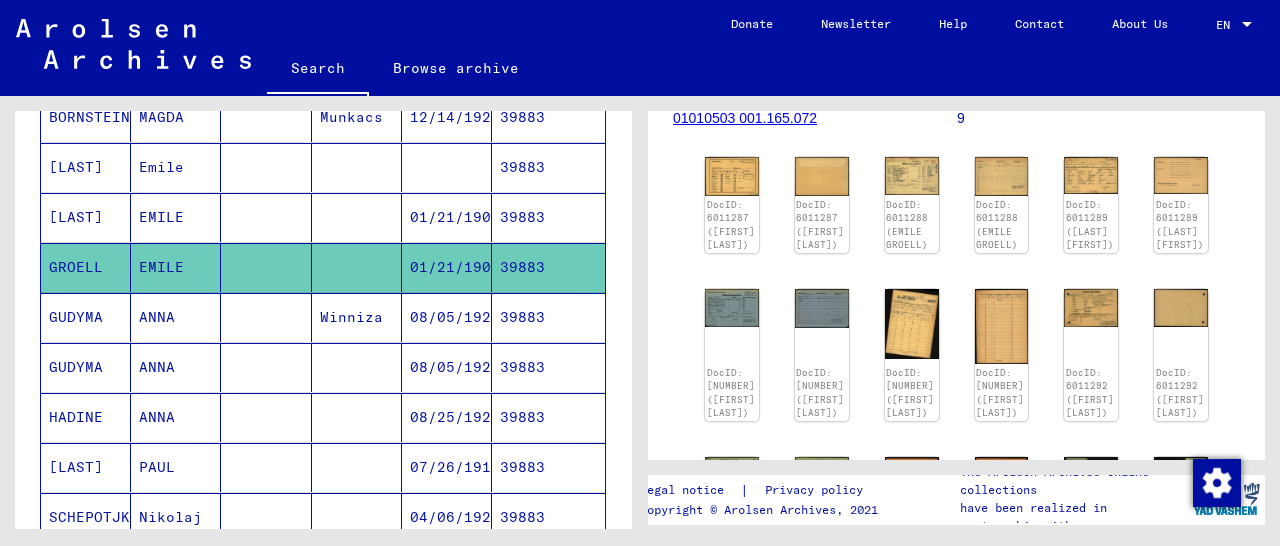 scroll, scrollTop: 312, scrollLeft: 0, axis: vertical 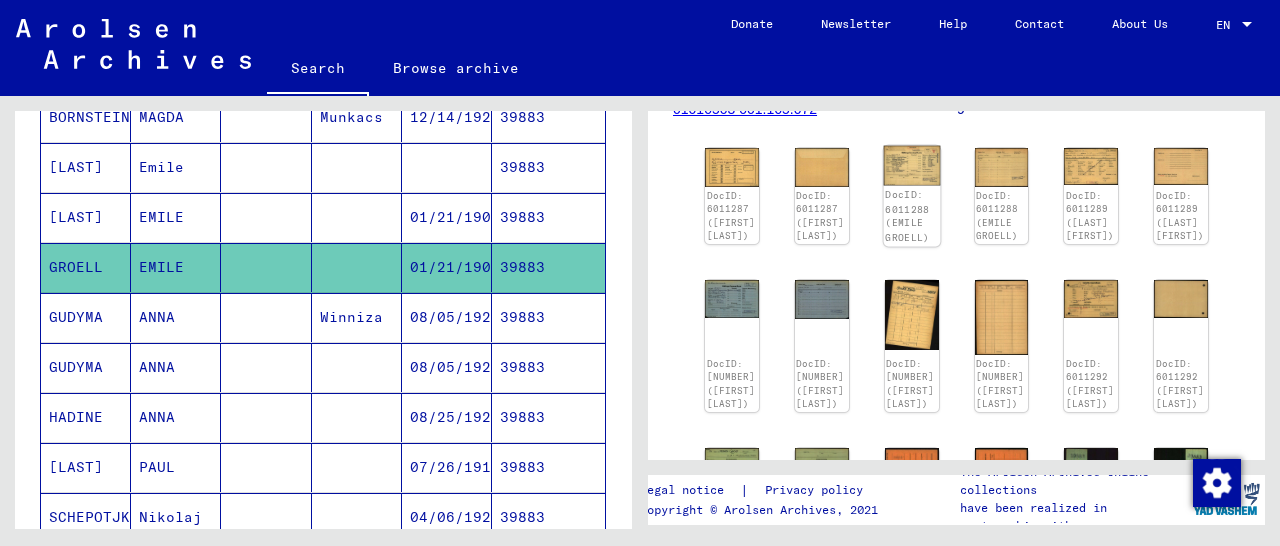 click 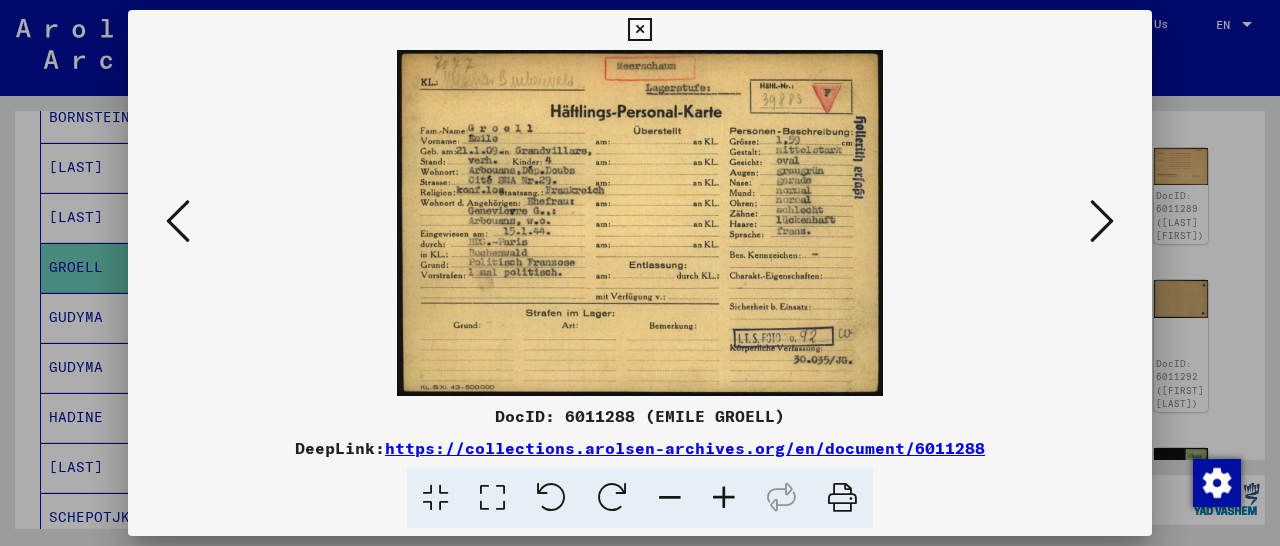 click at bounding box center (724, 498) 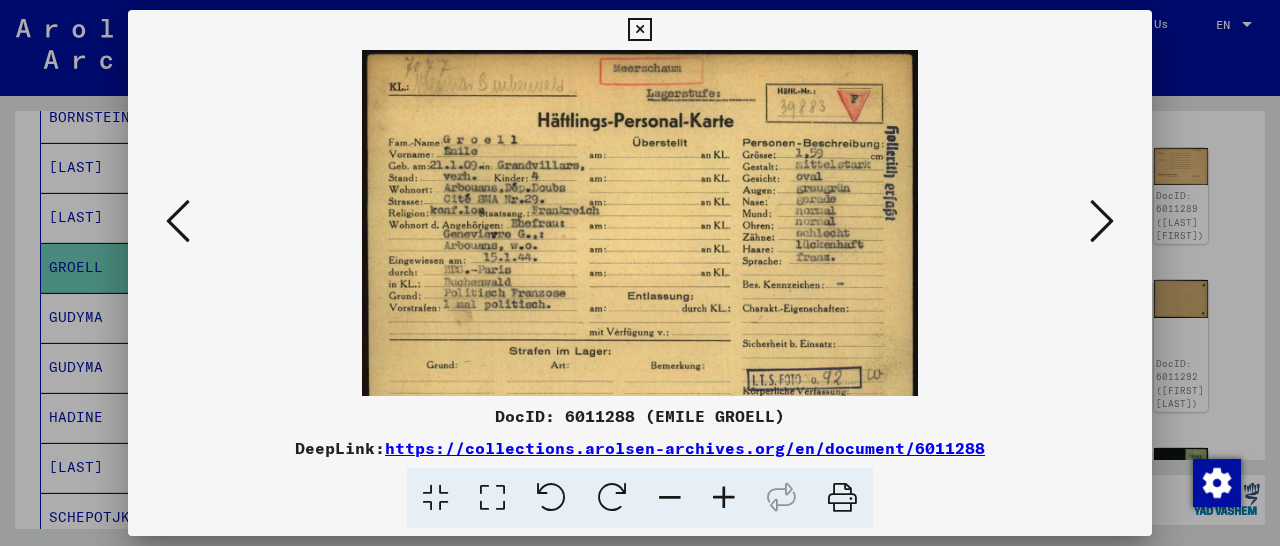 click at bounding box center (724, 498) 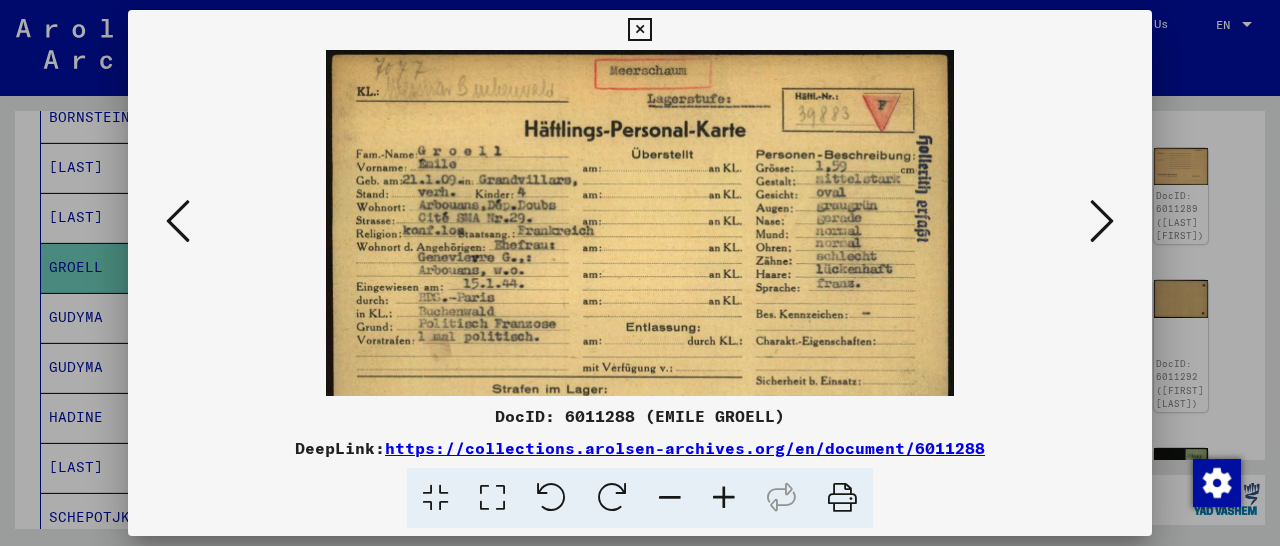 click at bounding box center [724, 498] 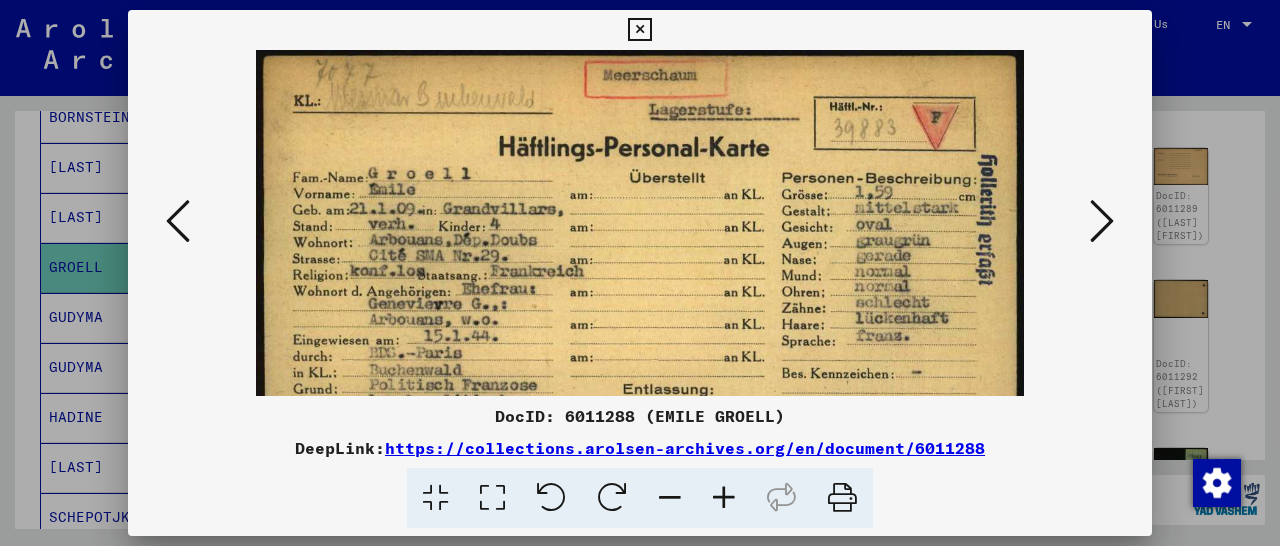 click at bounding box center [724, 498] 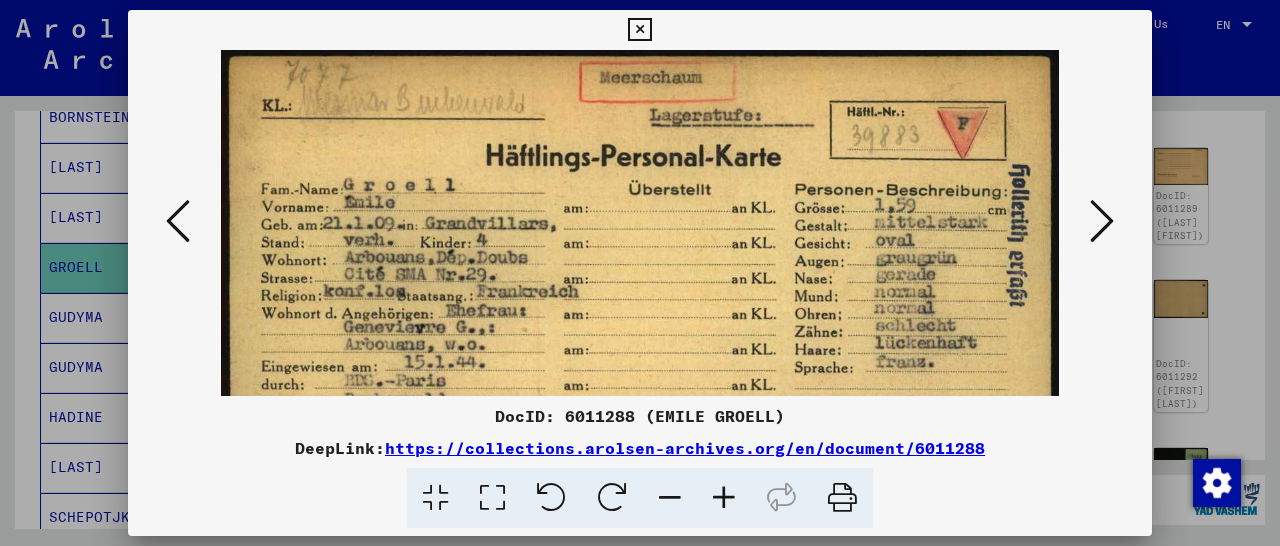 click at bounding box center [724, 498] 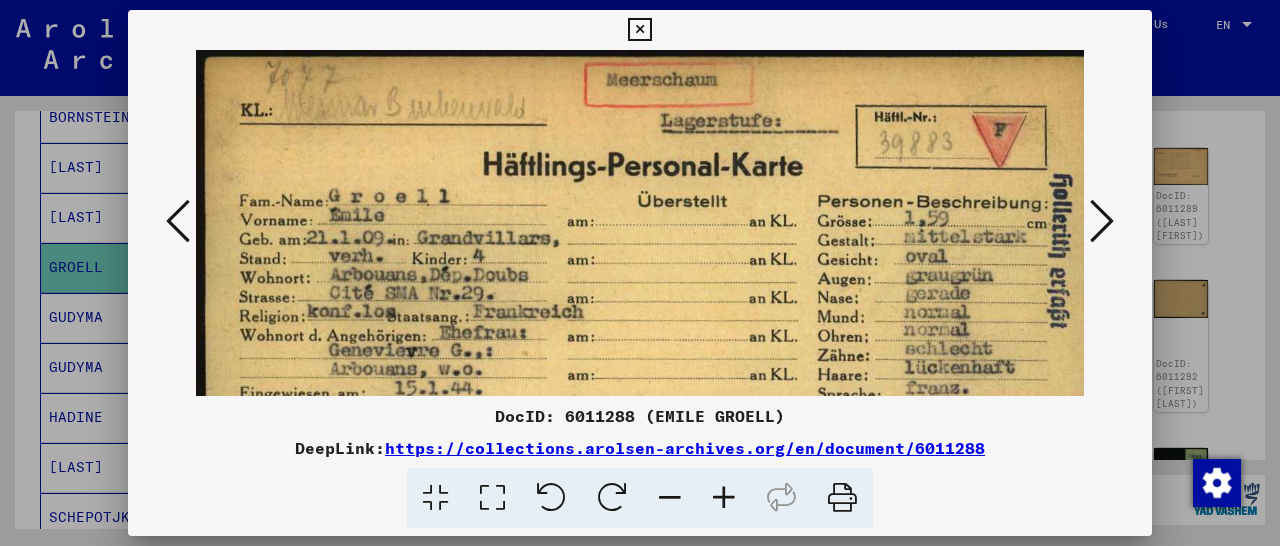 click at bounding box center [650, 373] 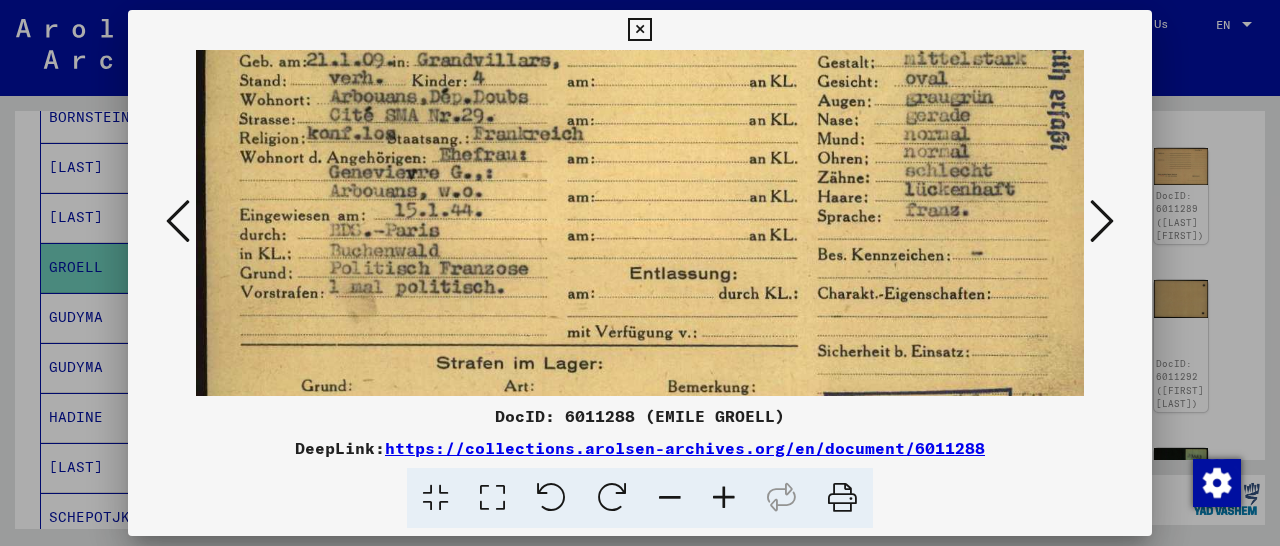 scroll, scrollTop: 220, scrollLeft: 0, axis: vertical 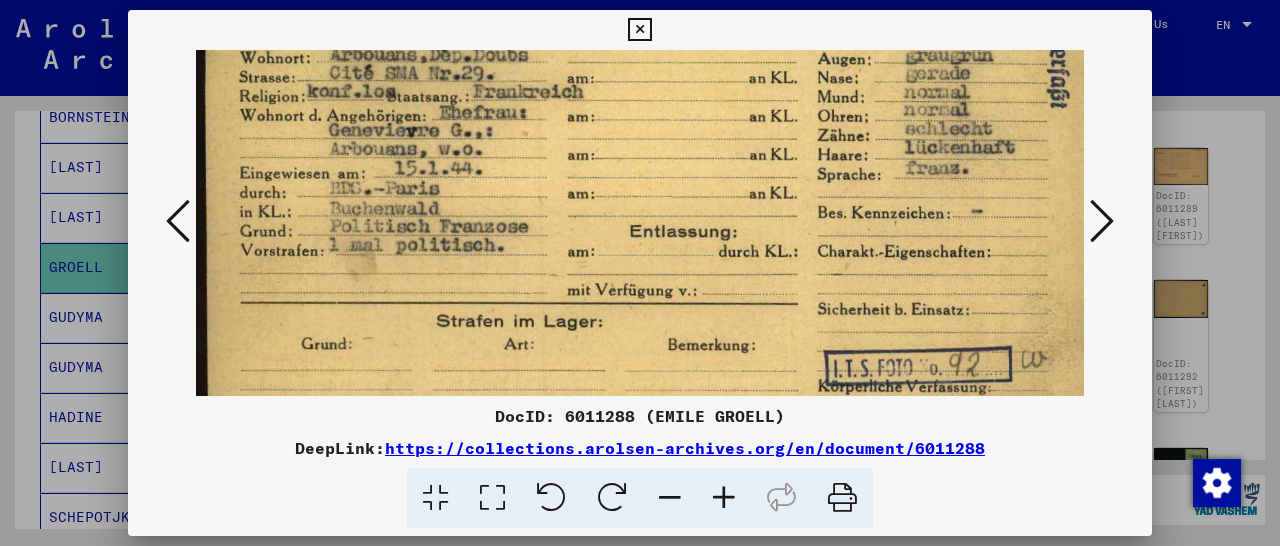 drag, startPoint x: 537, startPoint y: 313, endPoint x: 617, endPoint y: 125, distance: 204.31349 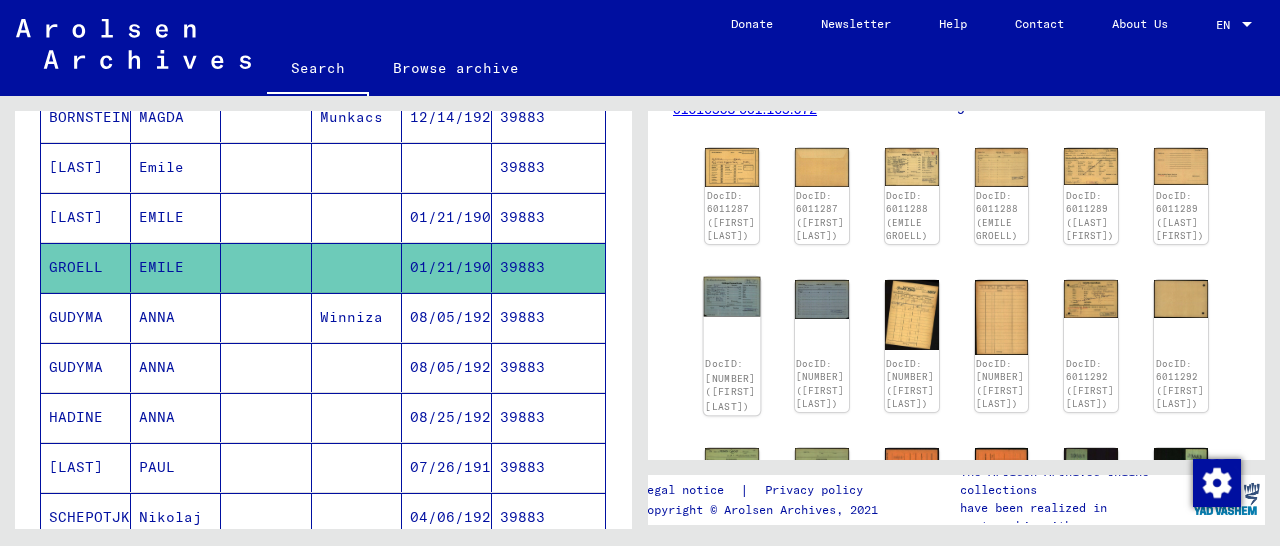 click 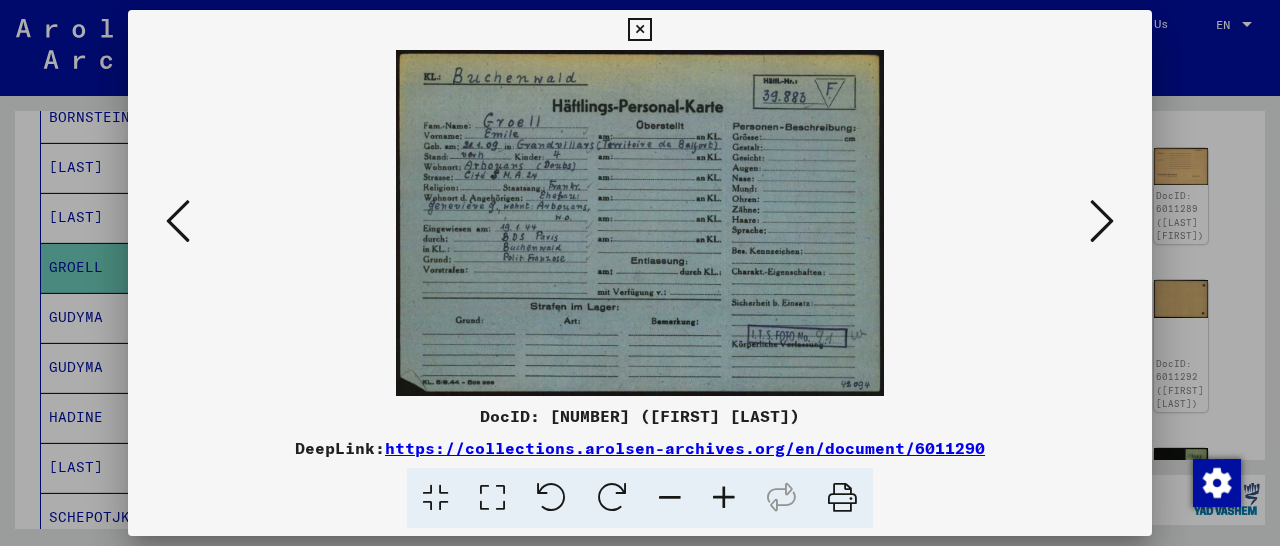 click at bounding box center (640, 223) 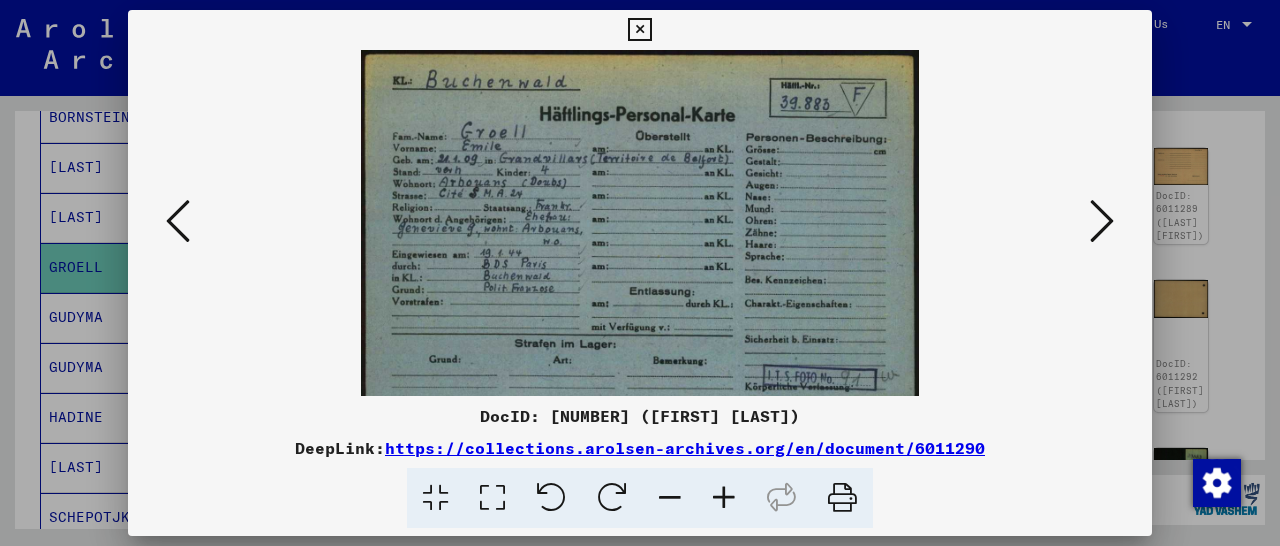 click at bounding box center (724, 498) 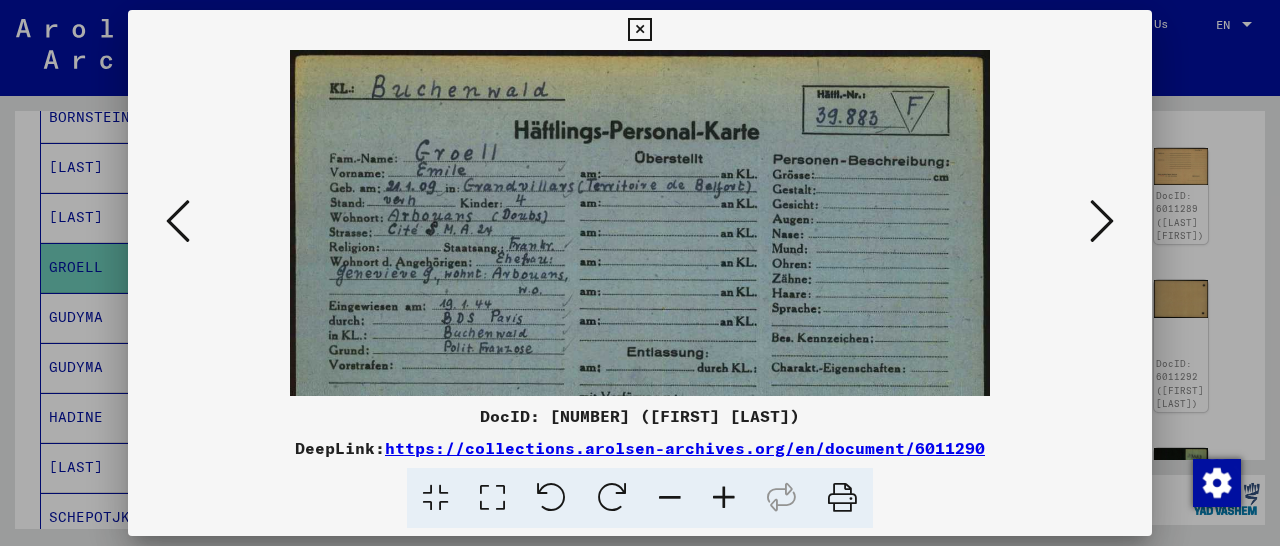click at bounding box center (724, 498) 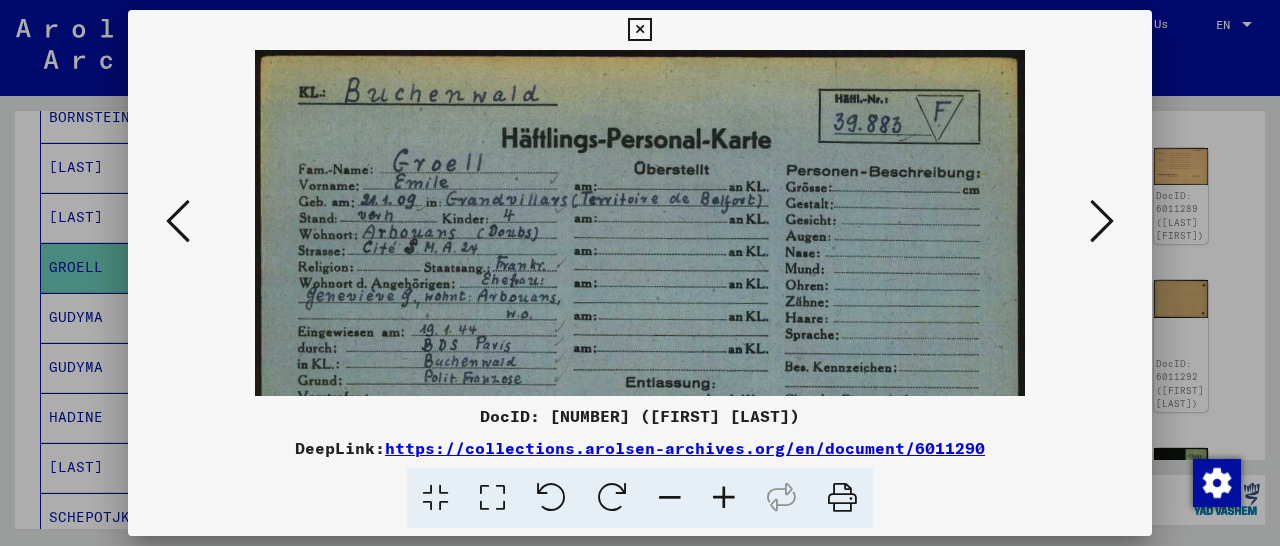 click at bounding box center (724, 498) 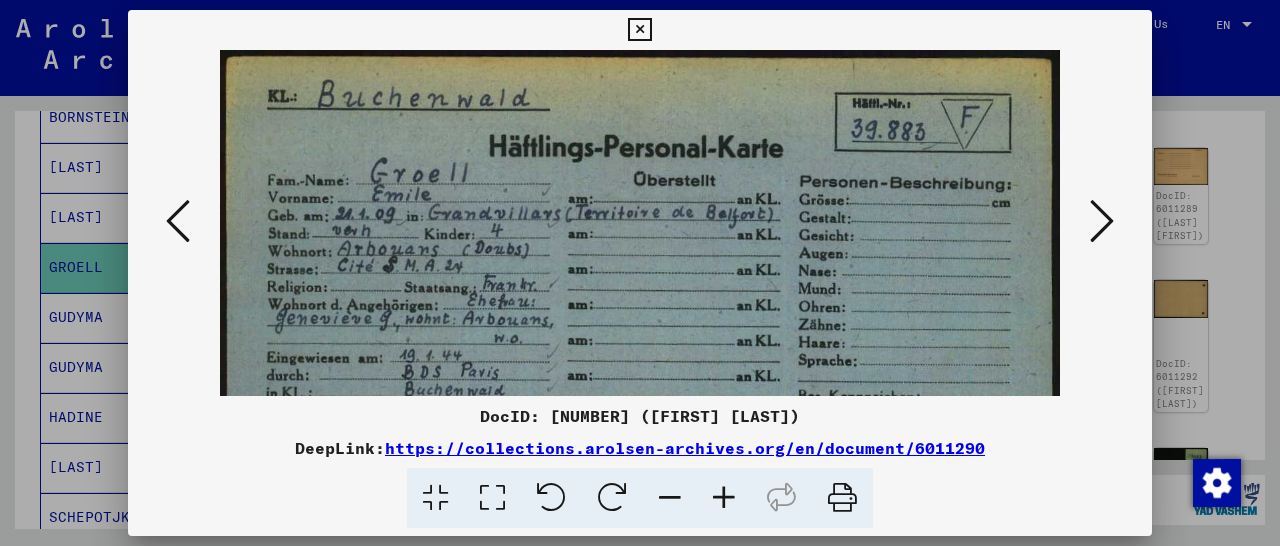 click at bounding box center (724, 498) 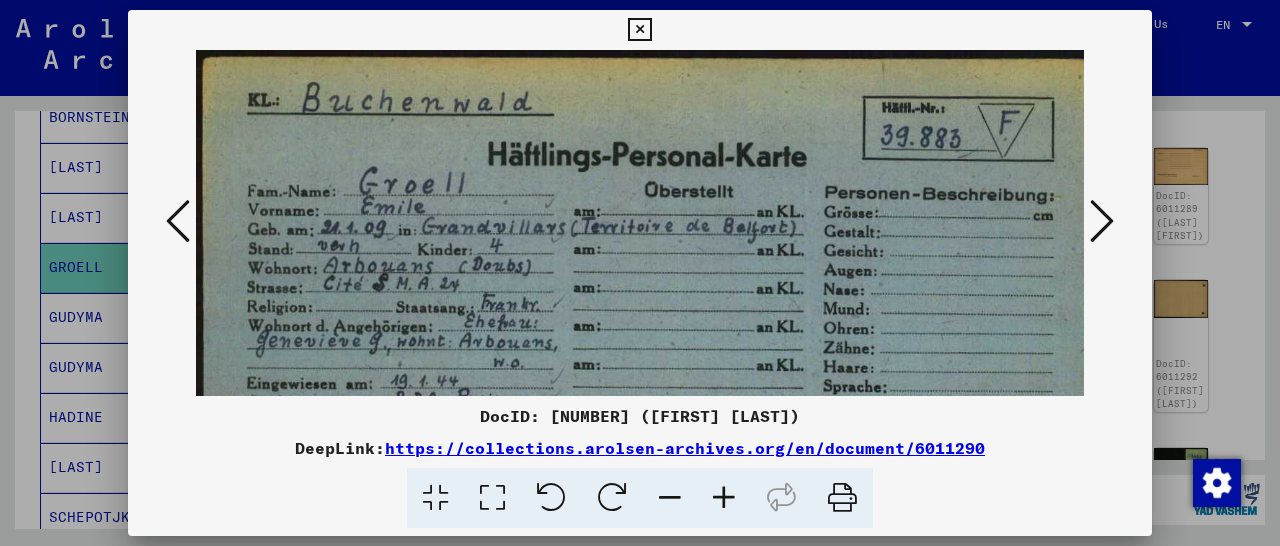 click at bounding box center (724, 498) 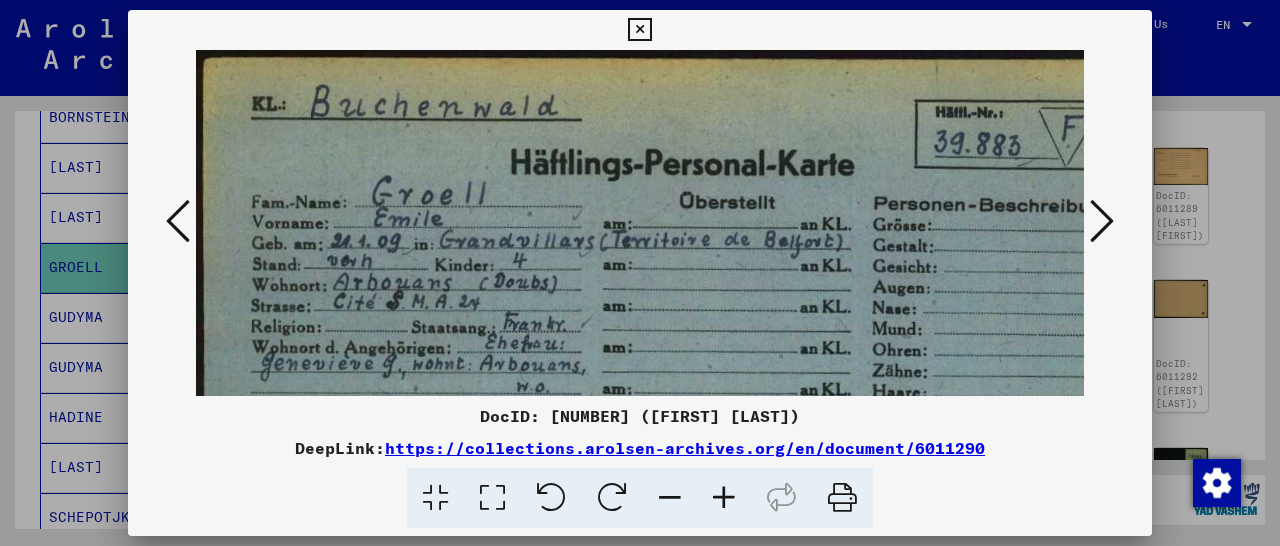 click at bounding box center [178, 221] 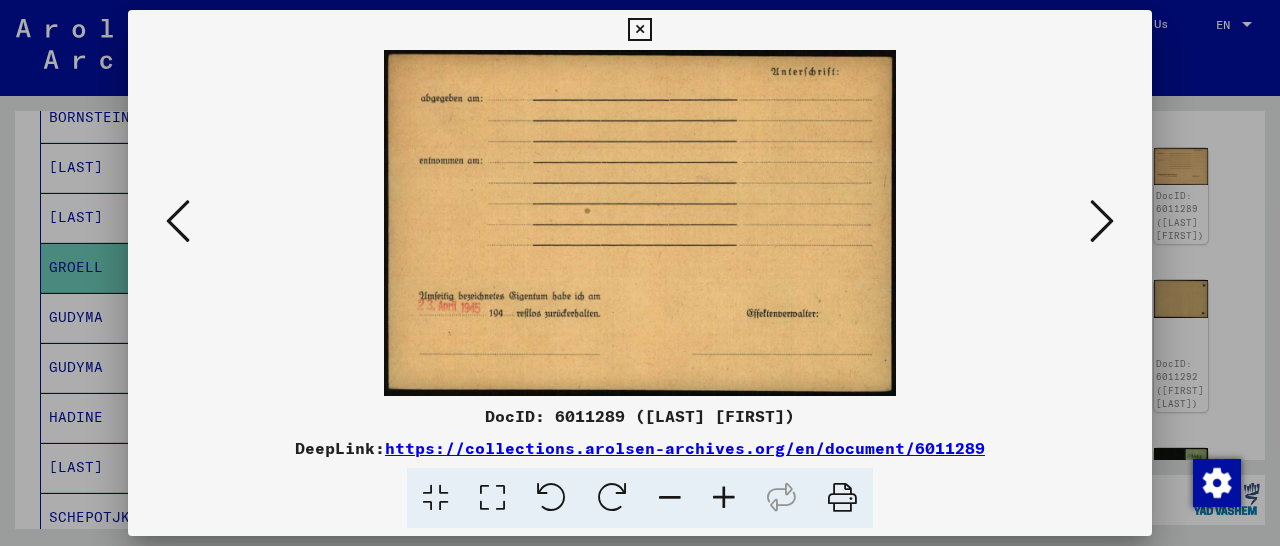 click at bounding box center (178, 221) 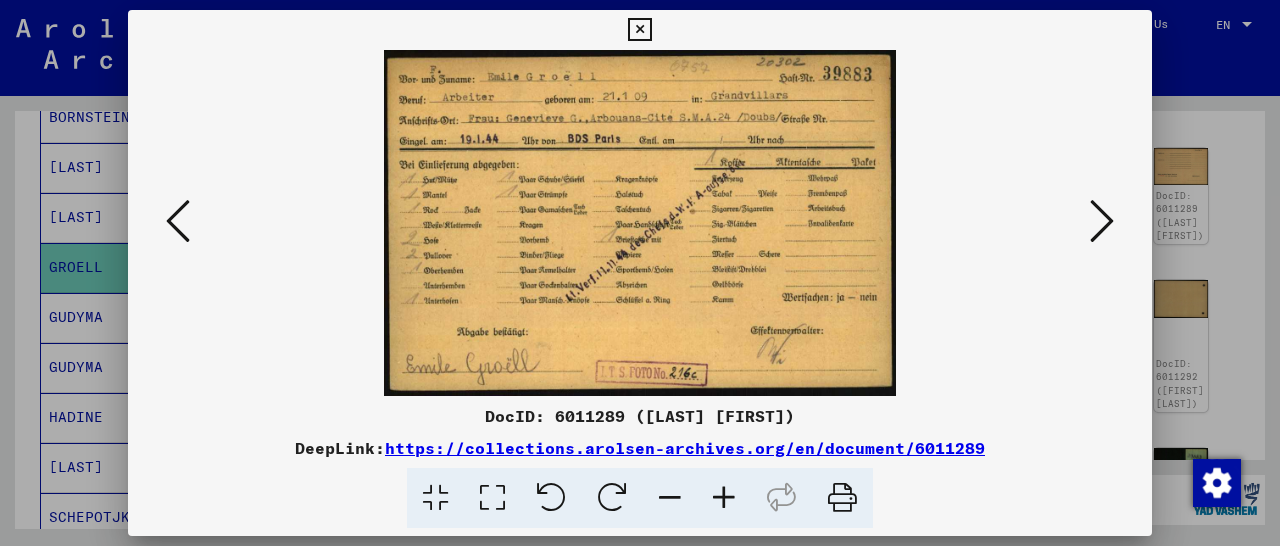 click at bounding box center [178, 221] 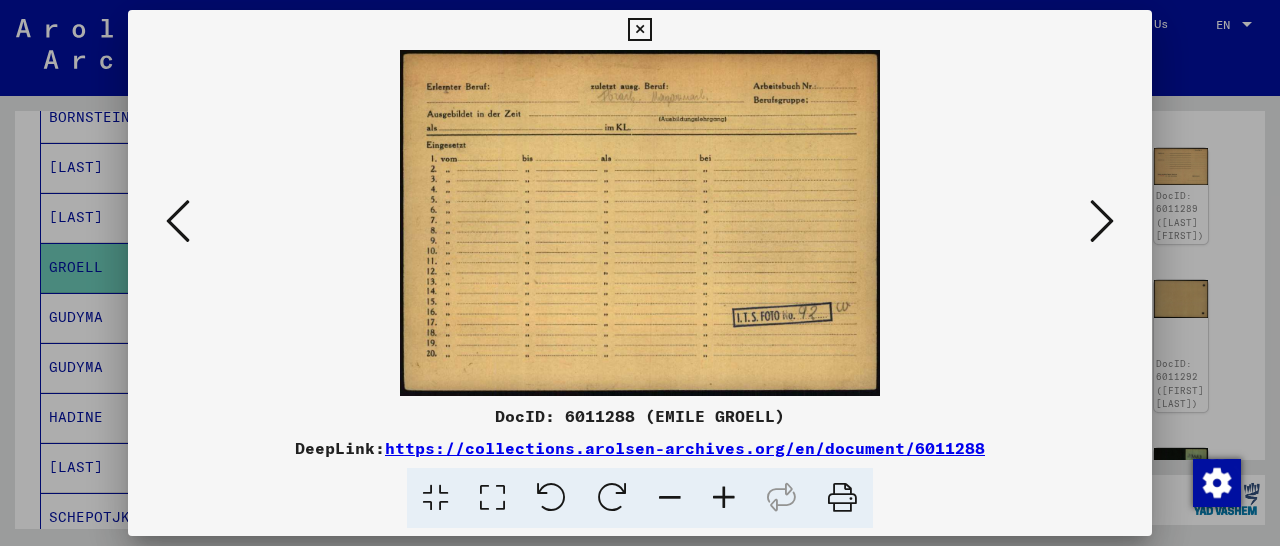 click at bounding box center [178, 221] 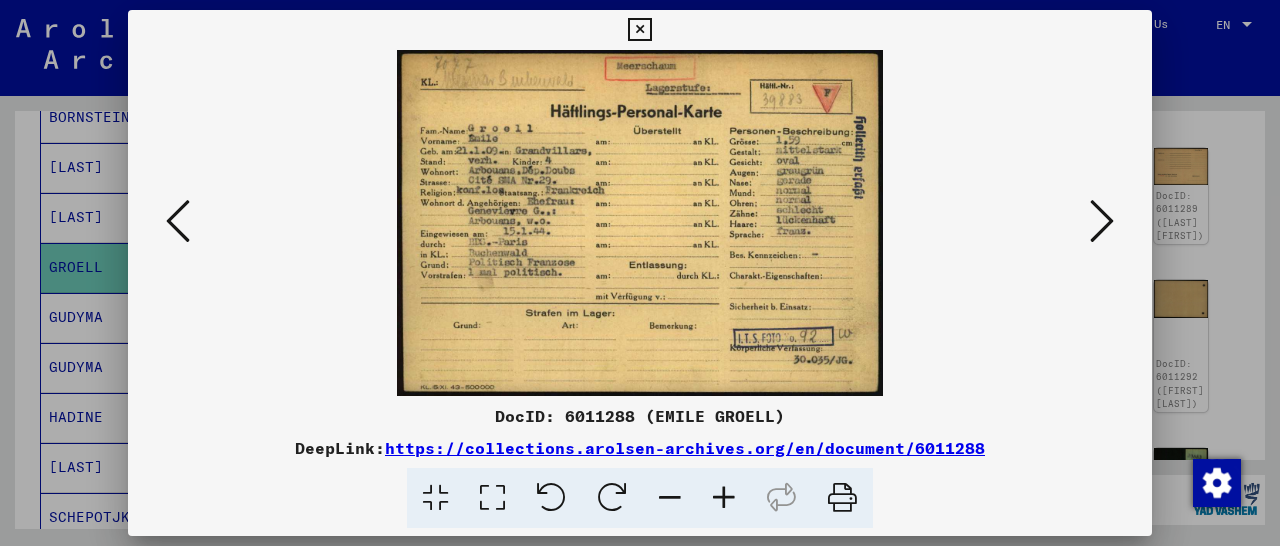 click at bounding box center [1102, 221] 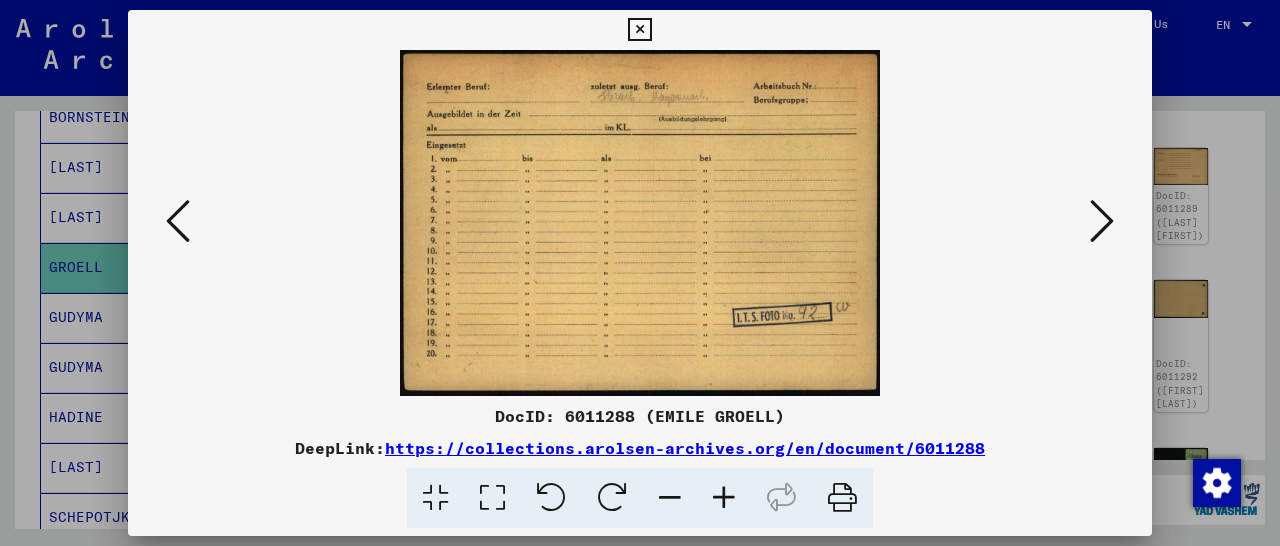 click at bounding box center (1102, 221) 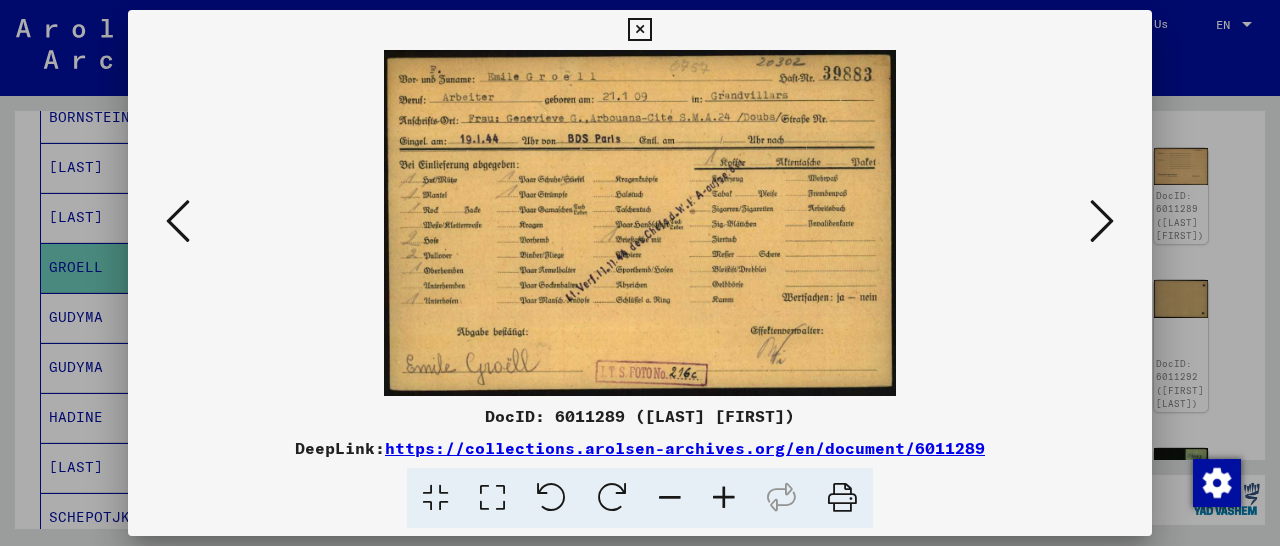 click at bounding box center (1102, 221) 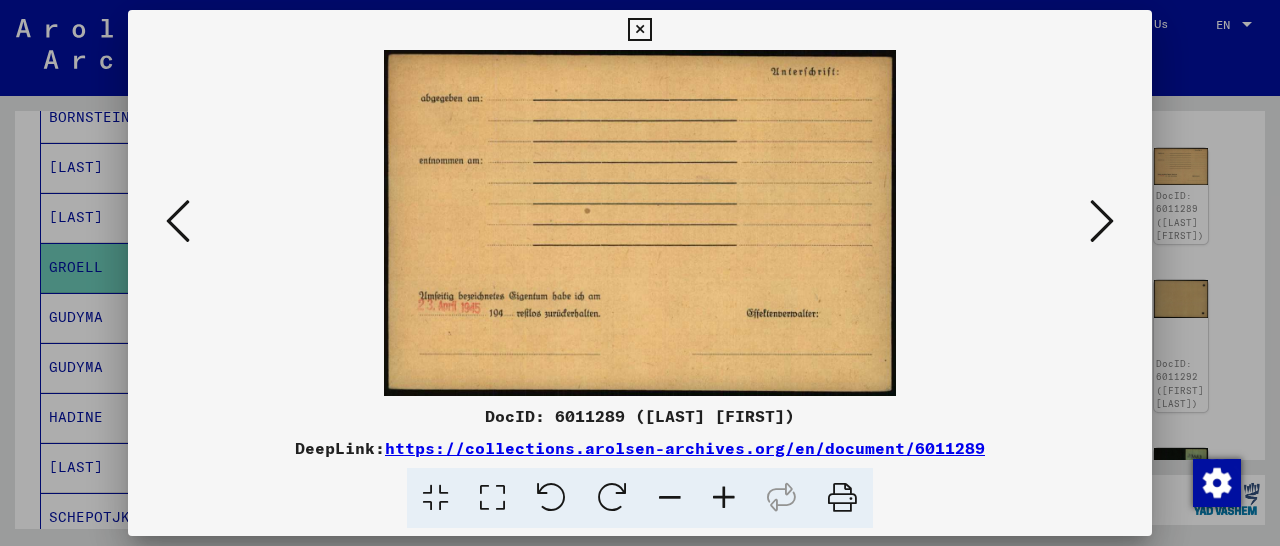 click at bounding box center [1102, 221] 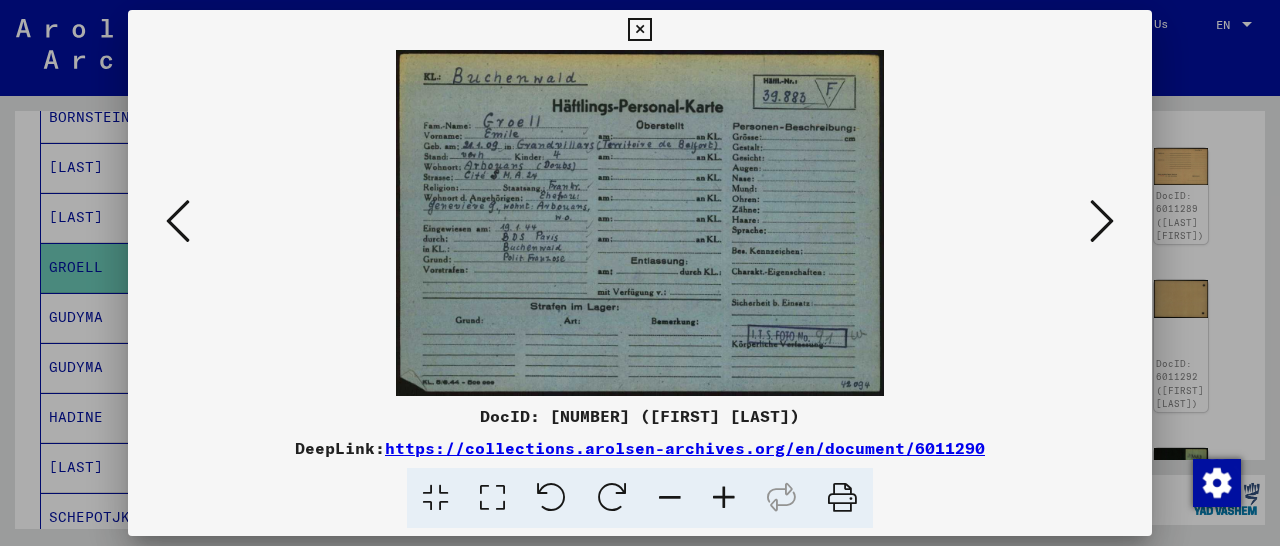 click at bounding box center [1102, 221] 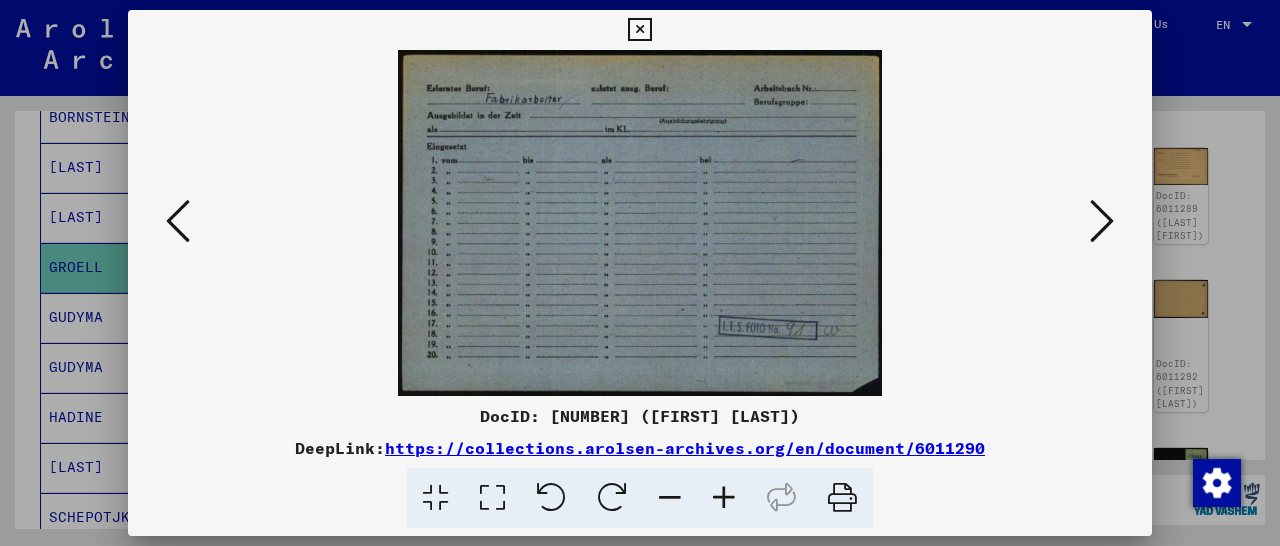 click at bounding box center (1102, 221) 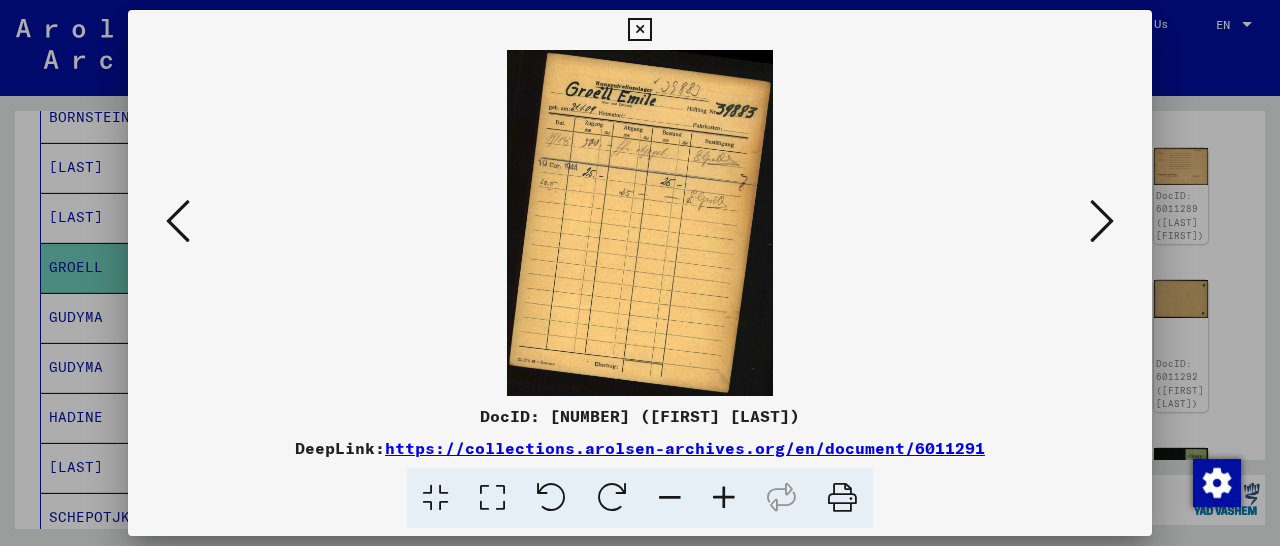 click at bounding box center [1102, 221] 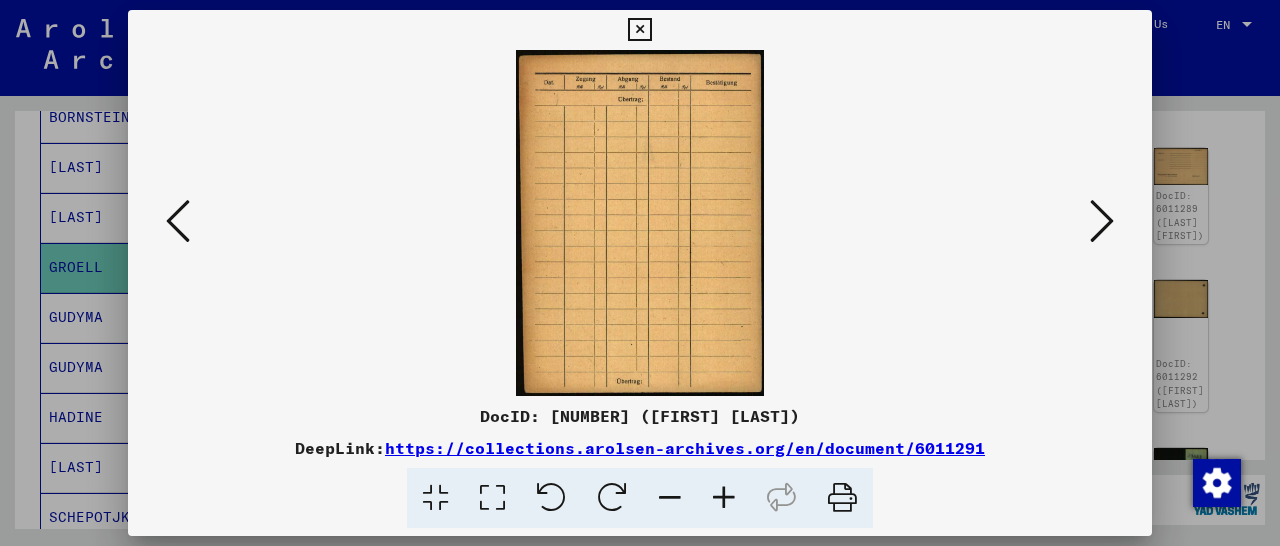 click at bounding box center [1102, 221] 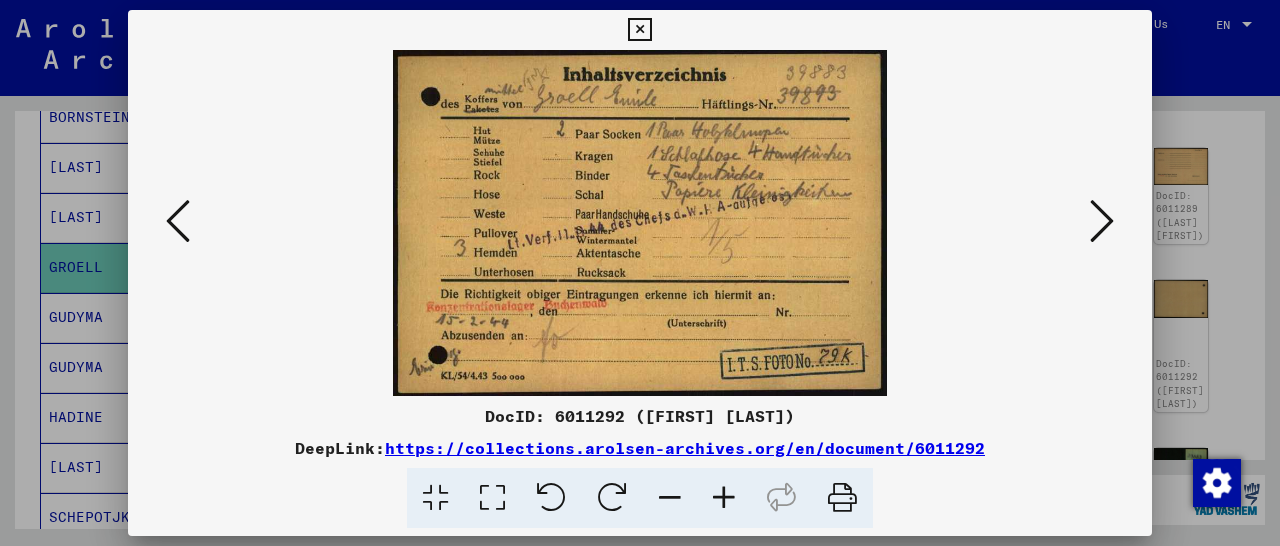 click at bounding box center (1102, 221) 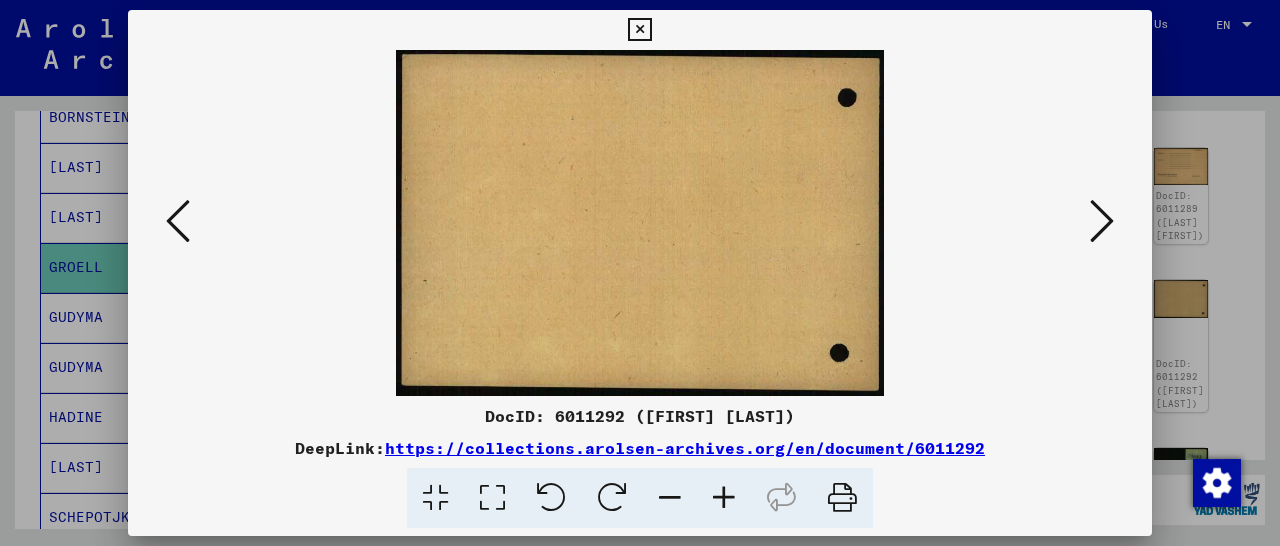 click at bounding box center (1102, 221) 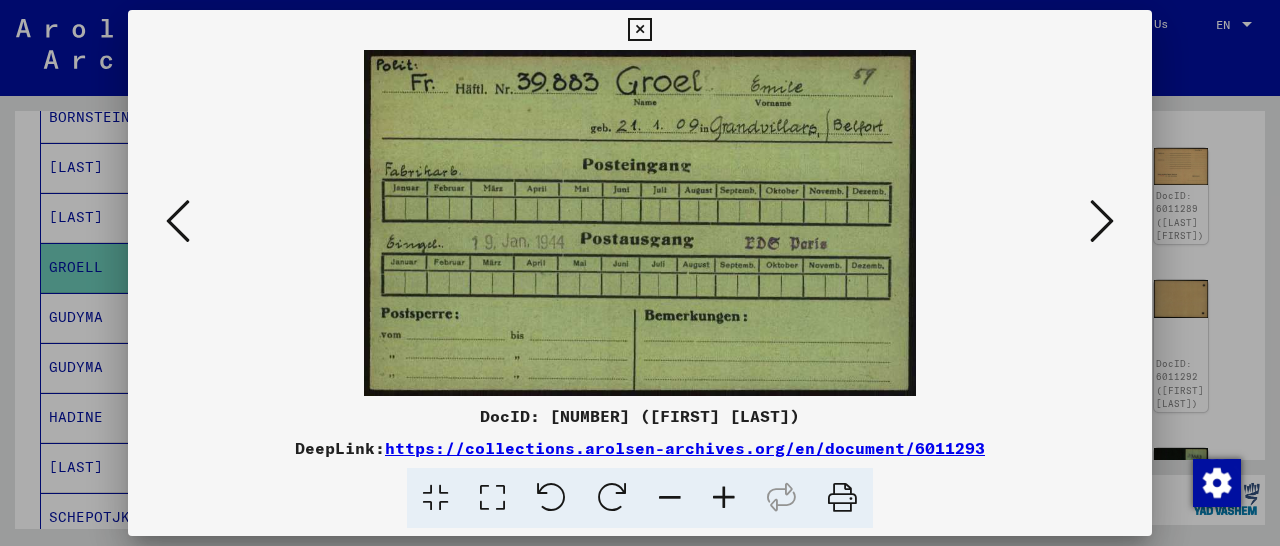 click at bounding box center (724, 498) 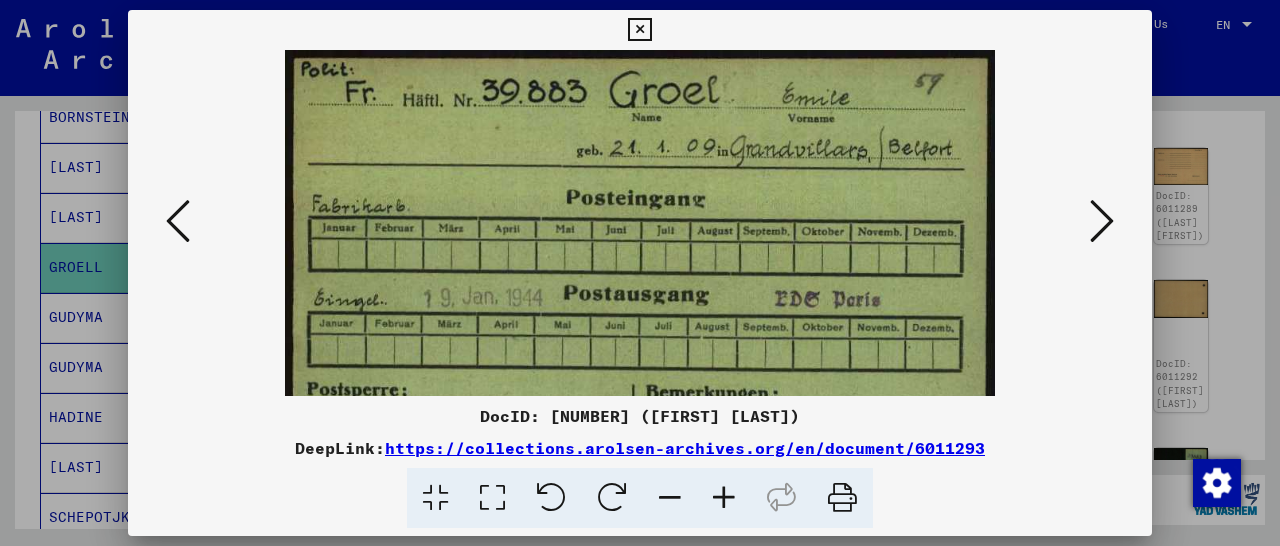click at bounding box center (724, 498) 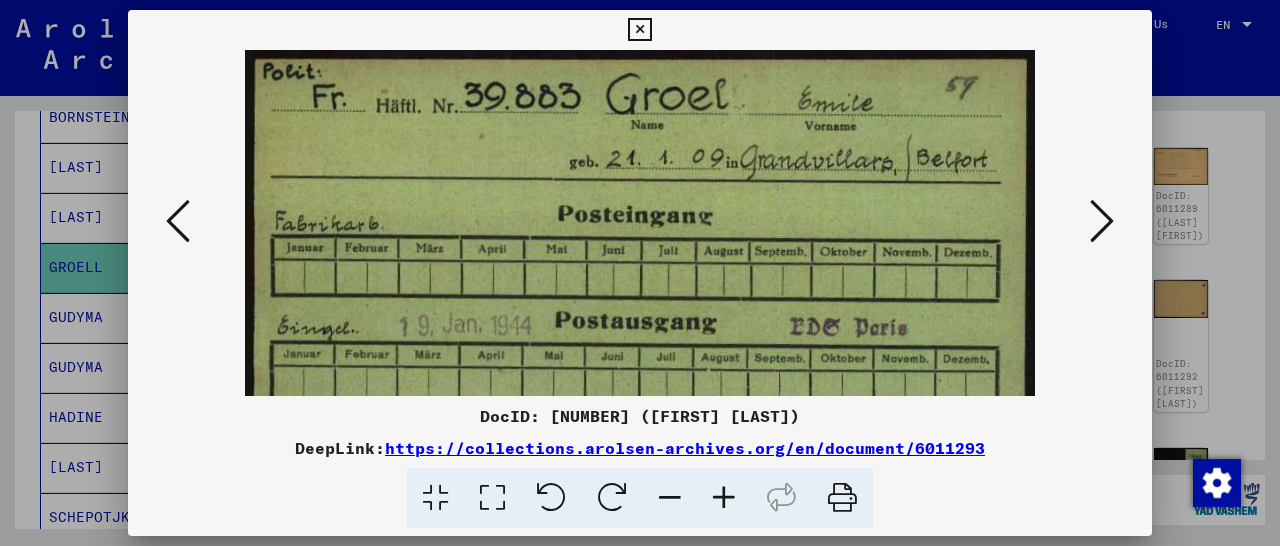 click at bounding box center (724, 498) 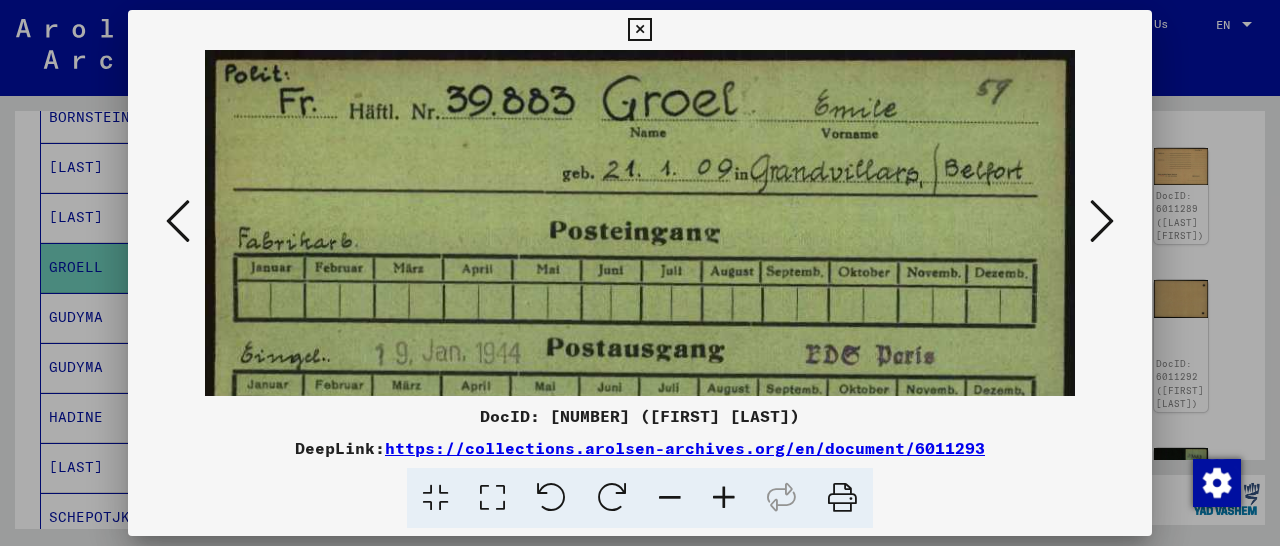 click at bounding box center (724, 498) 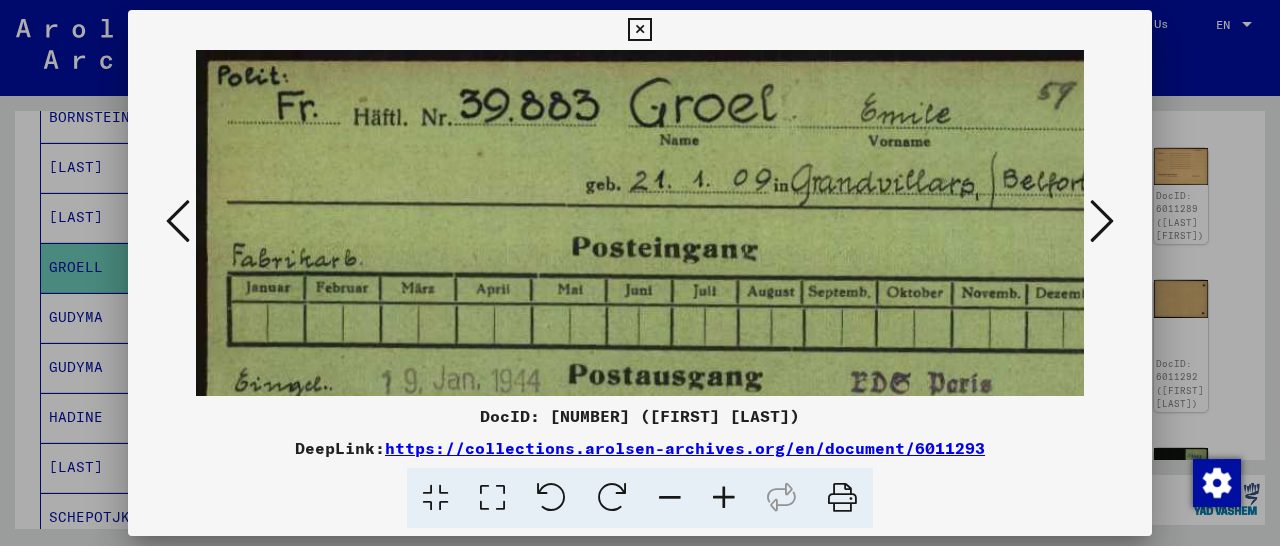 click at bounding box center (1102, 221) 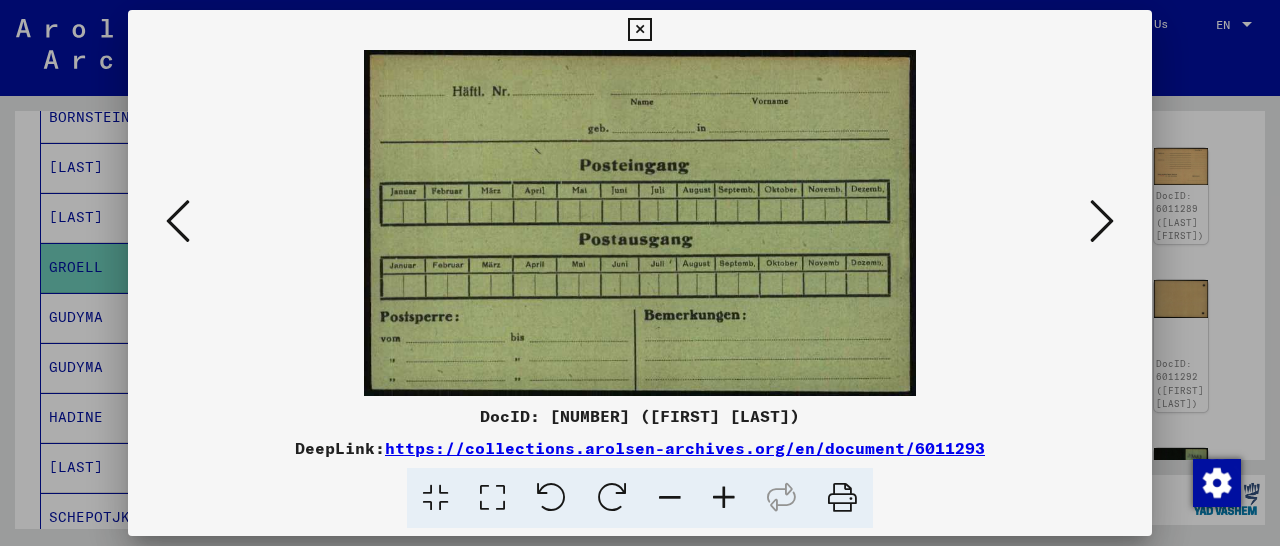 click at bounding box center [1102, 221] 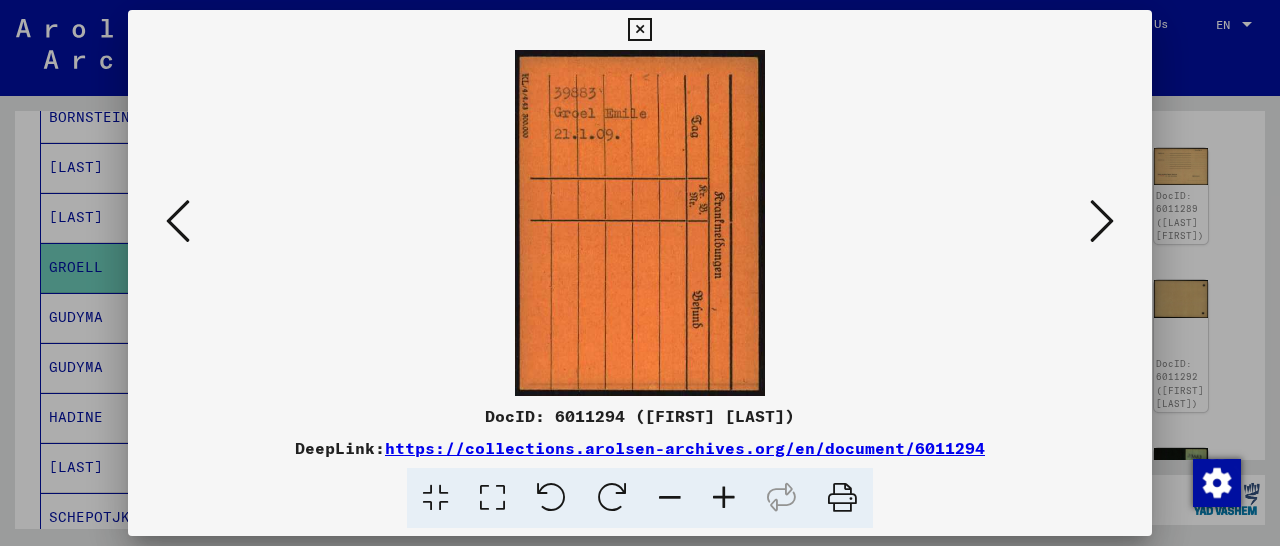 click at bounding box center (1102, 221) 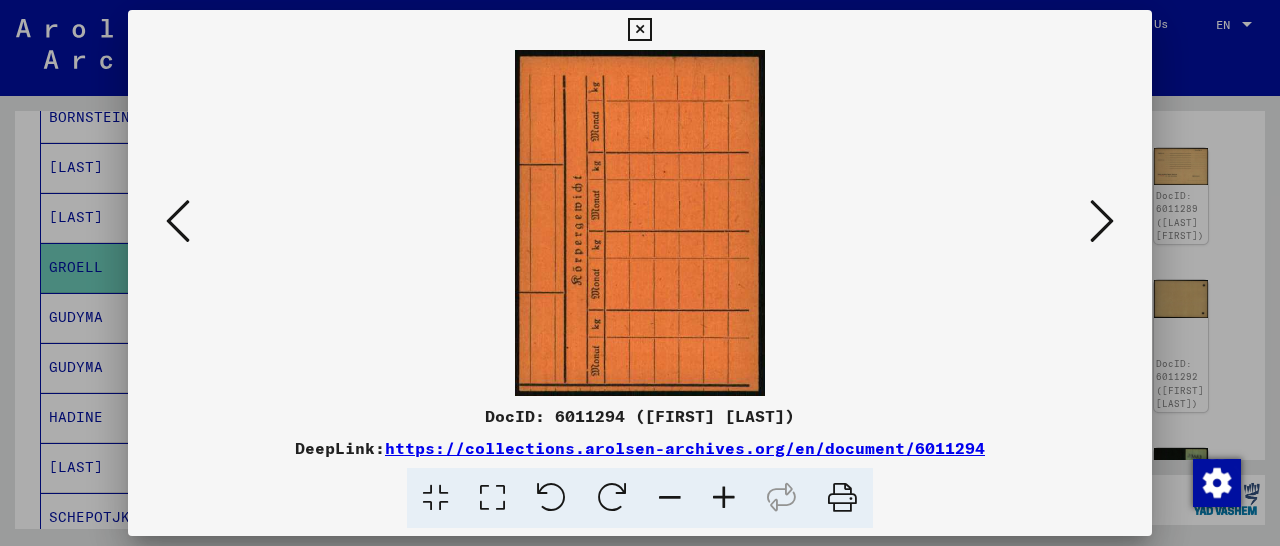 click at bounding box center (1102, 221) 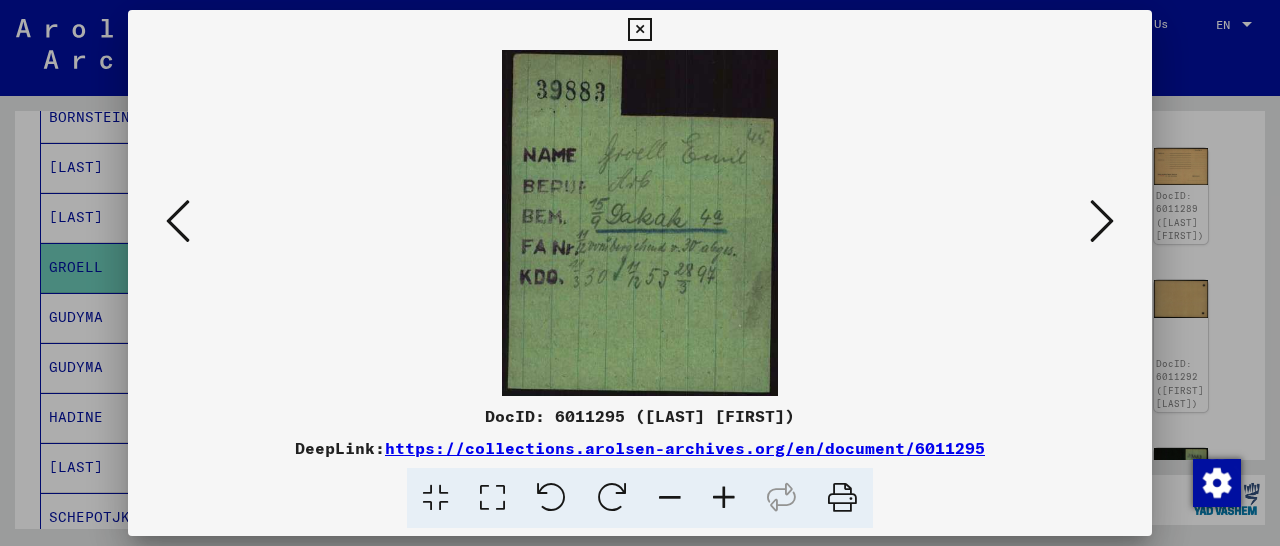 click at bounding box center (724, 498) 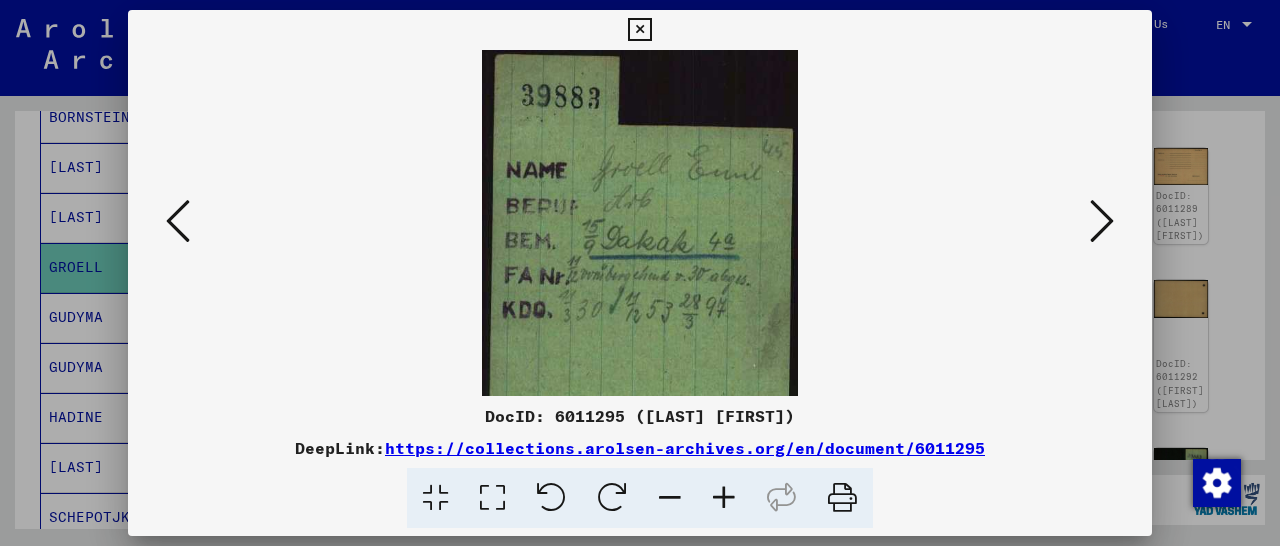 click at bounding box center (724, 498) 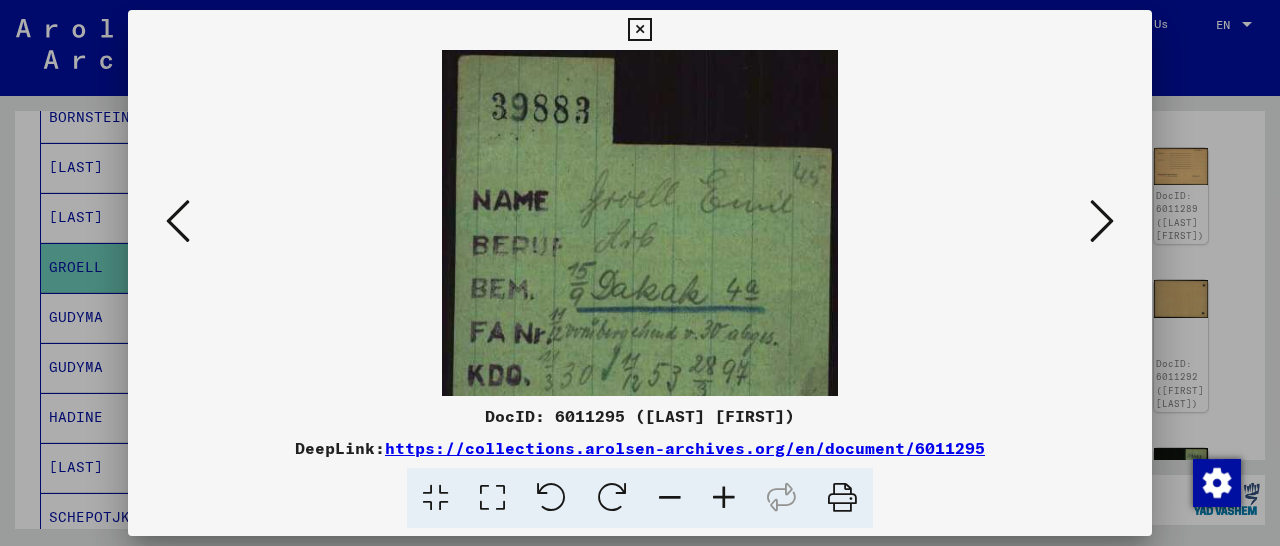 click at bounding box center [724, 498] 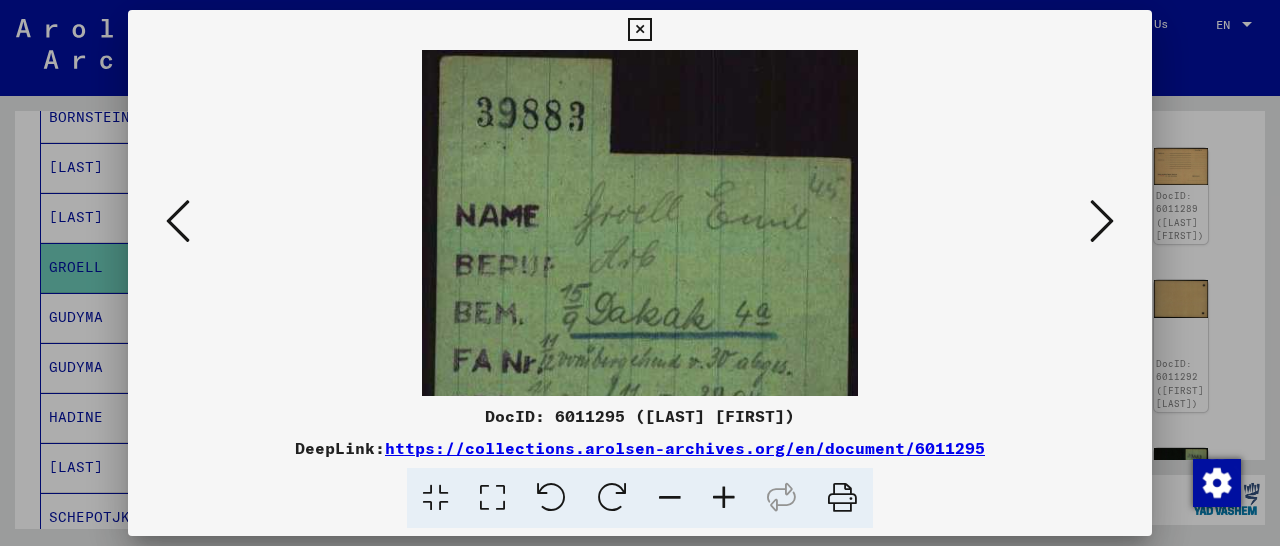 click at bounding box center (724, 498) 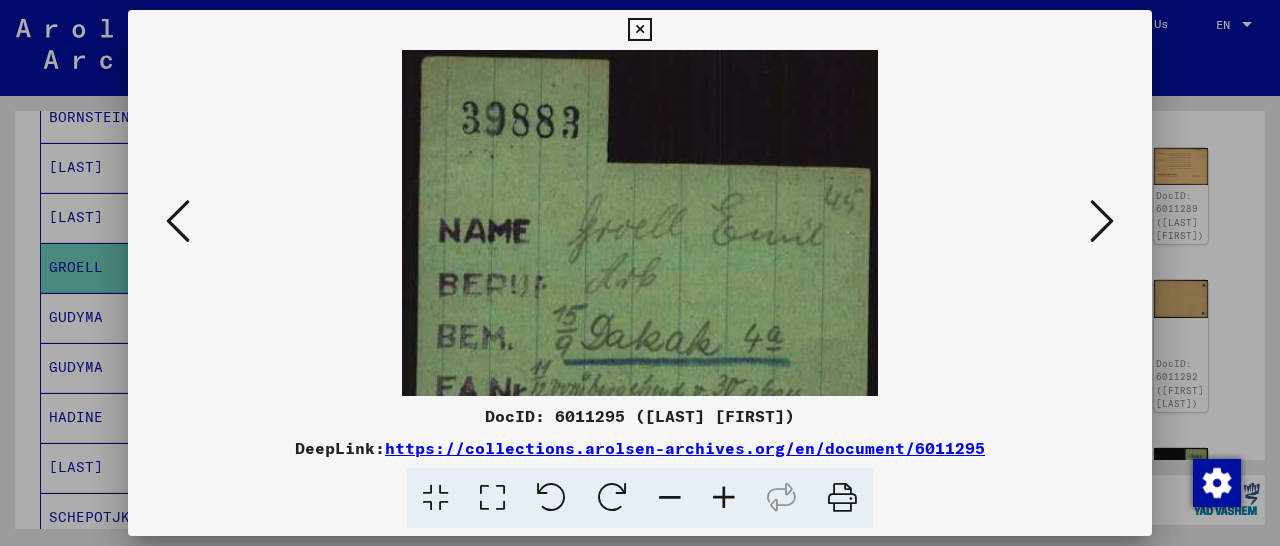 click at bounding box center [724, 498] 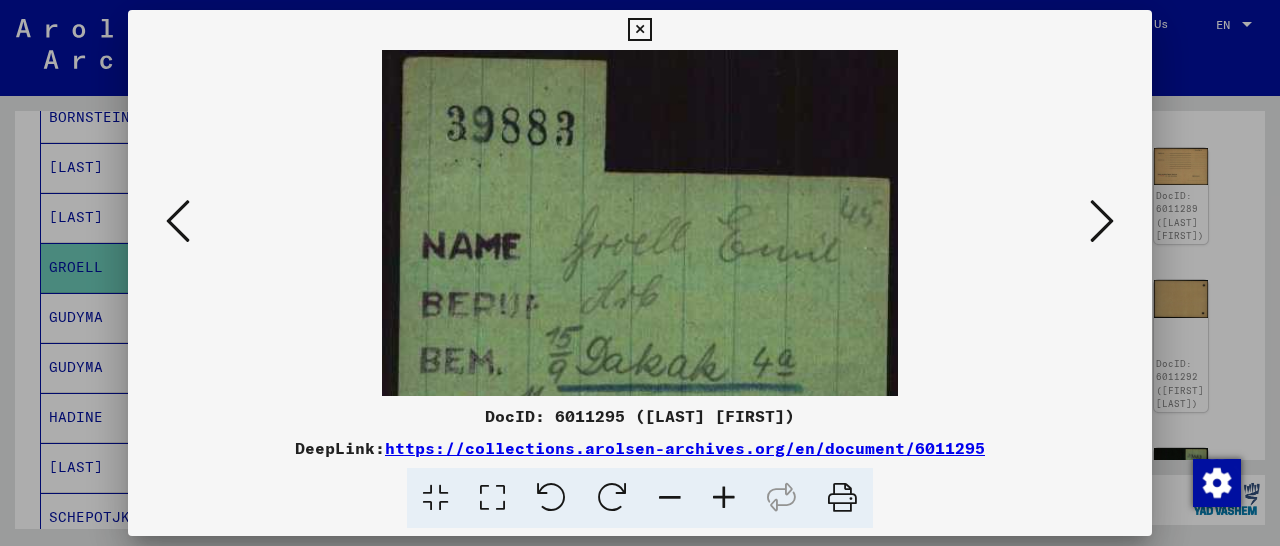 click at bounding box center [724, 498] 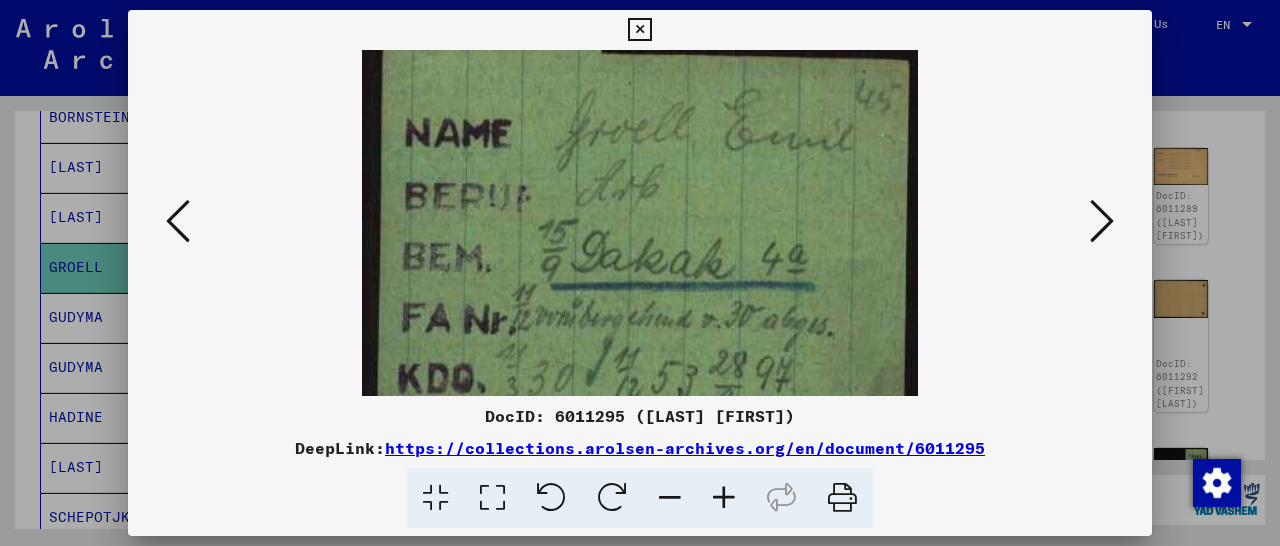 scroll, scrollTop: 127, scrollLeft: 0, axis: vertical 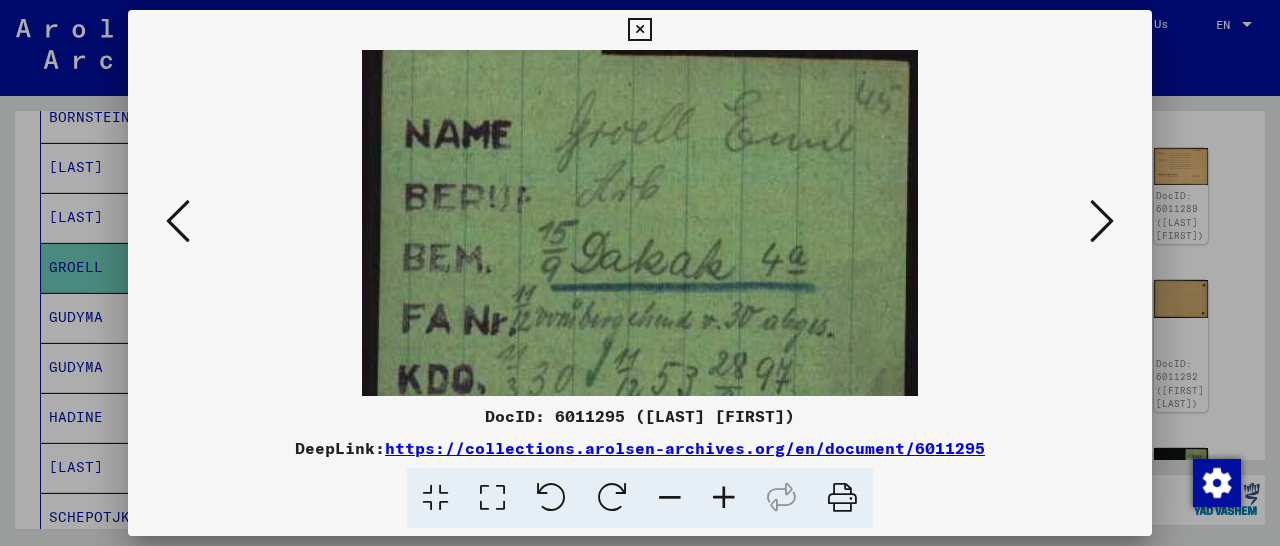 drag, startPoint x: 708, startPoint y: 301, endPoint x: 703, endPoint y: 174, distance: 127.09839 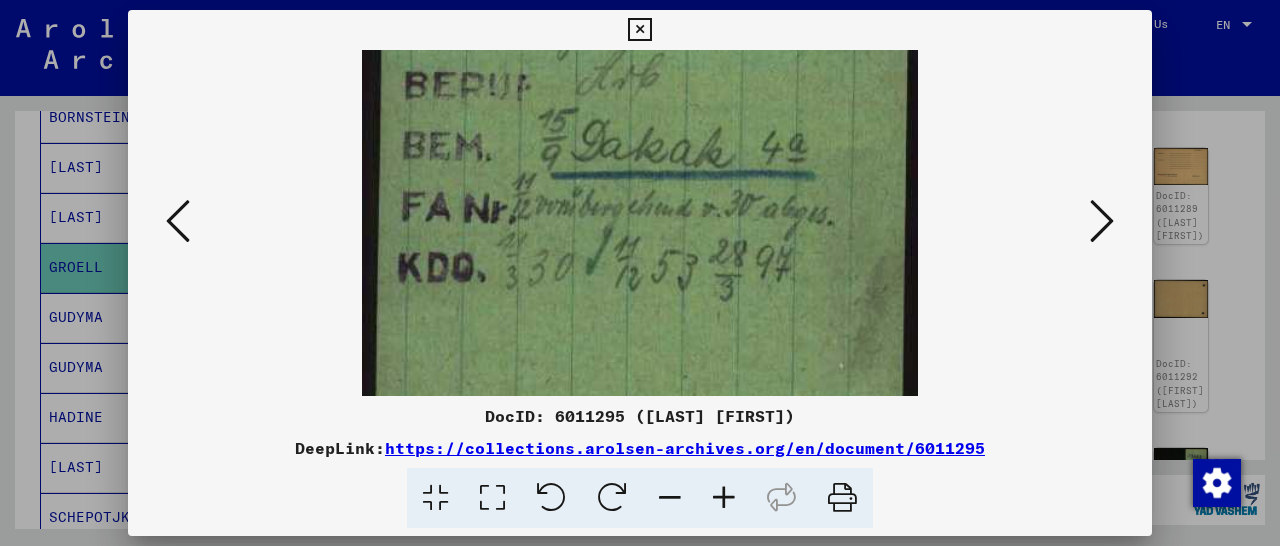 scroll, scrollTop: 240, scrollLeft: 0, axis: vertical 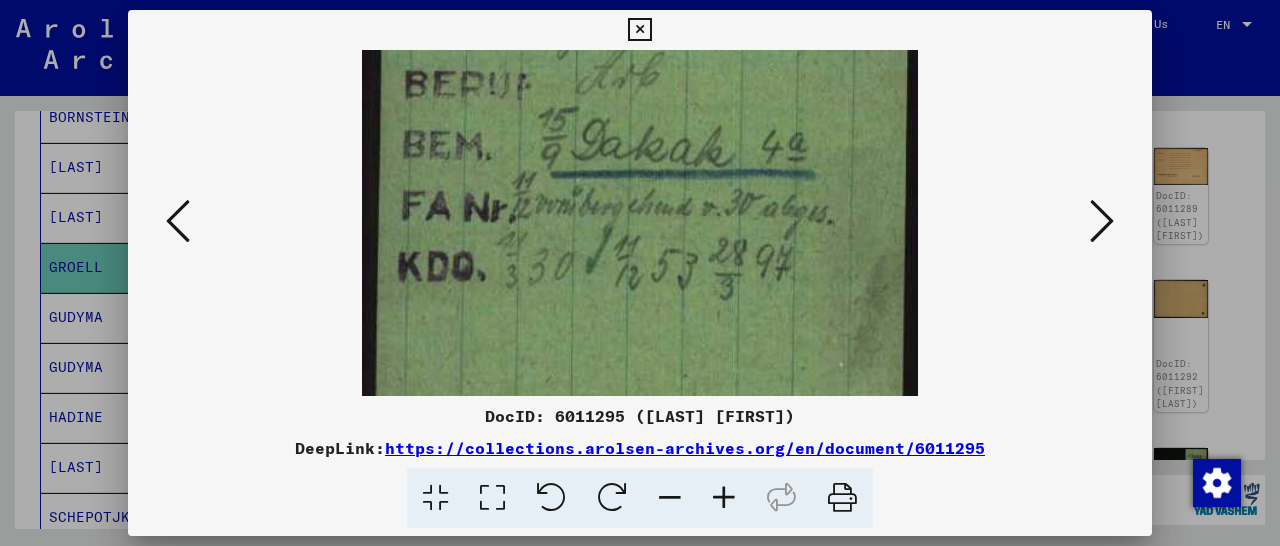 drag, startPoint x: 644, startPoint y: 351, endPoint x: 643, endPoint y: 238, distance: 113.004425 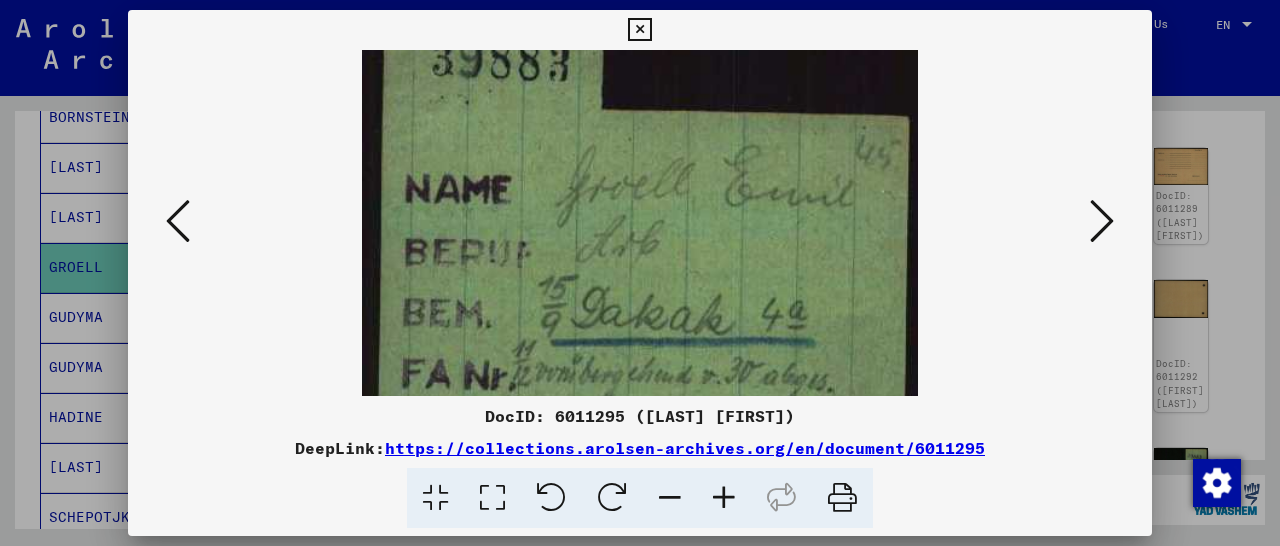 scroll, scrollTop: 66, scrollLeft: 0, axis: vertical 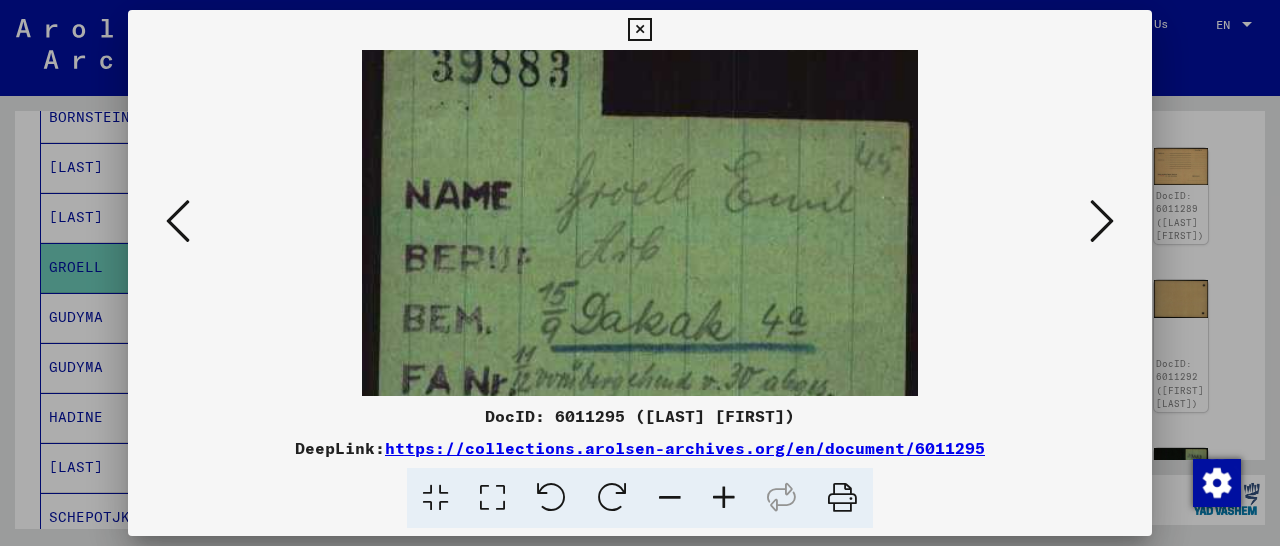 drag, startPoint x: 801, startPoint y: 159, endPoint x: 781, endPoint y: 333, distance: 175.14566 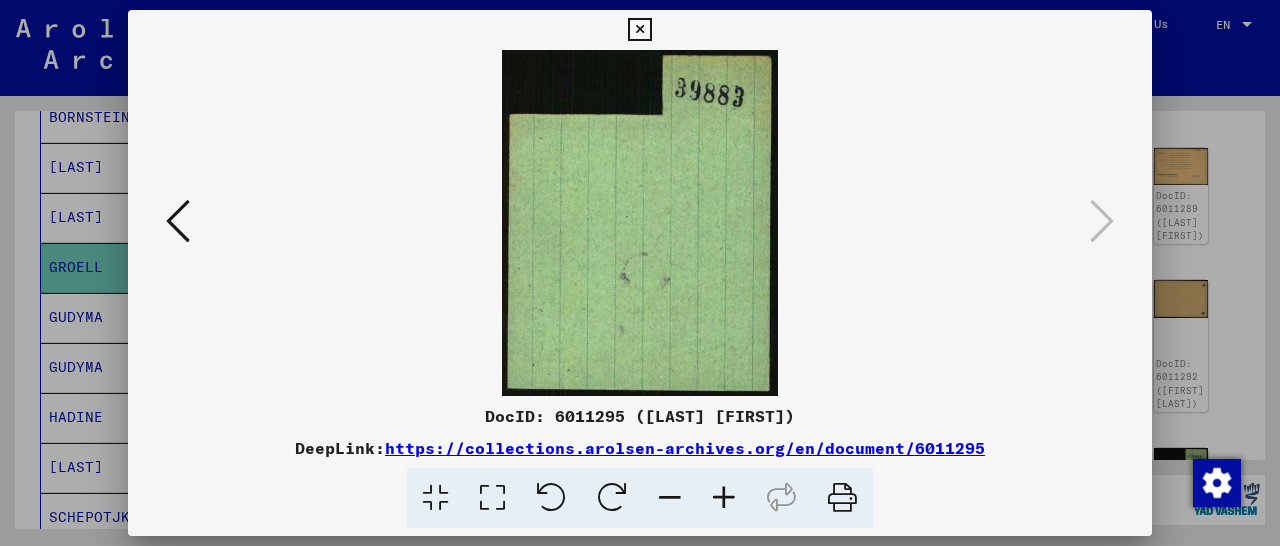 click at bounding box center [639, 30] 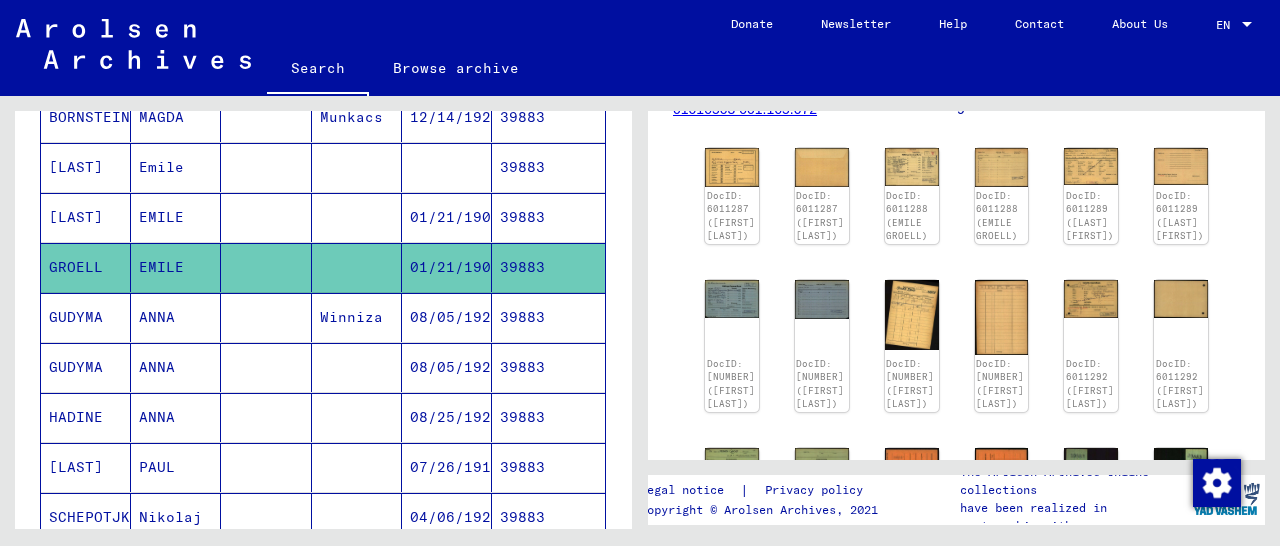 scroll, scrollTop: 0, scrollLeft: 0, axis: both 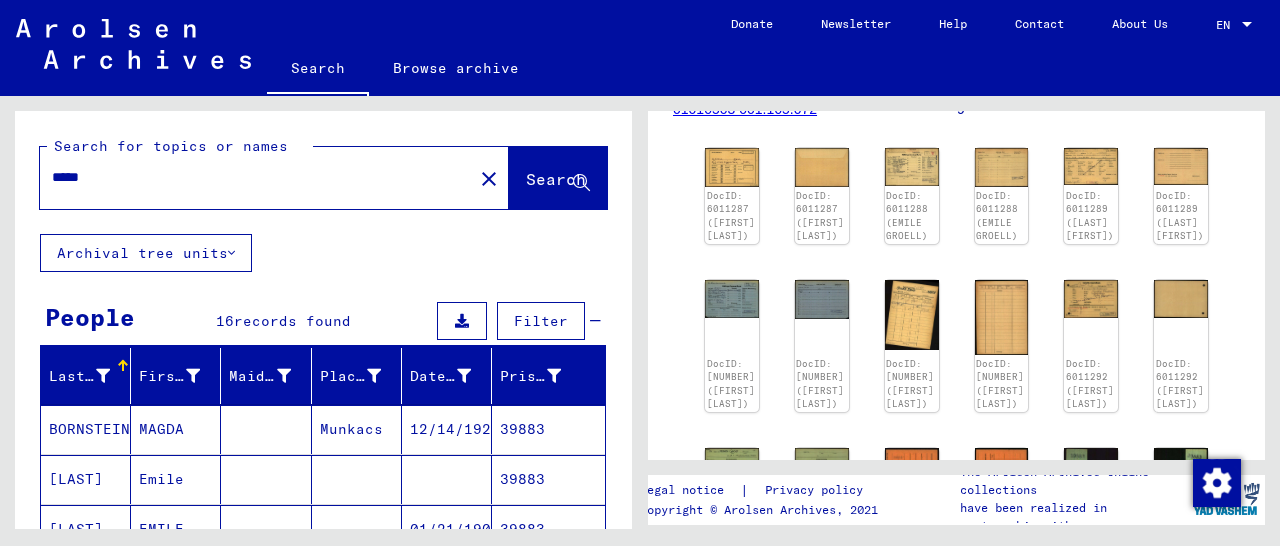 drag, startPoint x: 164, startPoint y: 180, endPoint x: 23, endPoint y: 179, distance: 141.00354 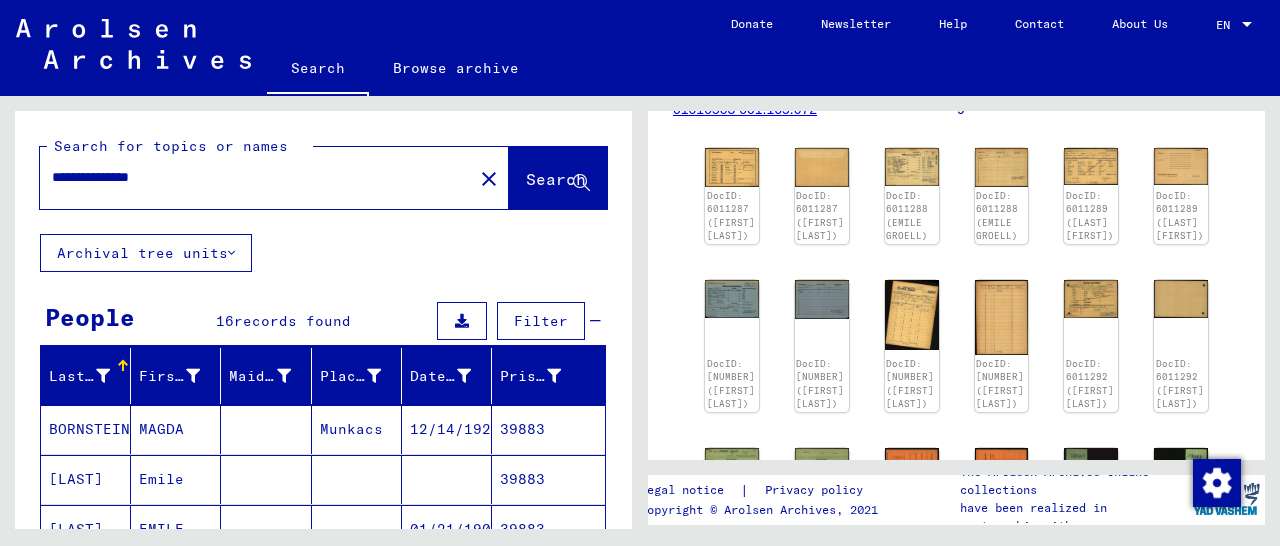 click on "Search" 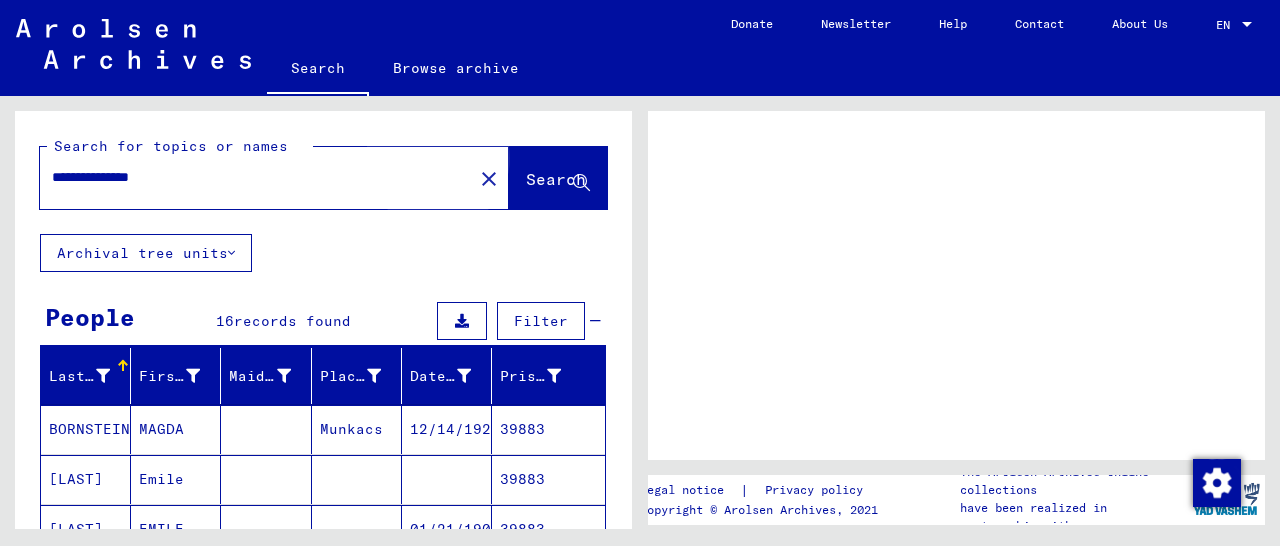 scroll, scrollTop: 0, scrollLeft: 0, axis: both 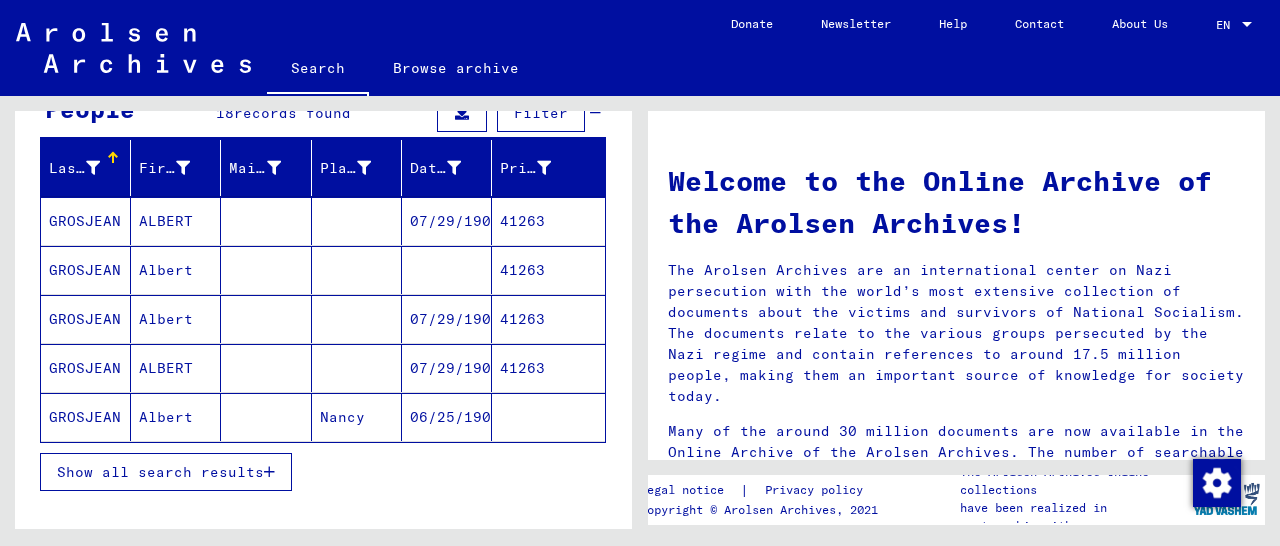 click on "41263" at bounding box center [548, 270] 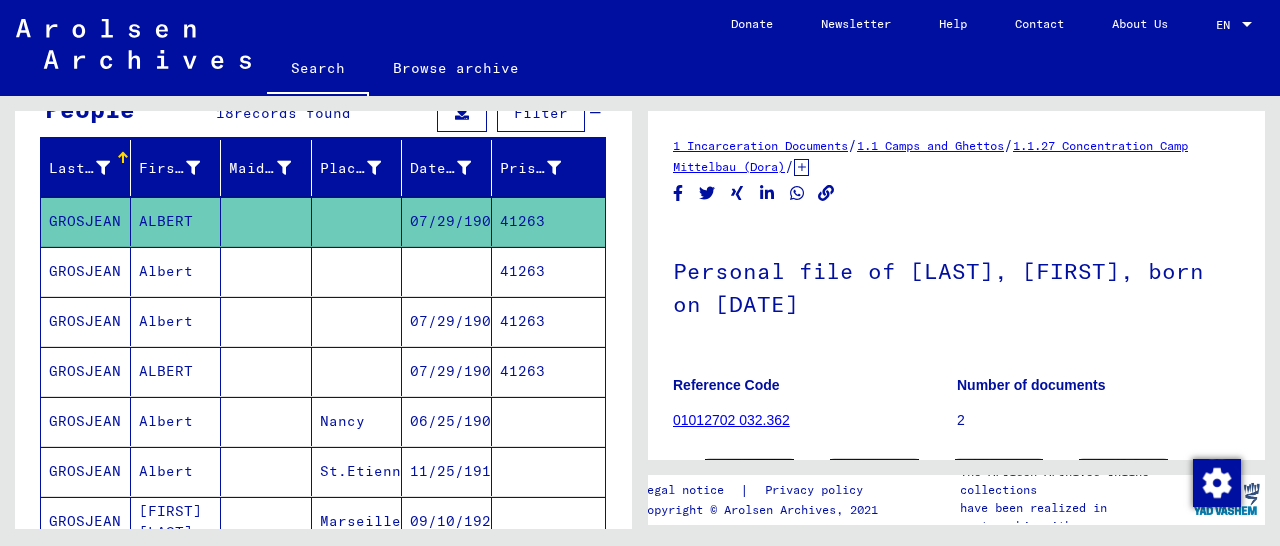 scroll, scrollTop: 206, scrollLeft: 0, axis: vertical 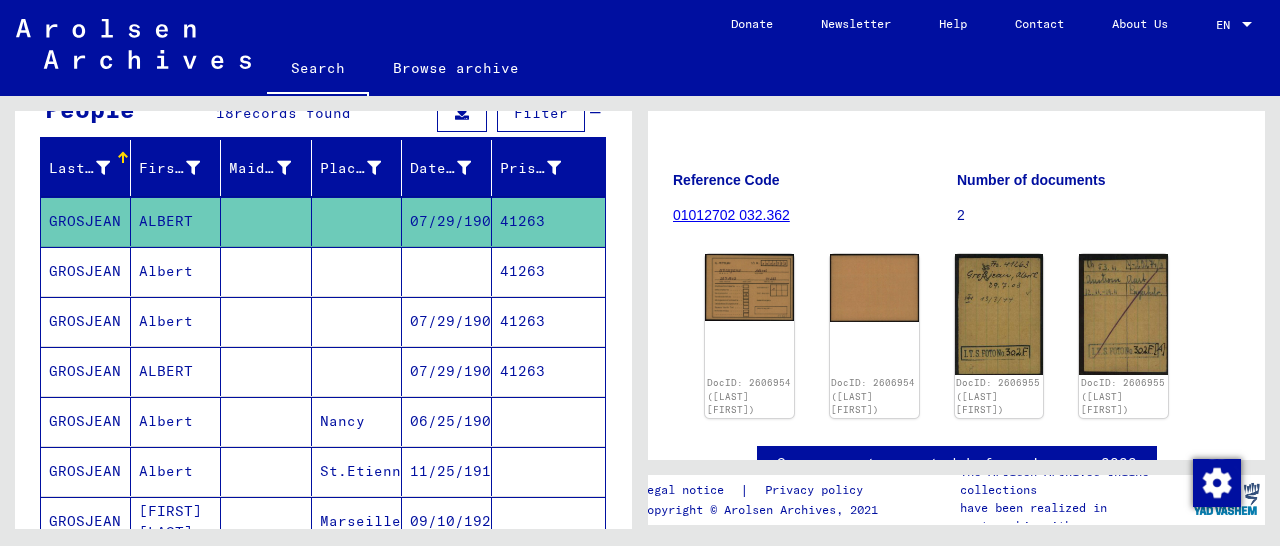 click on "41263" at bounding box center [548, 371] 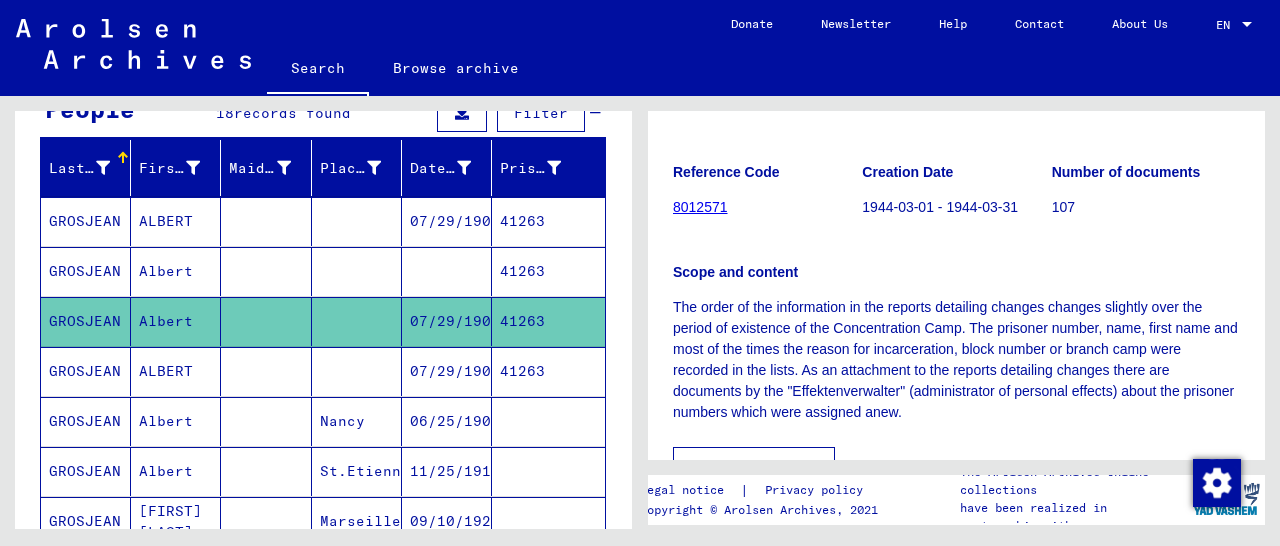 scroll, scrollTop: 312, scrollLeft: 0, axis: vertical 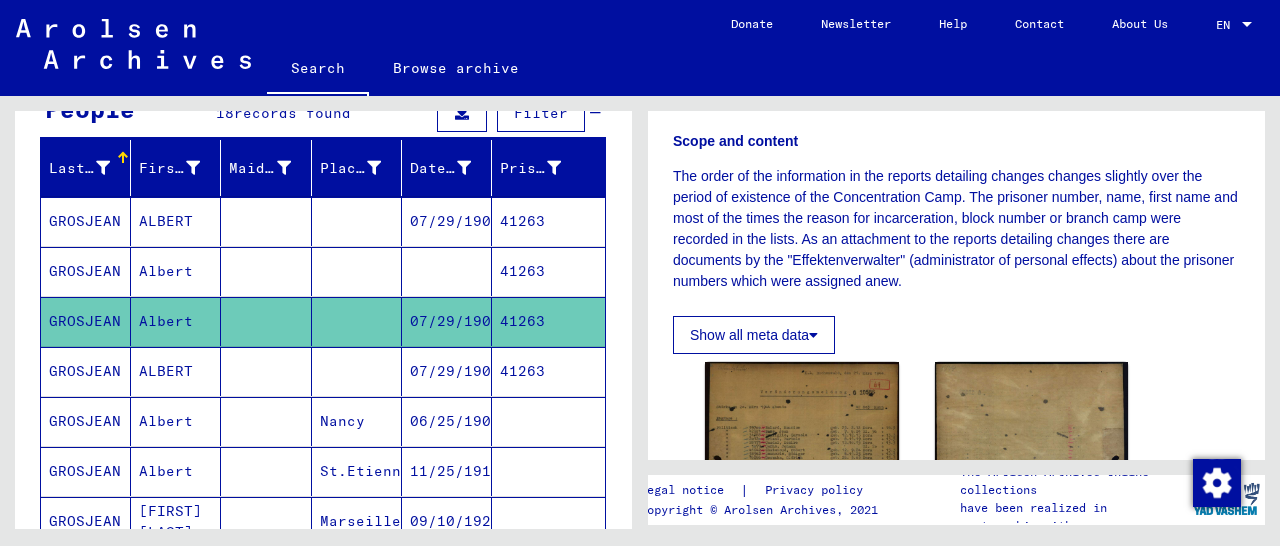 click on "41263" at bounding box center (548, 421) 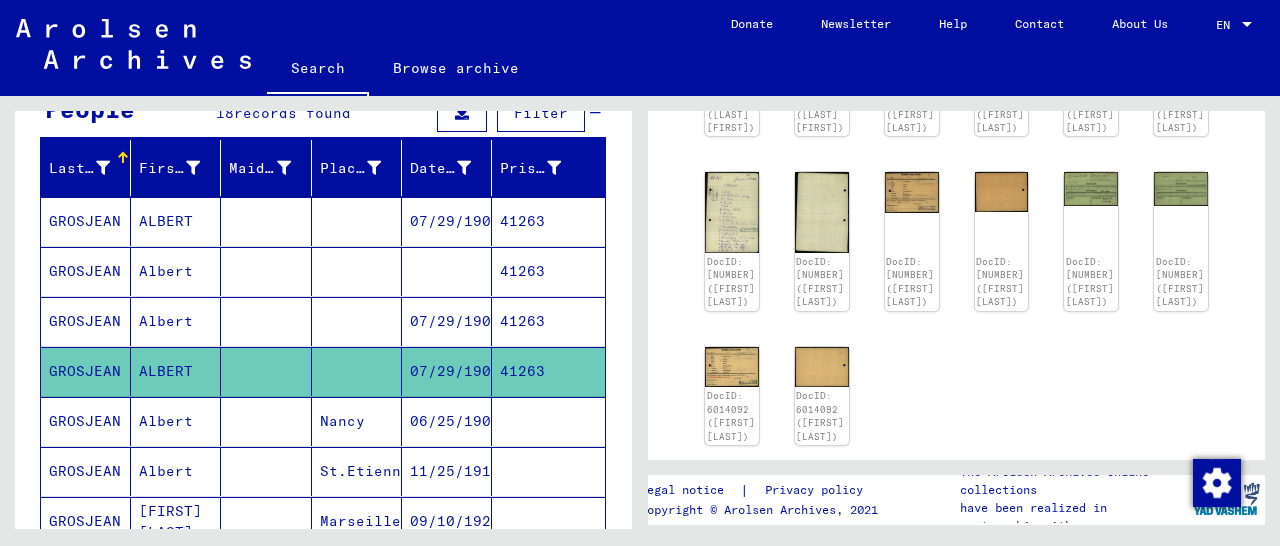 scroll, scrollTop: 236, scrollLeft: 0, axis: vertical 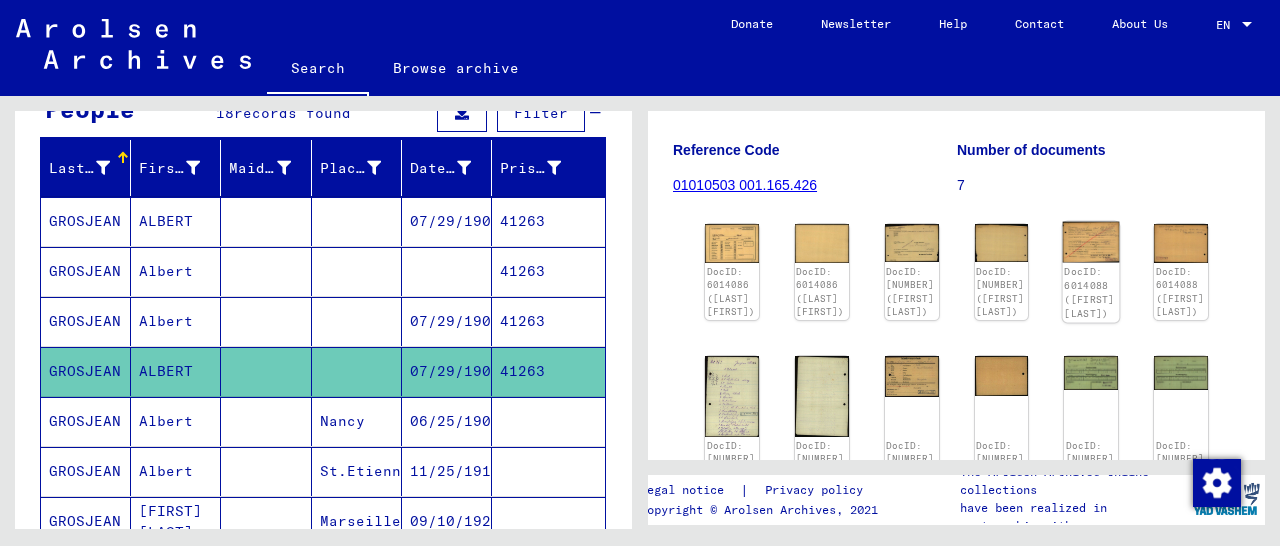 click 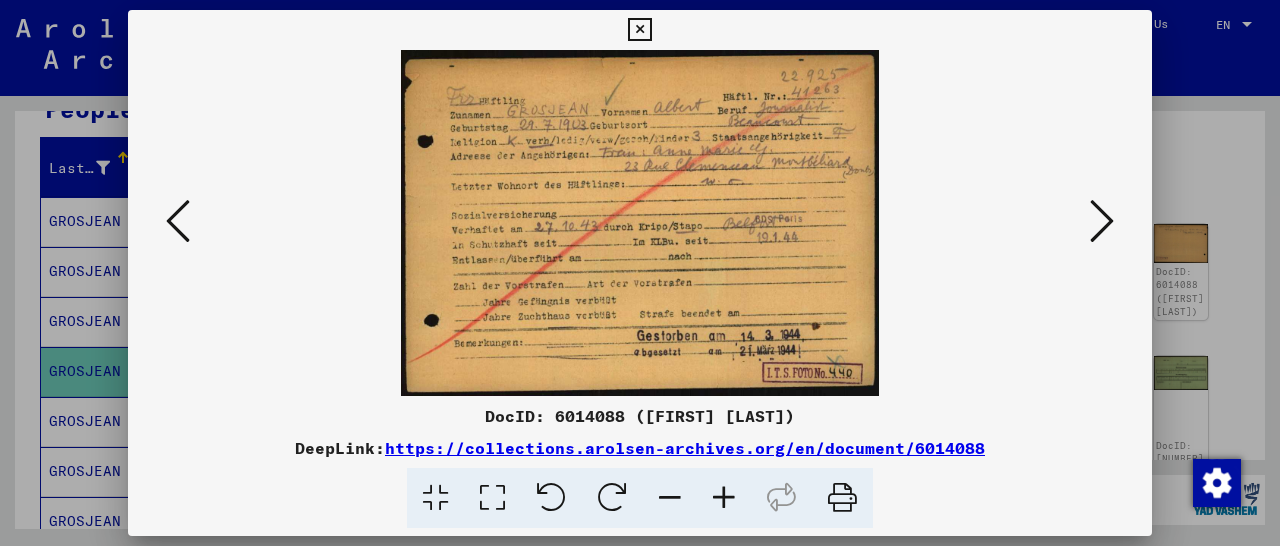 click at bounding box center (639, 30) 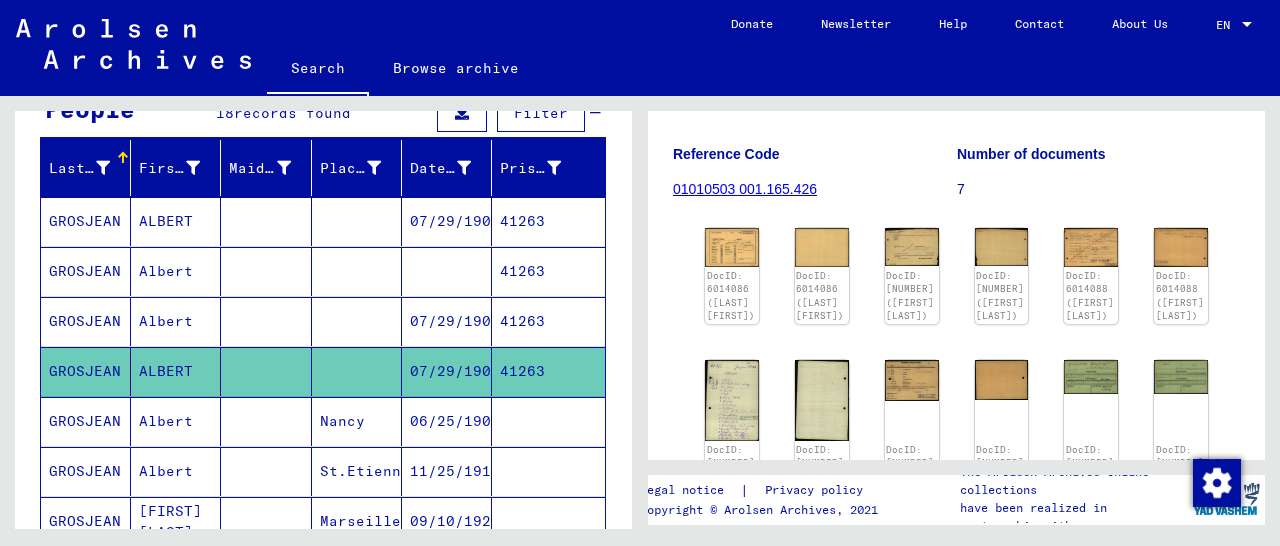 scroll, scrollTop: 236, scrollLeft: 0, axis: vertical 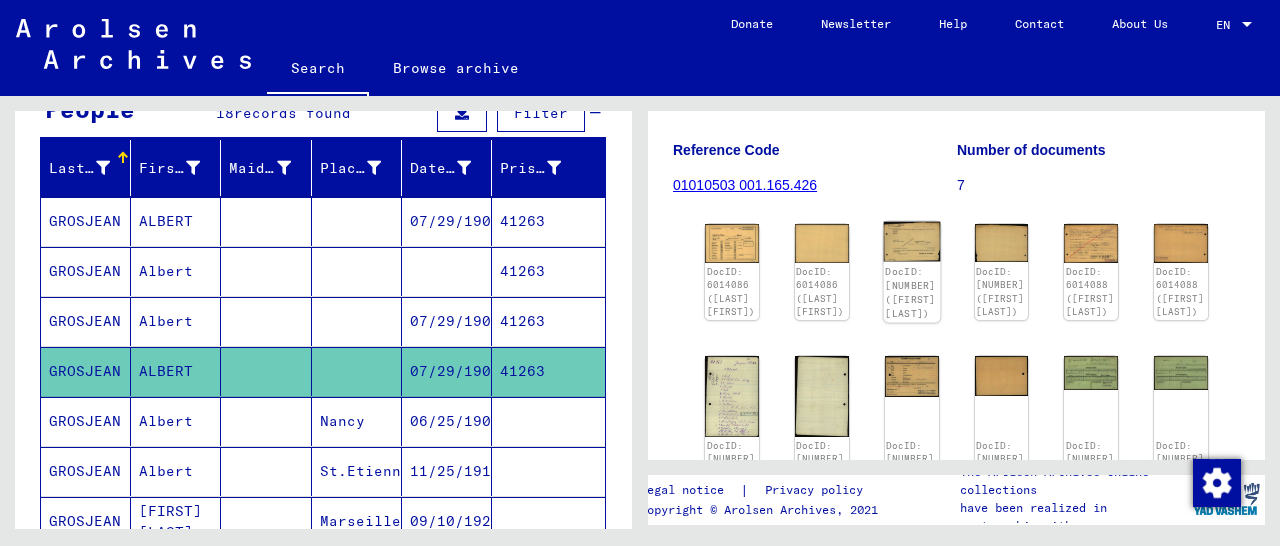 click 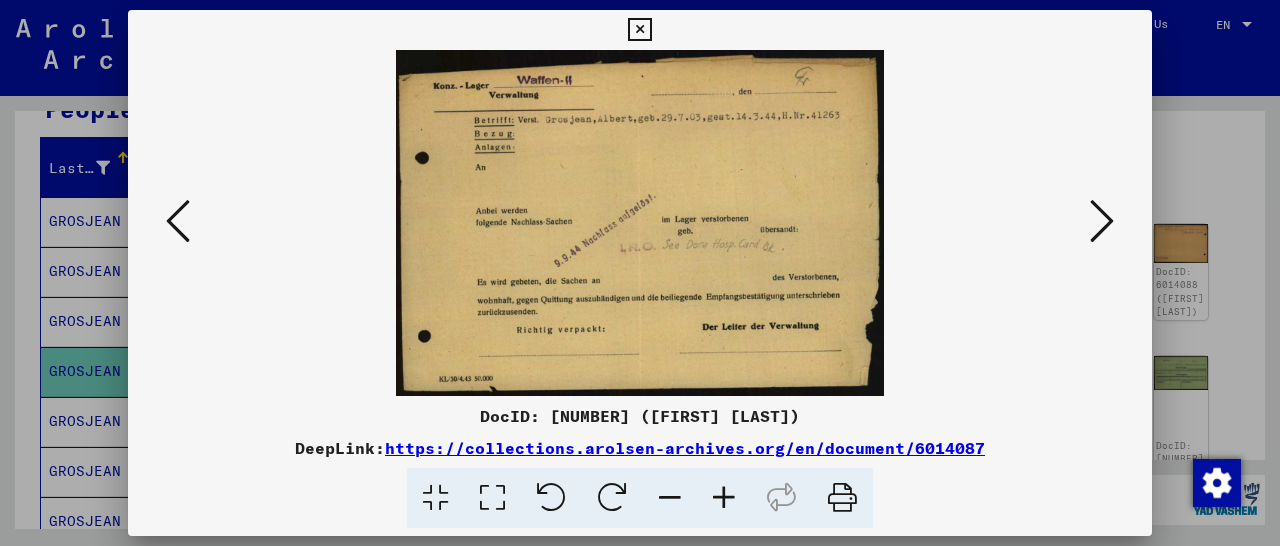 click at bounding box center (1102, 221) 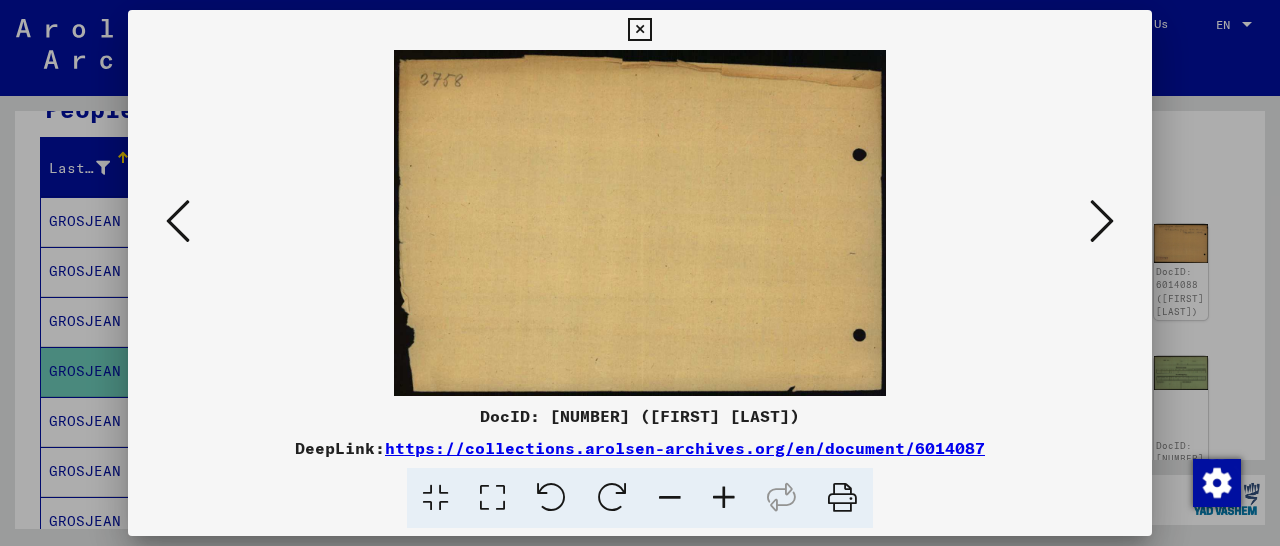 click at bounding box center [1102, 221] 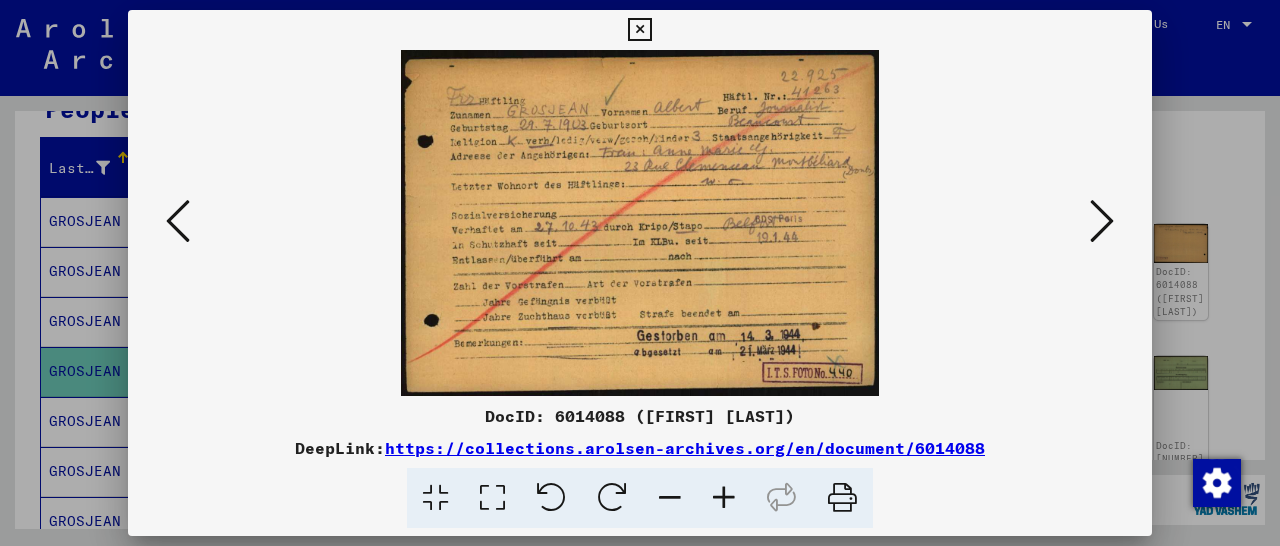 click at bounding box center [1102, 221] 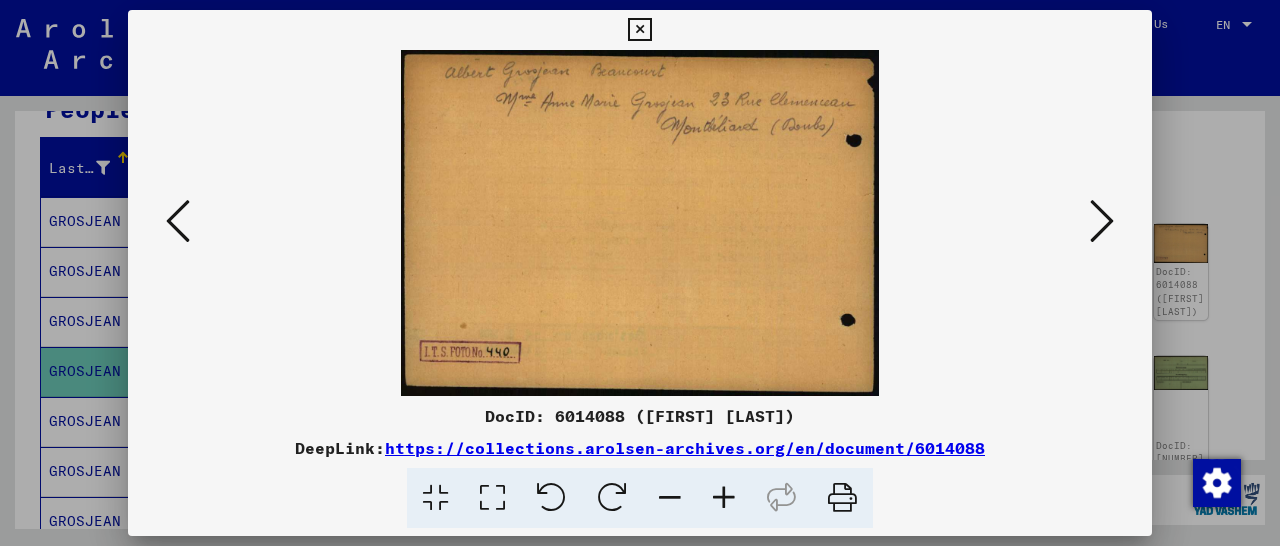 click at bounding box center [1102, 221] 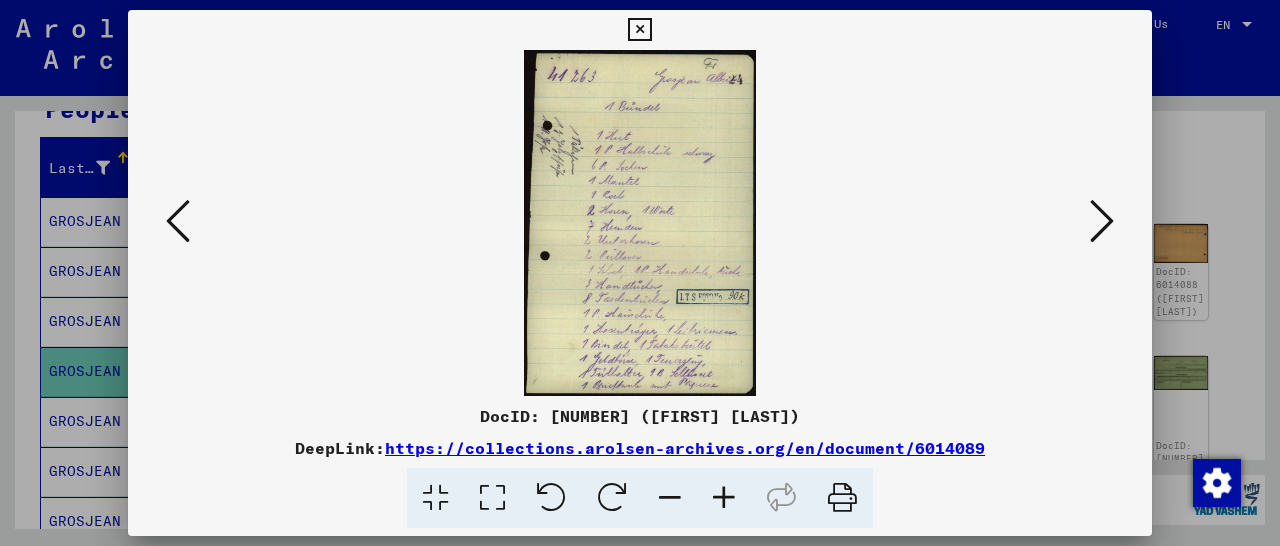 click at bounding box center [1102, 221] 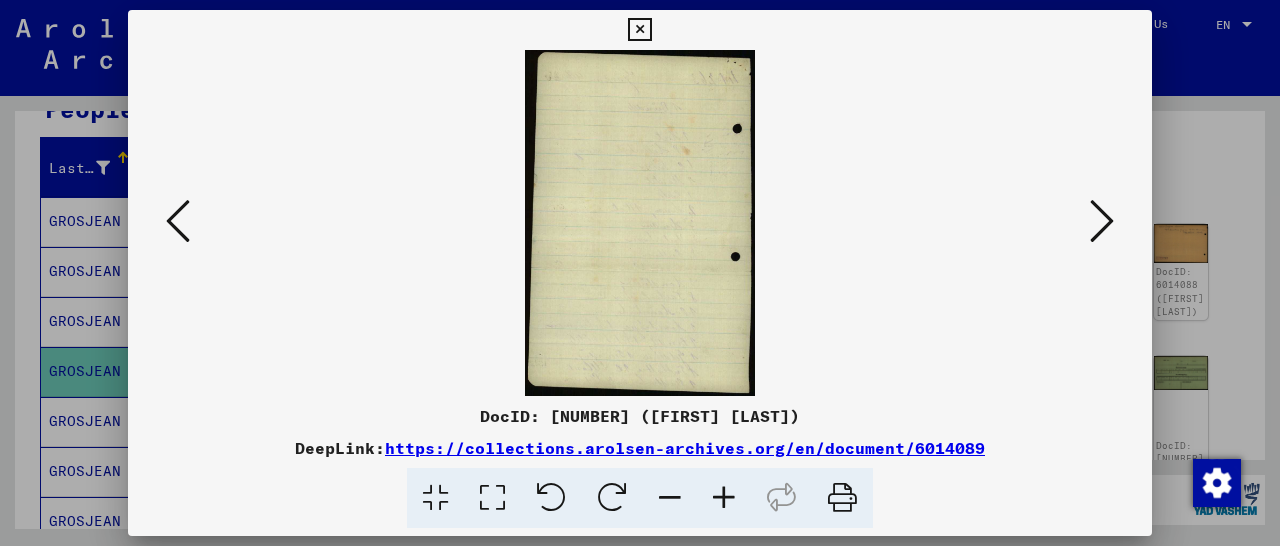 click at bounding box center [1102, 221] 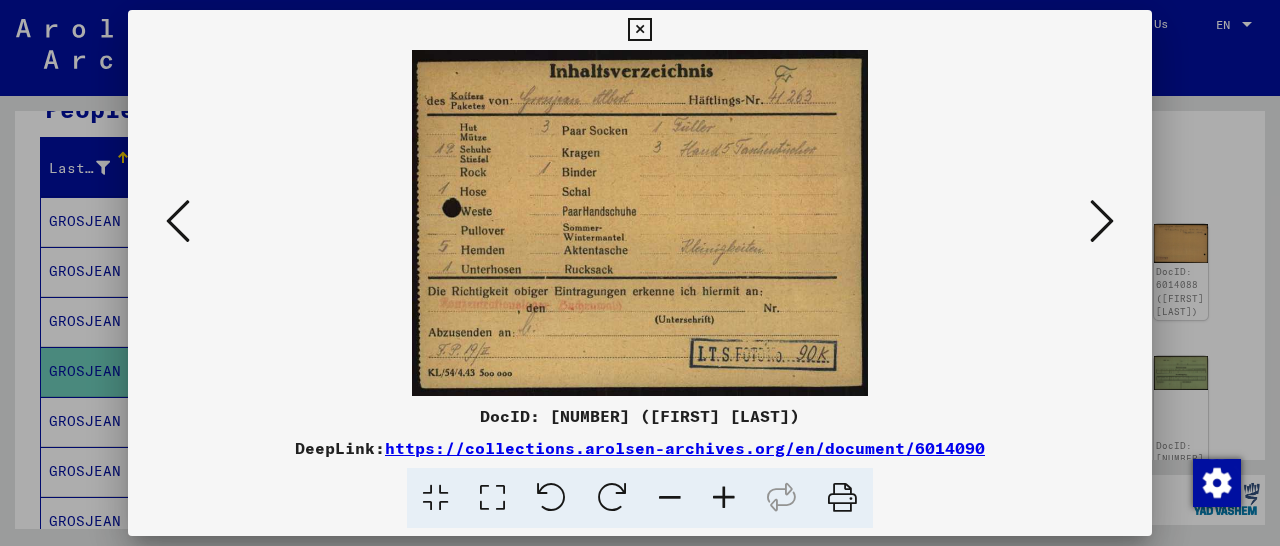 click at bounding box center [1102, 221] 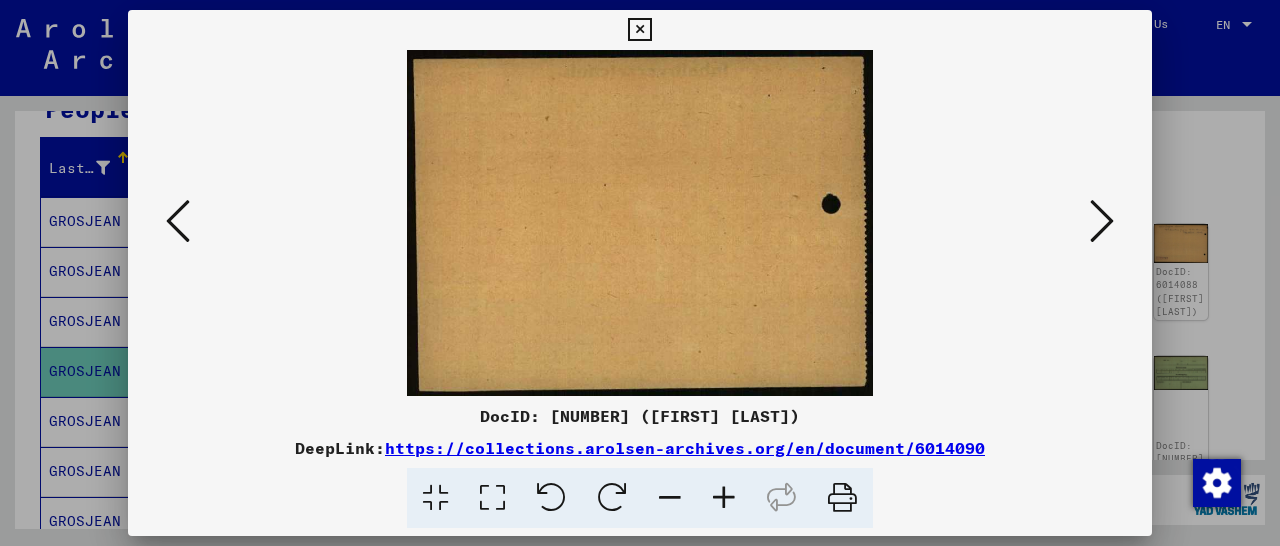 click at bounding box center [1102, 221] 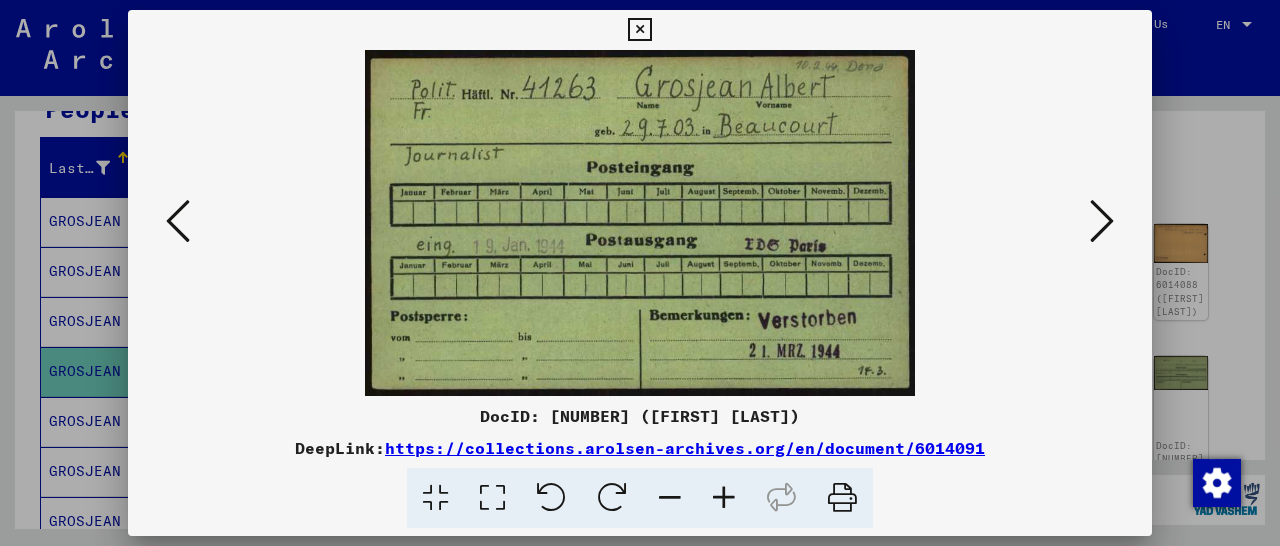 click at bounding box center (1102, 221) 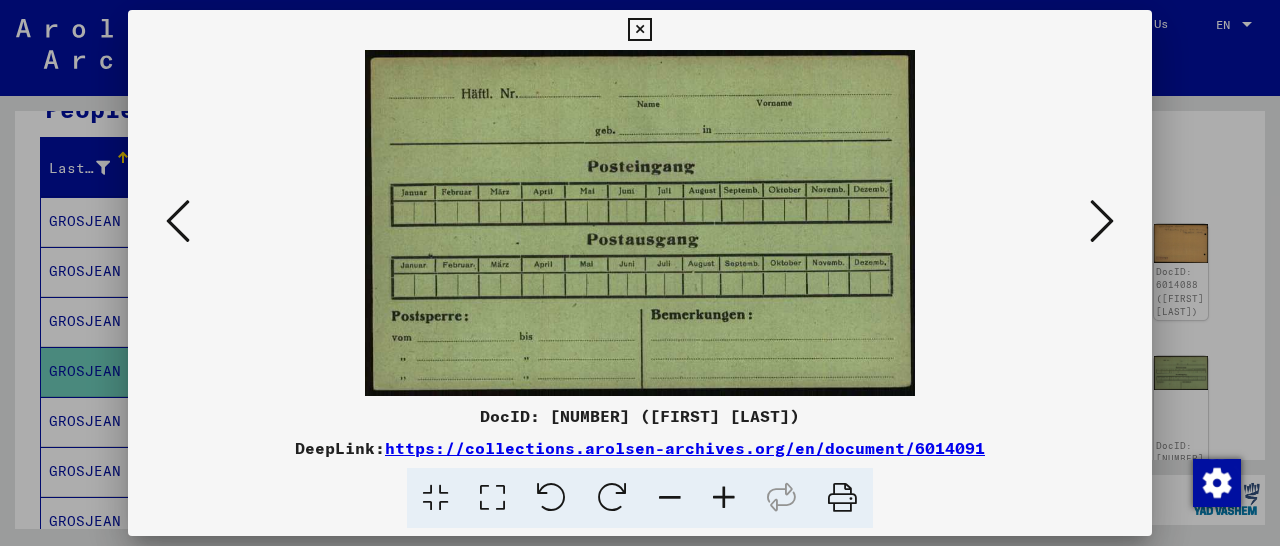 click at bounding box center (1102, 221) 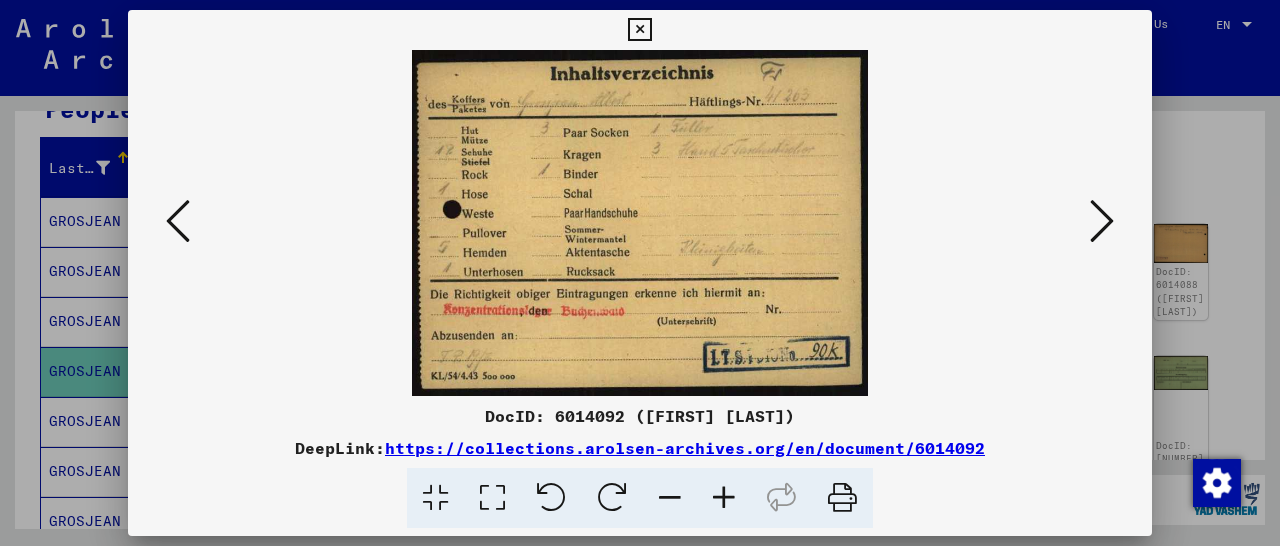 click at bounding box center (1102, 221) 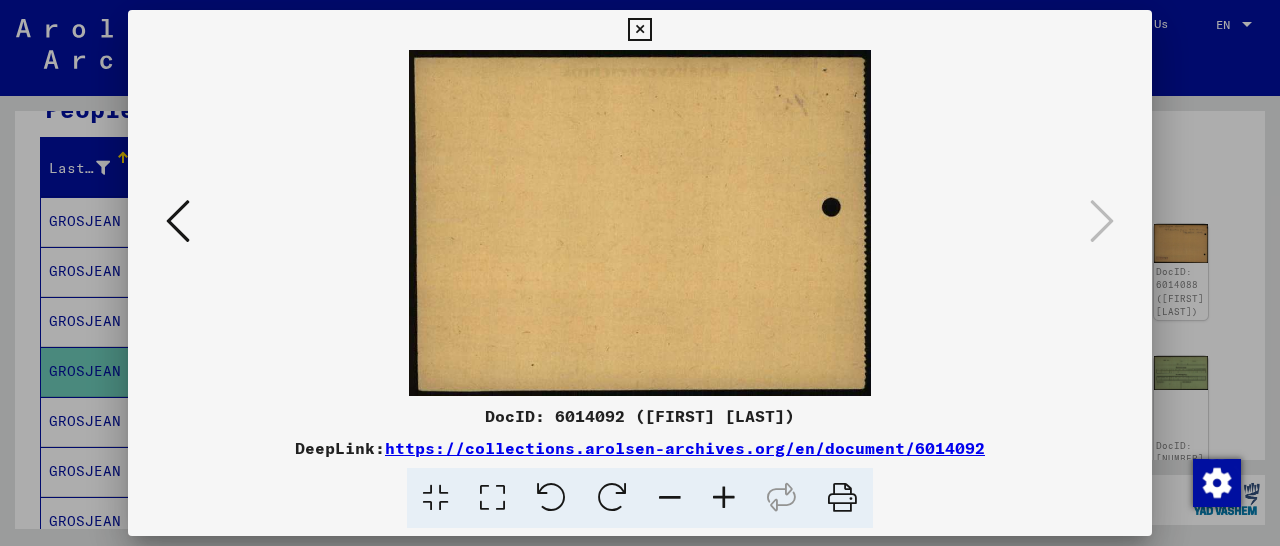 click at bounding box center (639, 30) 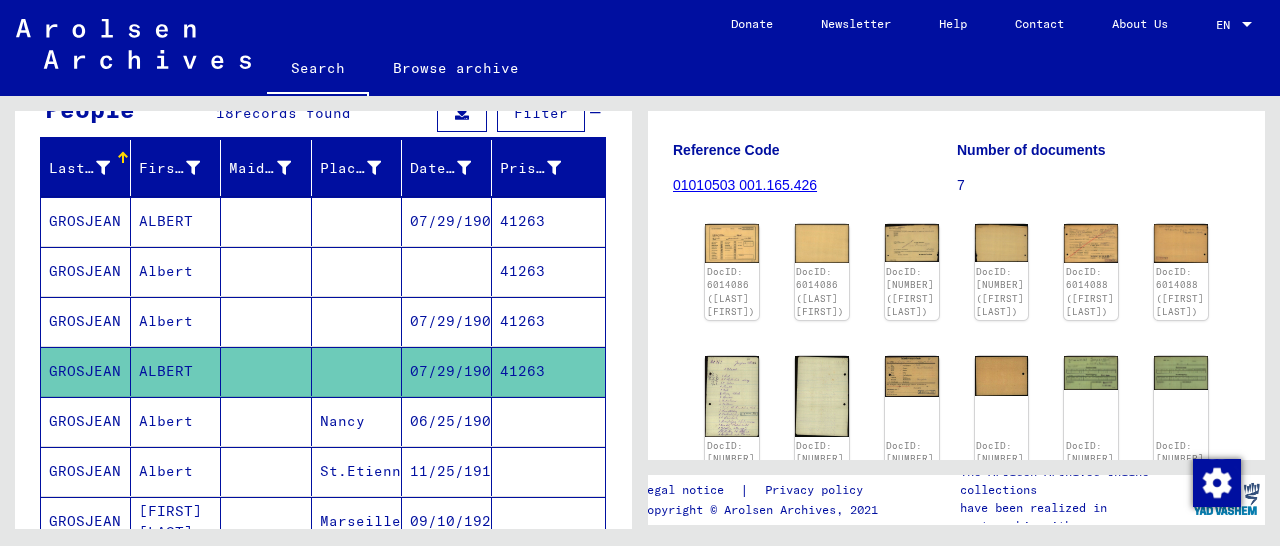 scroll, scrollTop: 0, scrollLeft: 0, axis: both 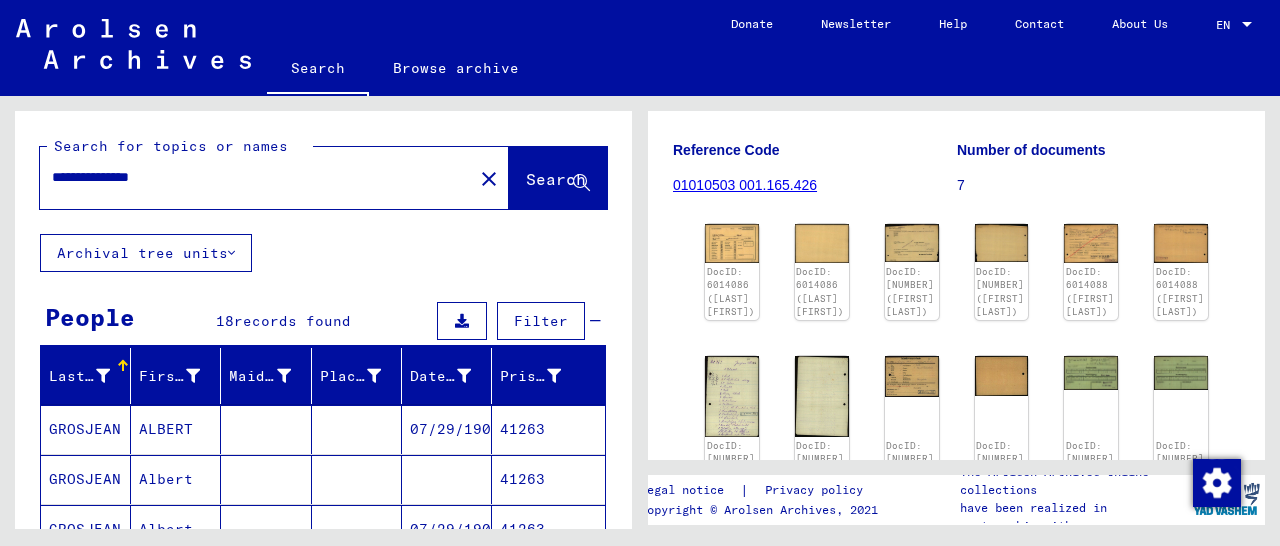 drag, startPoint x: 196, startPoint y: 177, endPoint x: 42, endPoint y: 200, distance: 155.70805 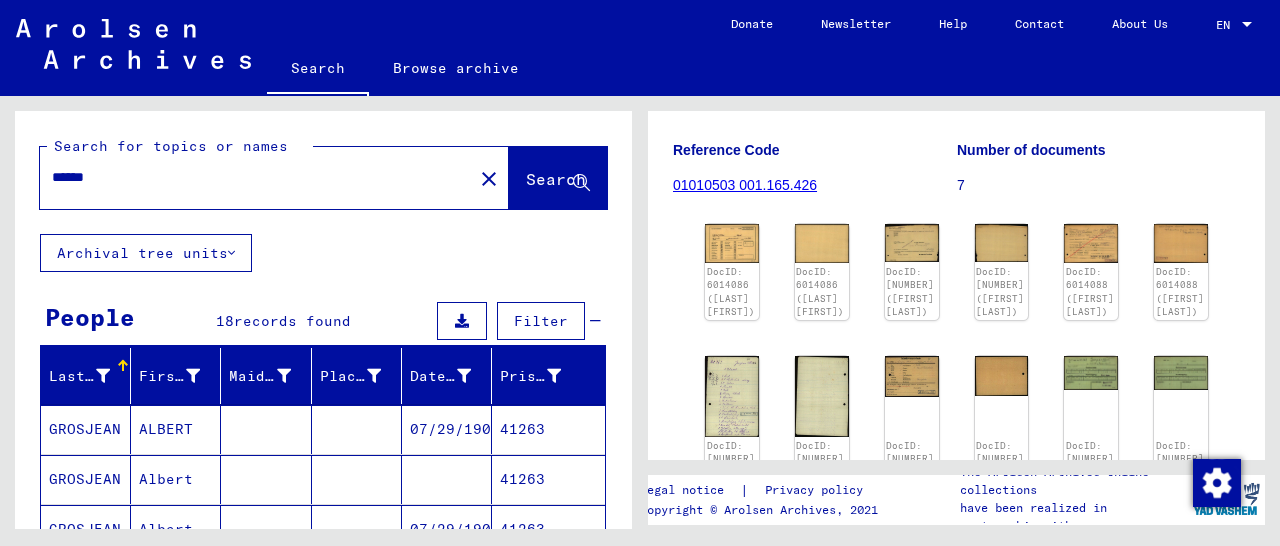 scroll, scrollTop: 0, scrollLeft: 0, axis: both 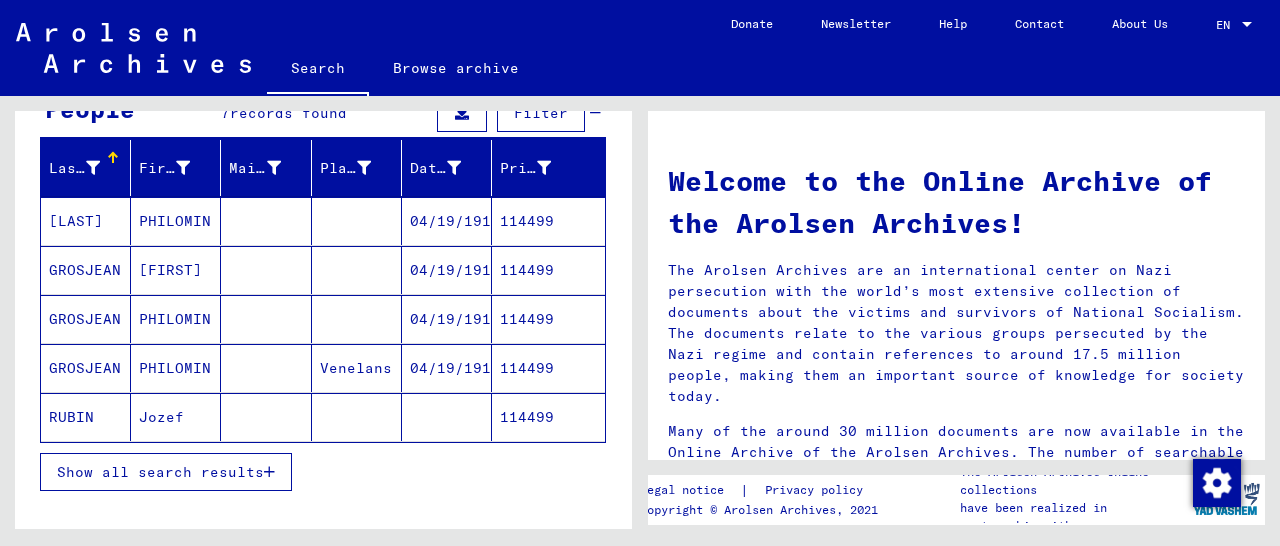 click on "114499" at bounding box center [548, 270] 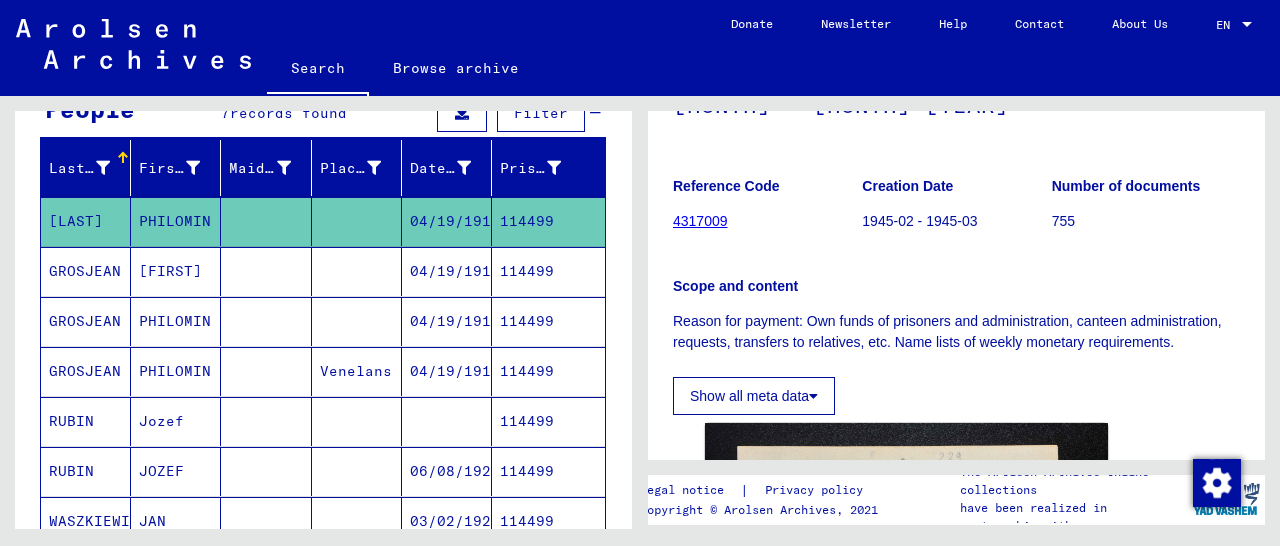 scroll, scrollTop: 275, scrollLeft: 0, axis: vertical 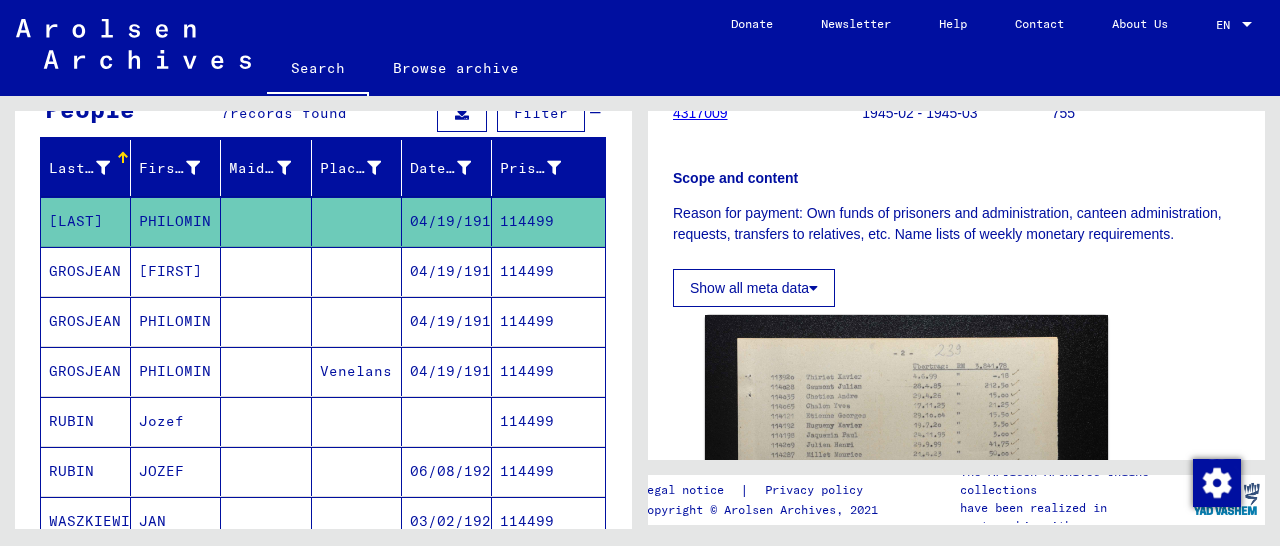 click on "114499" at bounding box center (548, 321) 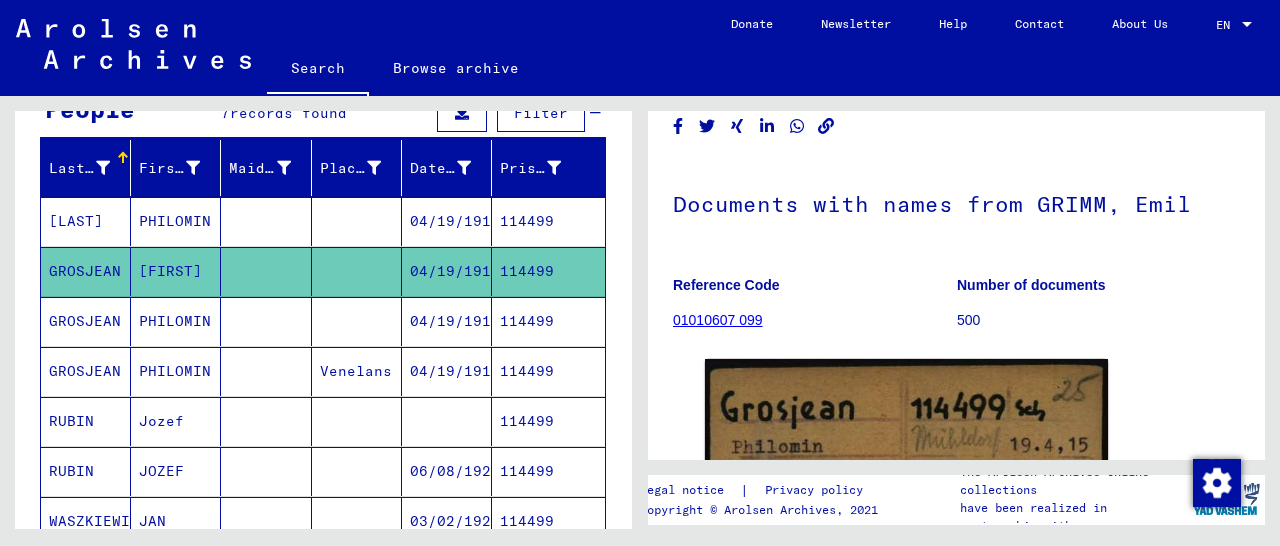 scroll, scrollTop: 312, scrollLeft: 0, axis: vertical 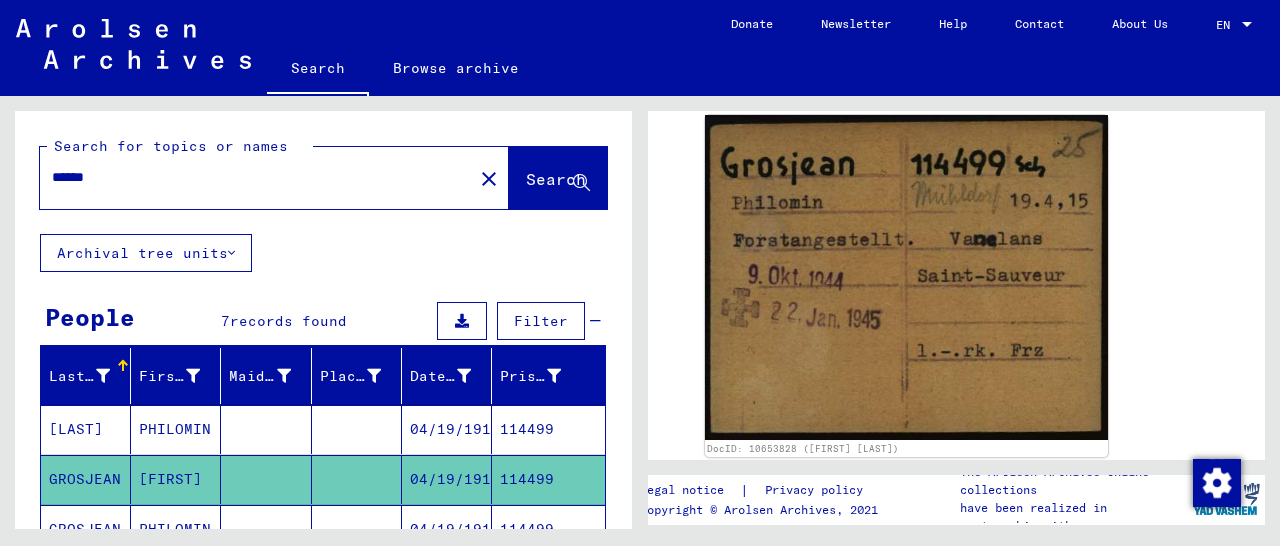 drag, startPoint x: 124, startPoint y: 183, endPoint x: 43, endPoint y: 179, distance: 81.09871 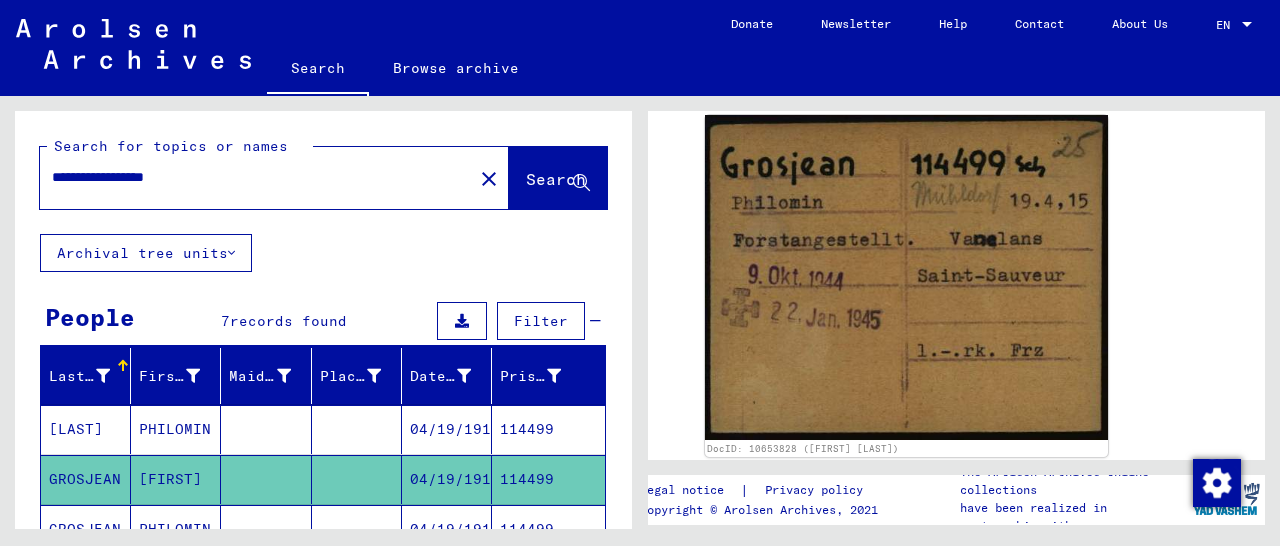 click on "Search" 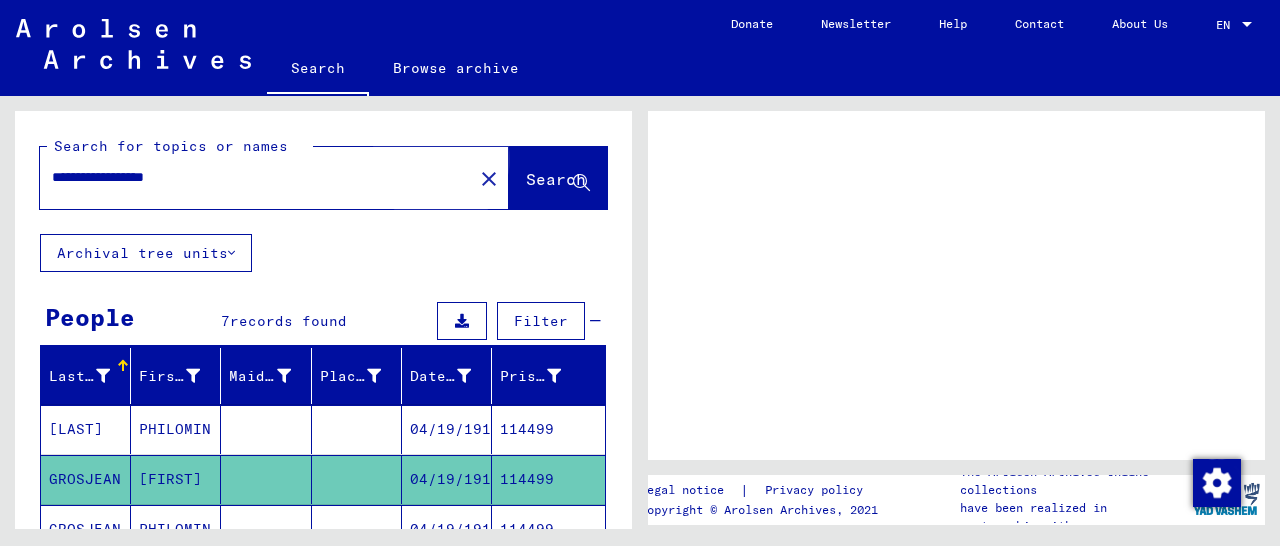 scroll, scrollTop: 0, scrollLeft: 0, axis: both 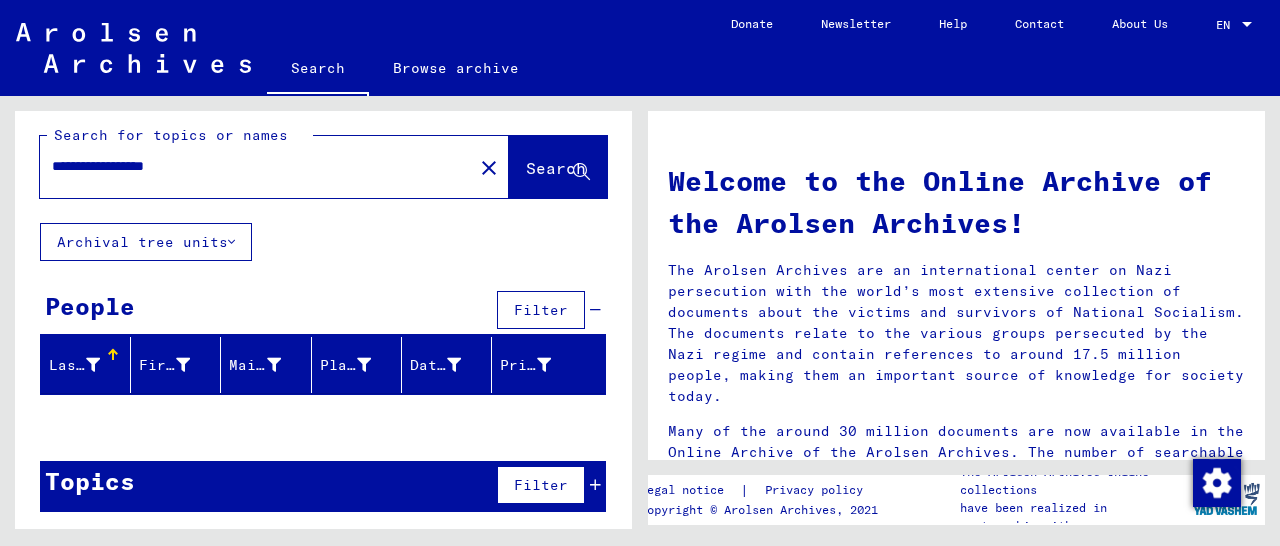 drag, startPoint x: 156, startPoint y: 167, endPoint x: 279, endPoint y: 175, distance: 123.25989 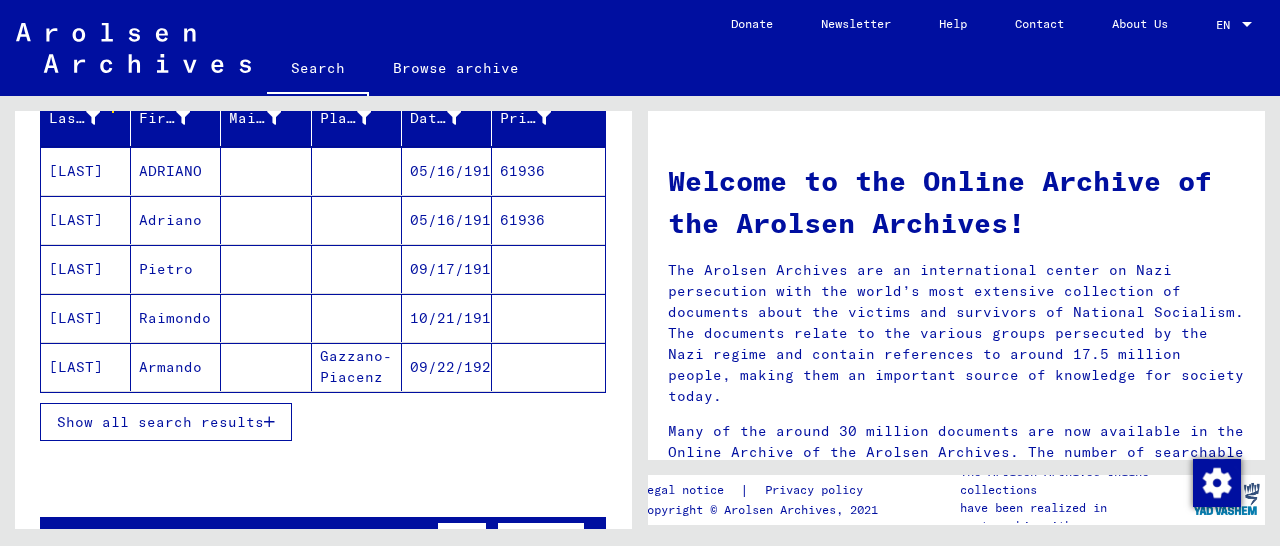 scroll, scrollTop: 312, scrollLeft: 0, axis: vertical 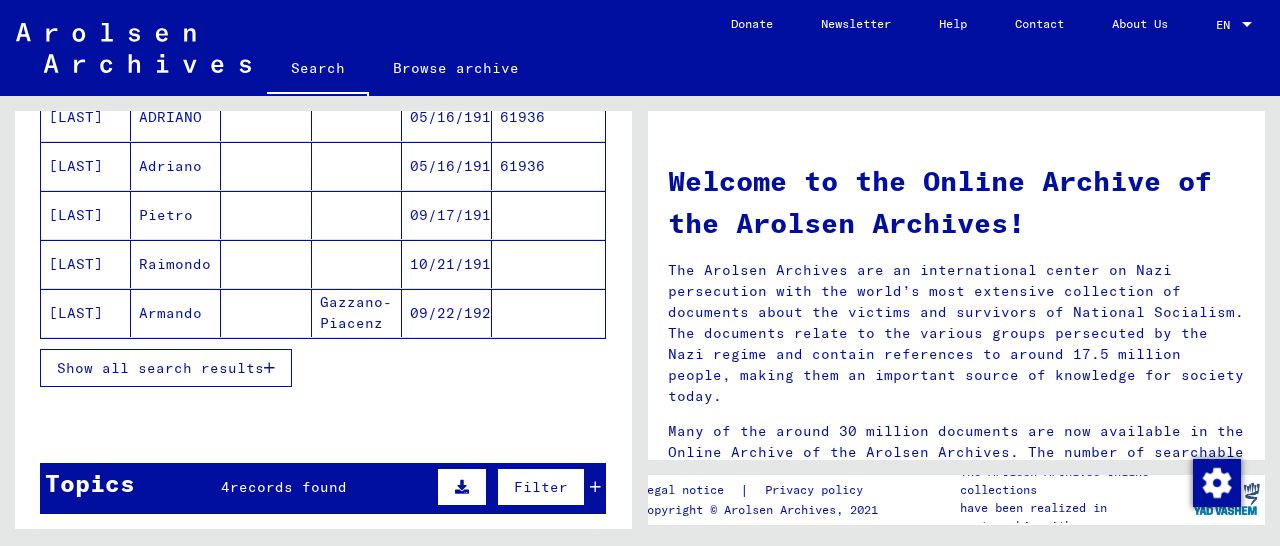 click at bounding box center [269, 368] 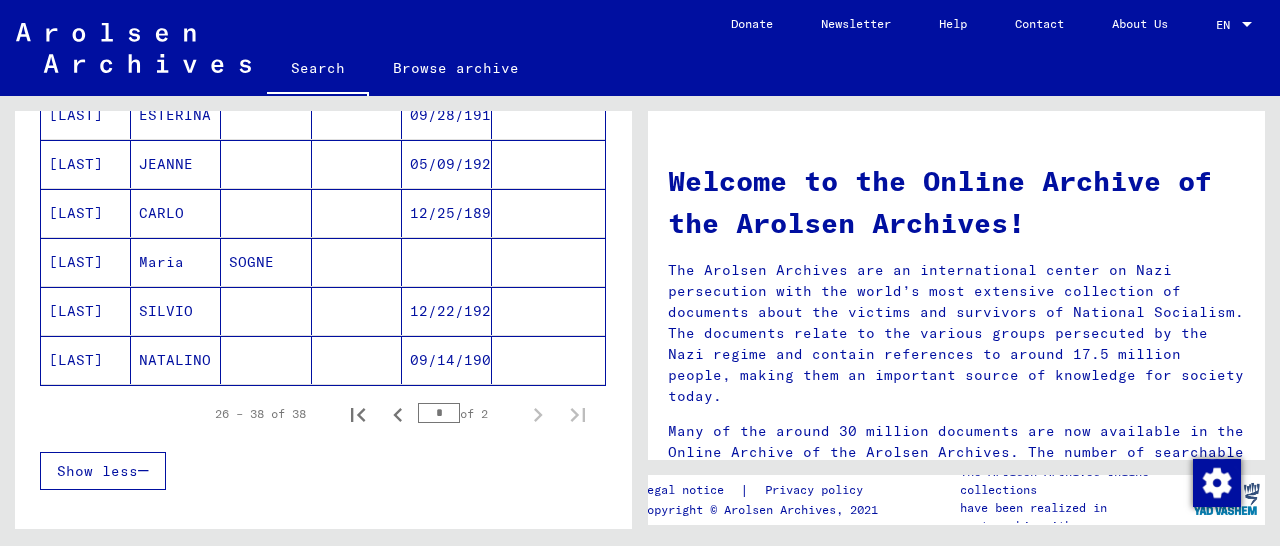 scroll, scrollTop: 1248, scrollLeft: 0, axis: vertical 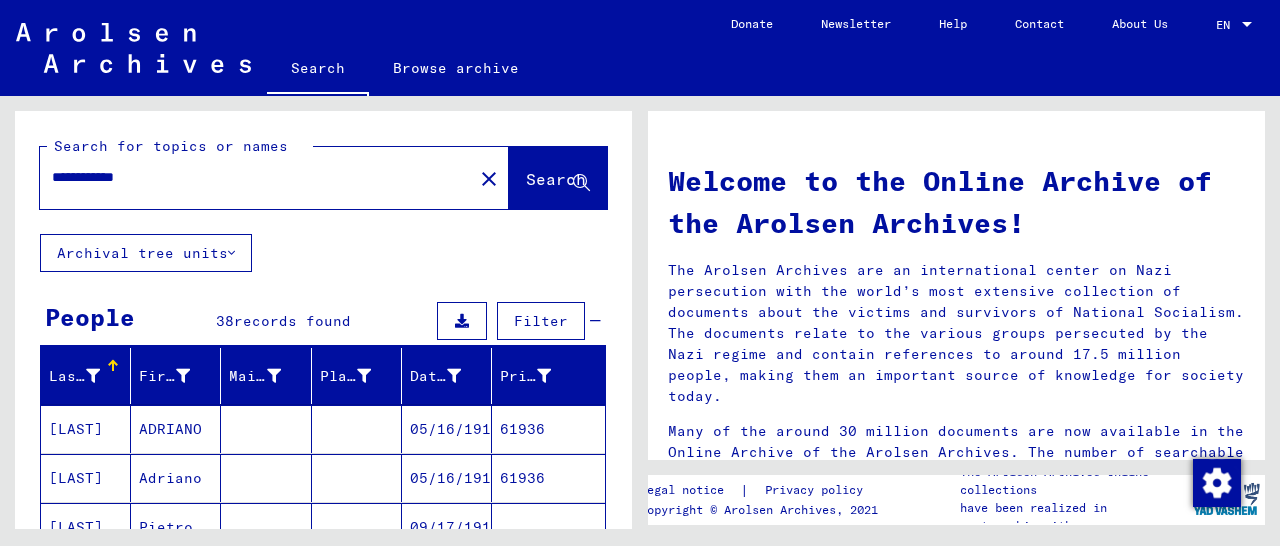 drag, startPoint x: 172, startPoint y: 181, endPoint x: 35, endPoint y: 189, distance: 137.23338 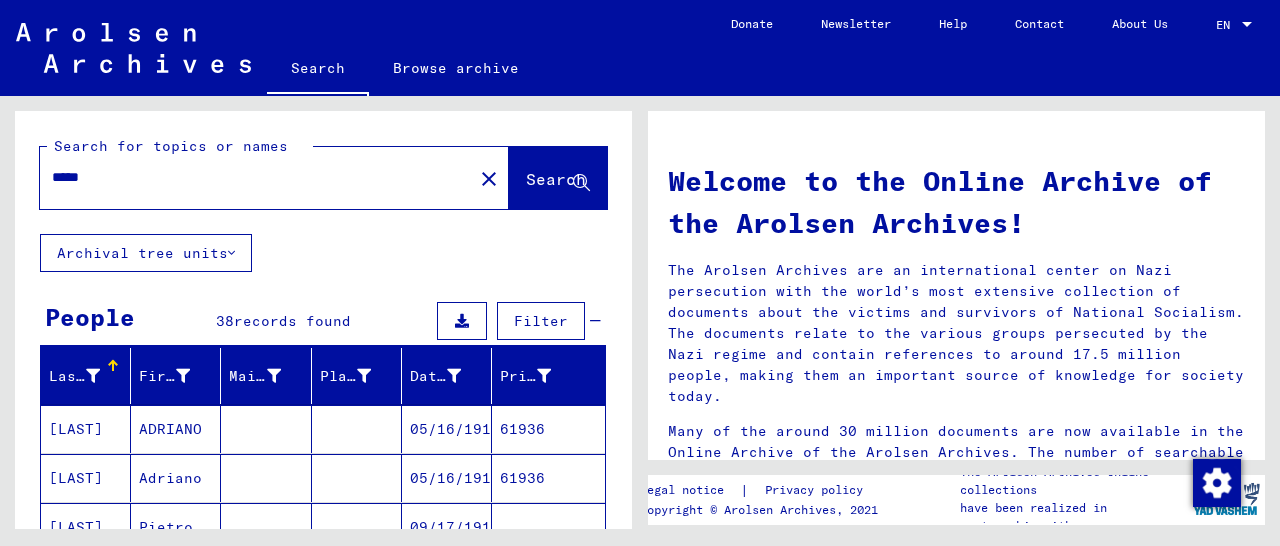 click on "****" at bounding box center [250, 177] 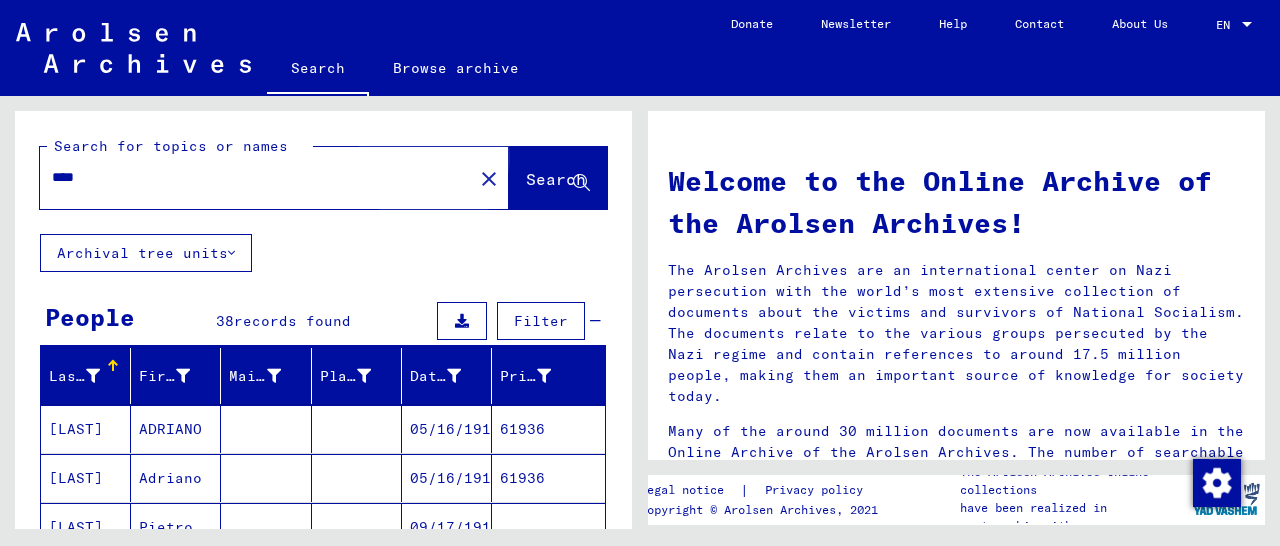 click on "Search" 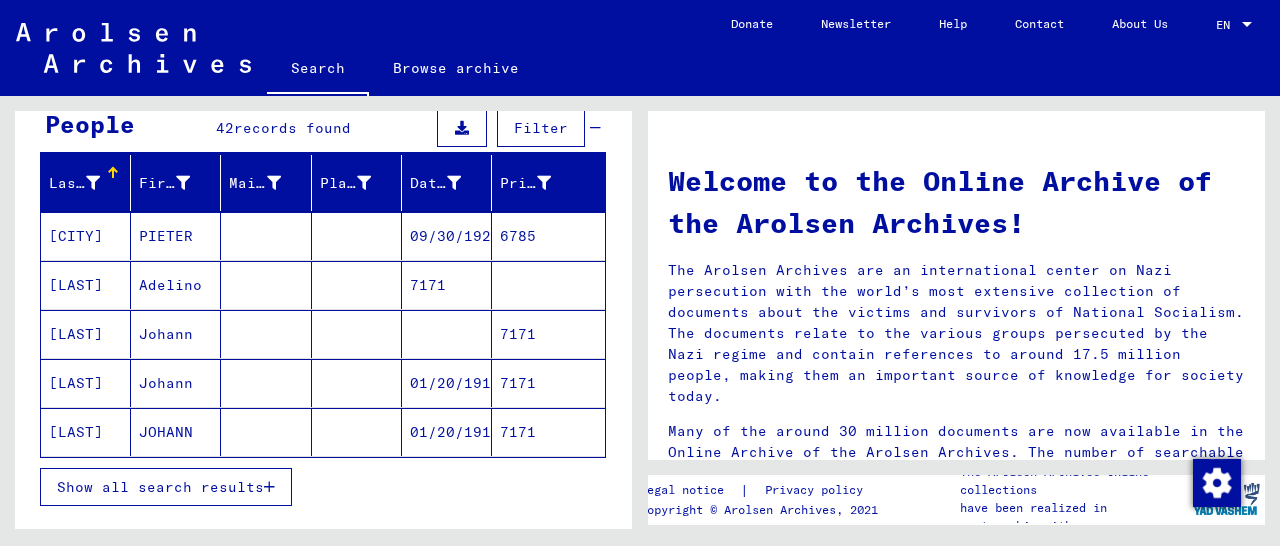 scroll, scrollTop: 312, scrollLeft: 0, axis: vertical 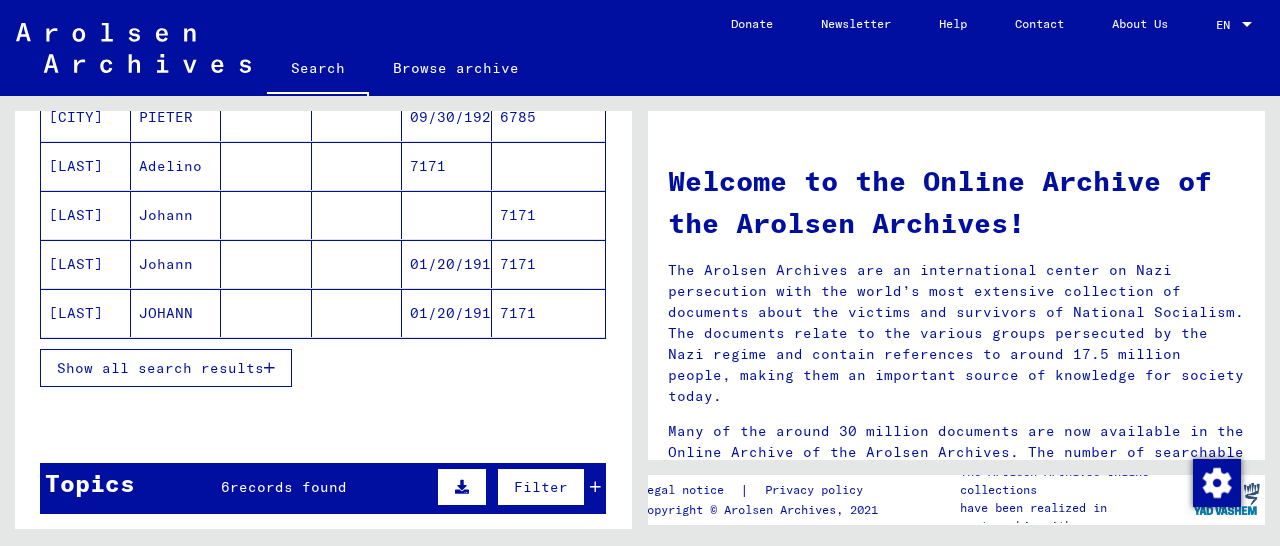 click at bounding box center [269, 368] 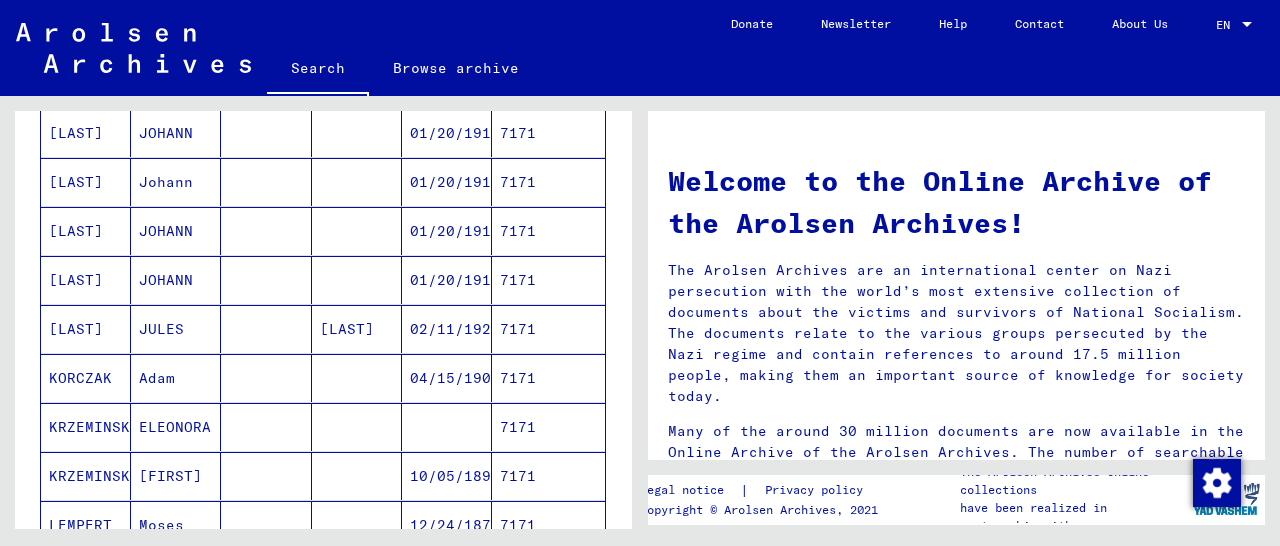 scroll, scrollTop: 520, scrollLeft: 0, axis: vertical 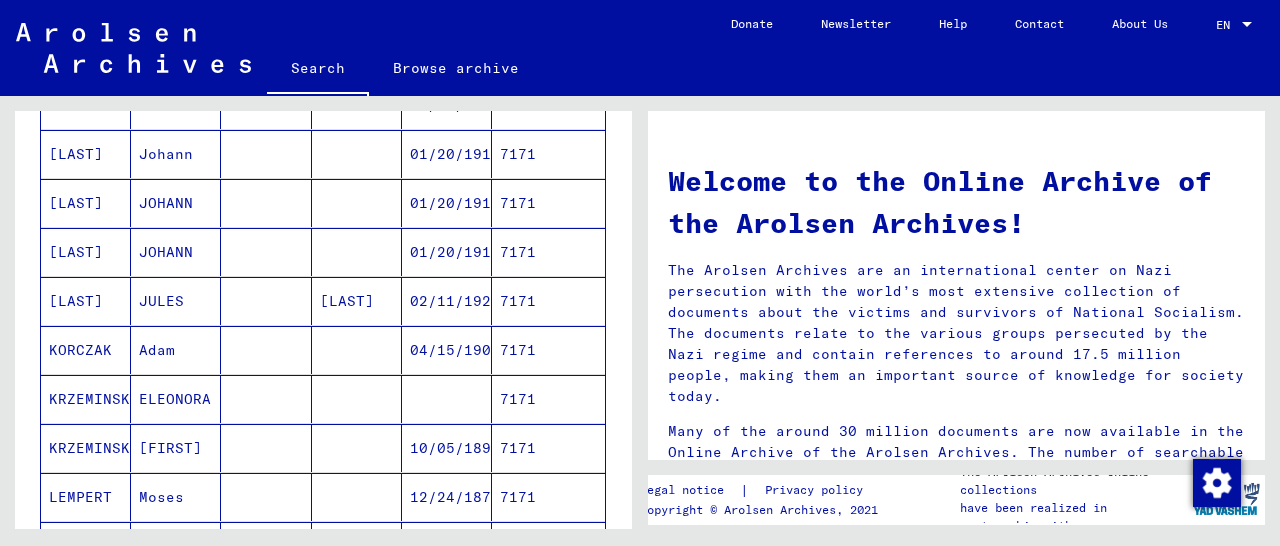 click on "7171" at bounding box center (548, 350) 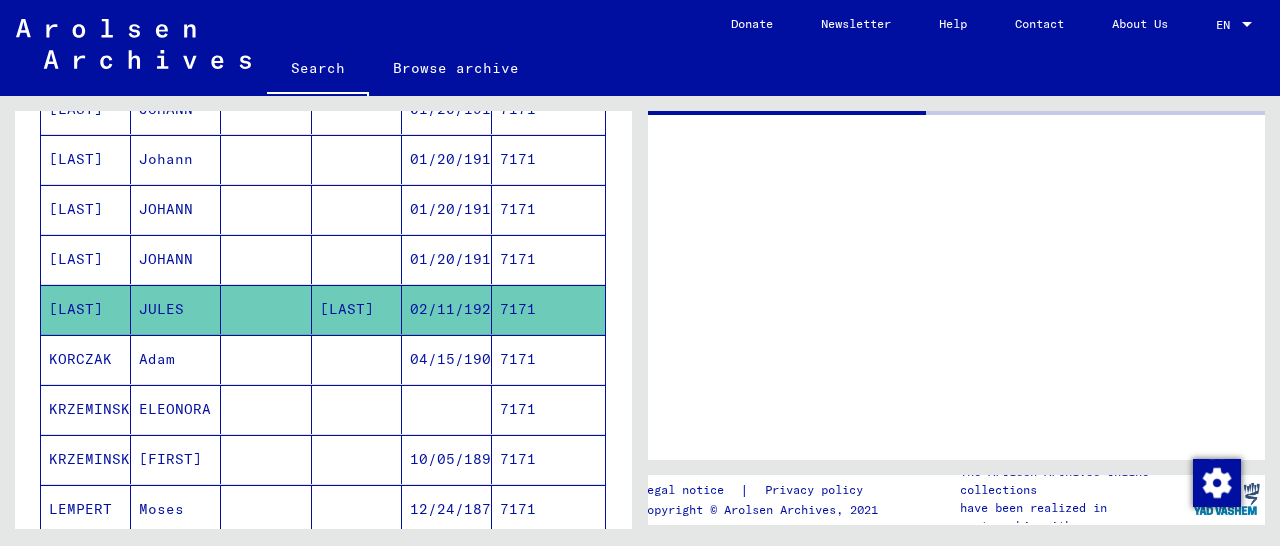 scroll, scrollTop: 523, scrollLeft: 0, axis: vertical 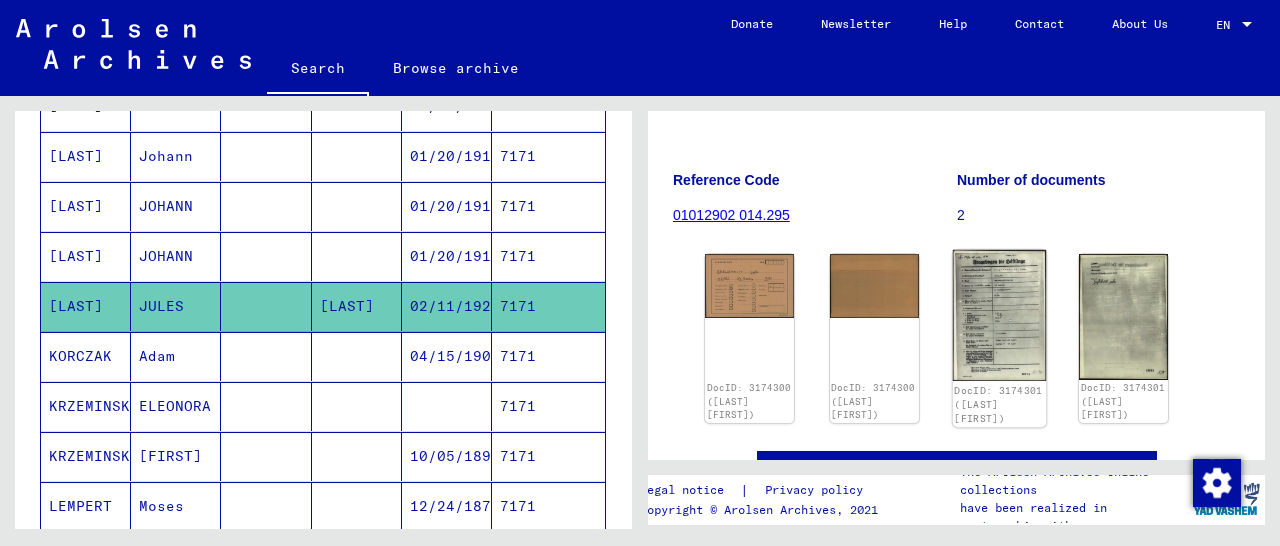 click 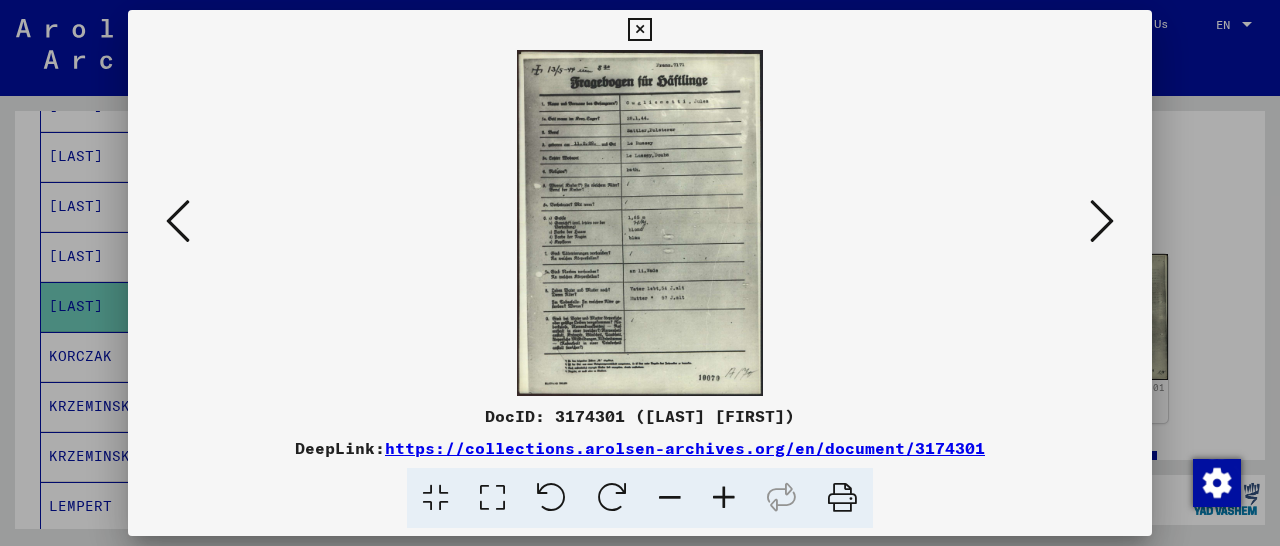 click at bounding box center [724, 498] 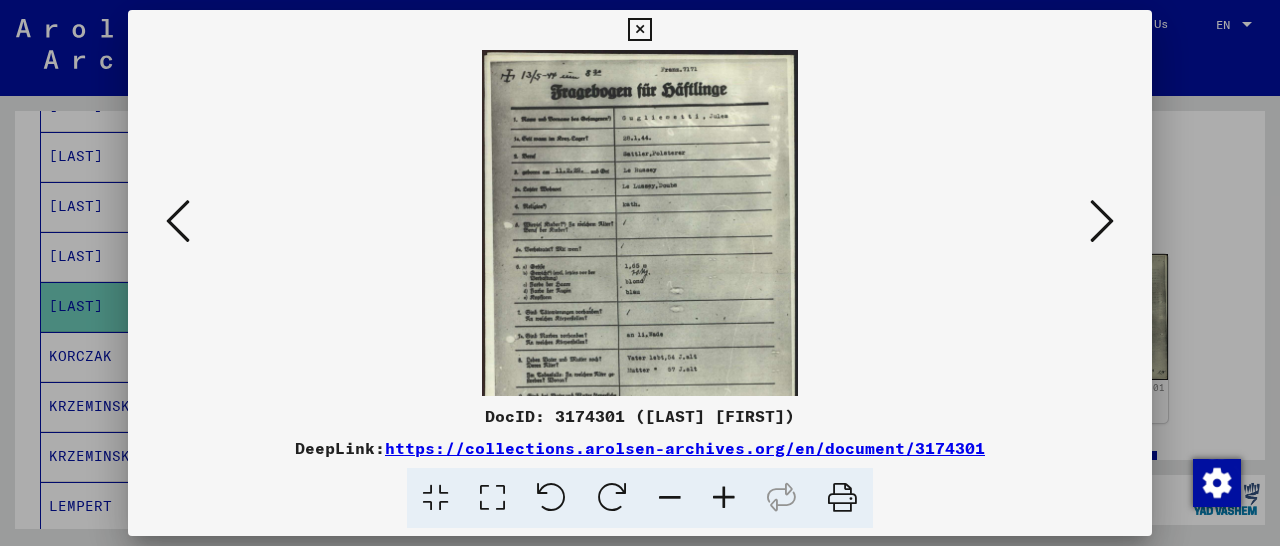 click at bounding box center [724, 498] 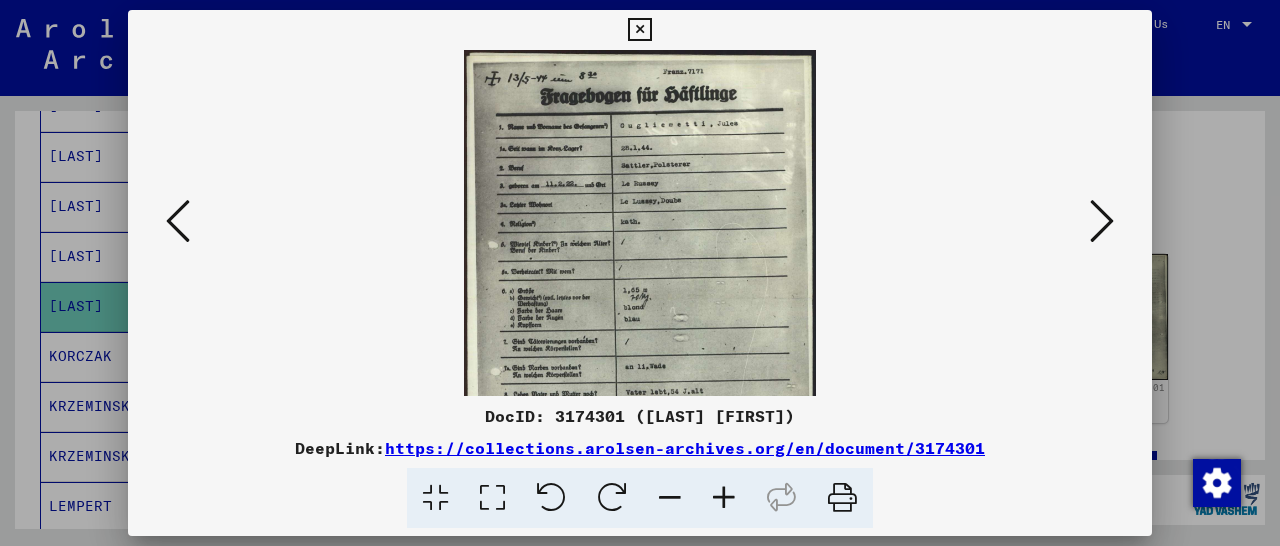click at bounding box center [724, 498] 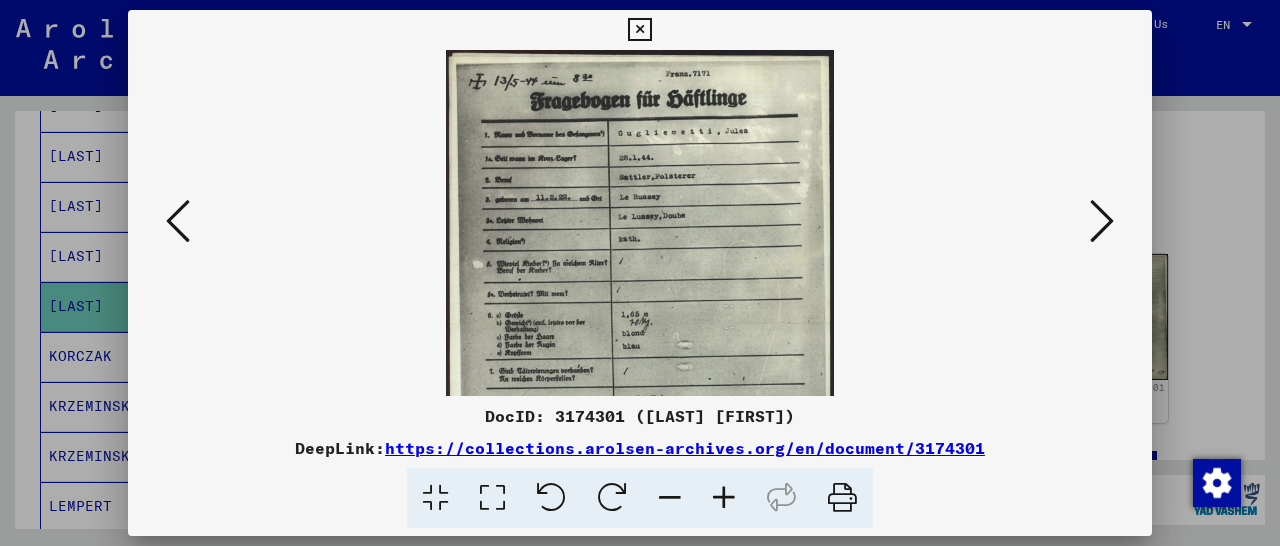 click at bounding box center (724, 498) 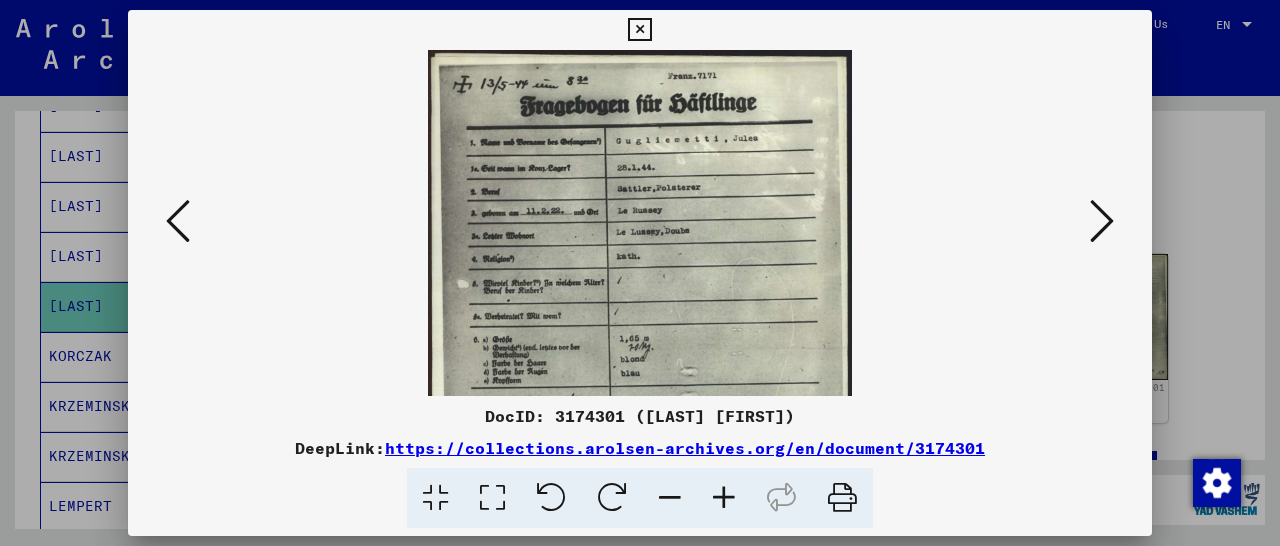 click at bounding box center (724, 498) 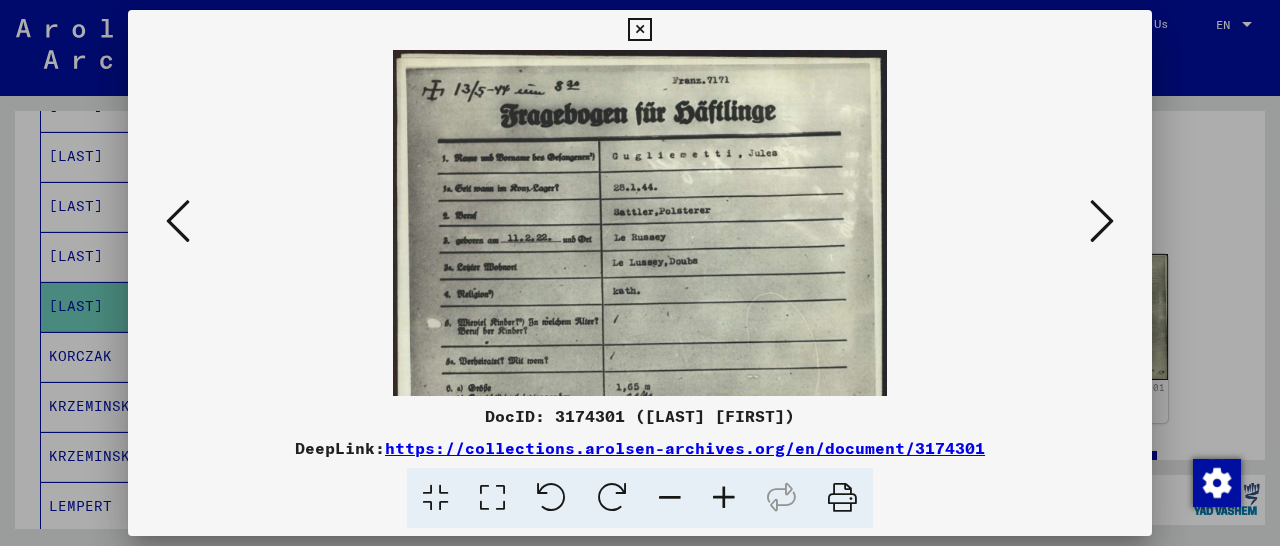 click at bounding box center (724, 498) 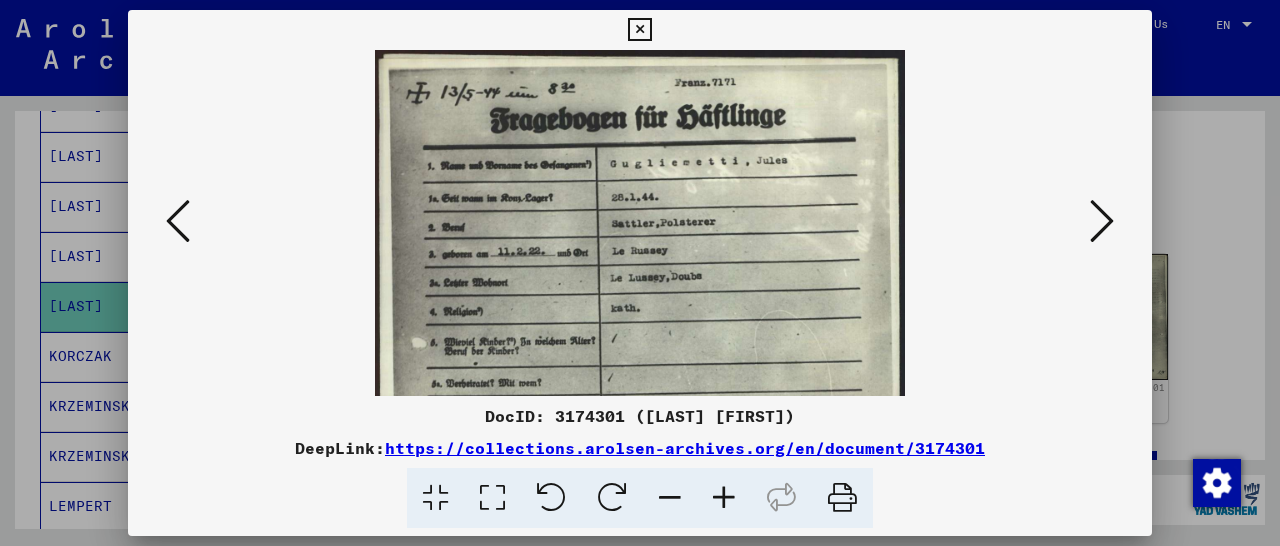 click at bounding box center [724, 498] 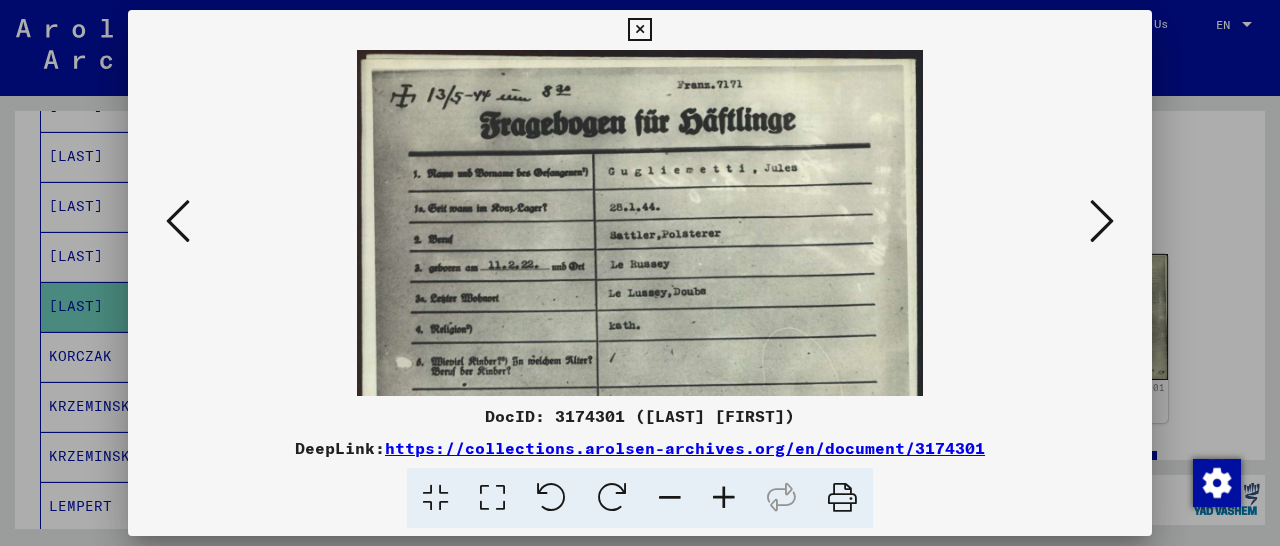 click at bounding box center (724, 498) 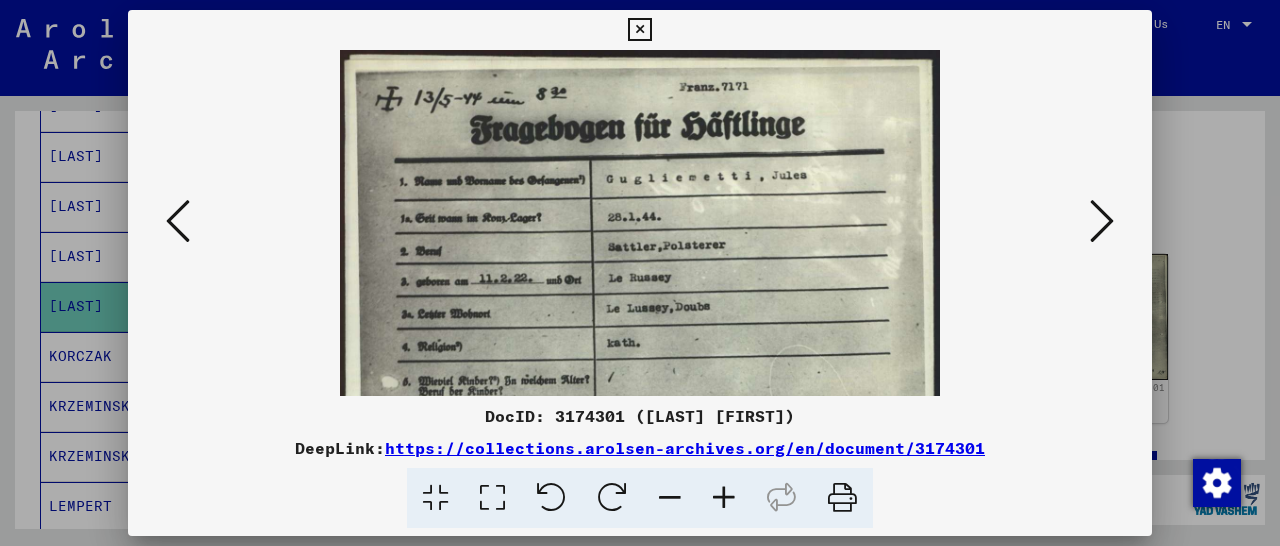 click at bounding box center (724, 498) 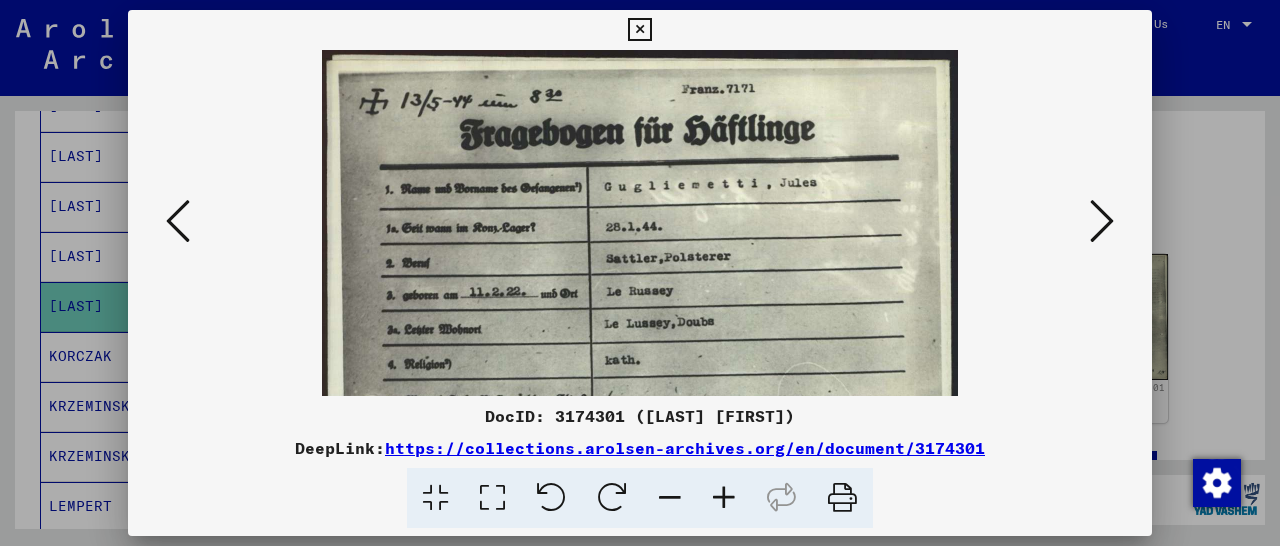 click at bounding box center (724, 498) 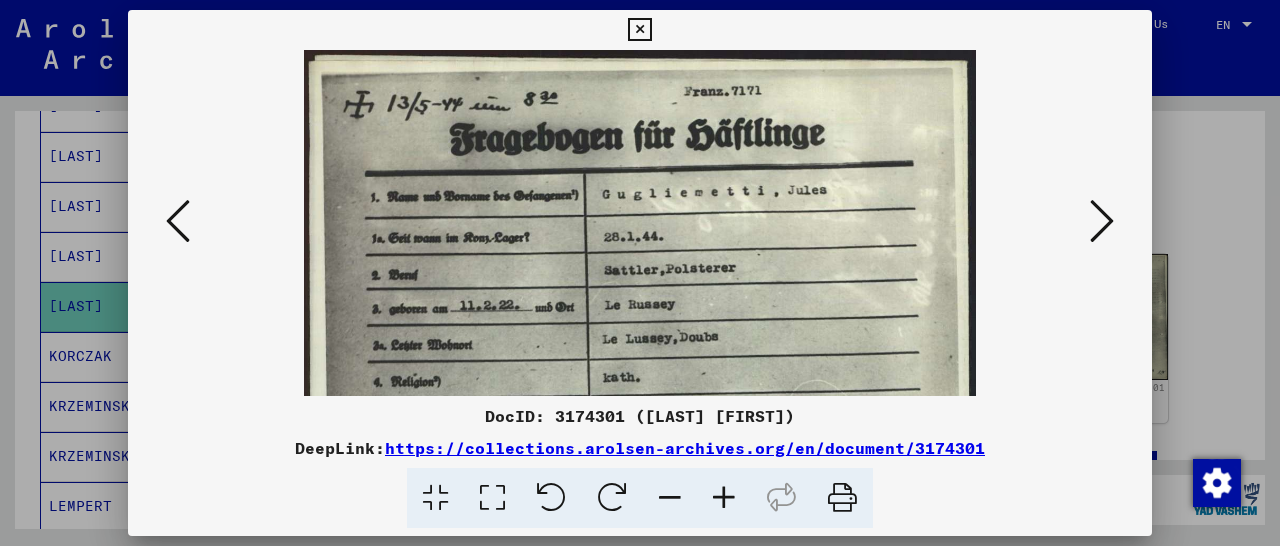 click at bounding box center (724, 498) 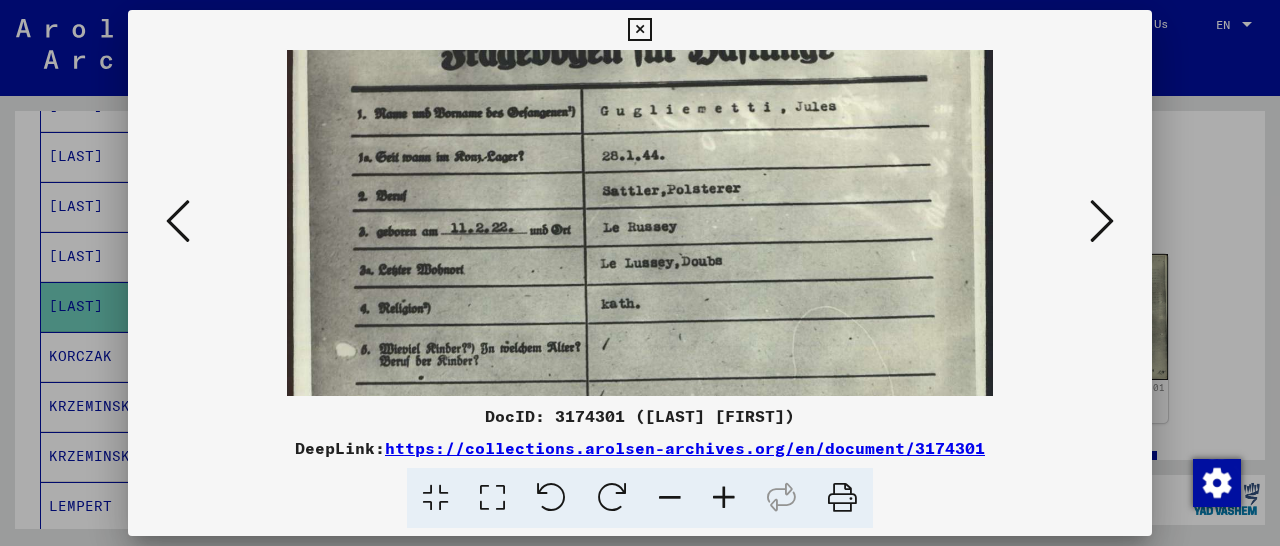 drag, startPoint x: 783, startPoint y: 303, endPoint x: 793, endPoint y: 251, distance: 52.95281 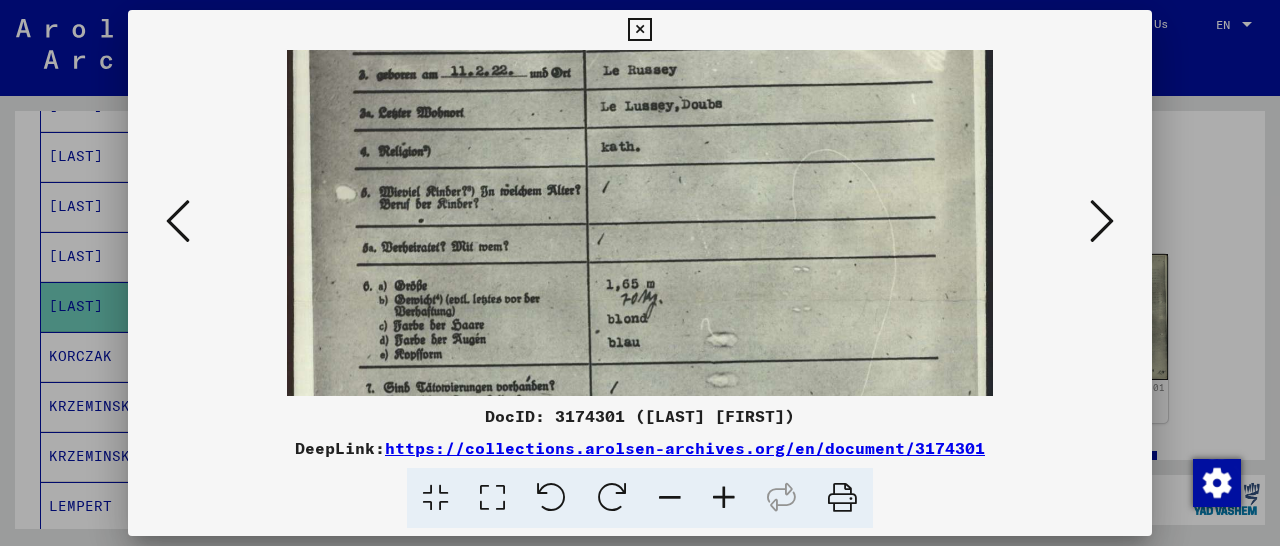 scroll, scrollTop: 251, scrollLeft: 0, axis: vertical 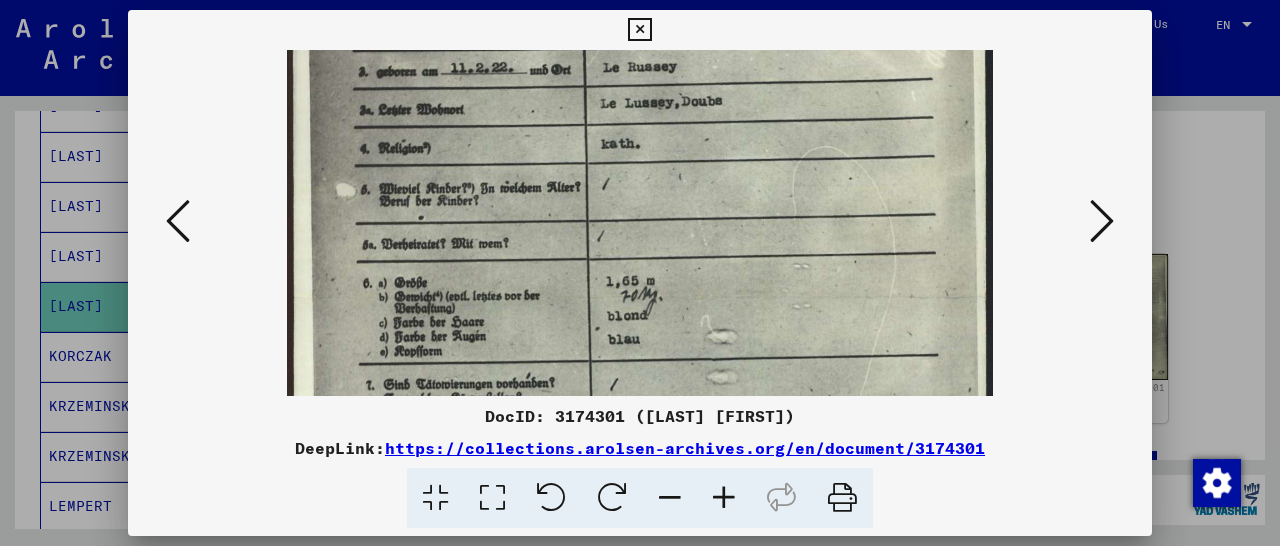 drag, startPoint x: 687, startPoint y: 303, endPoint x: 721, endPoint y: 172, distance: 135.34032 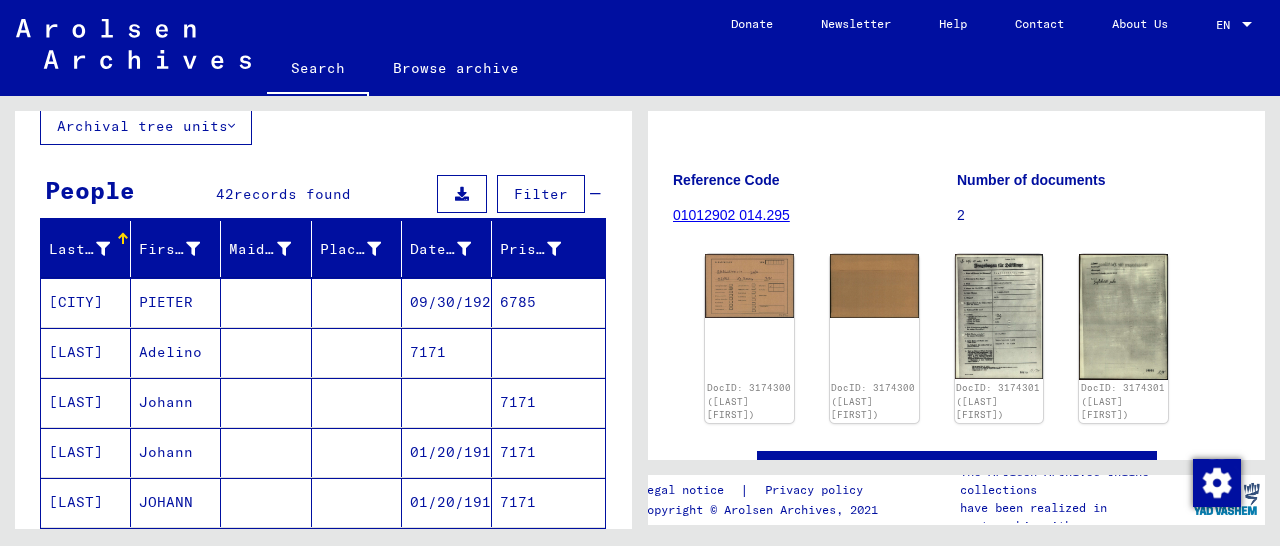 scroll, scrollTop: 0, scrollLeft: 0, axis: both 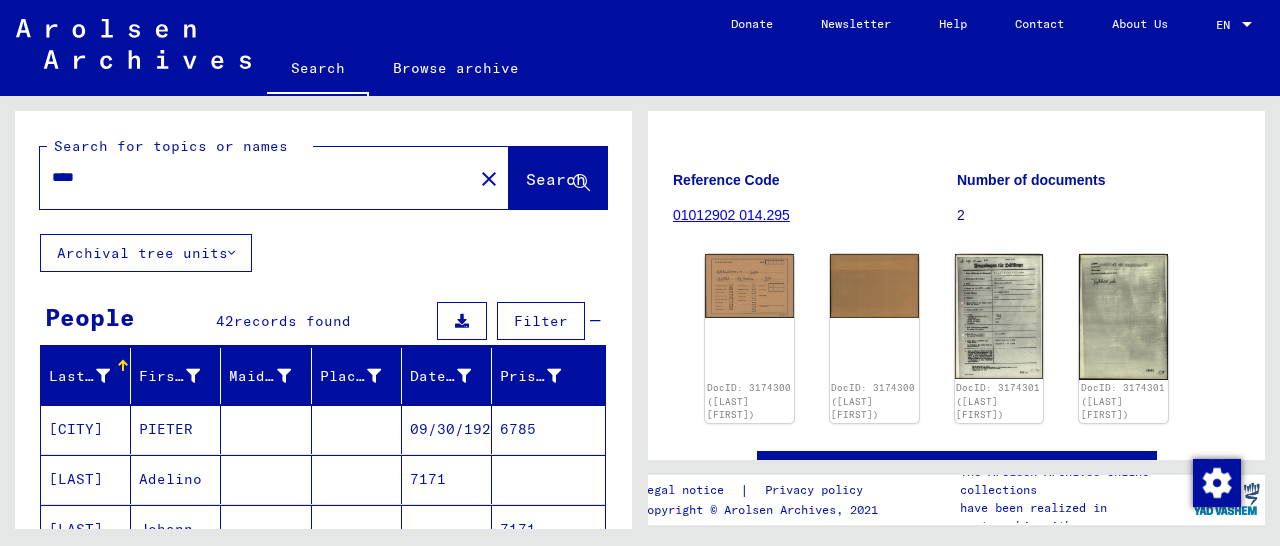 drag, startPoint x: 92, startPoint y: 180, endPoint x: 0, endPoint y: 183, distance: 92.0489 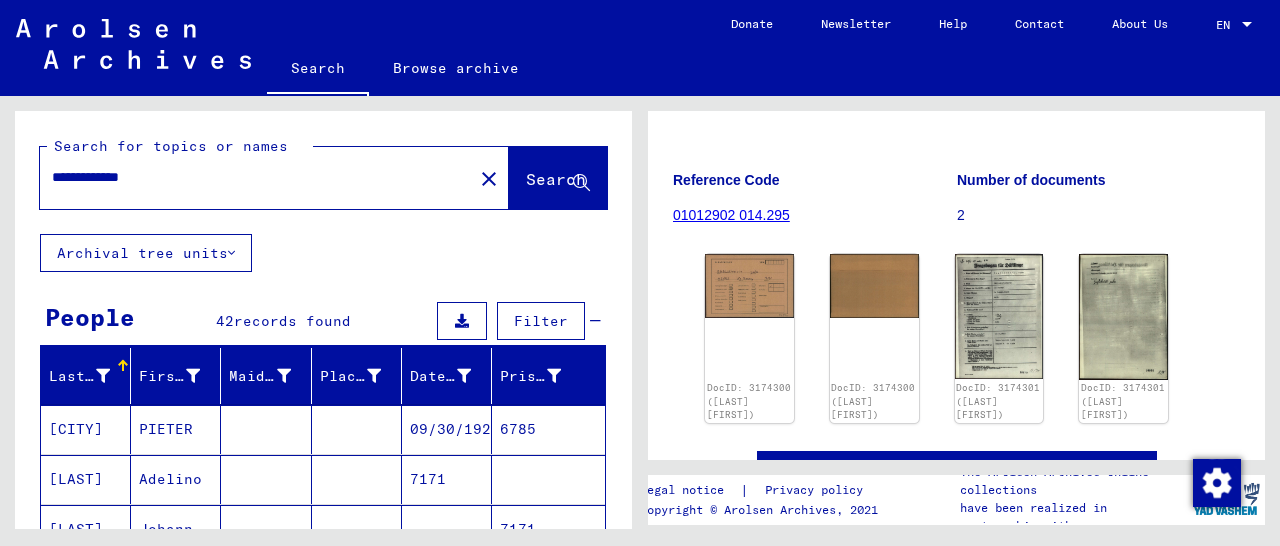 type on "**********" 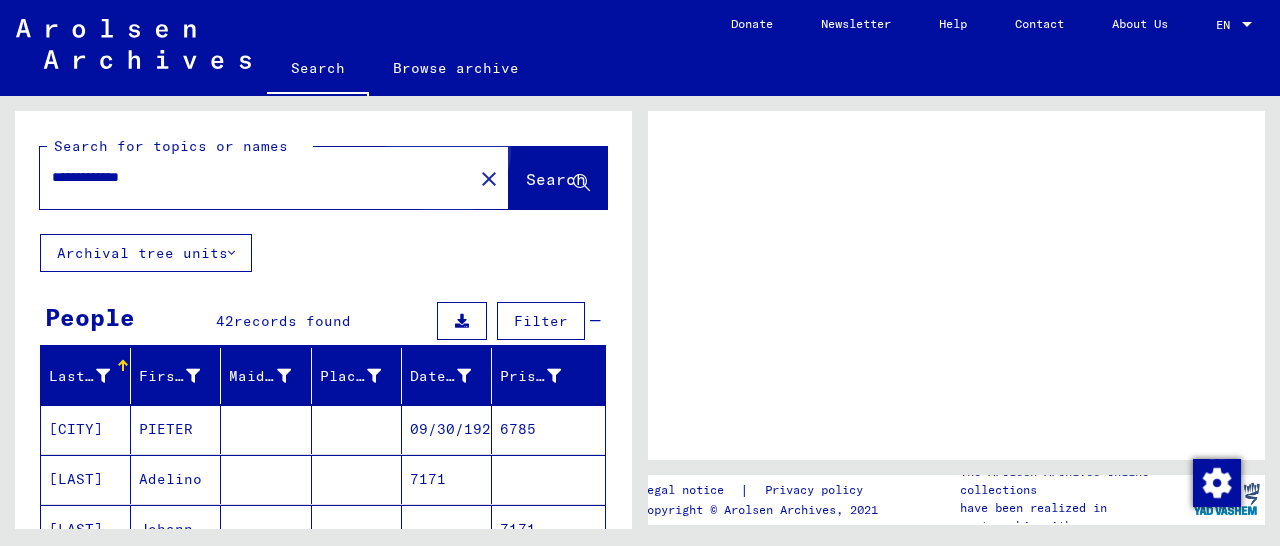 scroll, scrollTop: 0, scrollLeft: 0, axis: both 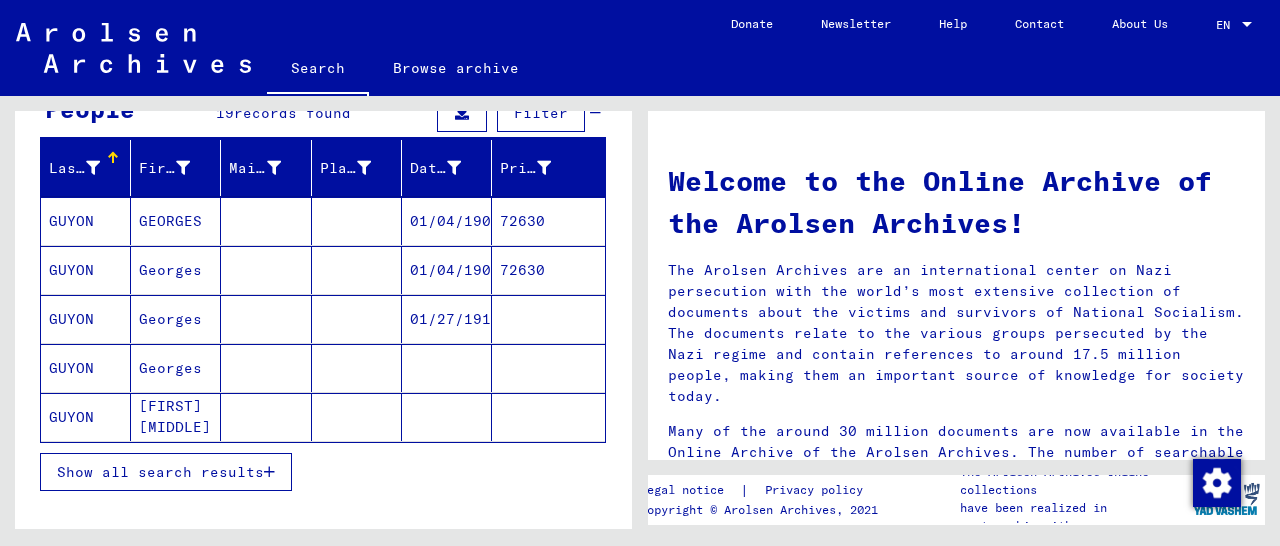 click on "72630" at bounding box center [548, 270] 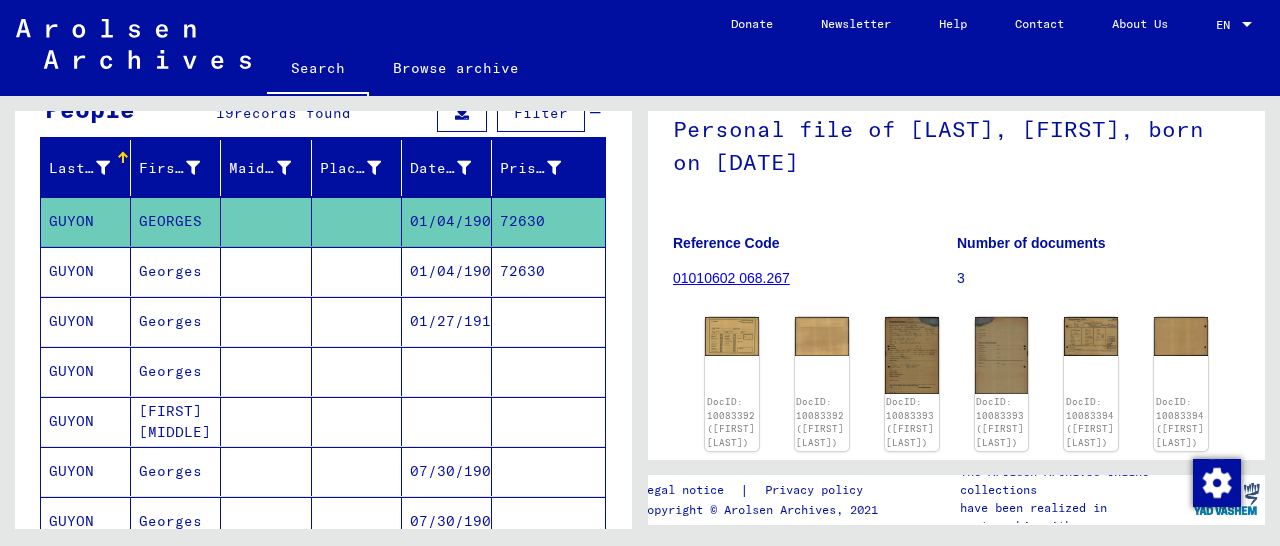 scroll, scrollTop: 257, scrollLeft: 0, axis: vertical 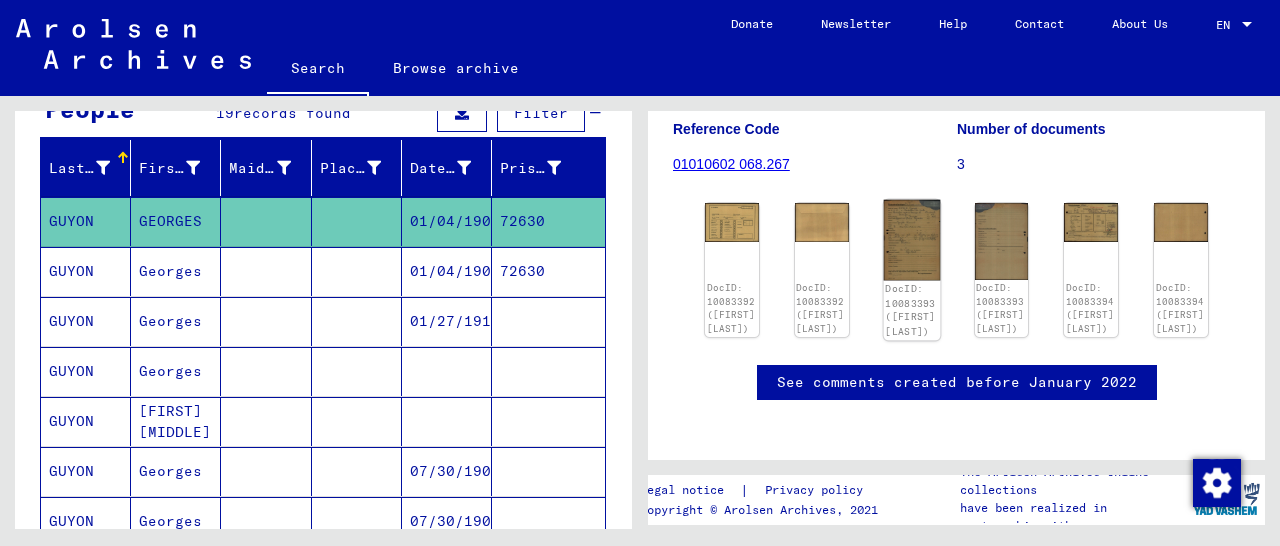 click 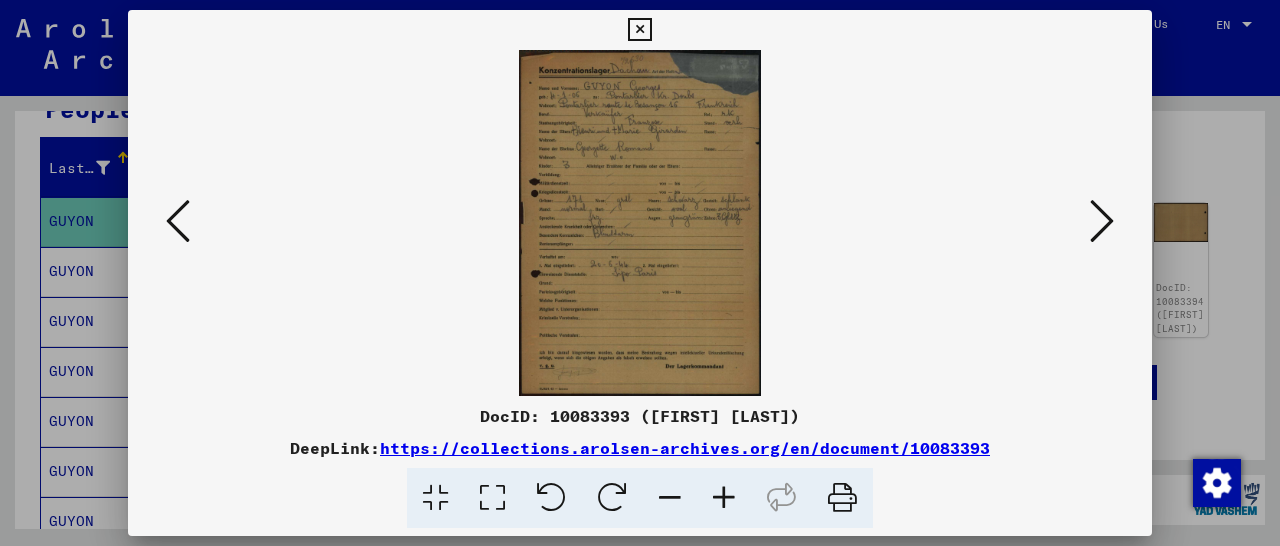click at bounding box center [724, 498] 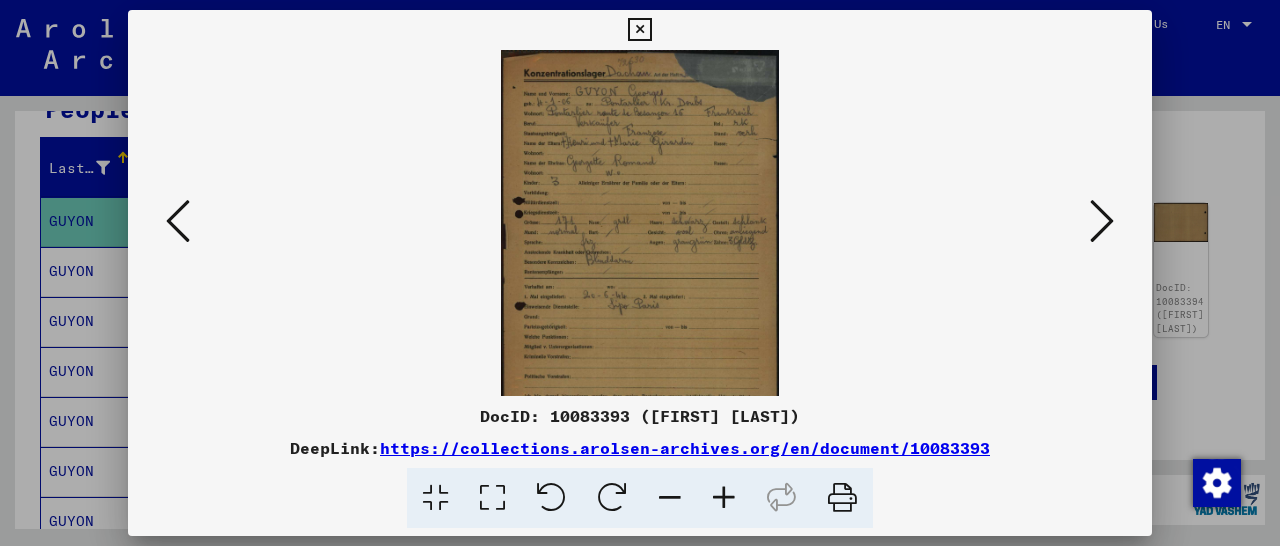 click at bounding box center (724, 498) 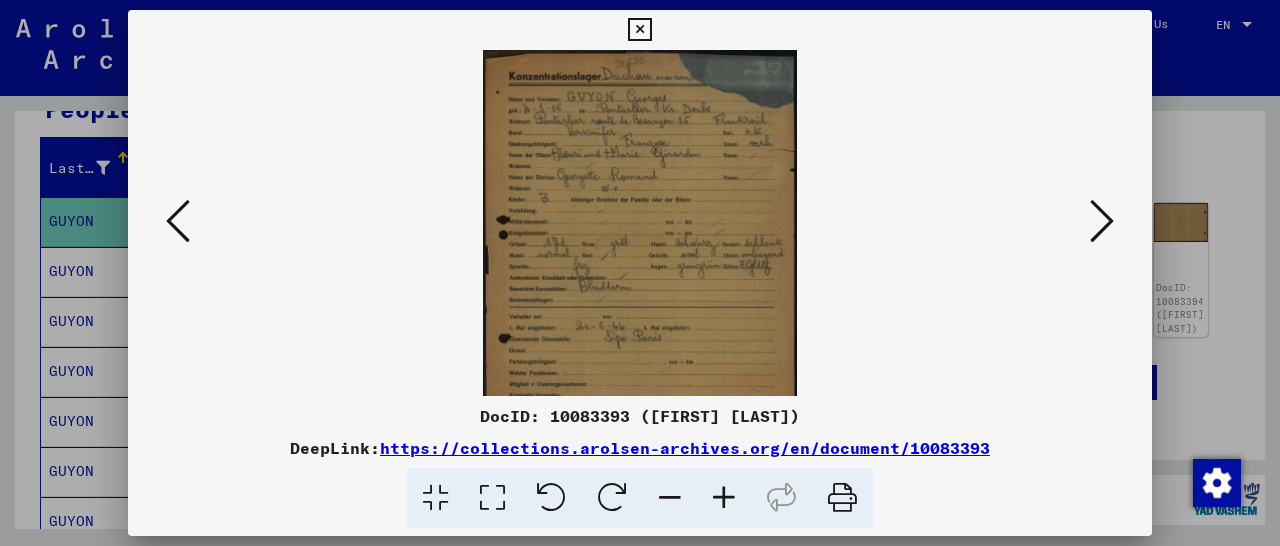 click at bounding box center (724, 498) 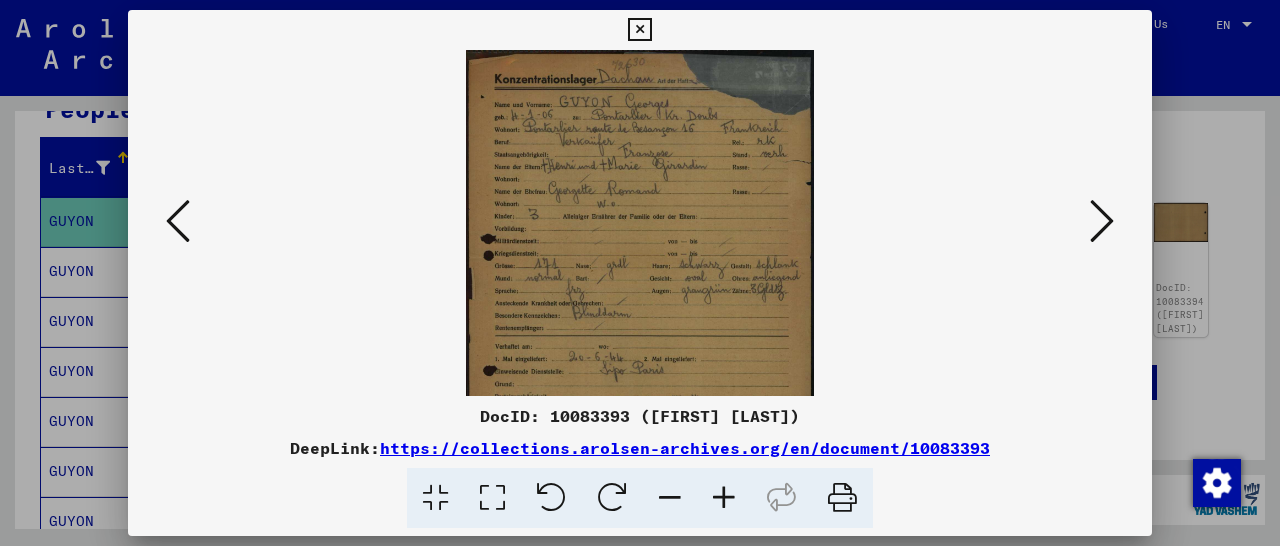 click at bounding box center [724, 498] 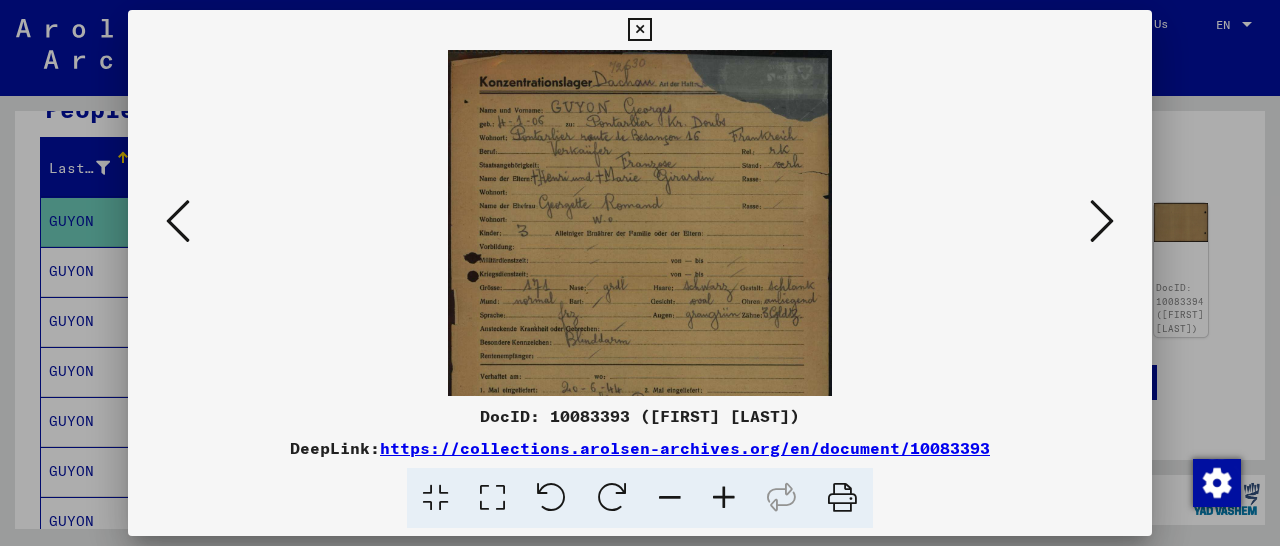 click at bounding box center [724, 498] 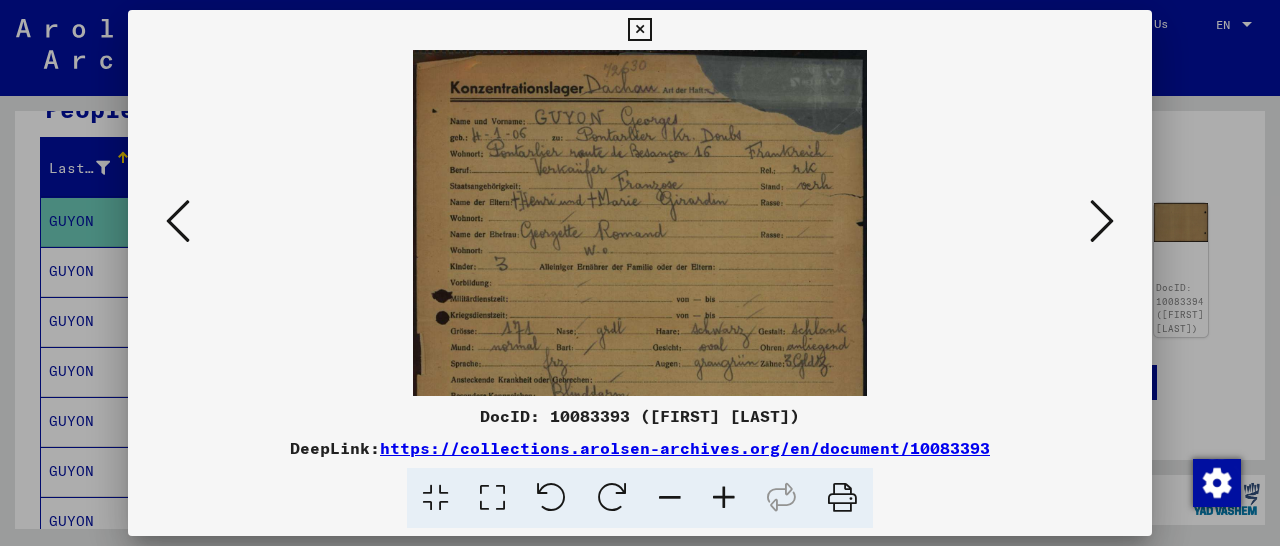 click at bounding box center [724, 498] 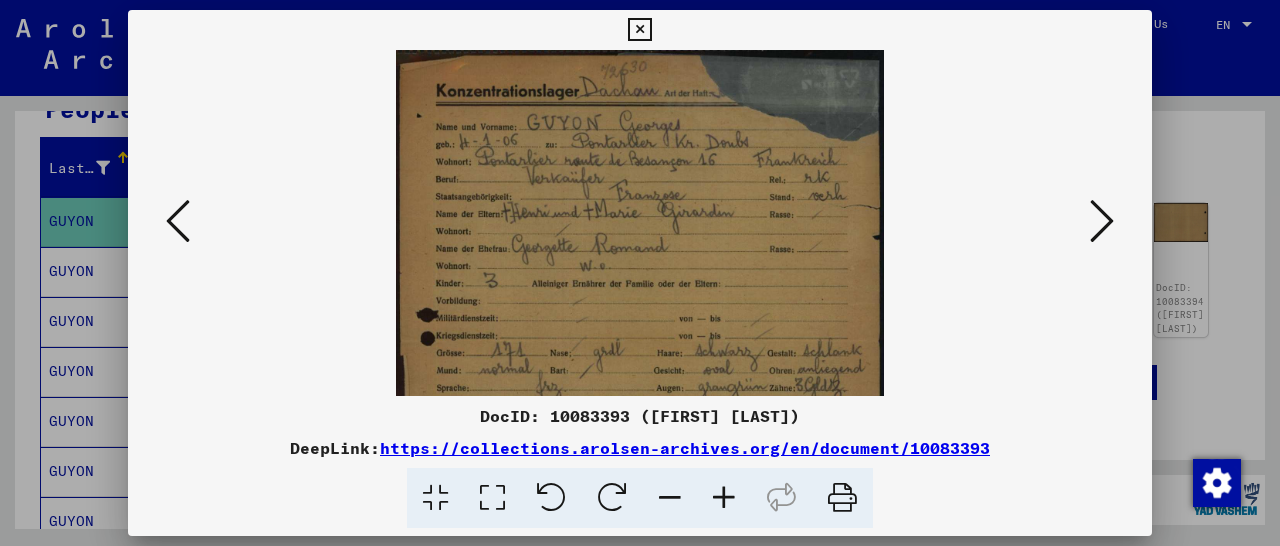 click at bounding box center [724, 498] 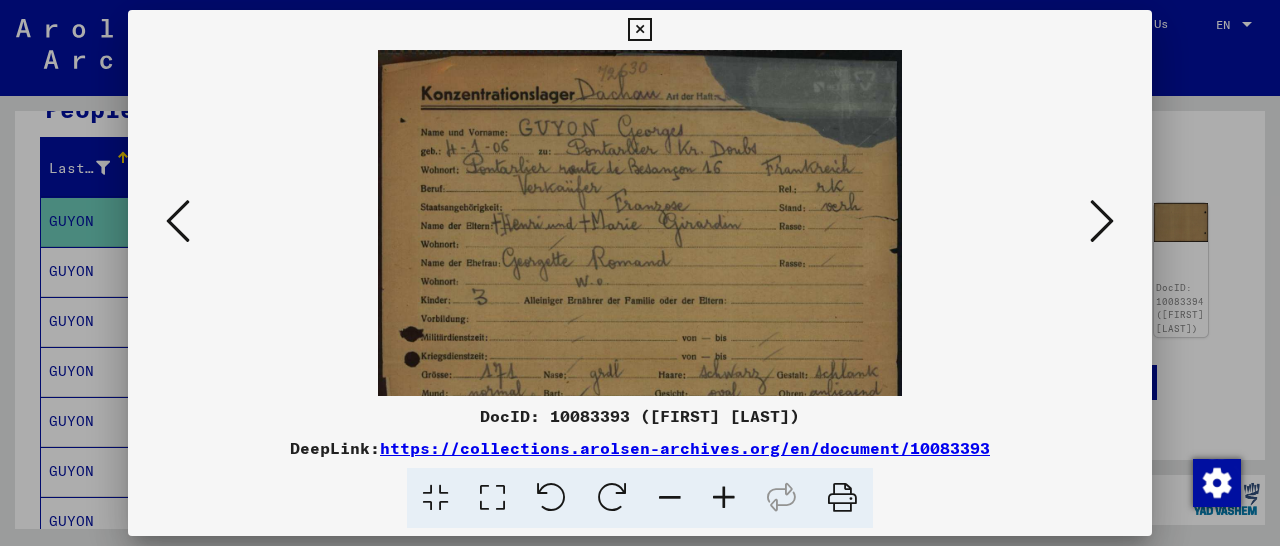 click at bounding box center (724, 498) 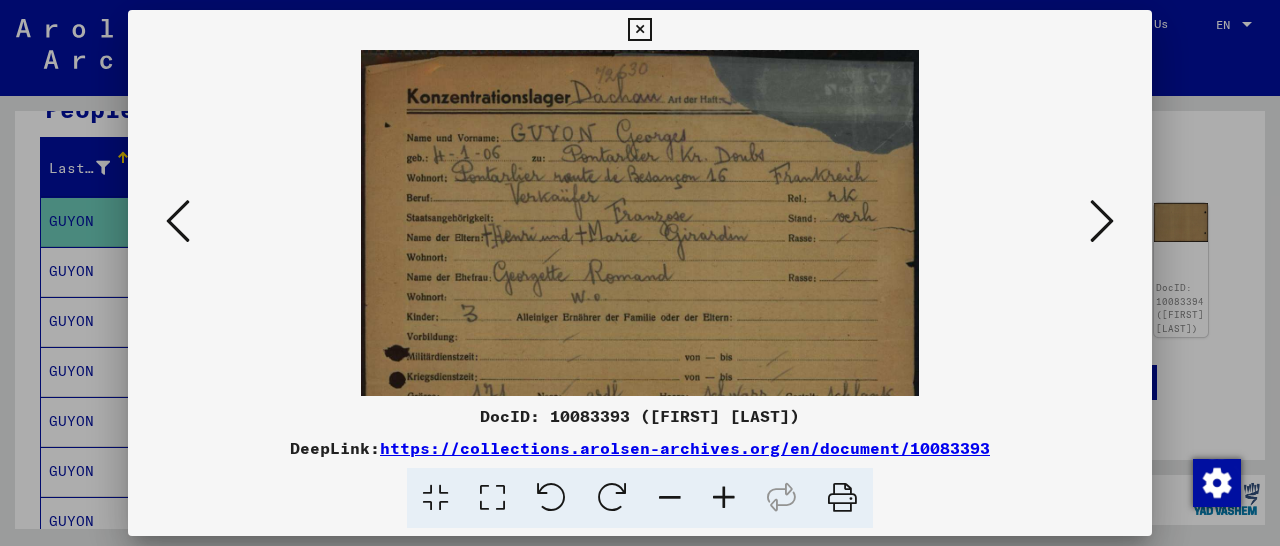 click at bounding box center (724, 498) 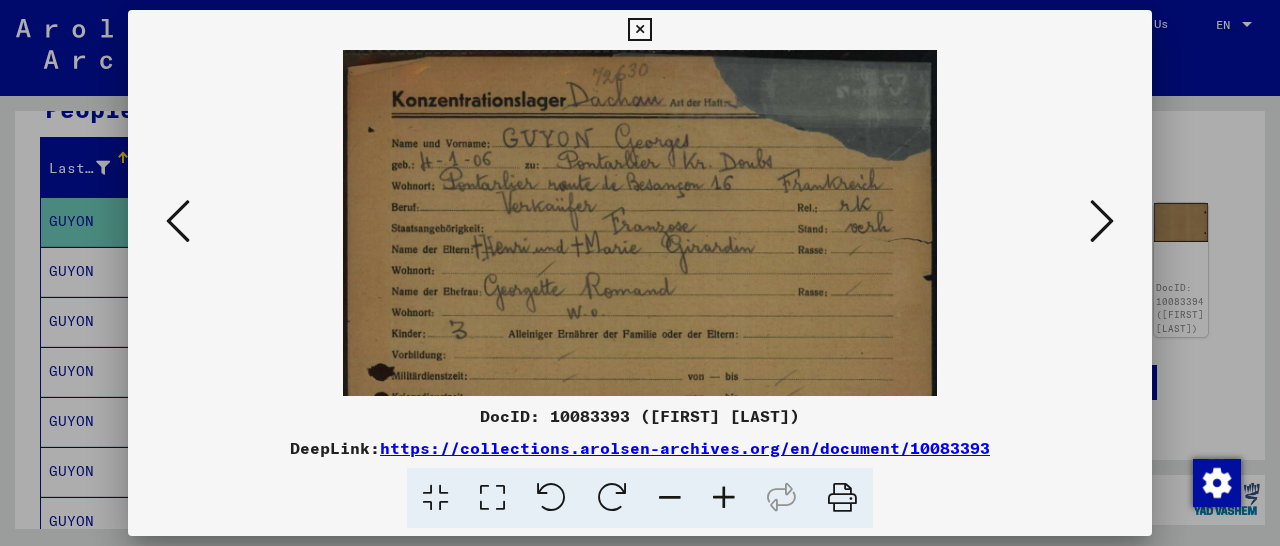 click at bounding box center [724, 498] 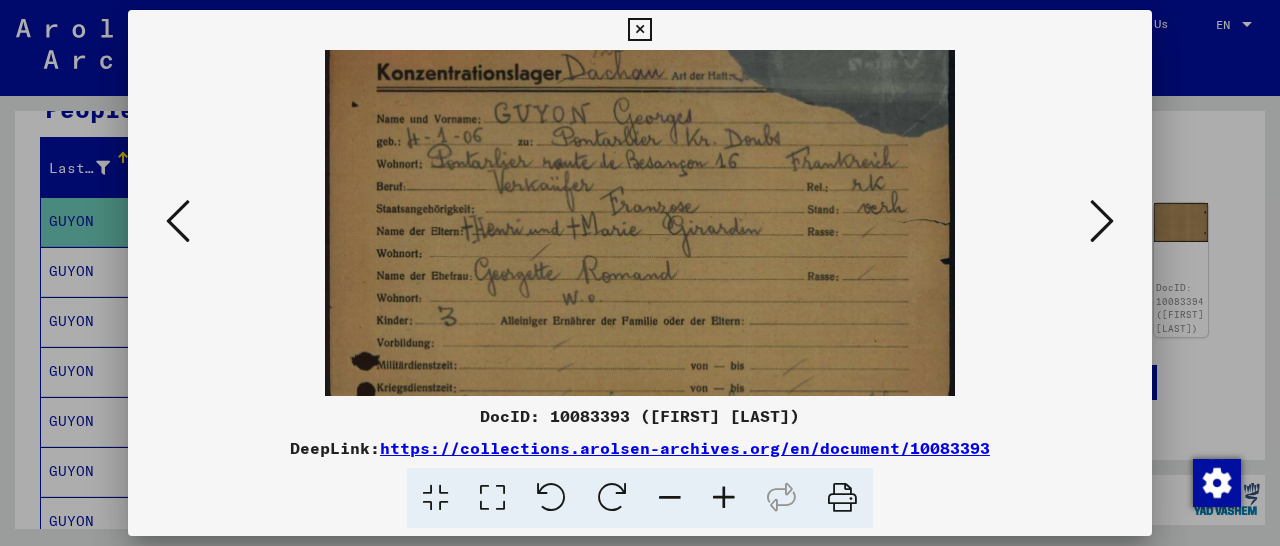 drag, startPoint x: 767, startPoint y: 333, endPoint x: 776, endPoint y: 301, distance: 33.24154 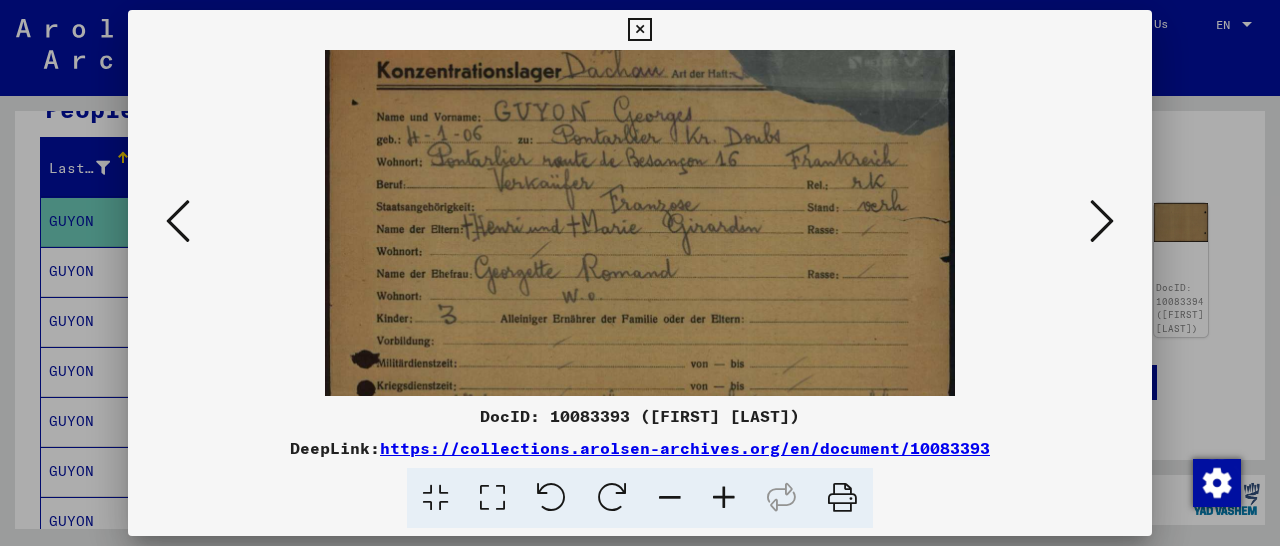 click at bounding box center [639, 30] 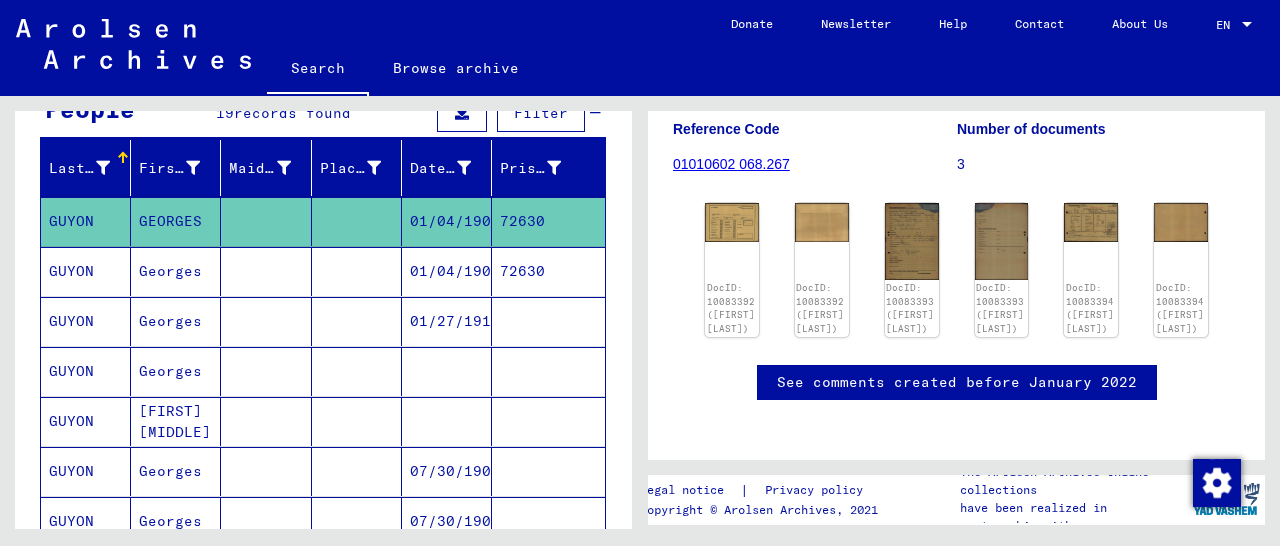 click on "72630" at bounding box center (548, 321) 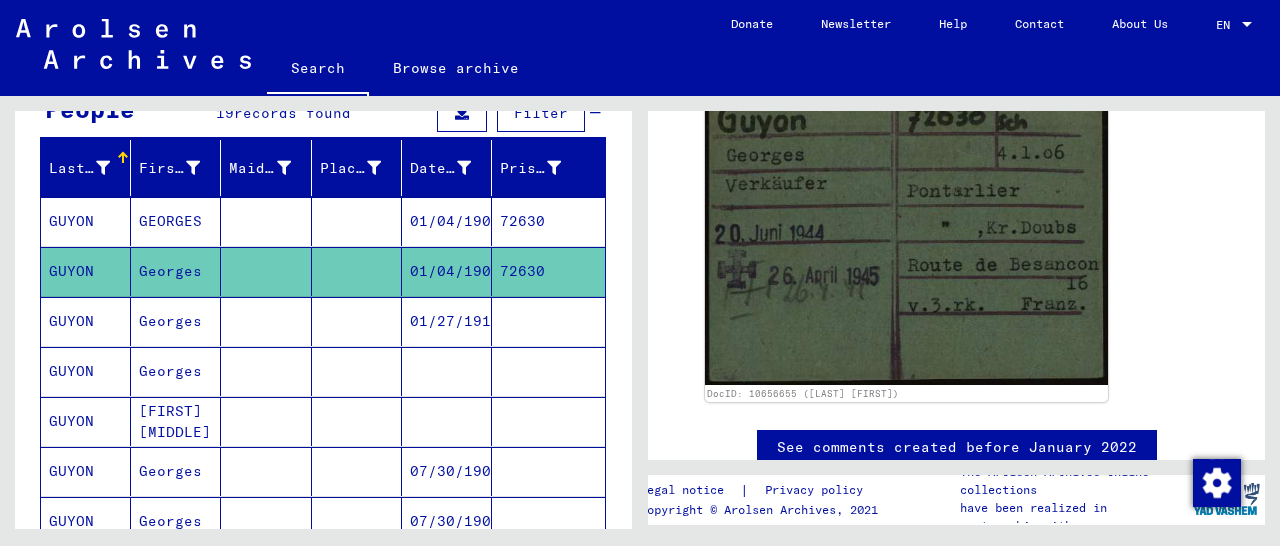 scroll, scrollTop: 179, scrollLeft: 0, axis: vertical 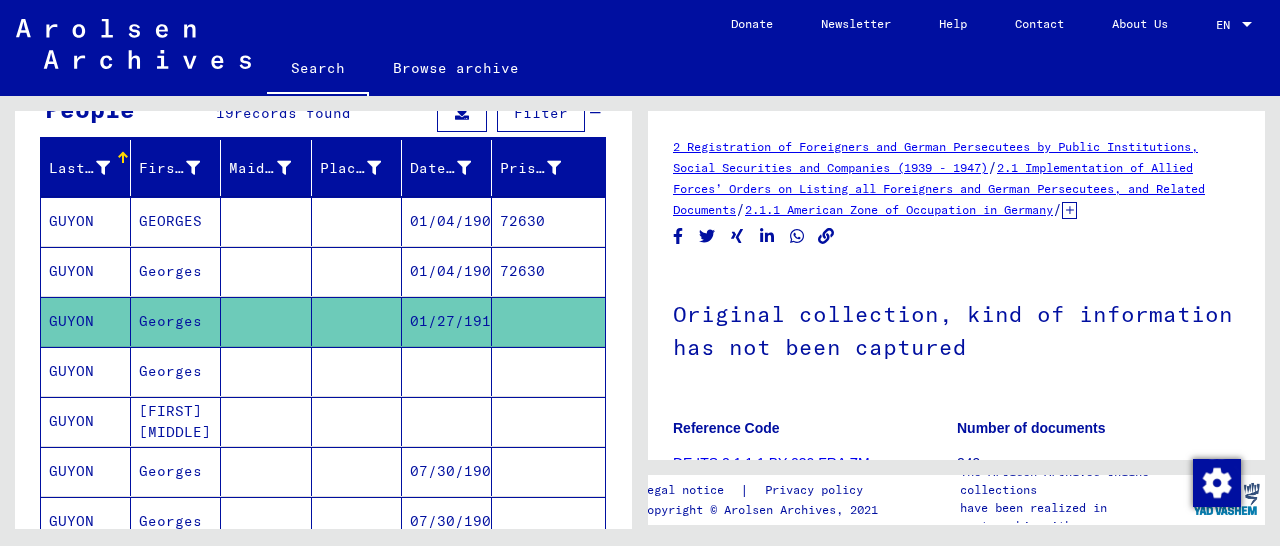 click on "72630" at bounding box center (548, 271) 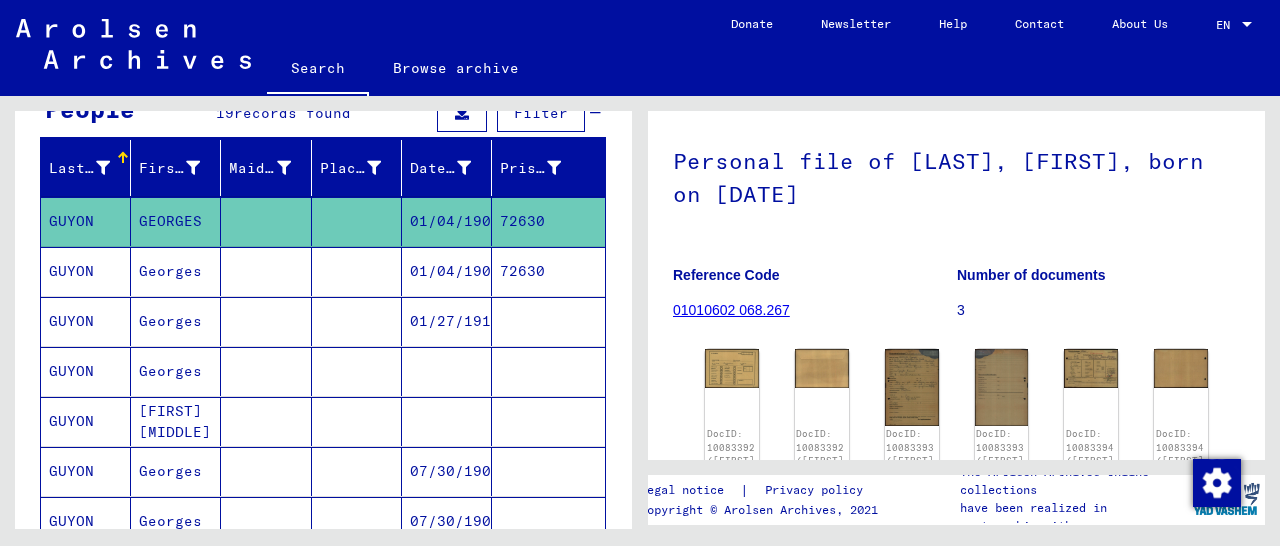 scroll, scrollTop: 293, scrollLeft: 0, axis: vertical 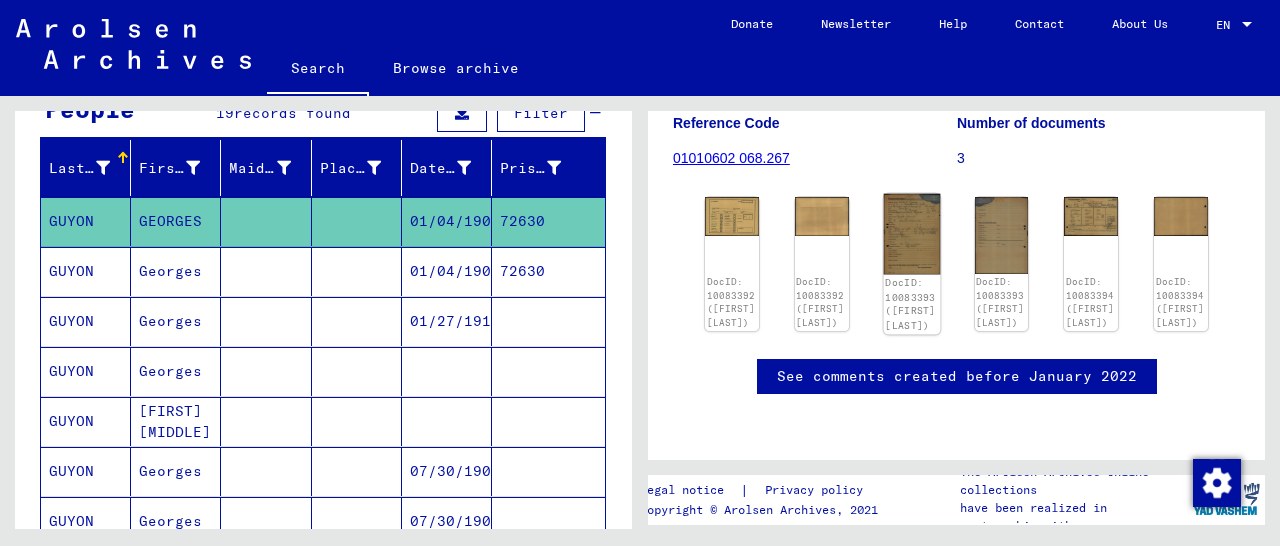 click 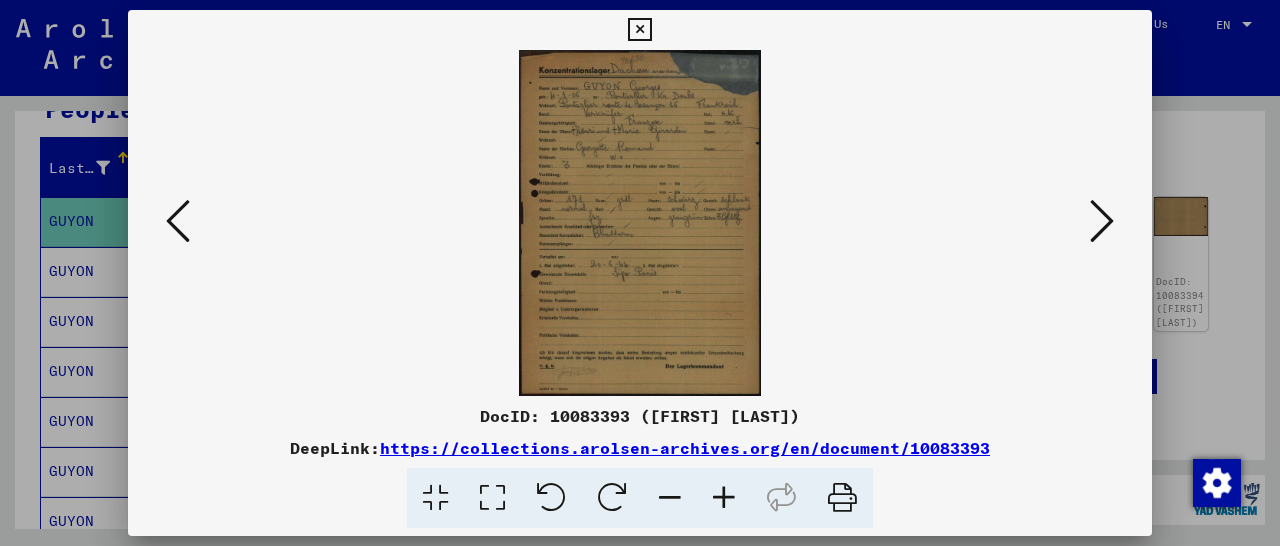 click at bounding box center [724, 498] 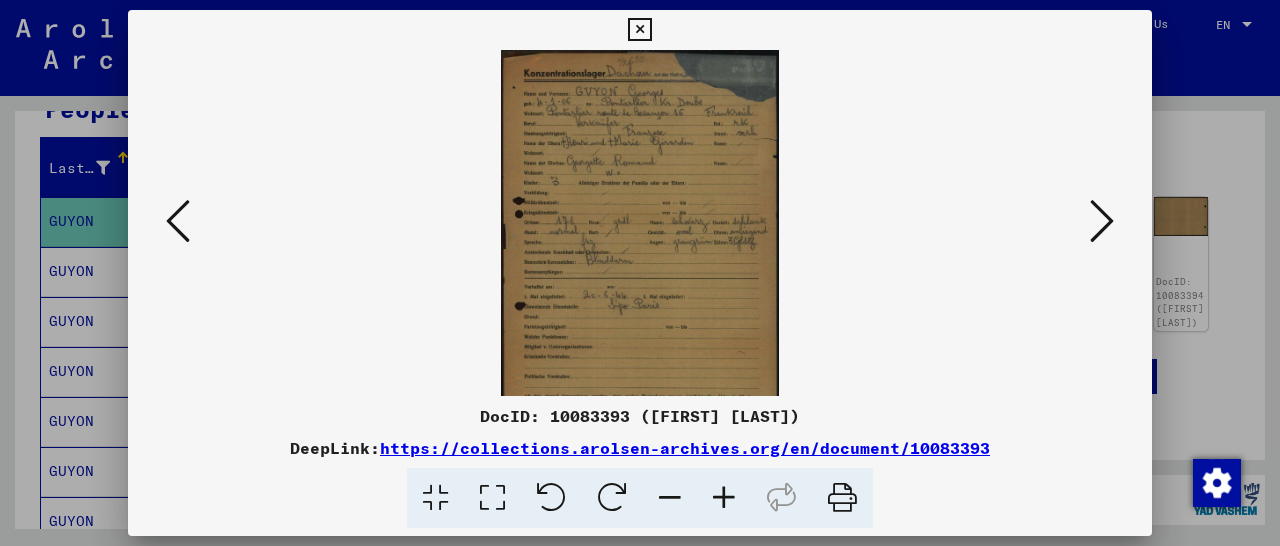 click at bounding box center [724, 498] 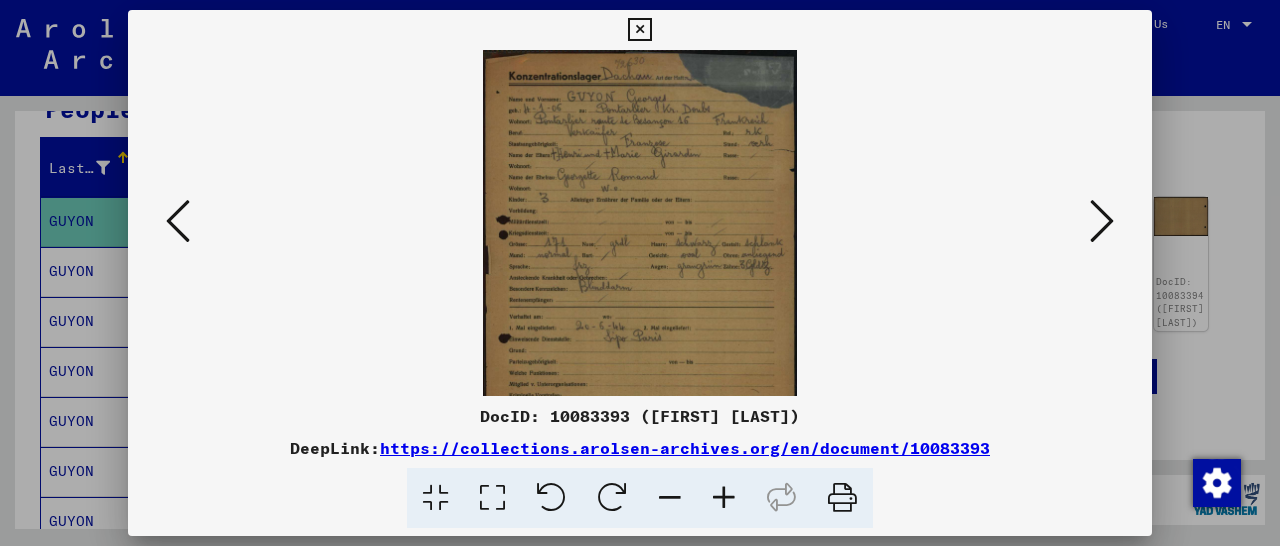 click at bounding box center [724, 498] 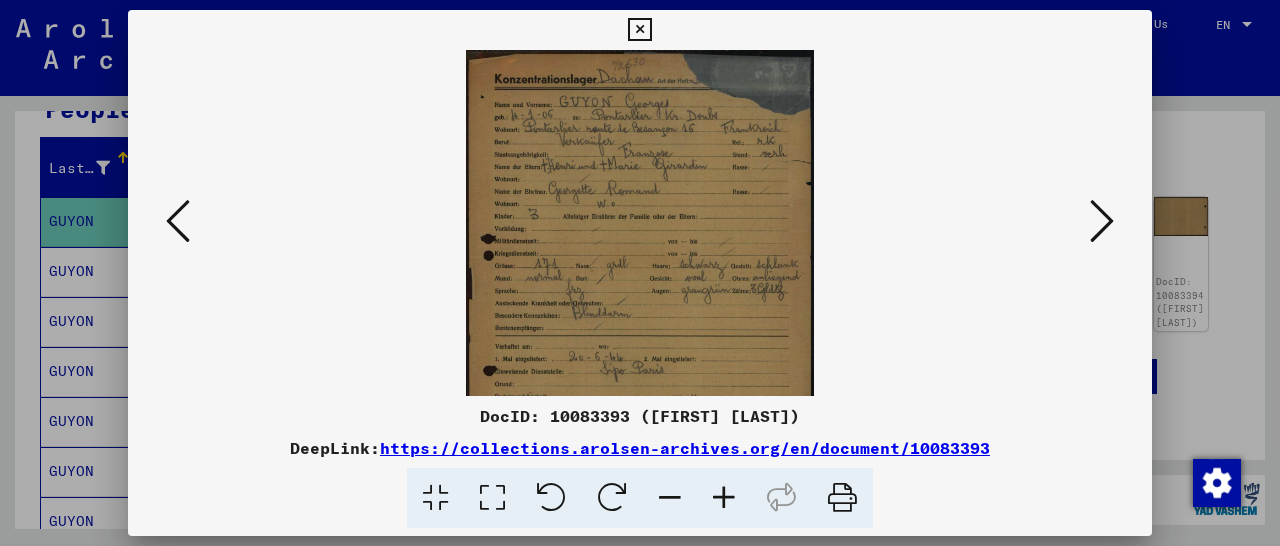 click at bounding box center [724, 498] 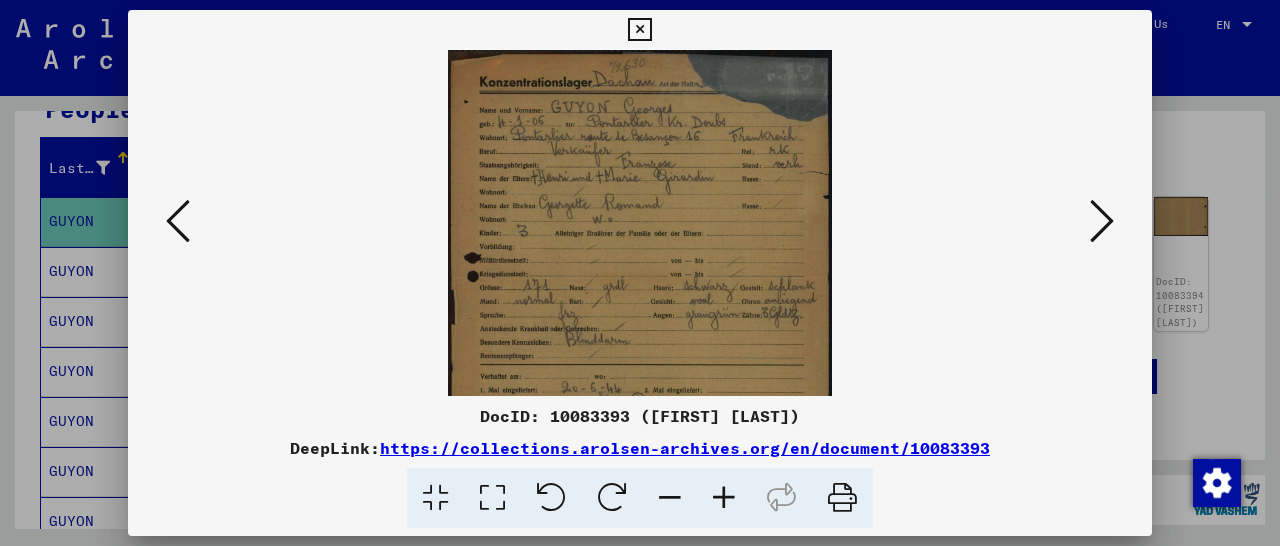 click at bounding box center (724, 498) 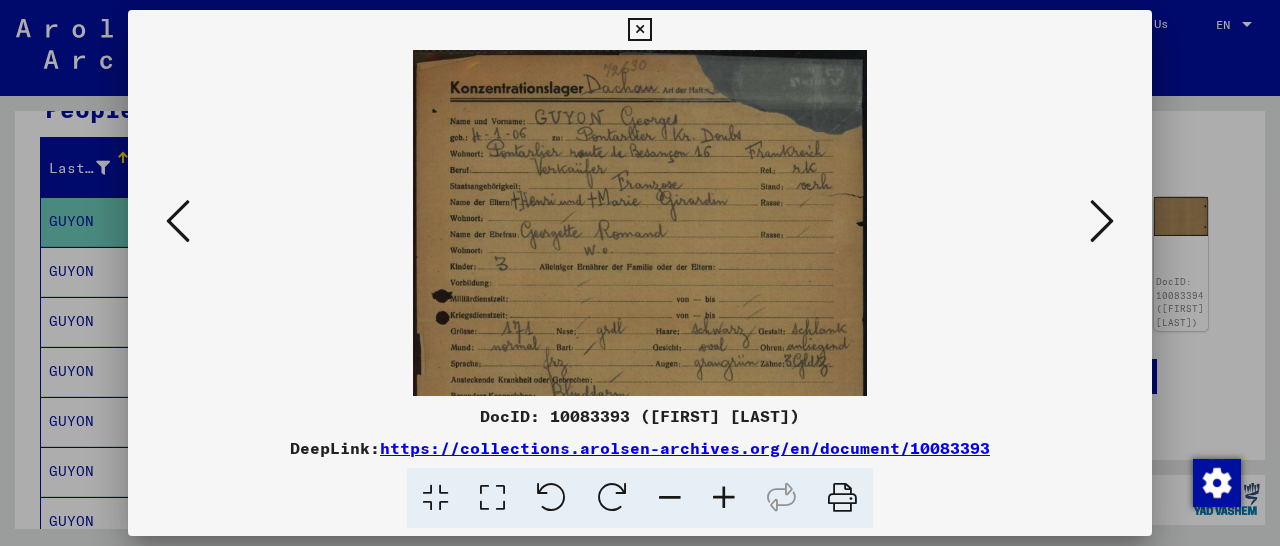 click at bounding box center [724, 498] 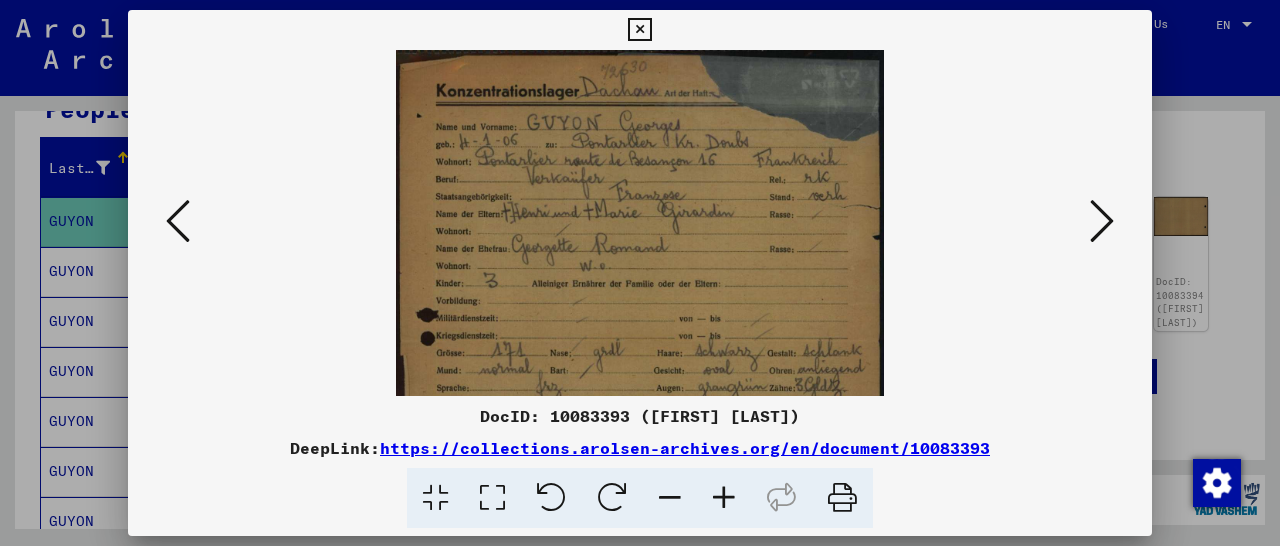 click at bounding box center (724, 498) 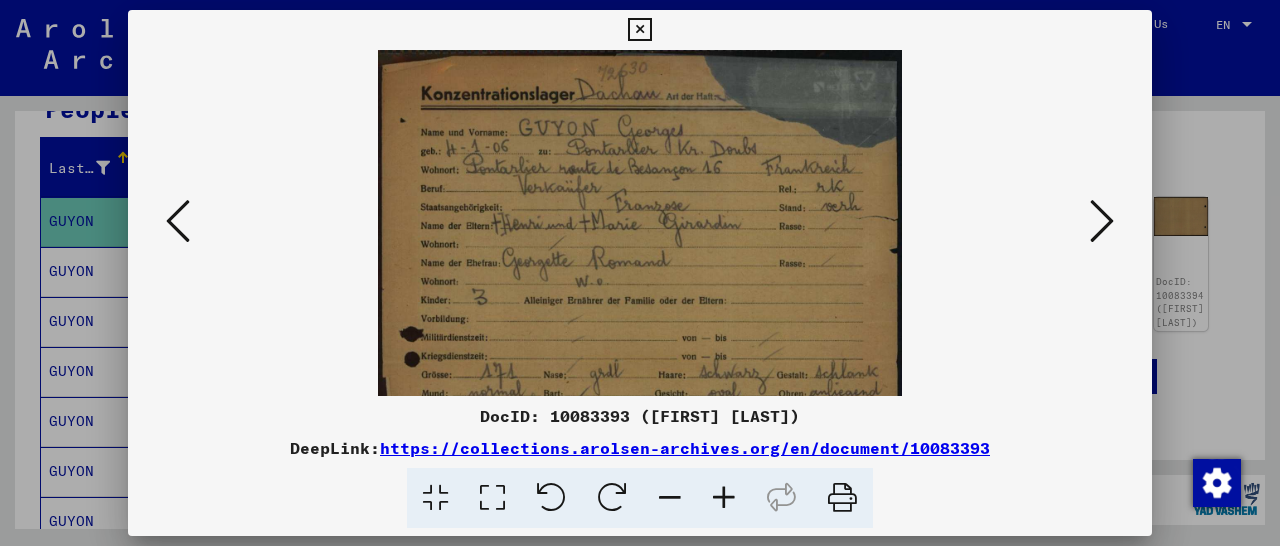 click at bounding box center (724, 498) 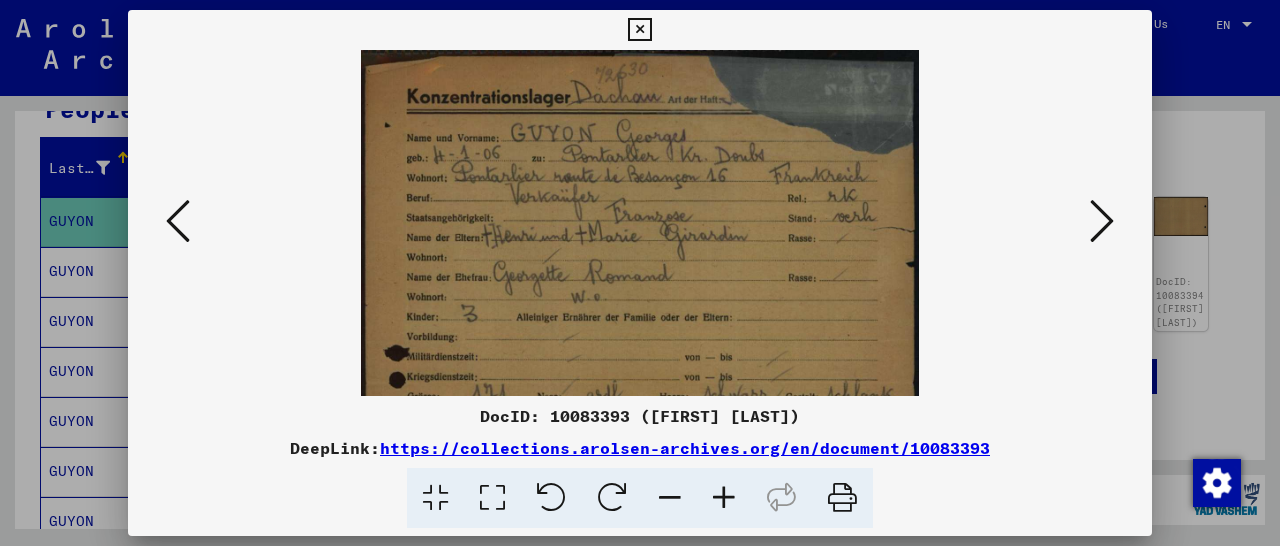 click at bounding box center (724, 498) 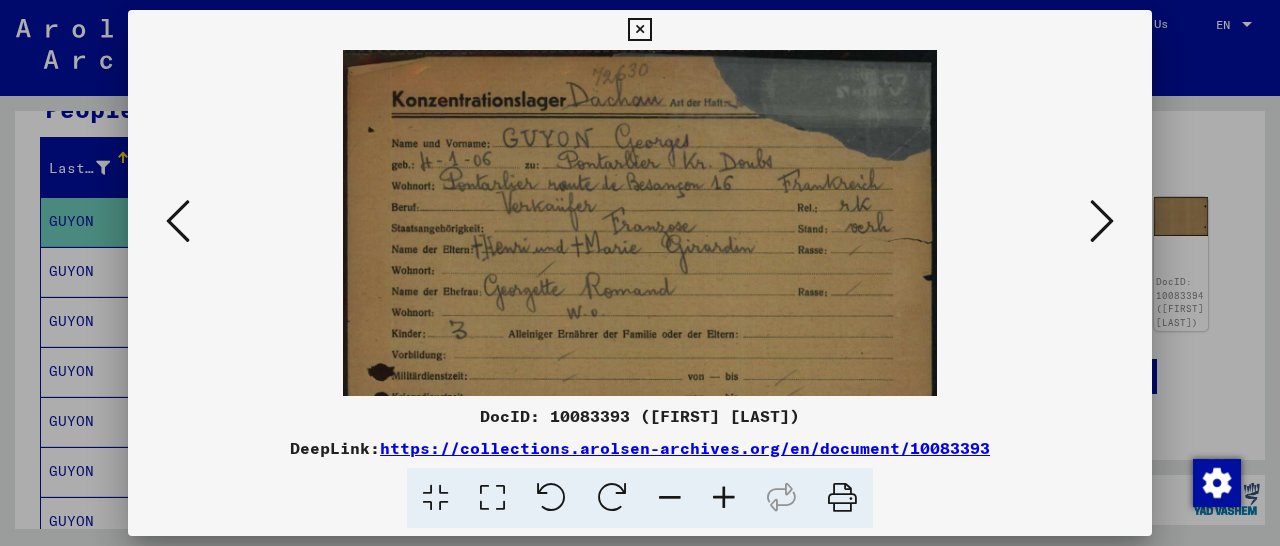 click at bounding box center (724, 498) 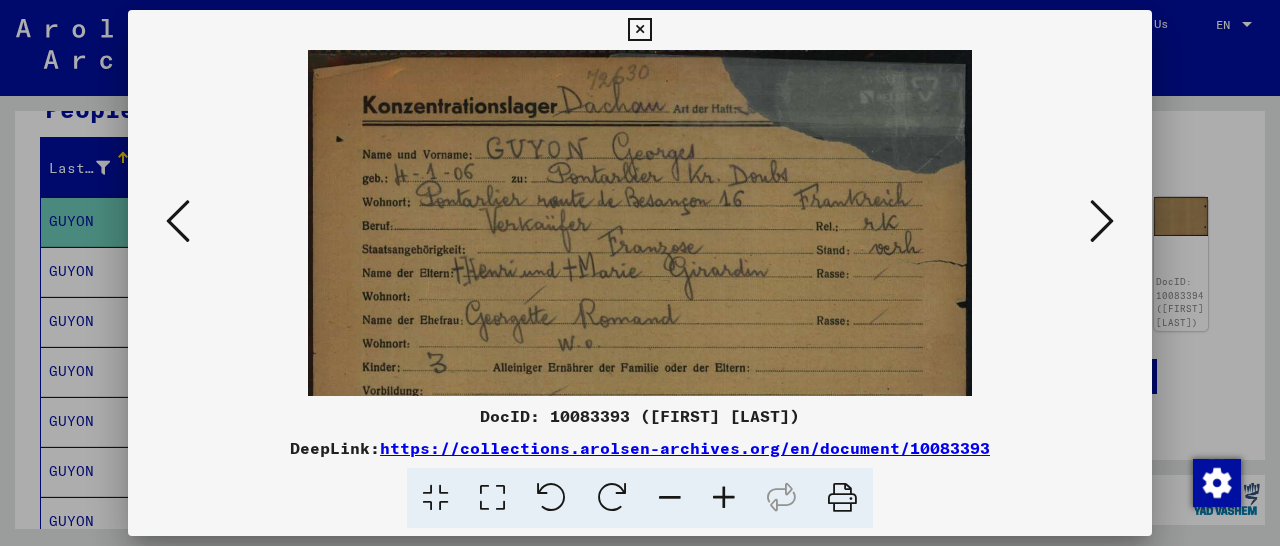 click at bounding box center (724, 498) 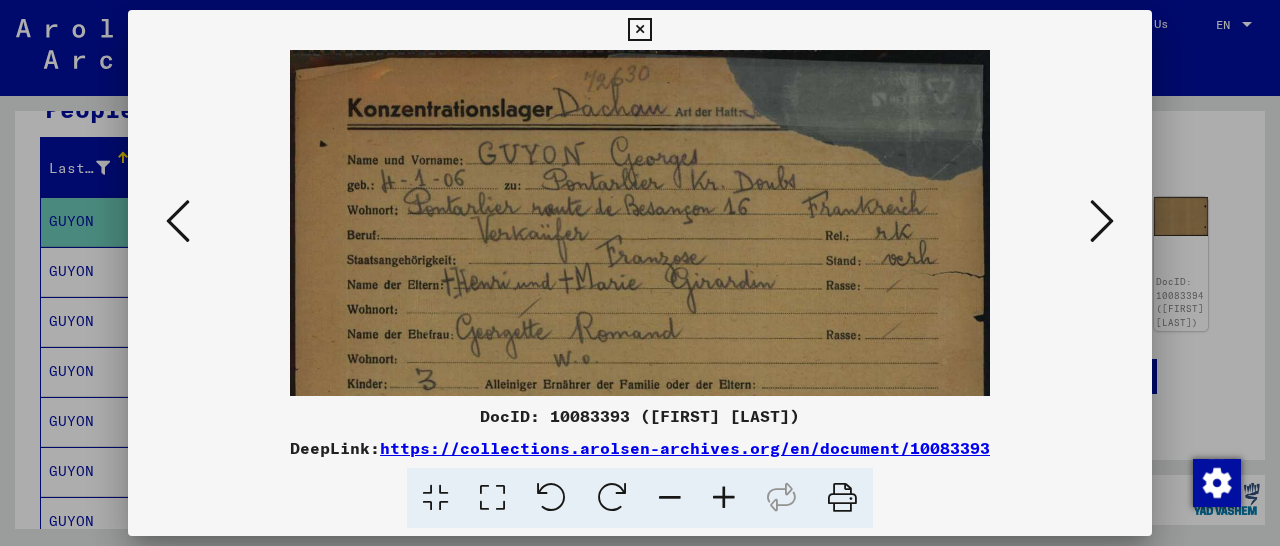 click at bounding box center [724, 498] 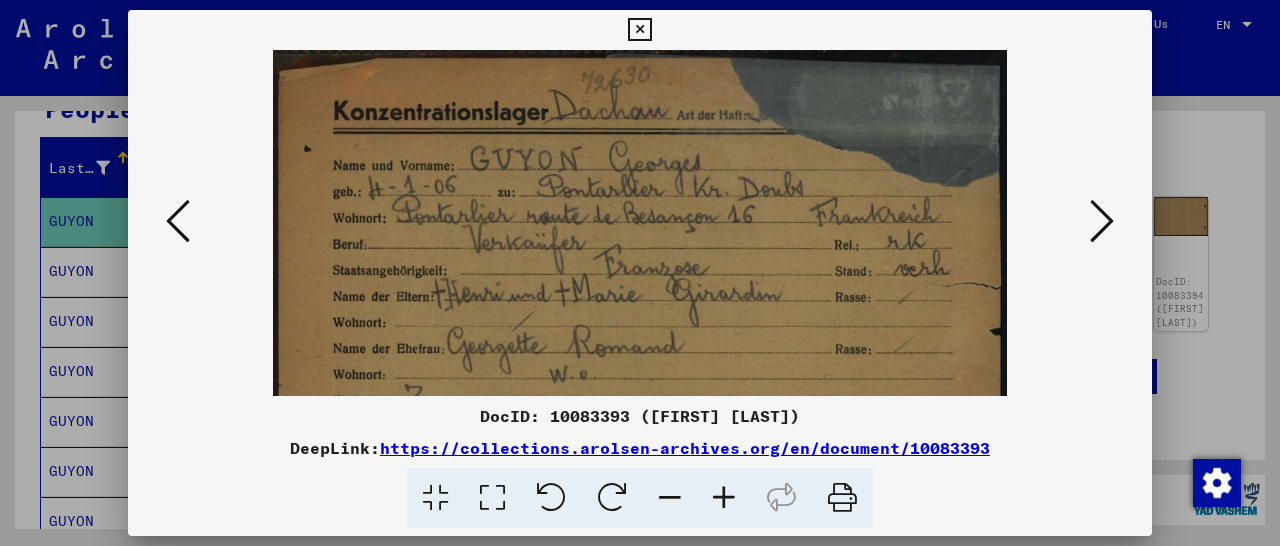 click at bounding box center [724, 498] 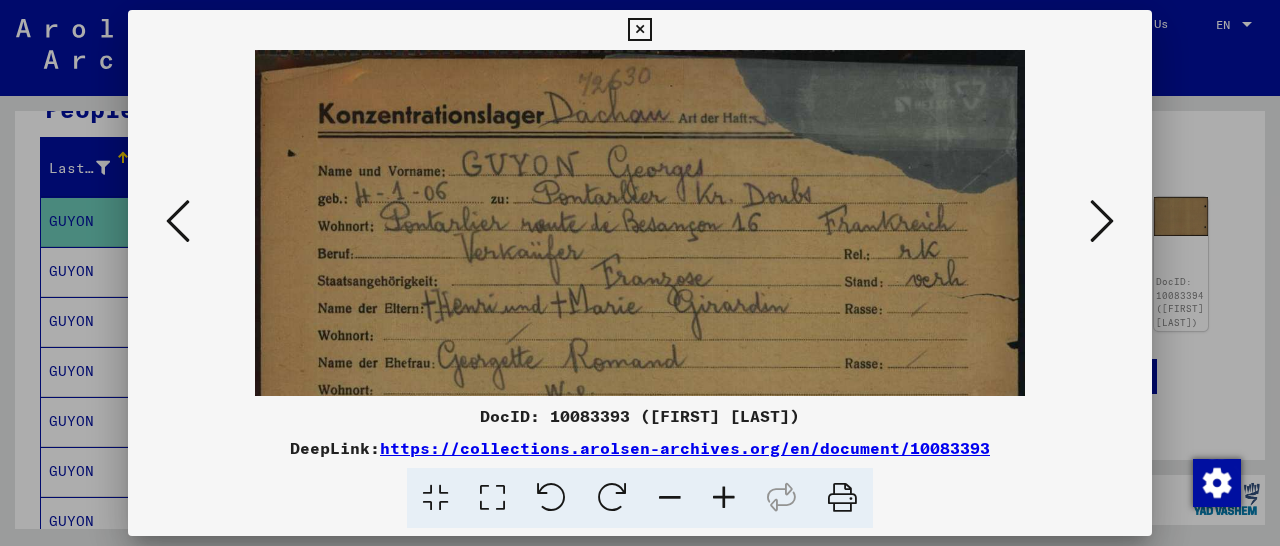 click at bounding box center [724, 498] 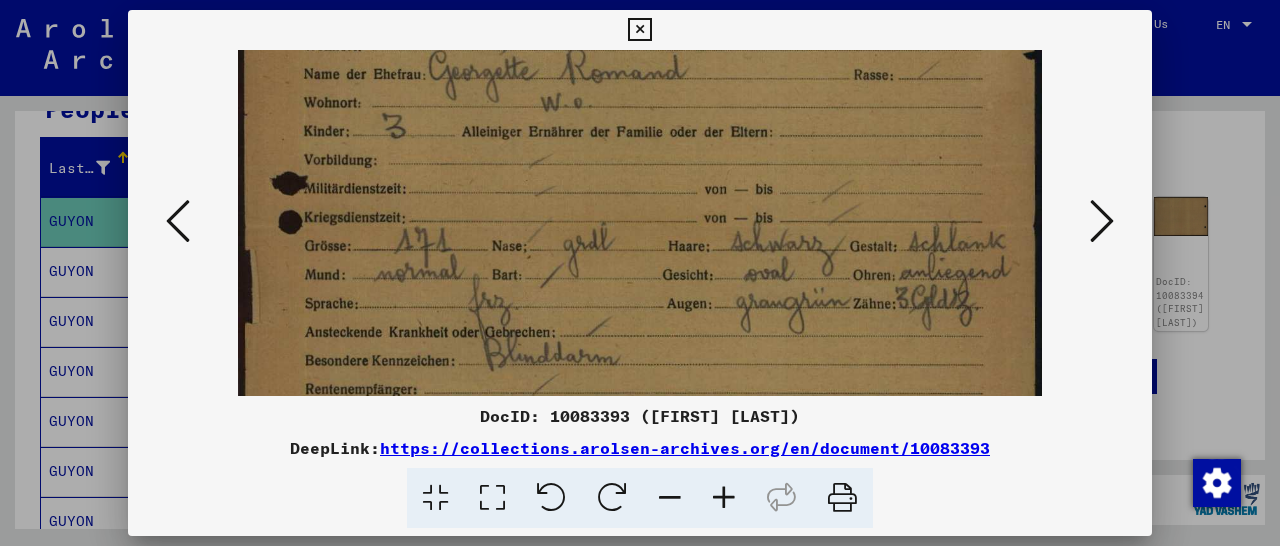 drag, startPoint x: 727, startPoint y: 323, endPoint x: 811, endPoint y: 31, distance: 303.84207 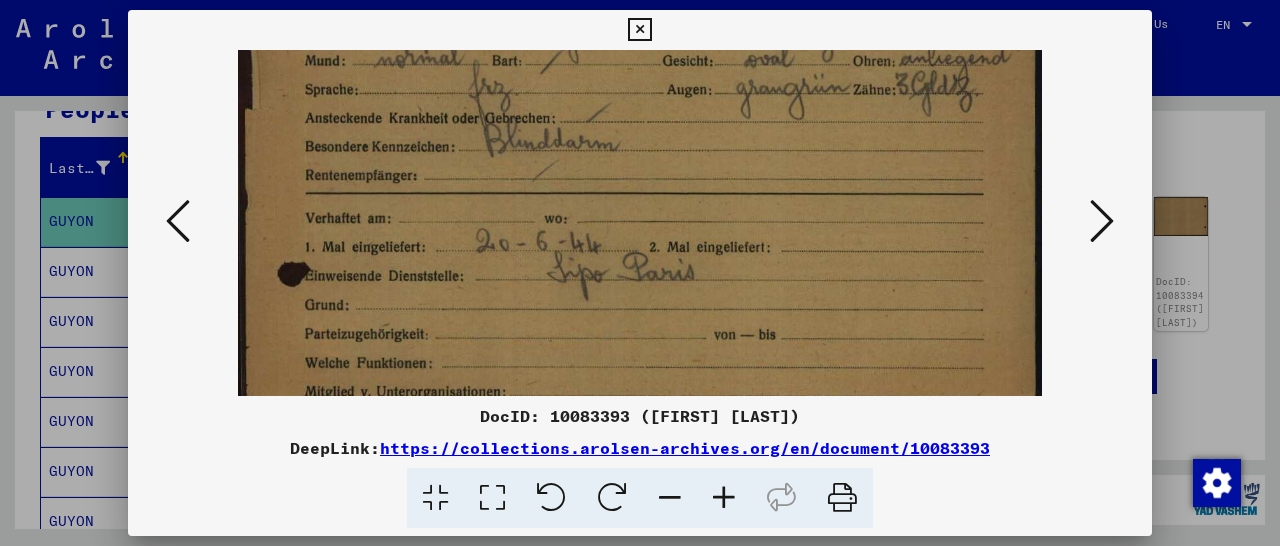drag, startPoint x: 703, startPoint y: 293, endPoint x: 762, endPoint y: 80, distance: 221.02036 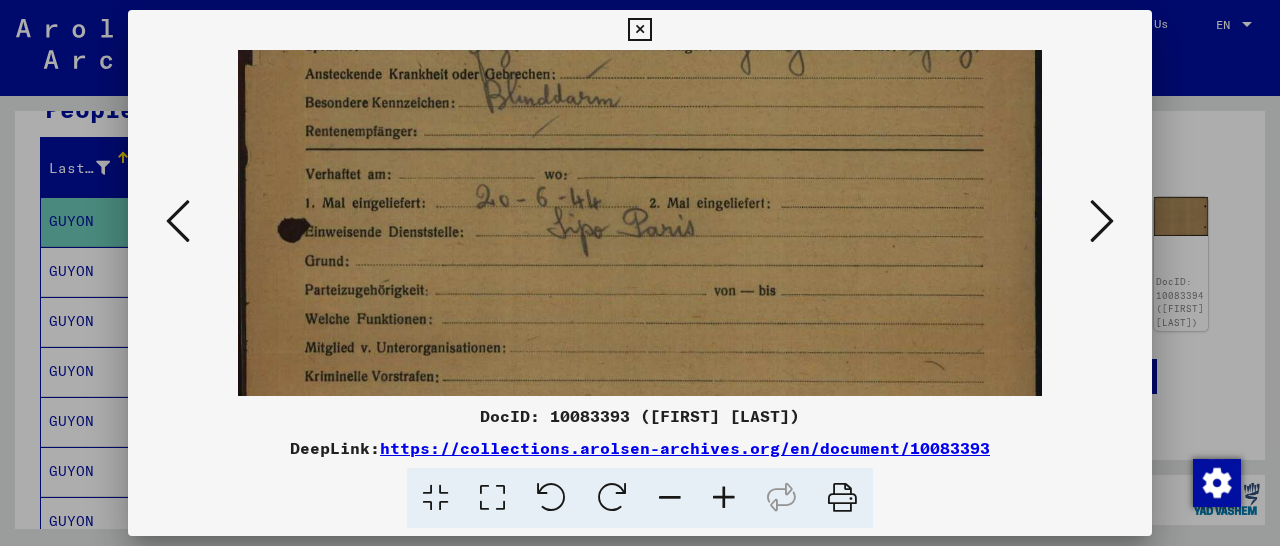 drag, startPoint x: 699, startPoint y: 261, endPoint x: 704, endPoint y: 207, distance: 54.230988 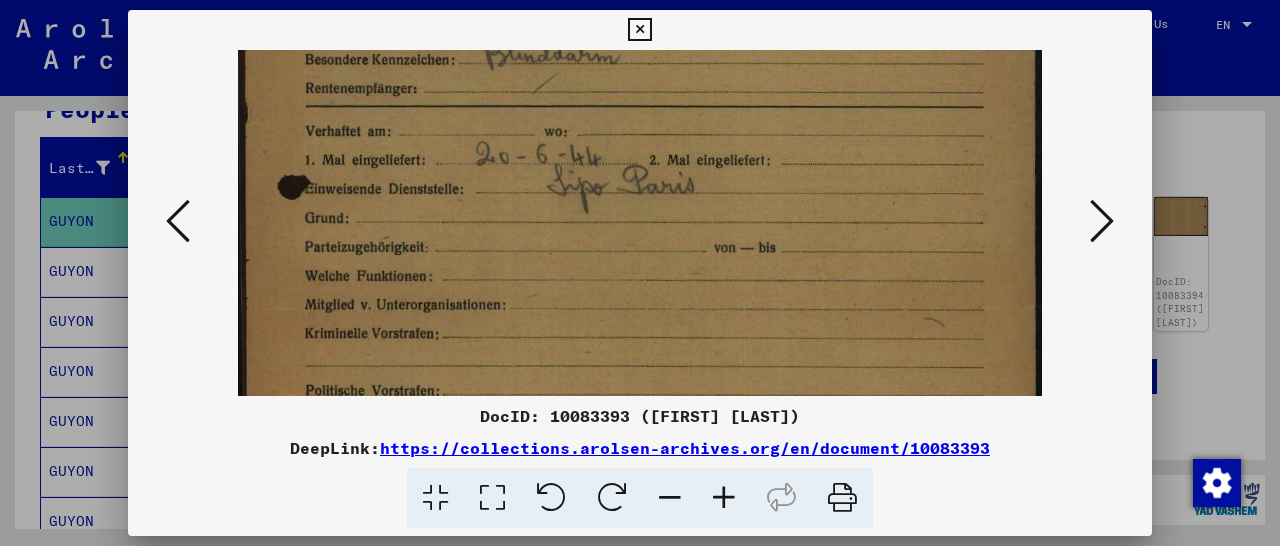 drag, startPoint x: 694, startPoint y: 285, endPoint x: 1008, endPoint y: 215, distance: 321.70795 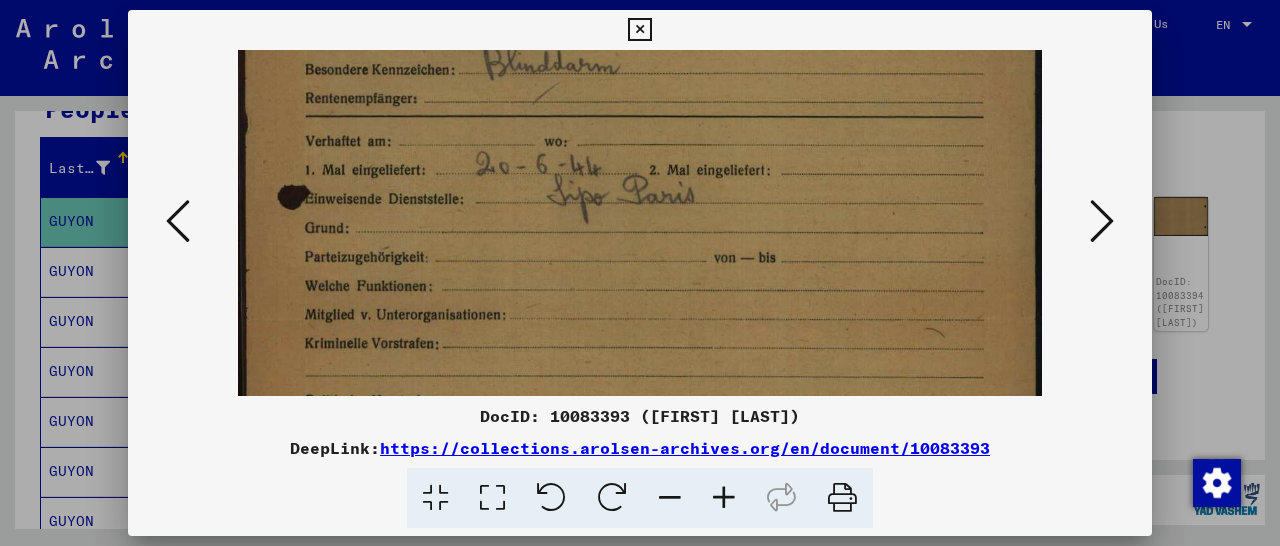 click at bounding box center (1102, 222) 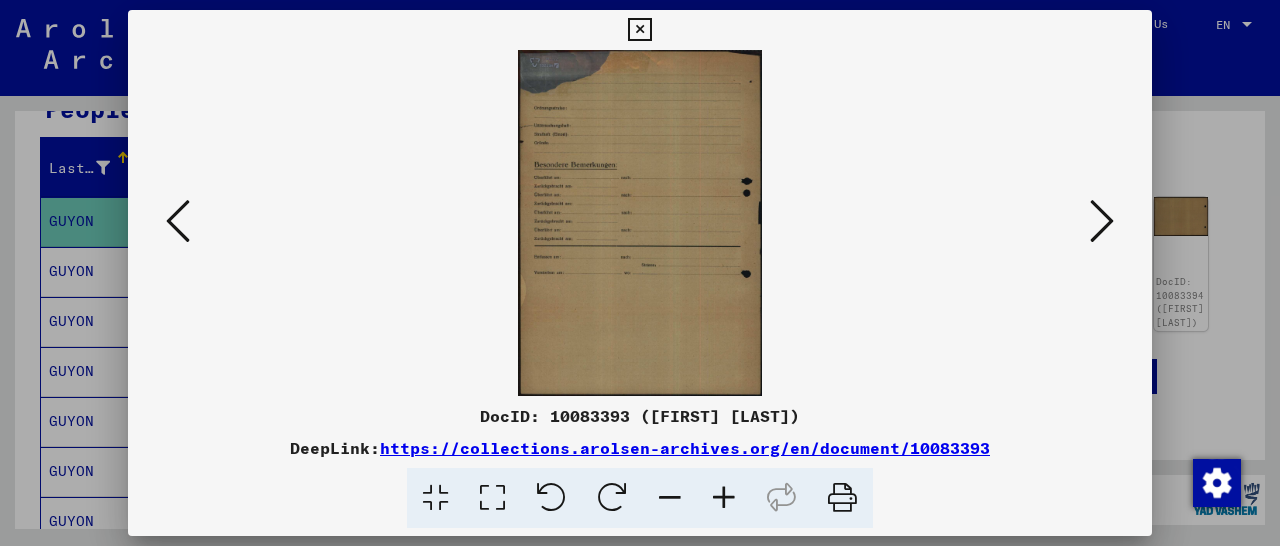 scroll, scrollTop: 0, scrollLeft: 0, axis: both 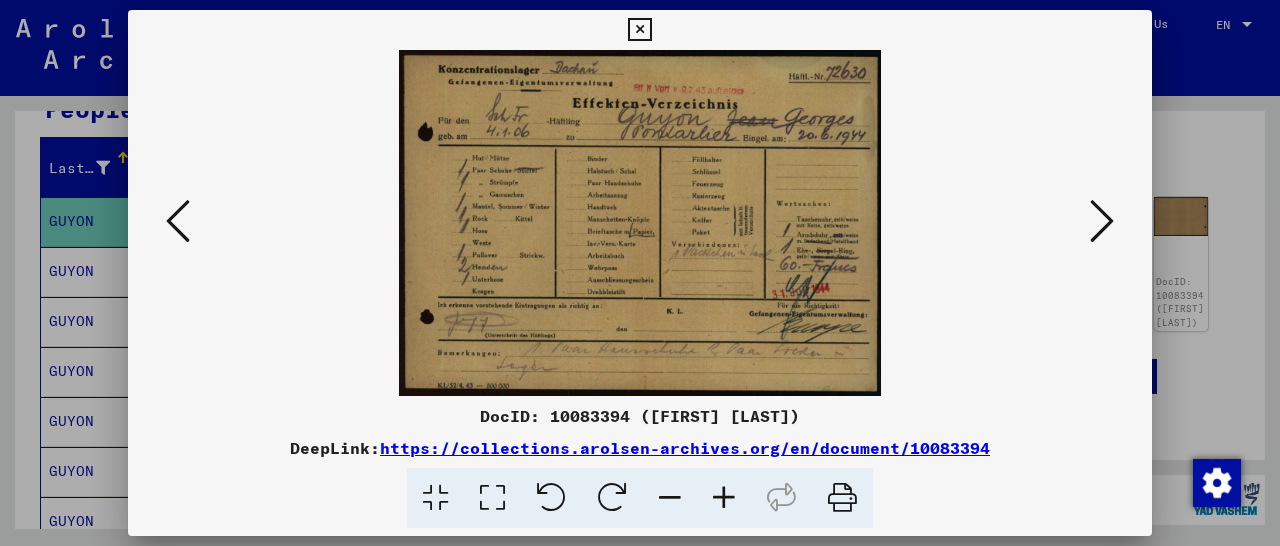 click at bounding box center [1102, 221] 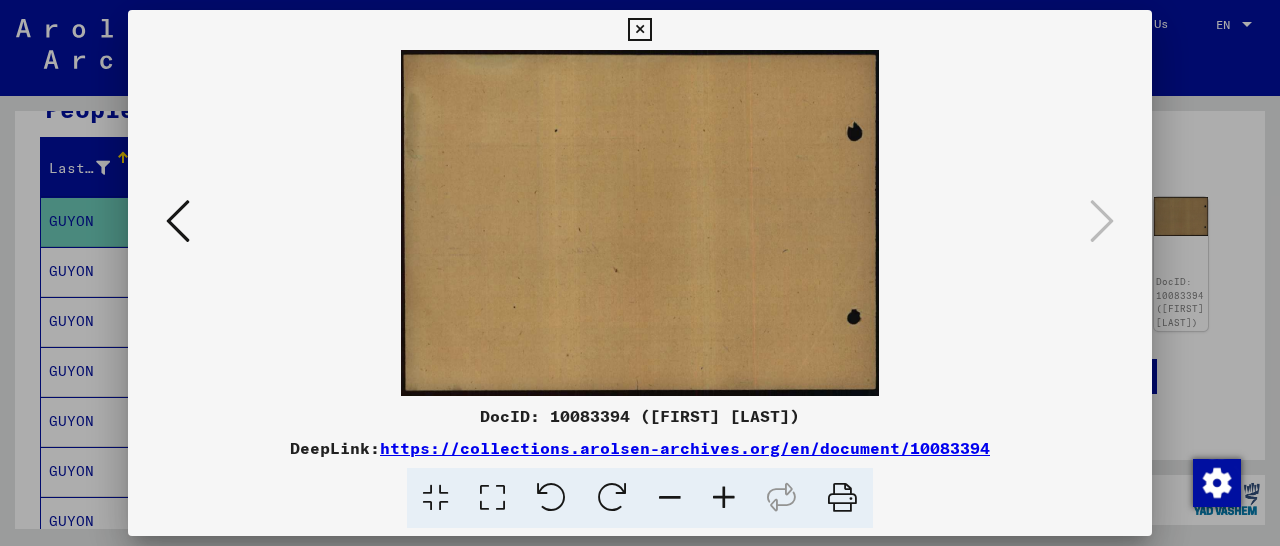 click at bounding box center [639, 30] 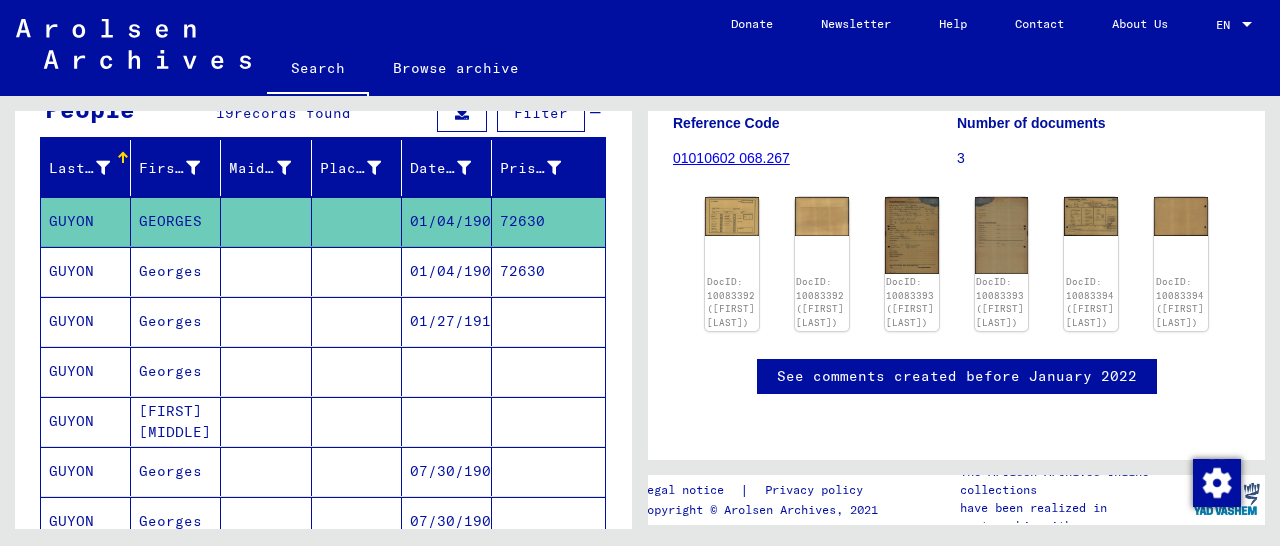 click on "72630" at bounding box center (548, 321) 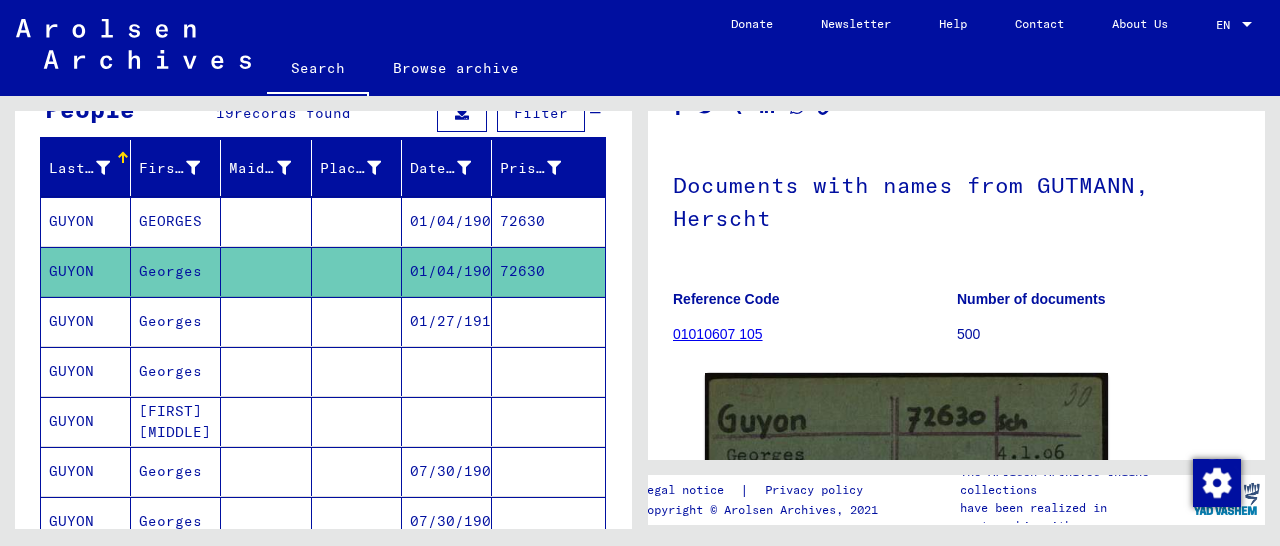 scroll, scrollTop: 312, scrollLeft: 0, axis: vertical 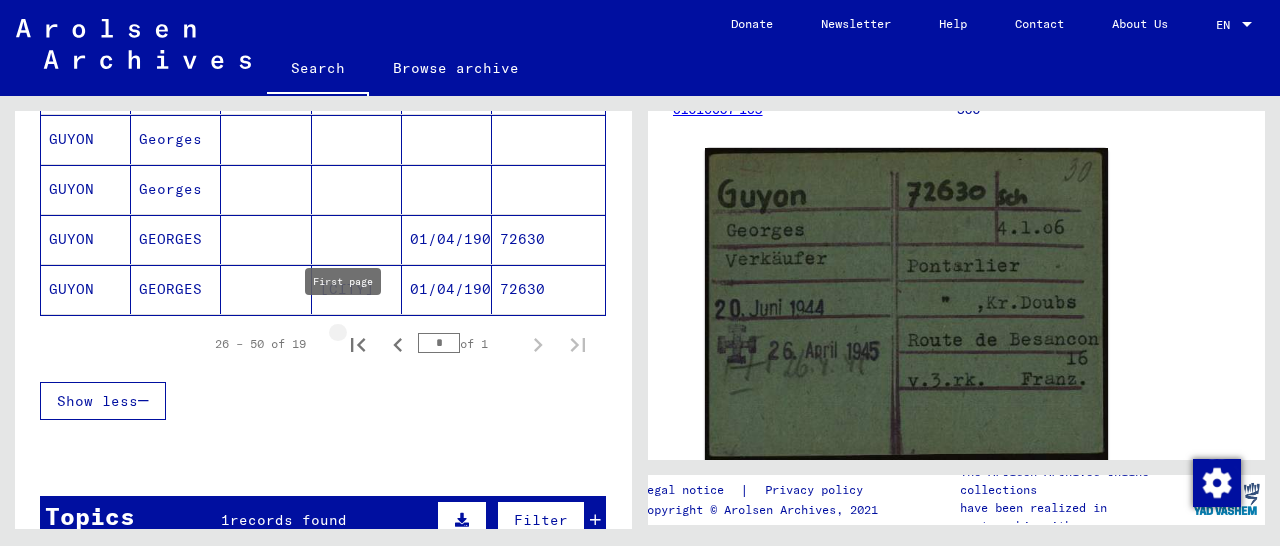 click 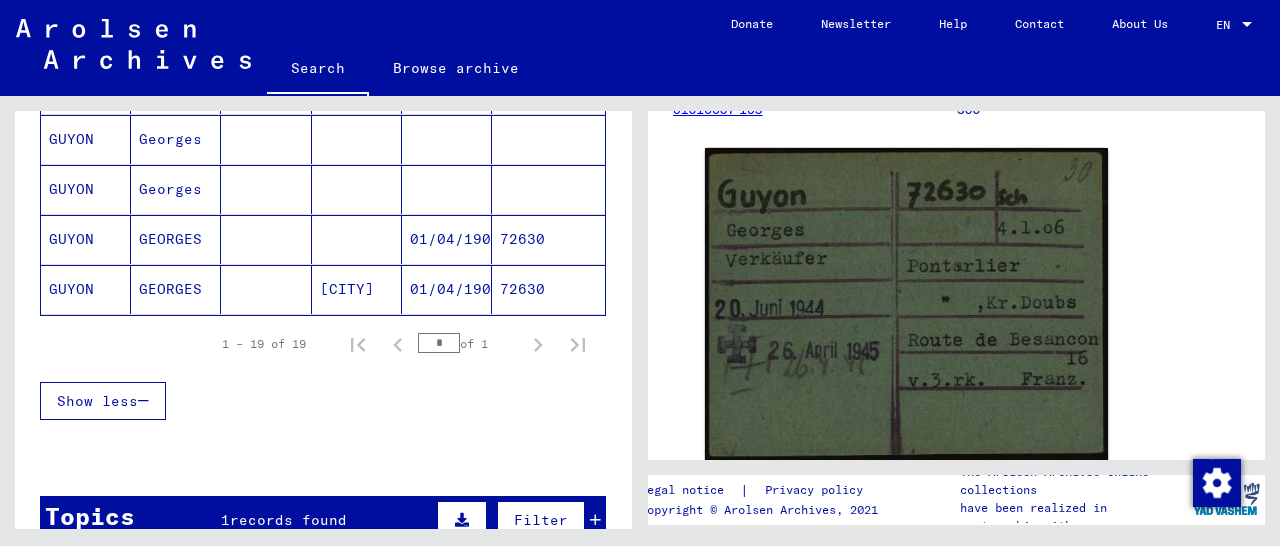 click on "72630" 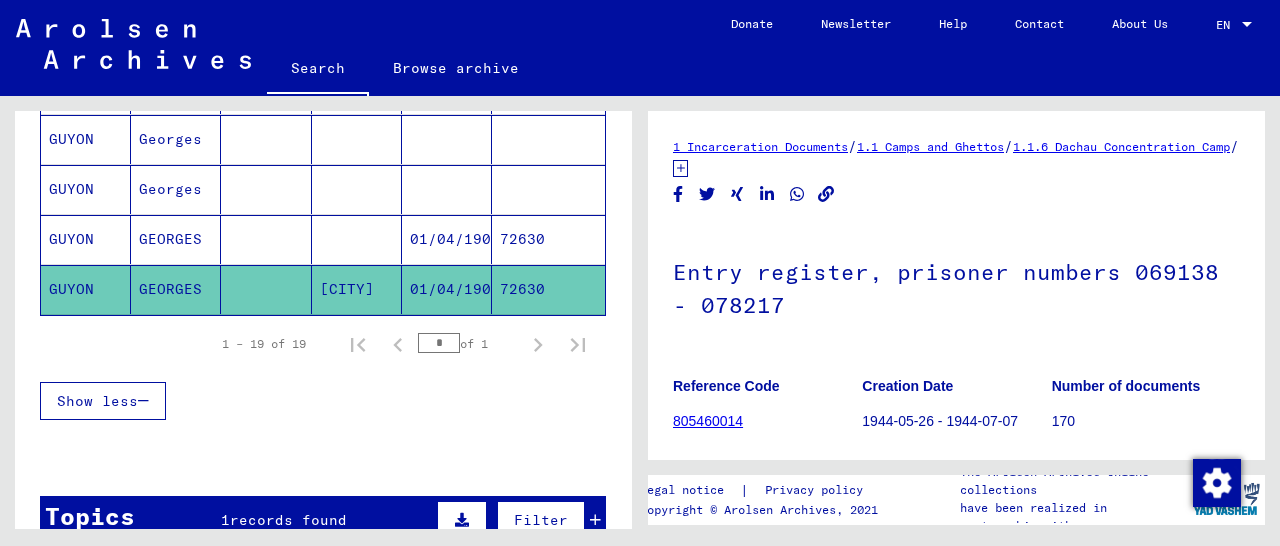 scroll, scrollTop: 312, scrollLeft: 0, axis: vertical 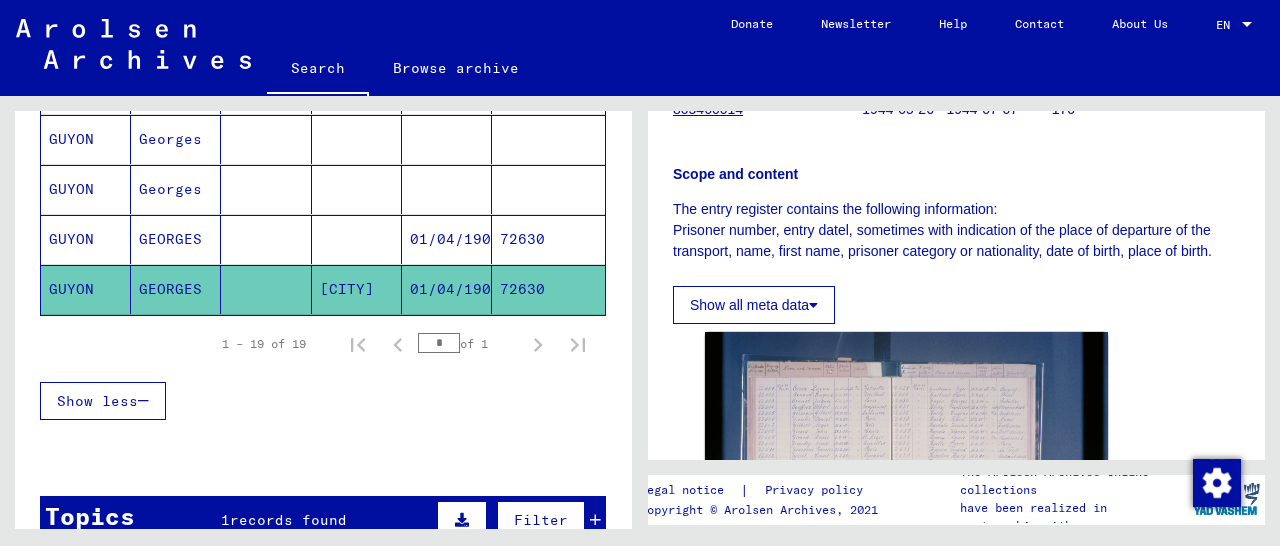 click on "72630" at bounding box center (548, 289) 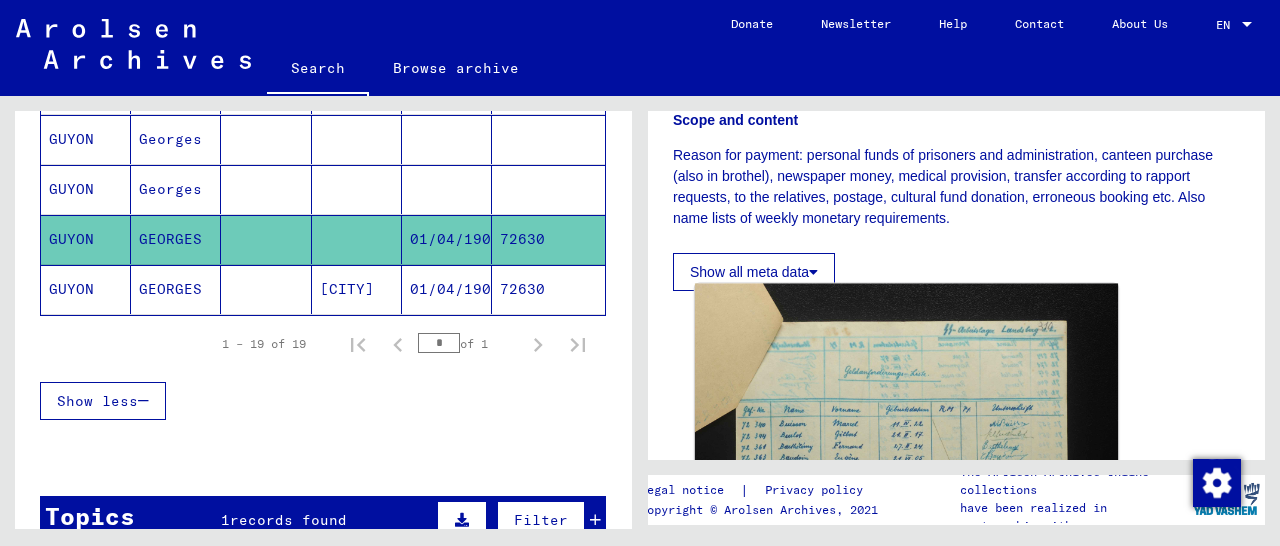 scroll, scrollTop: 416, scrollLeft: 0, axis: vertical 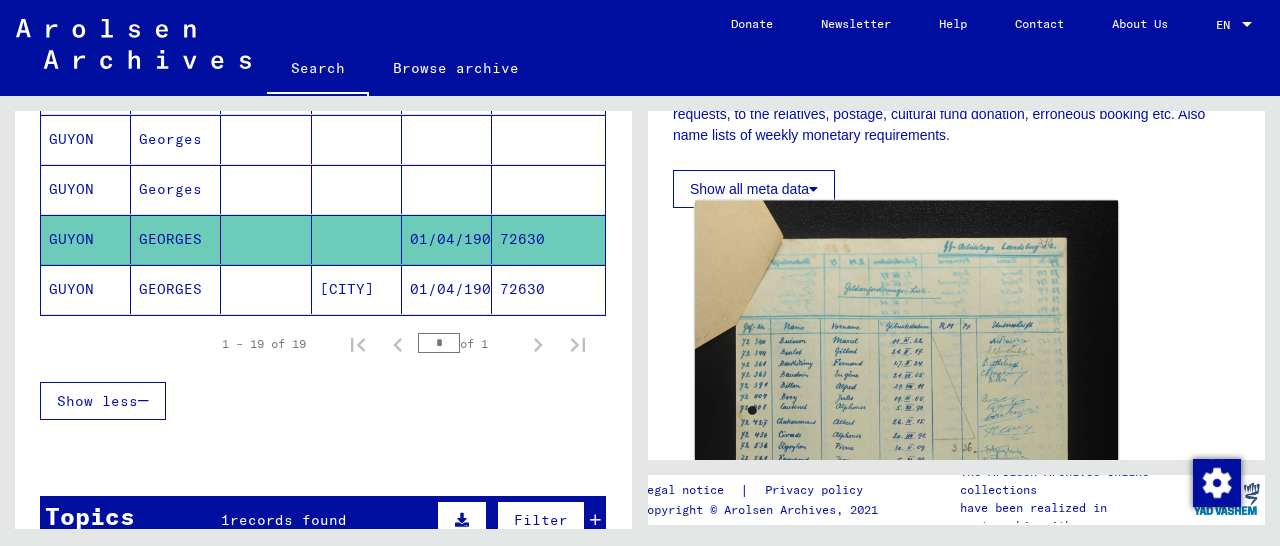 click 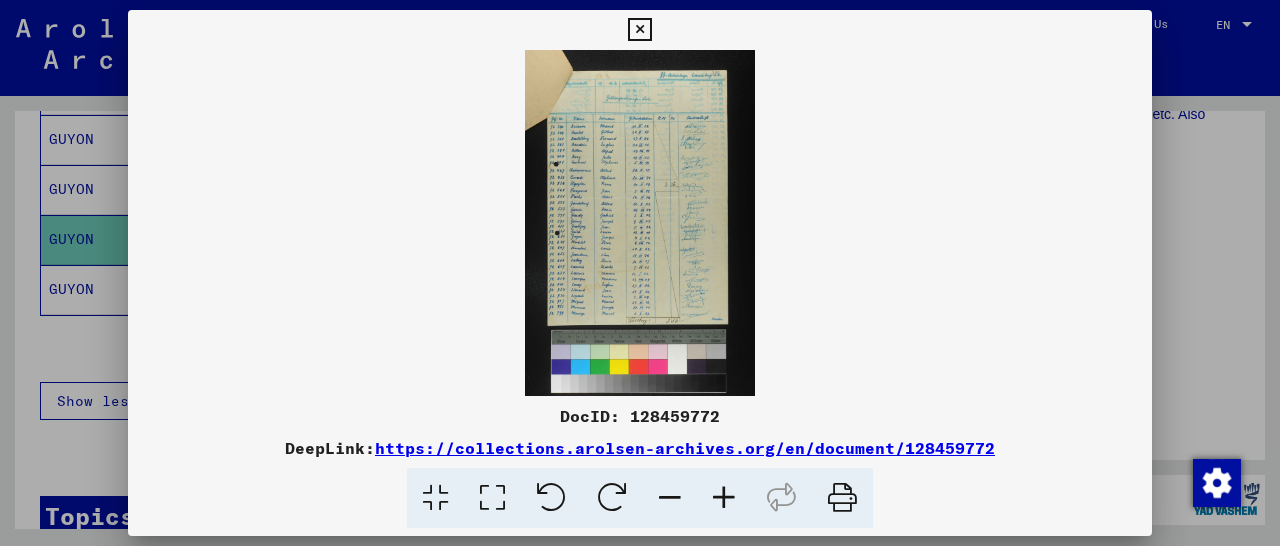 click at bounding box center [724, 498] 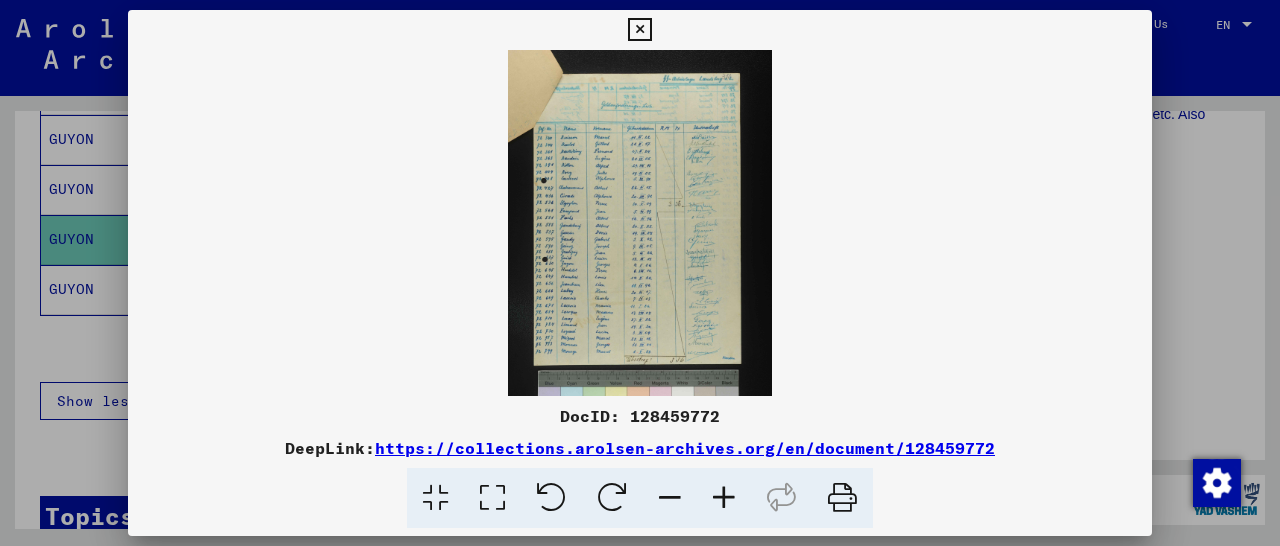 click at bounding box center (724, 498) 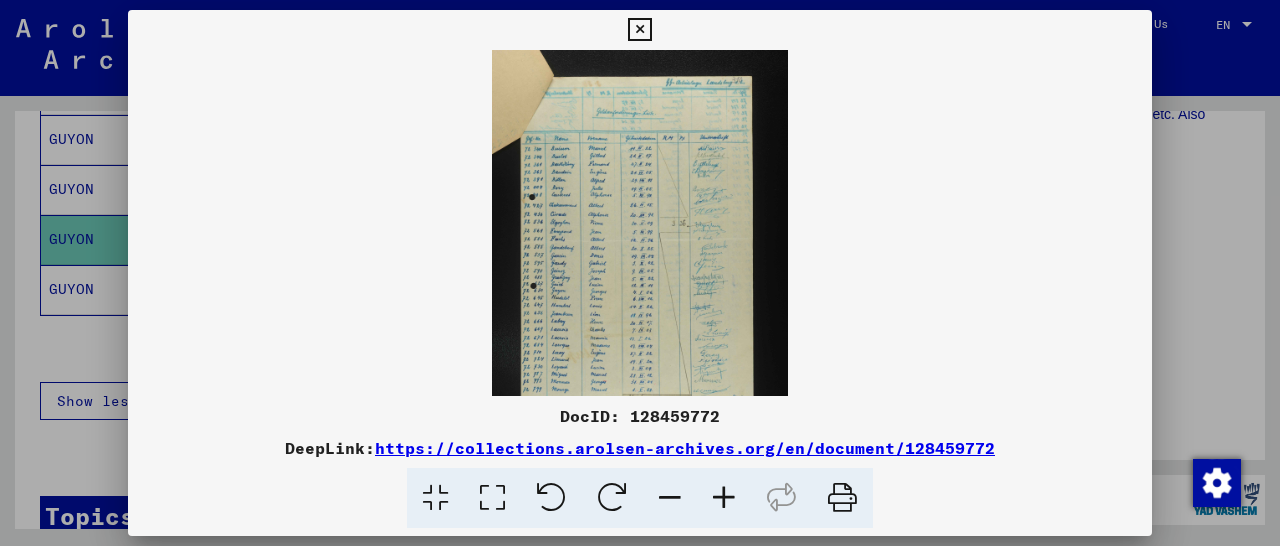 click at bounding box center (724, 498) 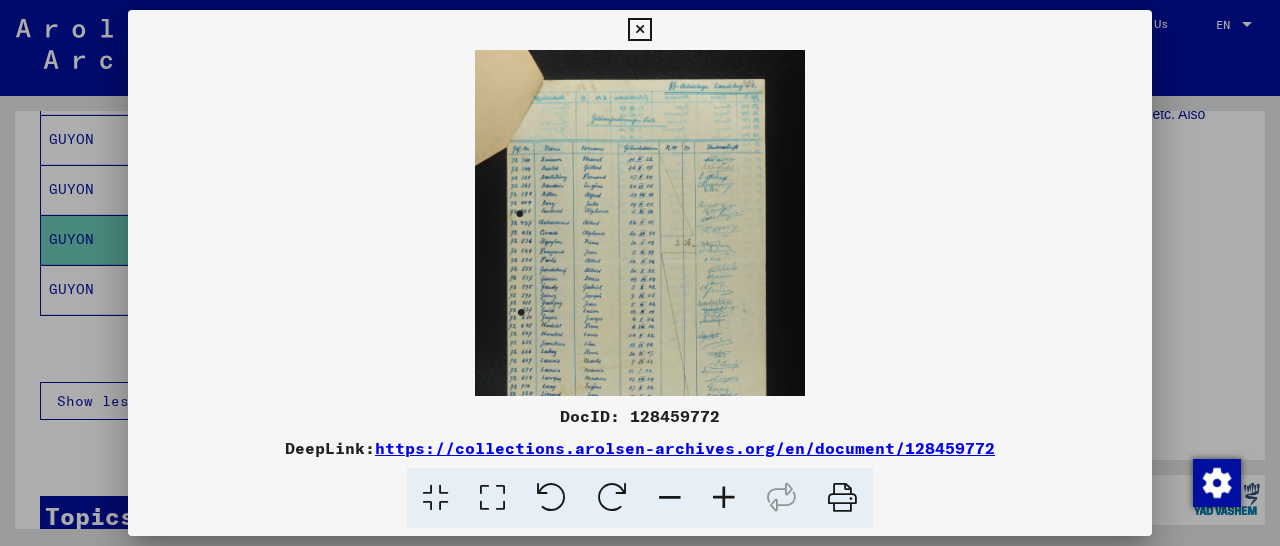 click at bounding box center (724, 498) 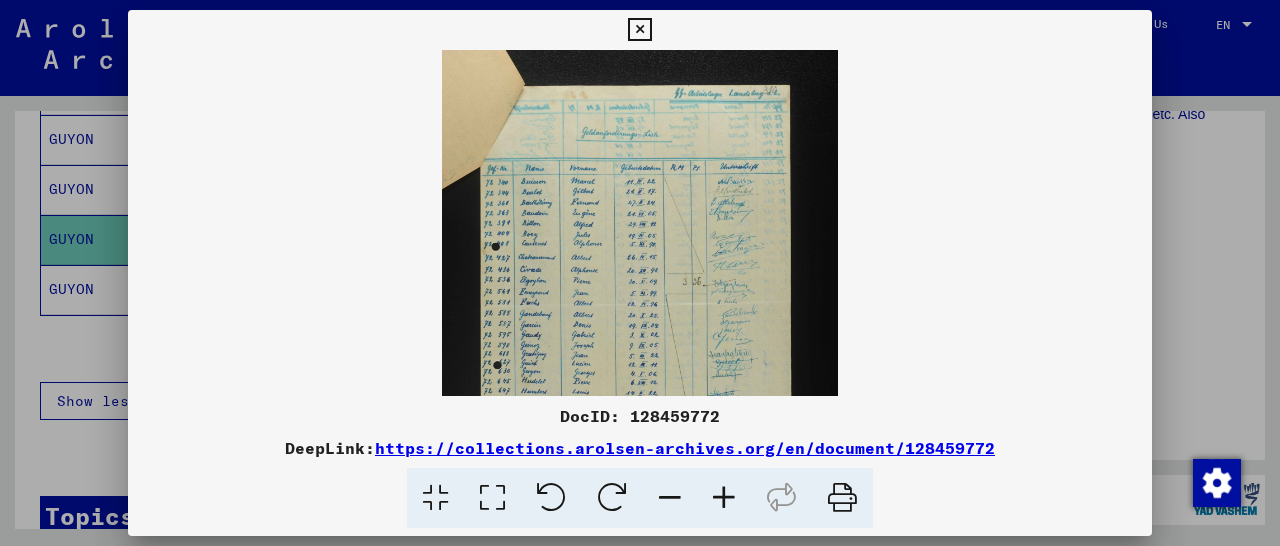 click at bounding box center (724, 498) 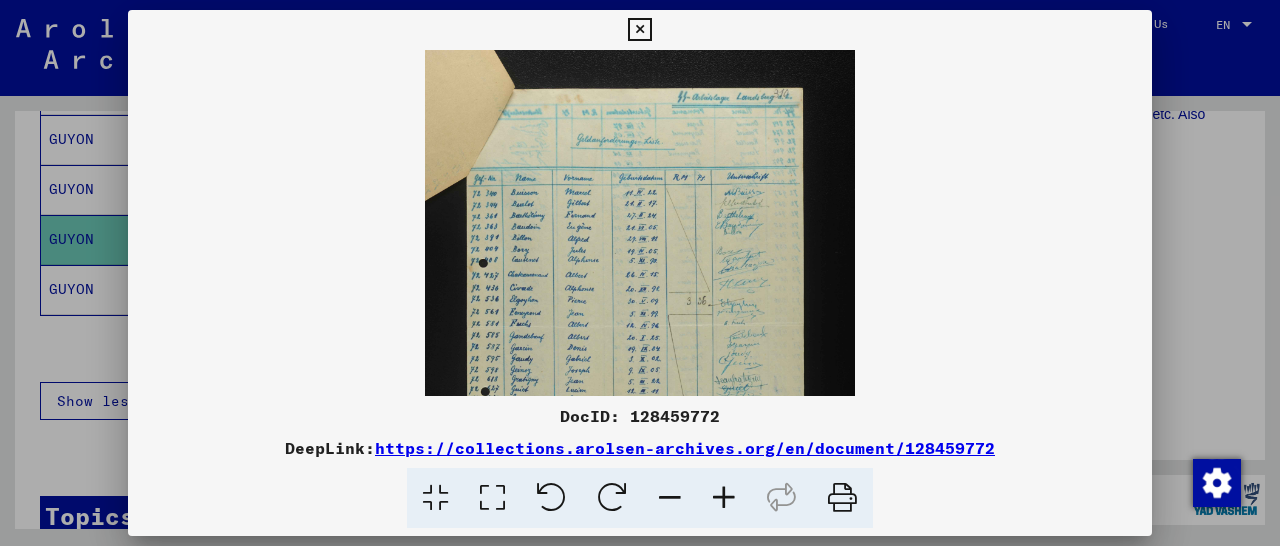 click at bounding box center (724, 498) 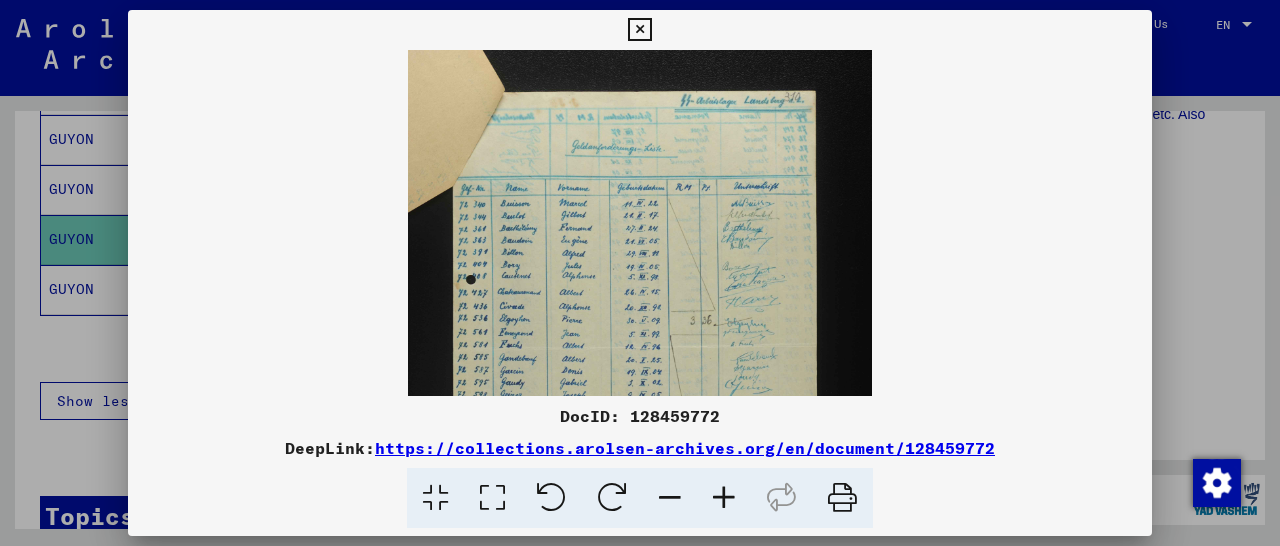 click at bounding box center [724, 498] 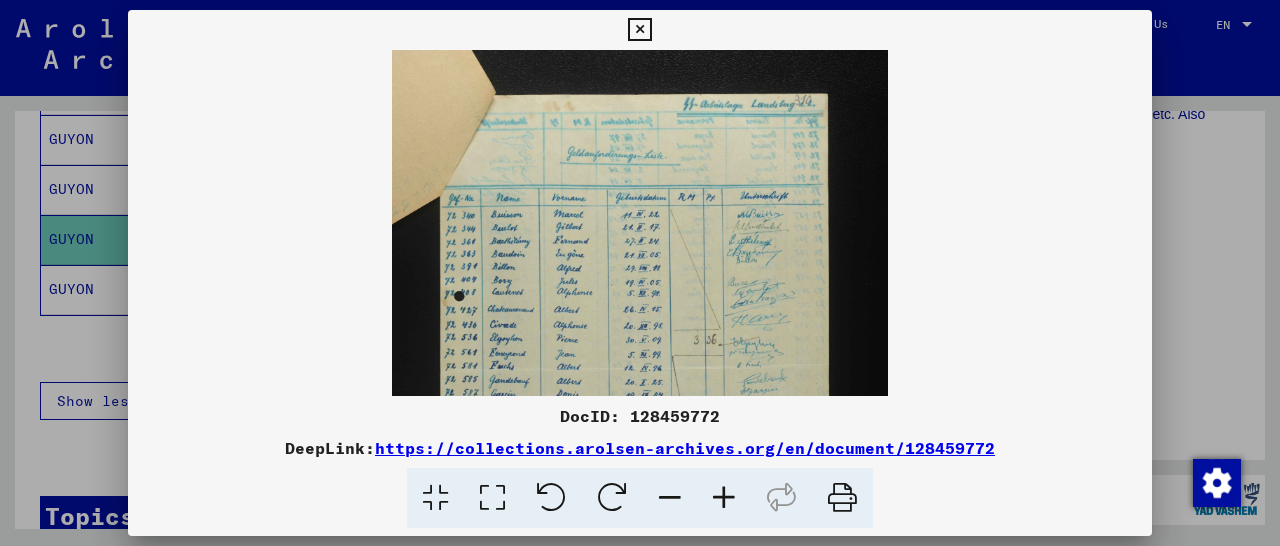 click at bounding box center [724, 498] 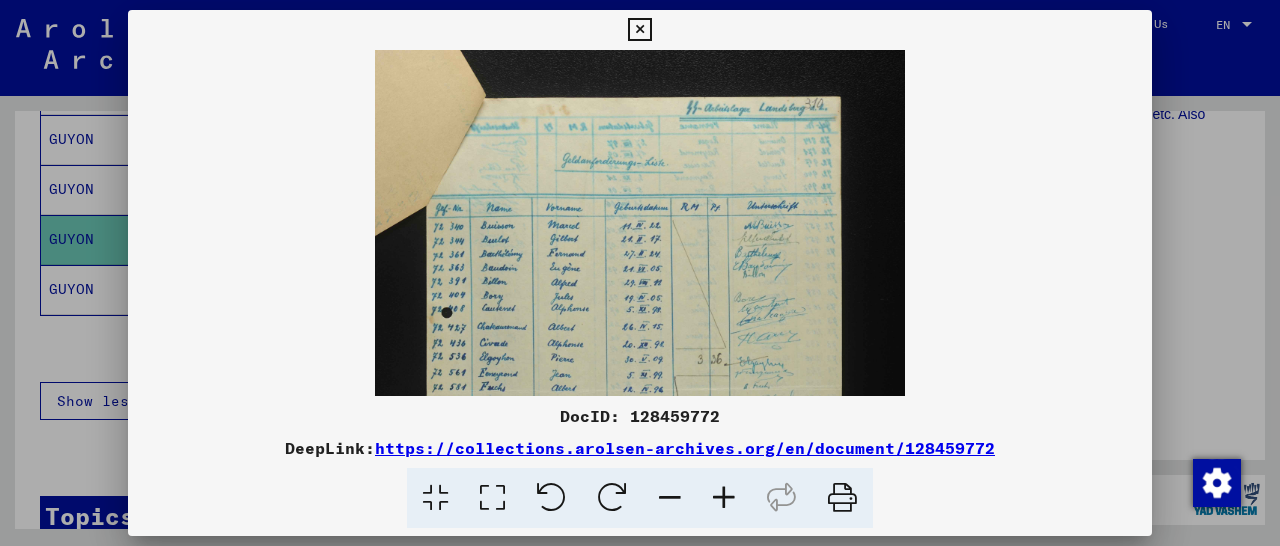 click at bounding box center [724, 498] 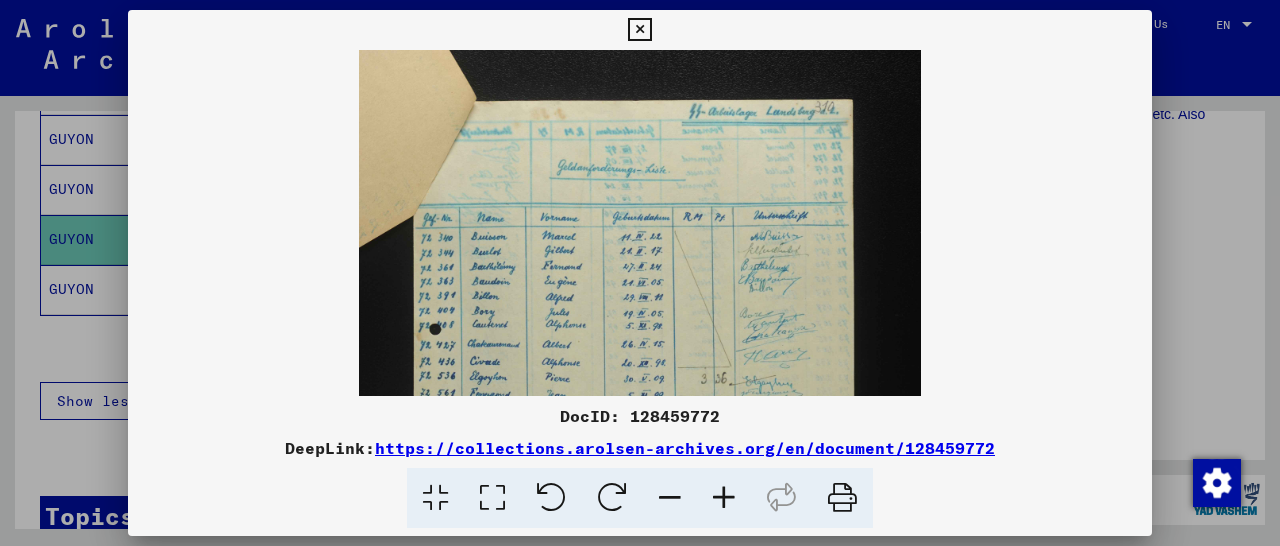 click at bounding box center [724, 498] 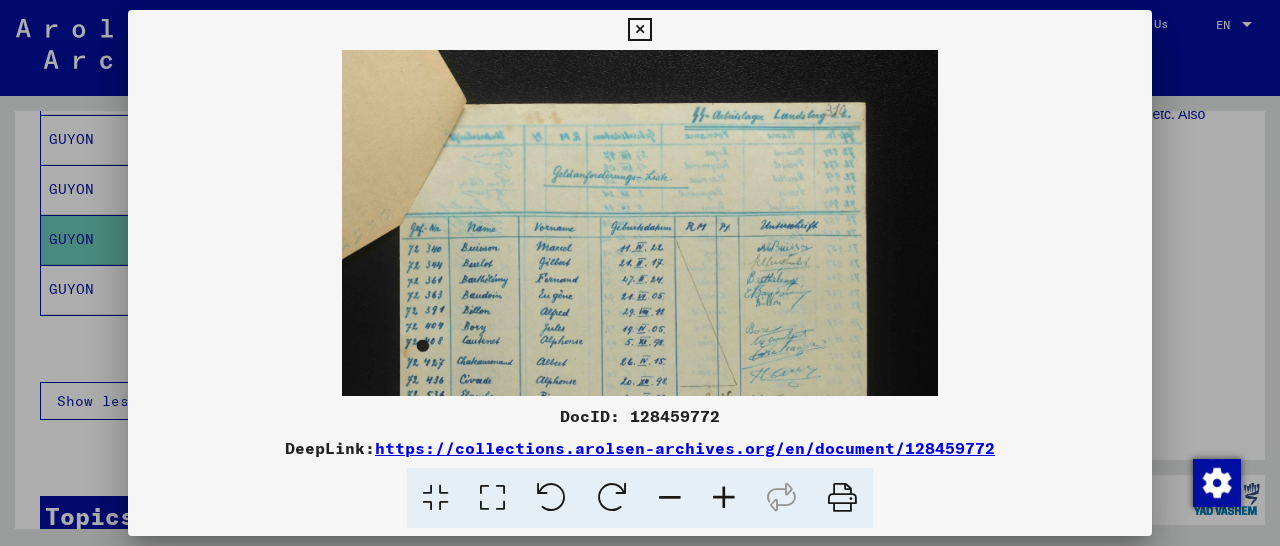click at bounding box center [724, 498] 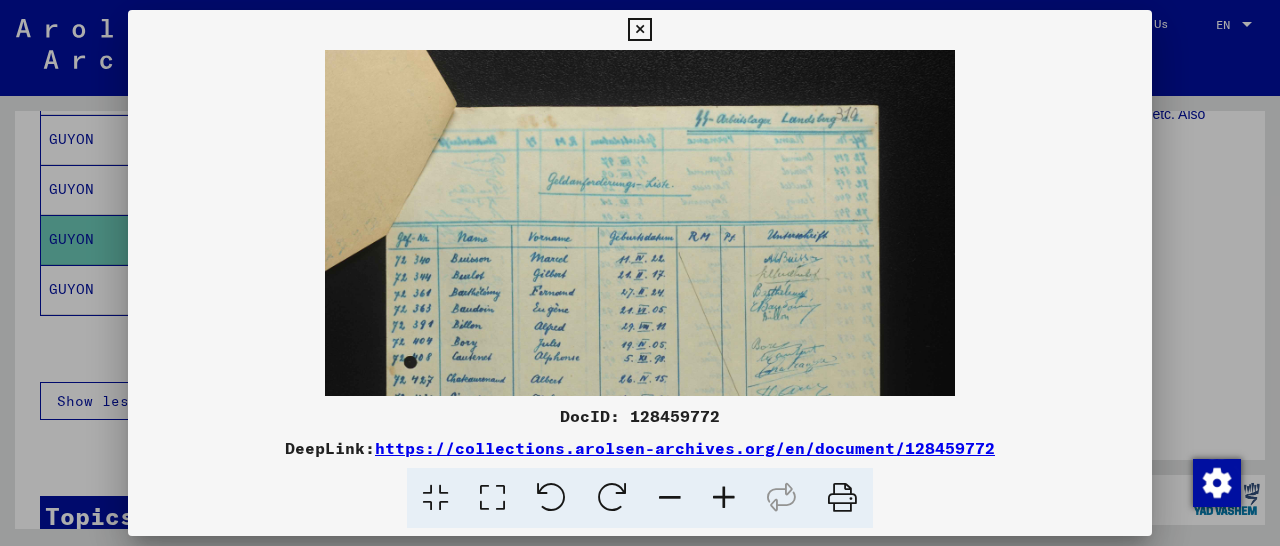 click at bounding box center [724, 498] 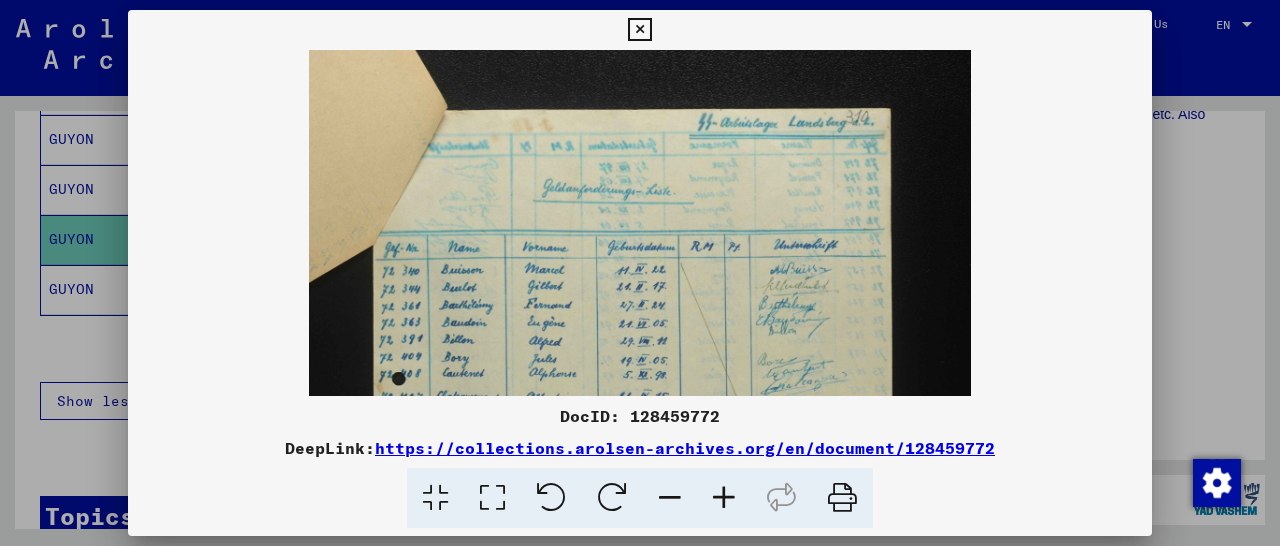click at bounding box center [724, 498] 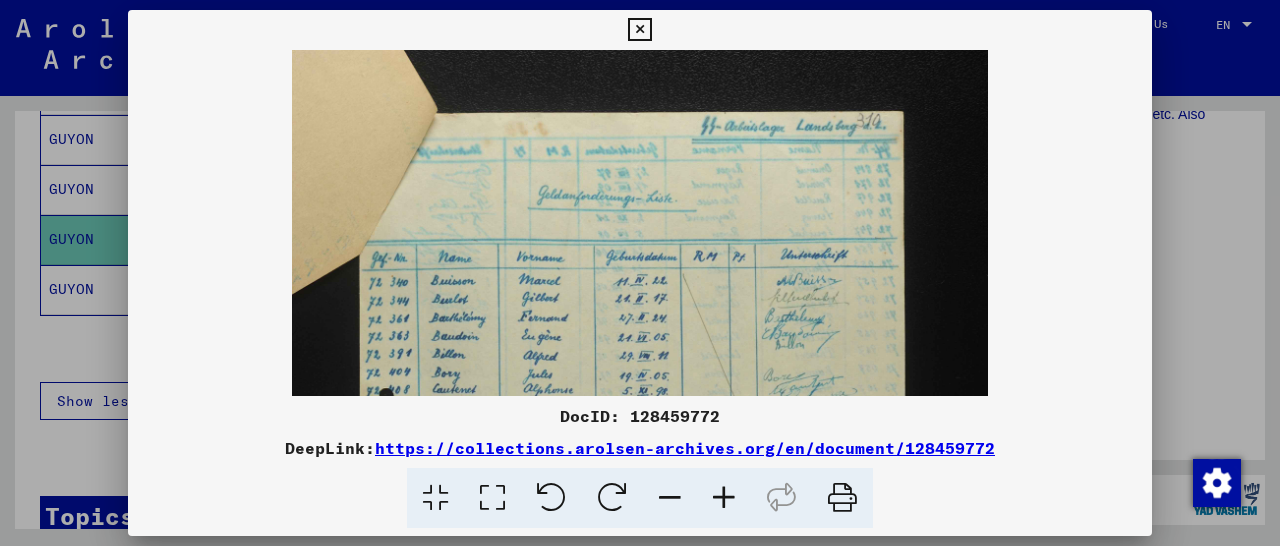 click at bounding box center (724, 498) 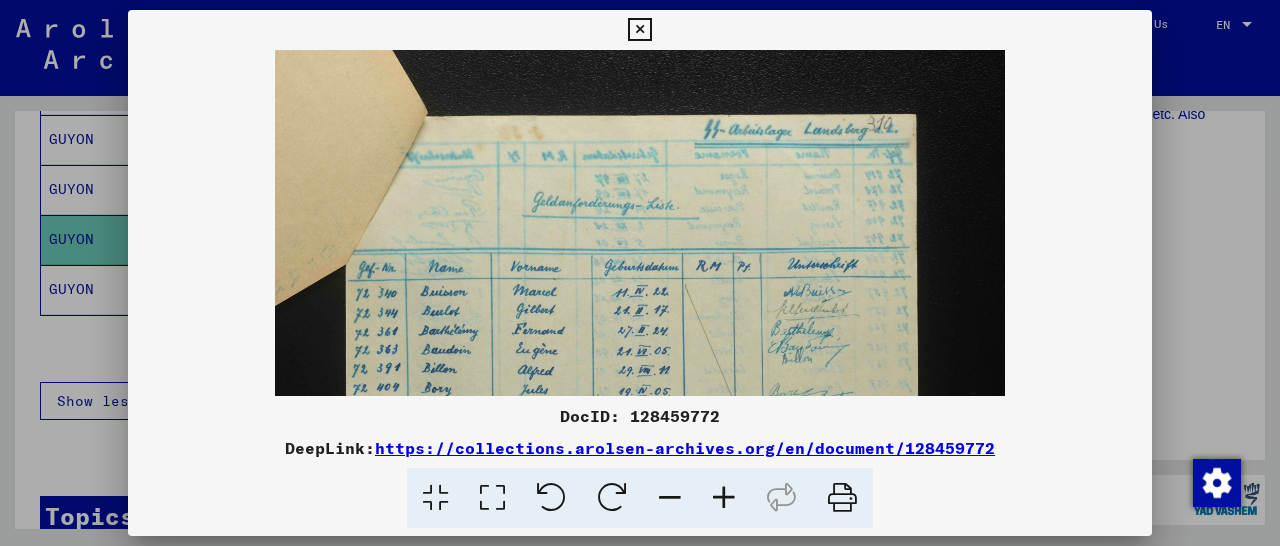 click at bounding box center [724, 498] 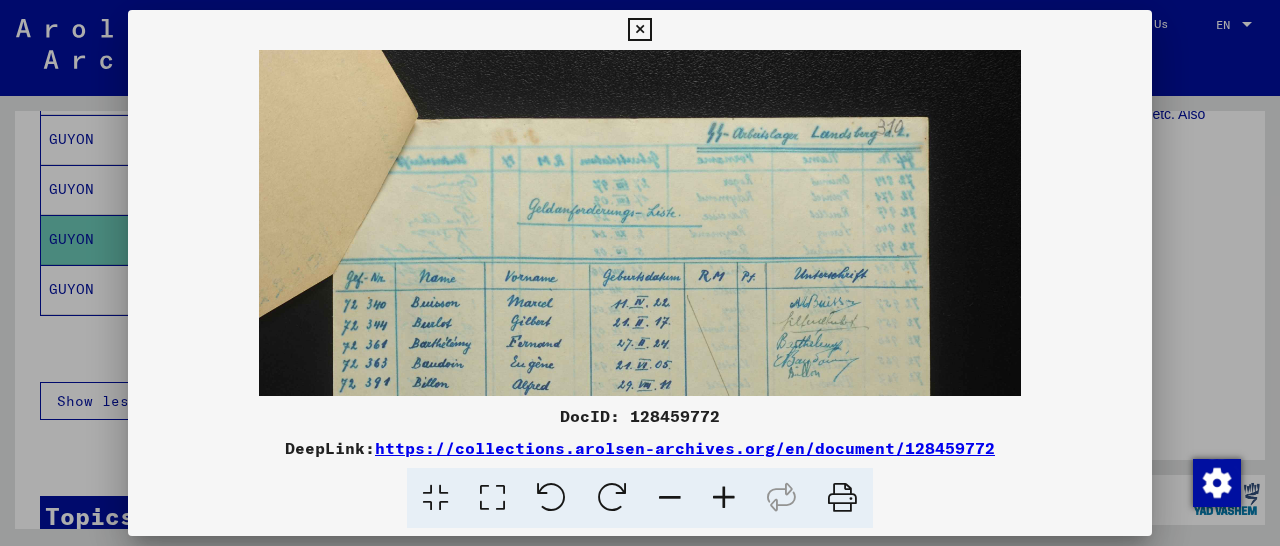 click at bounding box center (724, 498) 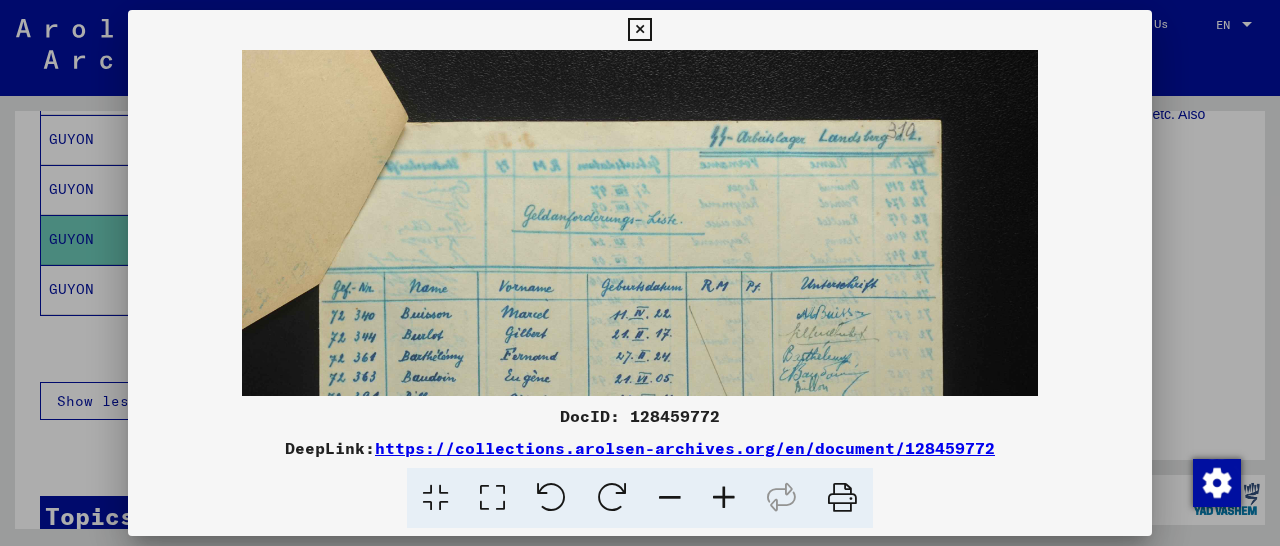 click at bounding box center (724, 498) 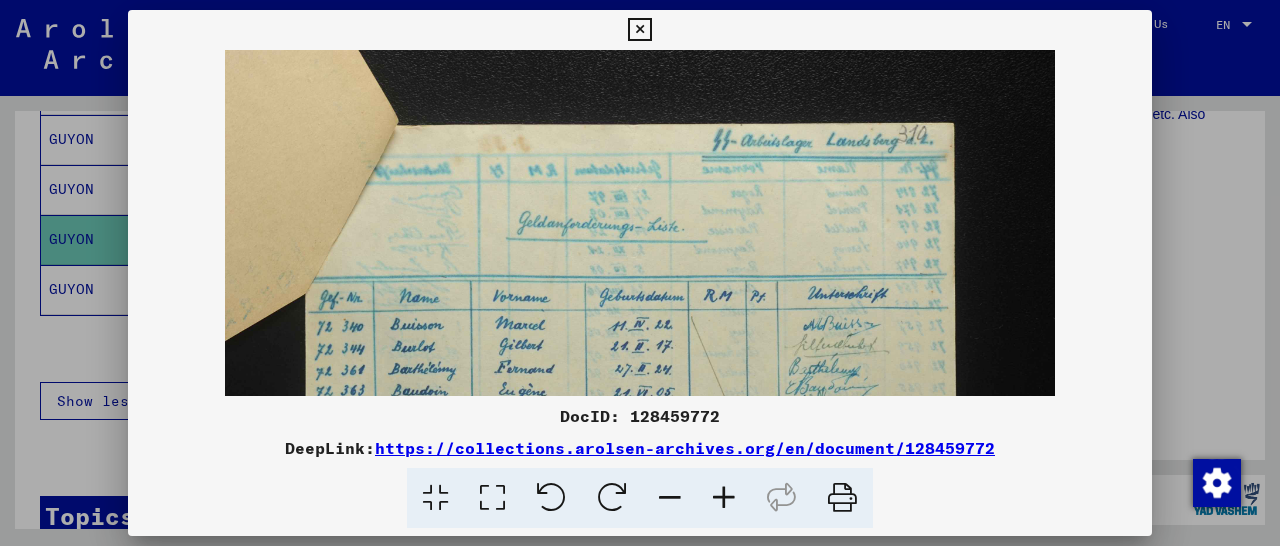 click at bounding box center (724, 498) 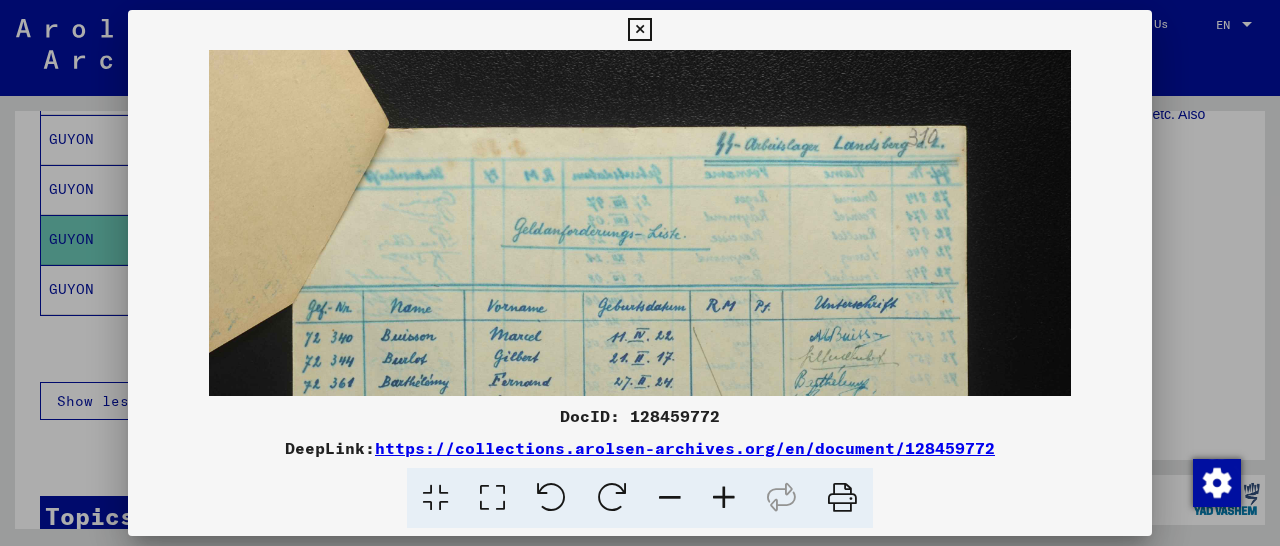 click at bounding box center [724, 498] 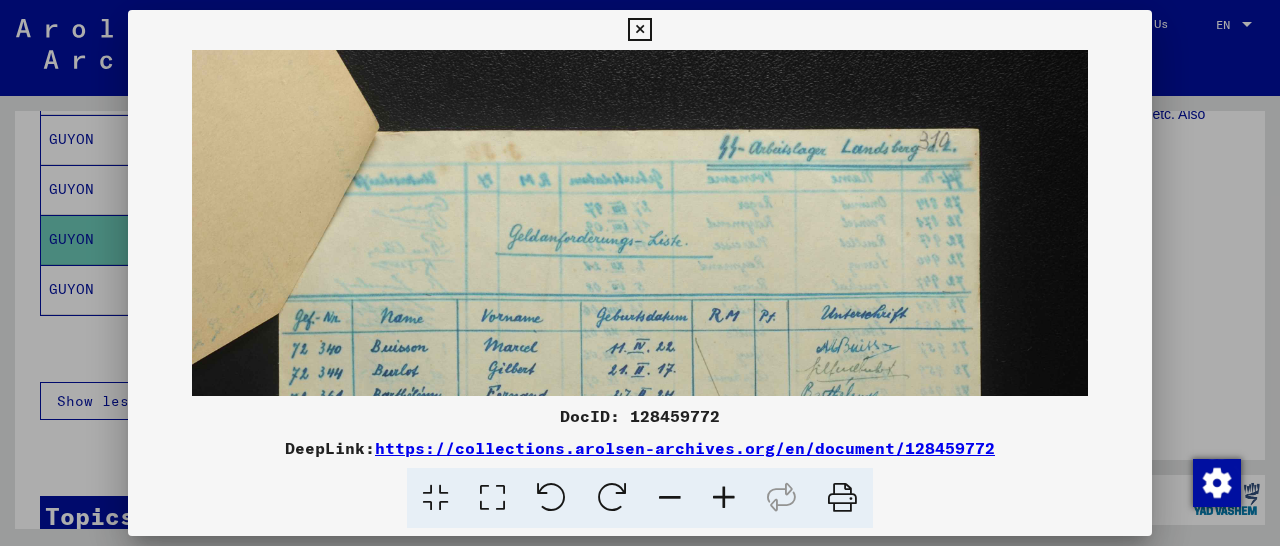 click at bounding box center (724, 498) 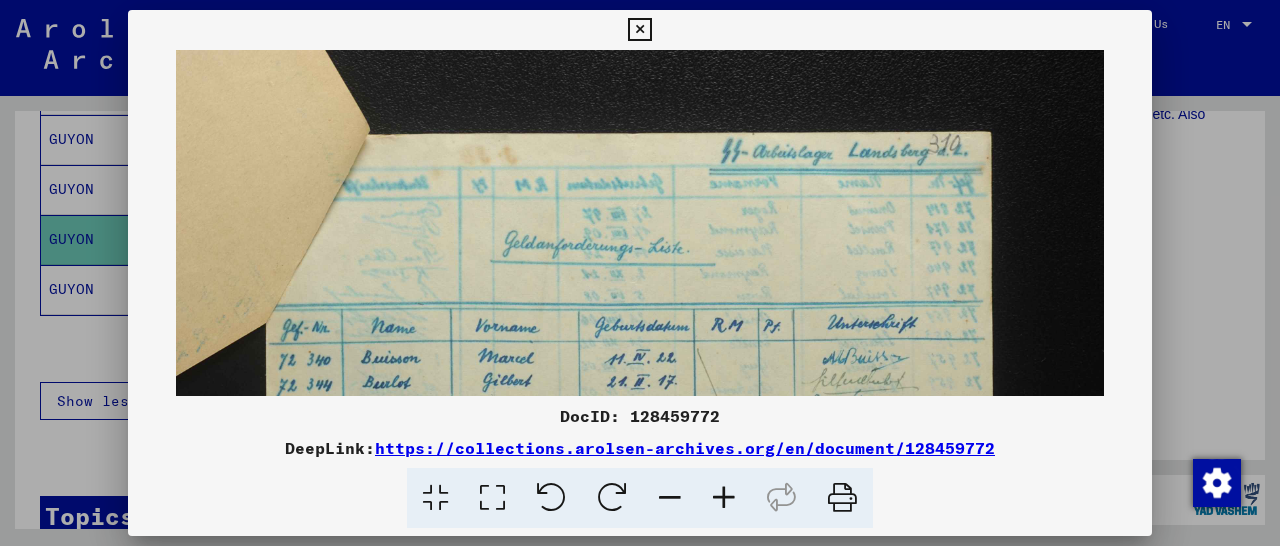 click at bounding box center (724, 498) 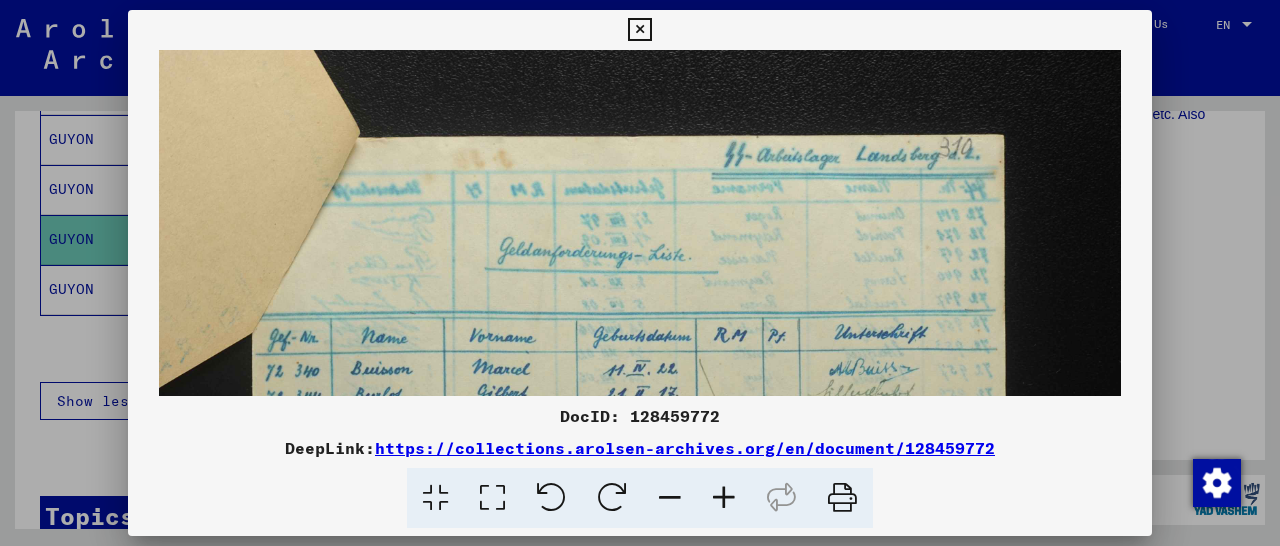 click at bounding box center (724, 498) 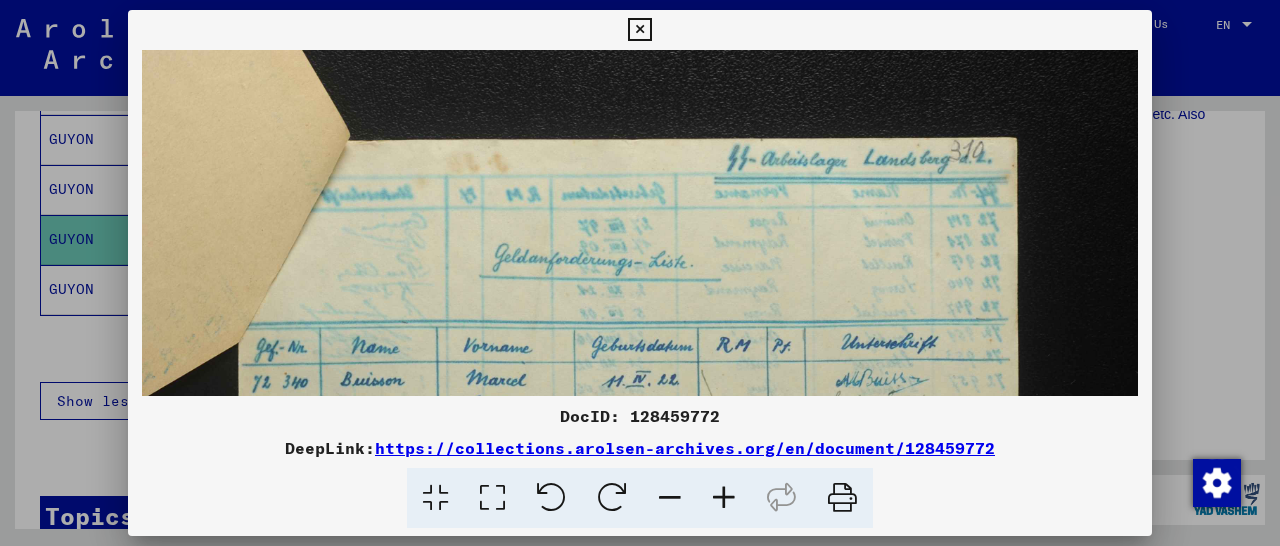 click at bounding box center (724, 498) 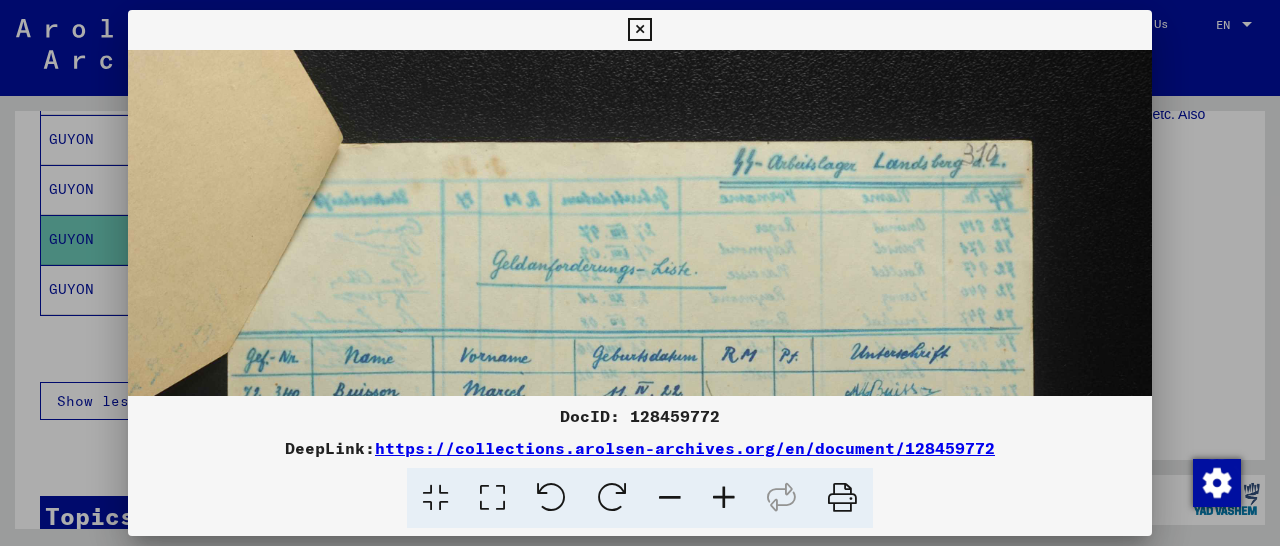 click at bounding box center (724, 498) 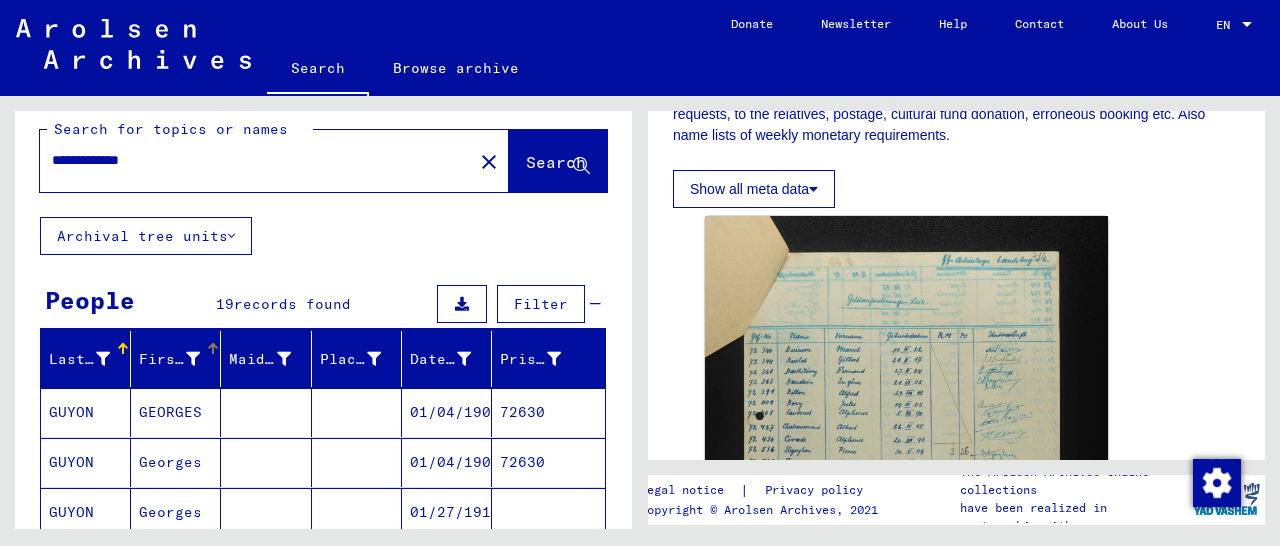scroll, scrollTop: 0, scrollLeft: 0, axis: both 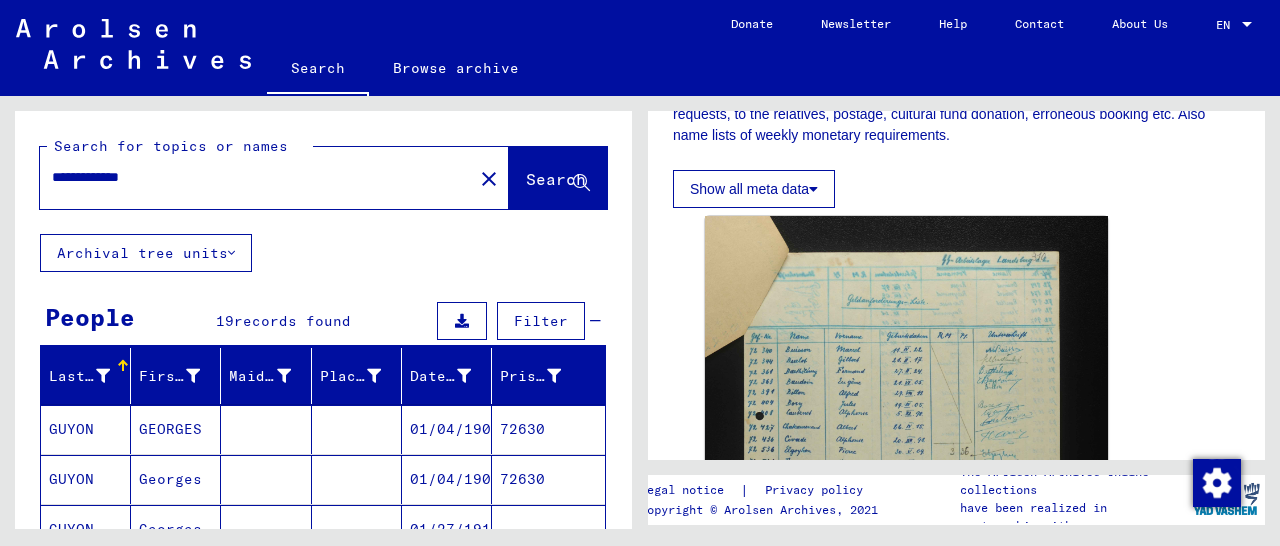 drag, startPoint x: 168, startPoint y: 179, endPoint x: 29, endPoint y: 185, distance: 139.12944 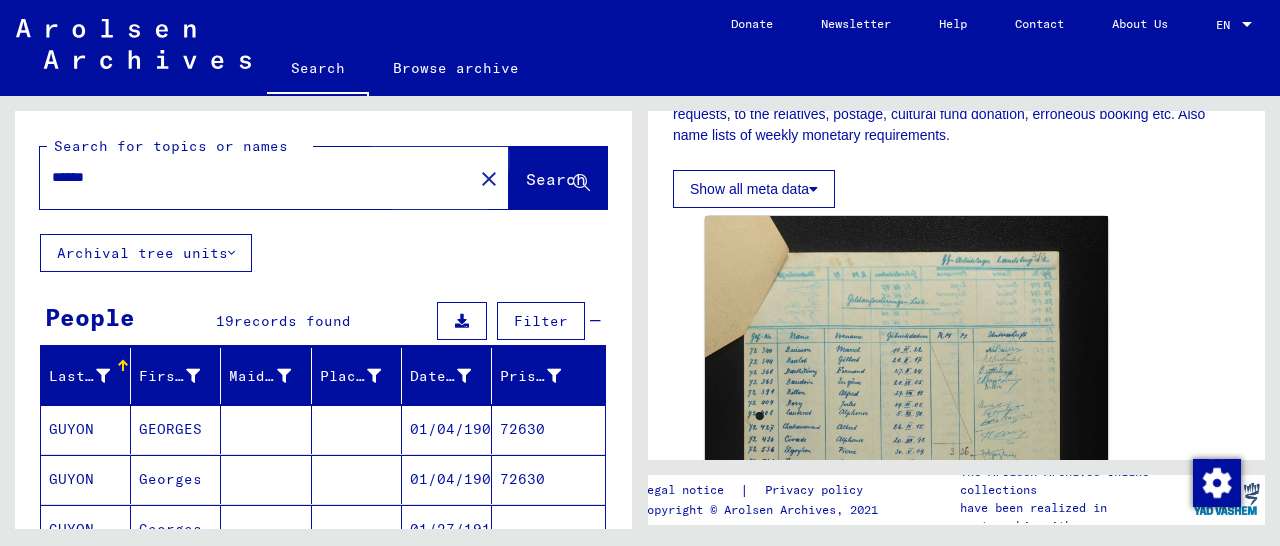 click on "Search" 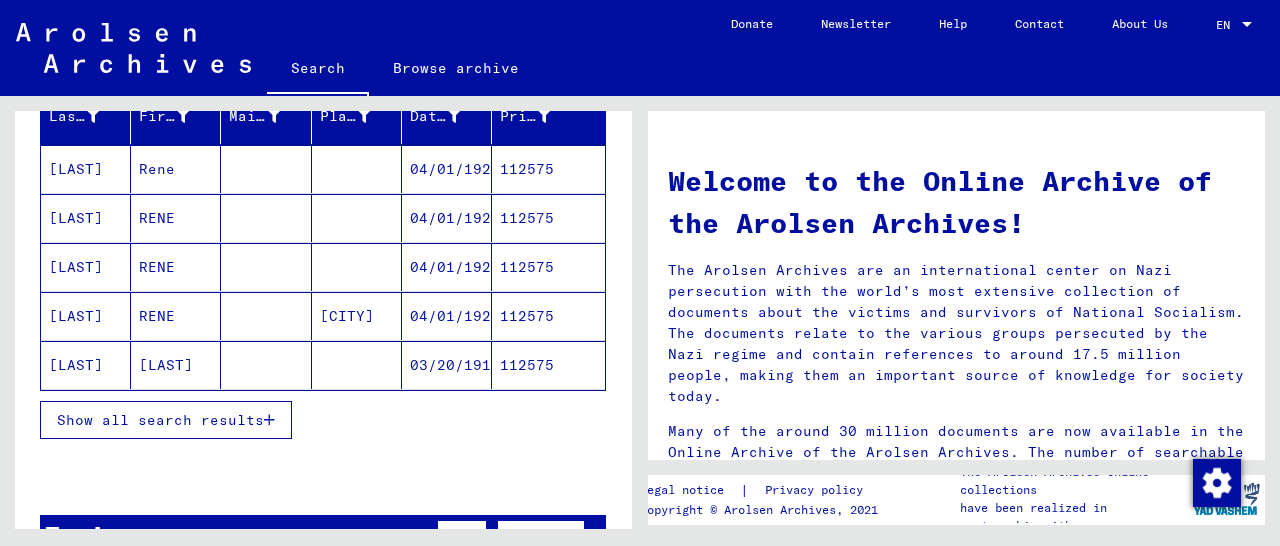 scroll, scrollTop: 208, scrollLeft: 0, axis: vertical 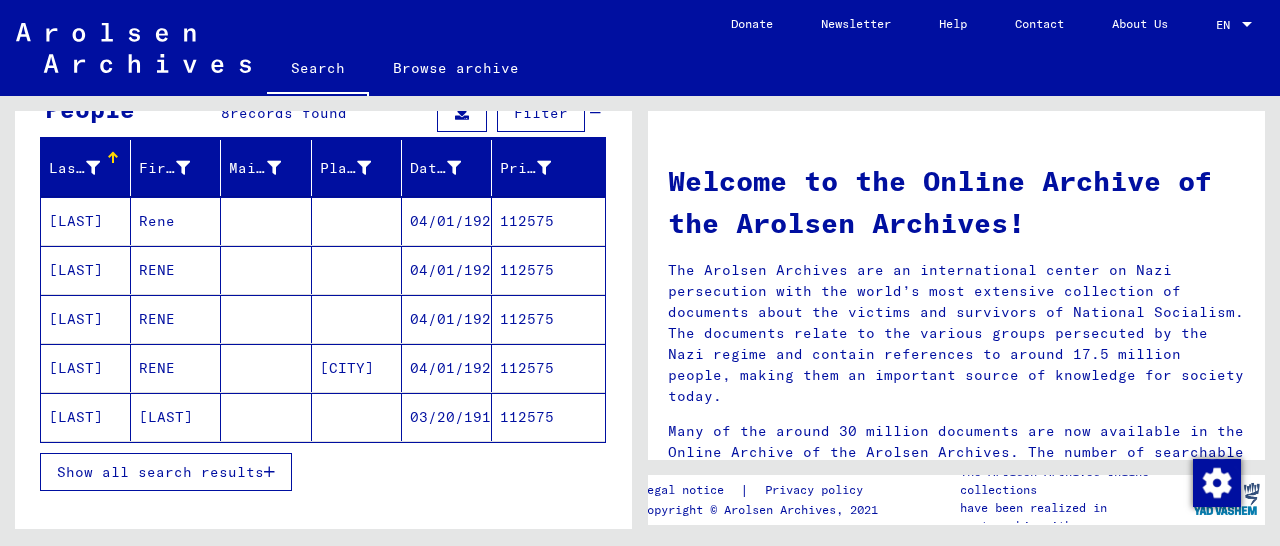 click on "112575" at bounding box center (548, 270) 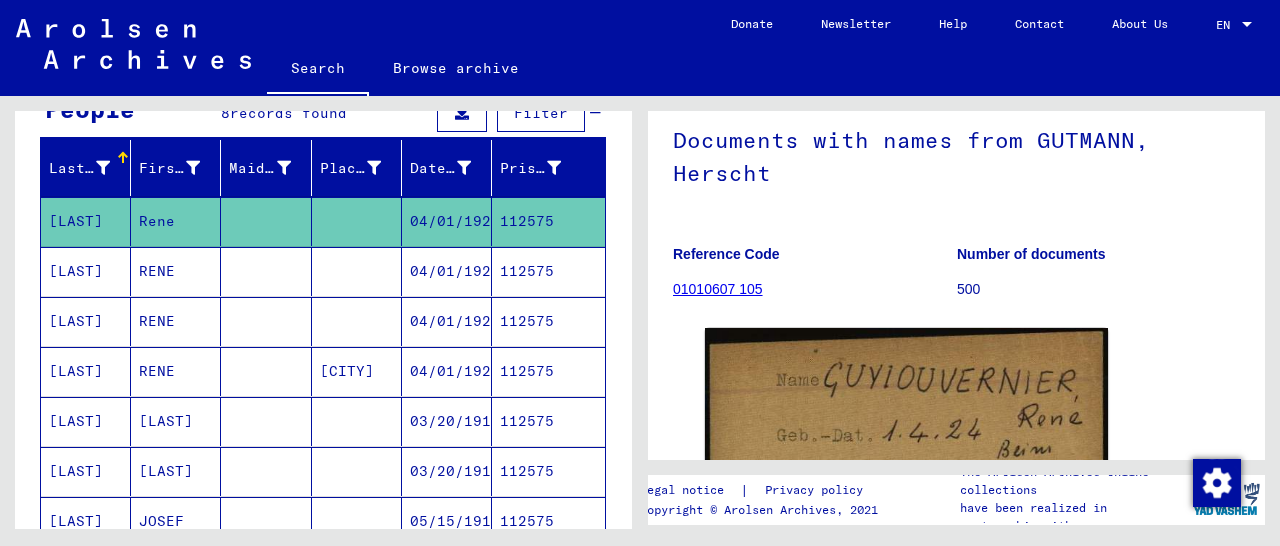scroll, scrollTop: 312, scrollLeft: 0, axis: vertical 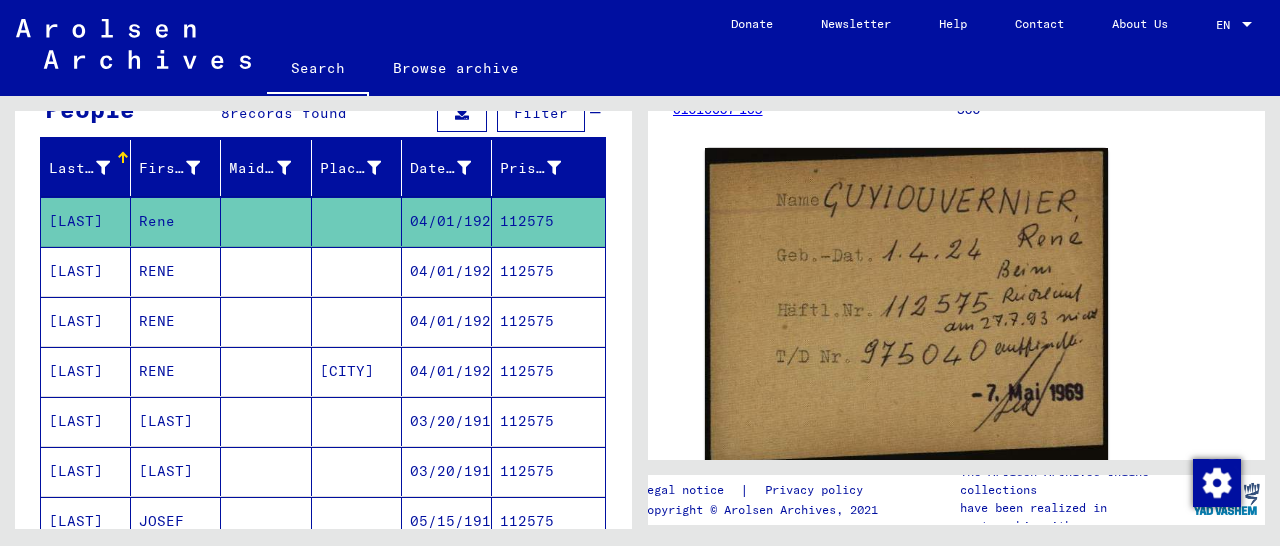 click on "112575" at bounding box center [548, 321] 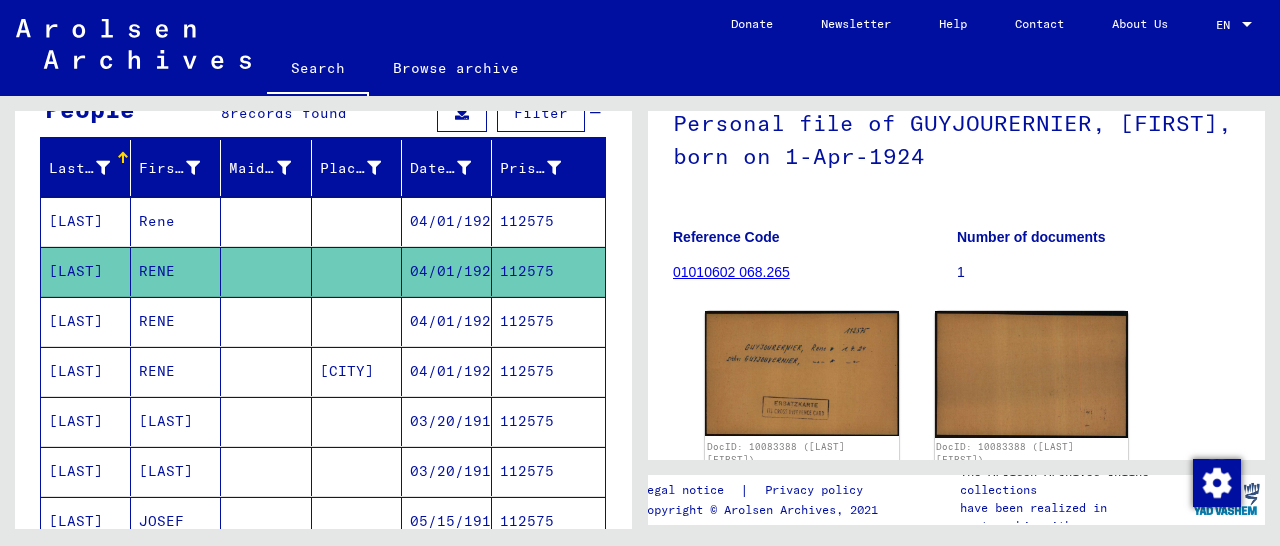 scroll, scrollTop: 312, scrollLeft: 0, axis: vertical 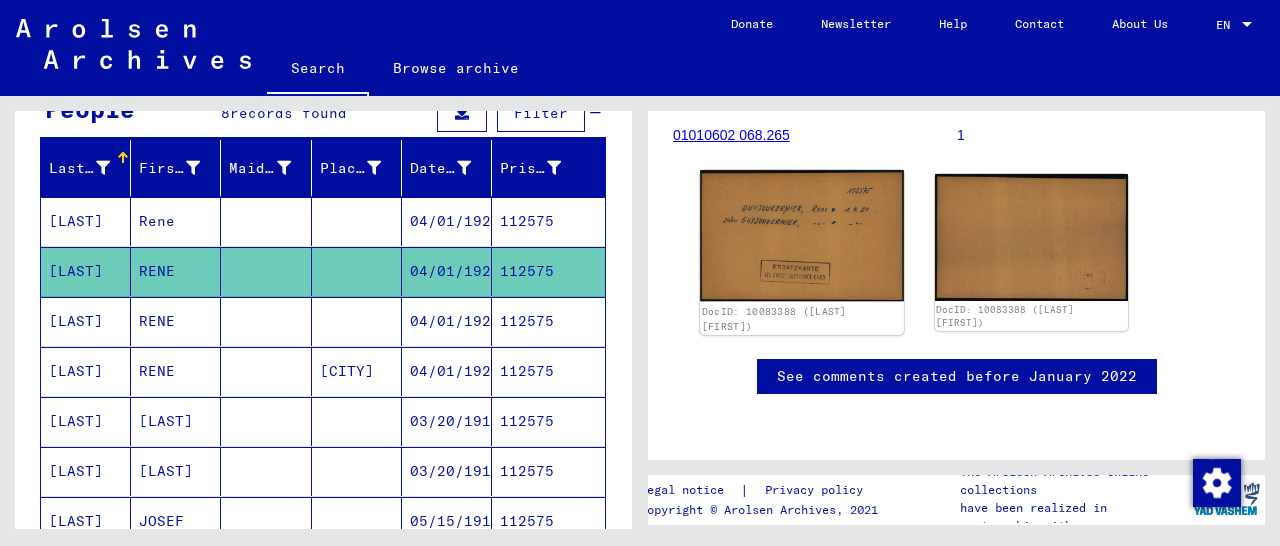 click 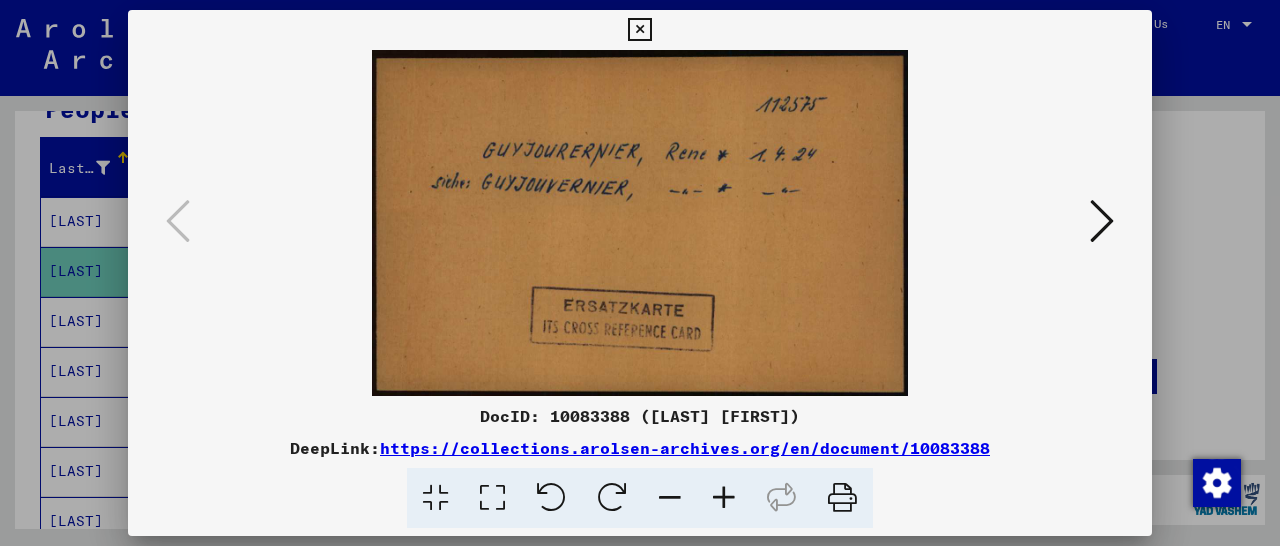 click at bounding box center (639, 30) 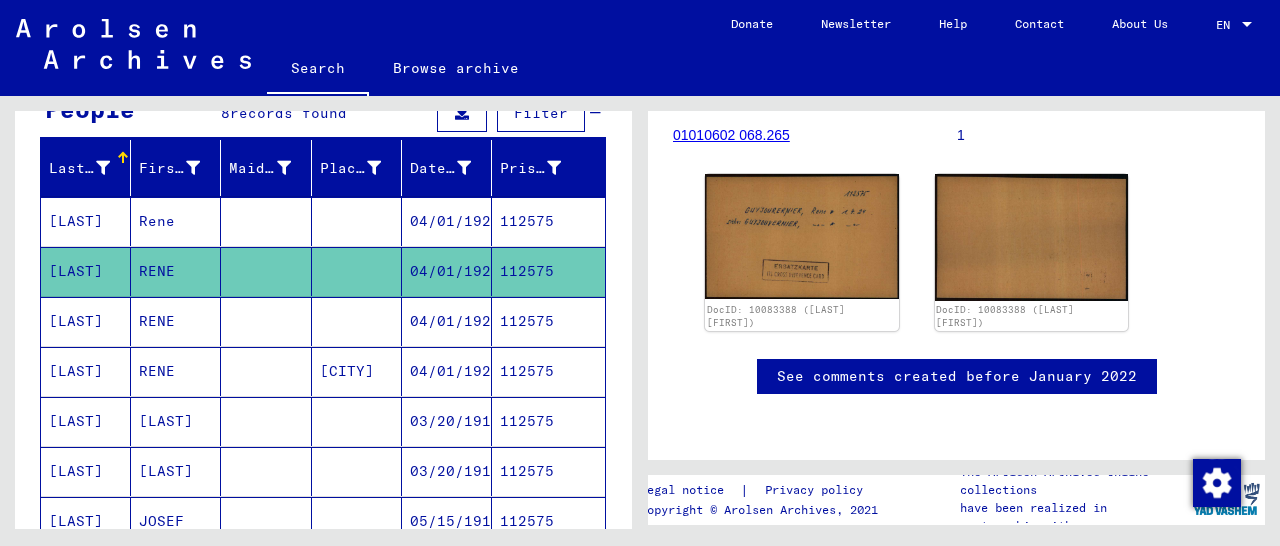 click on "112575" at bounding box center (548, 371) 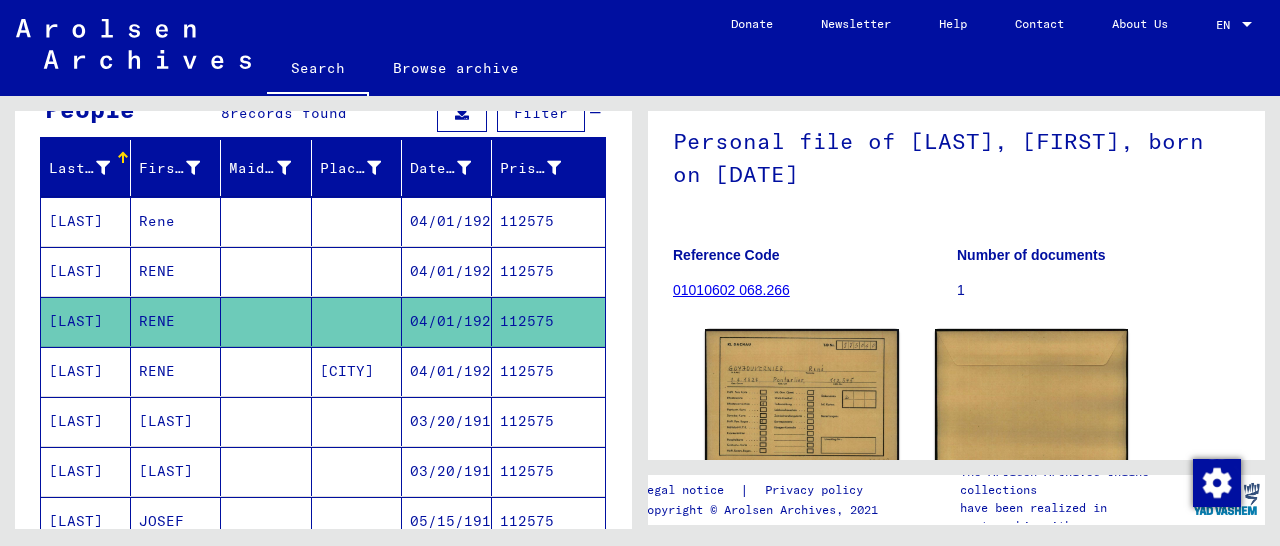 scroll, scrollTop: 327, scrollLeft: 0, axis: vertical 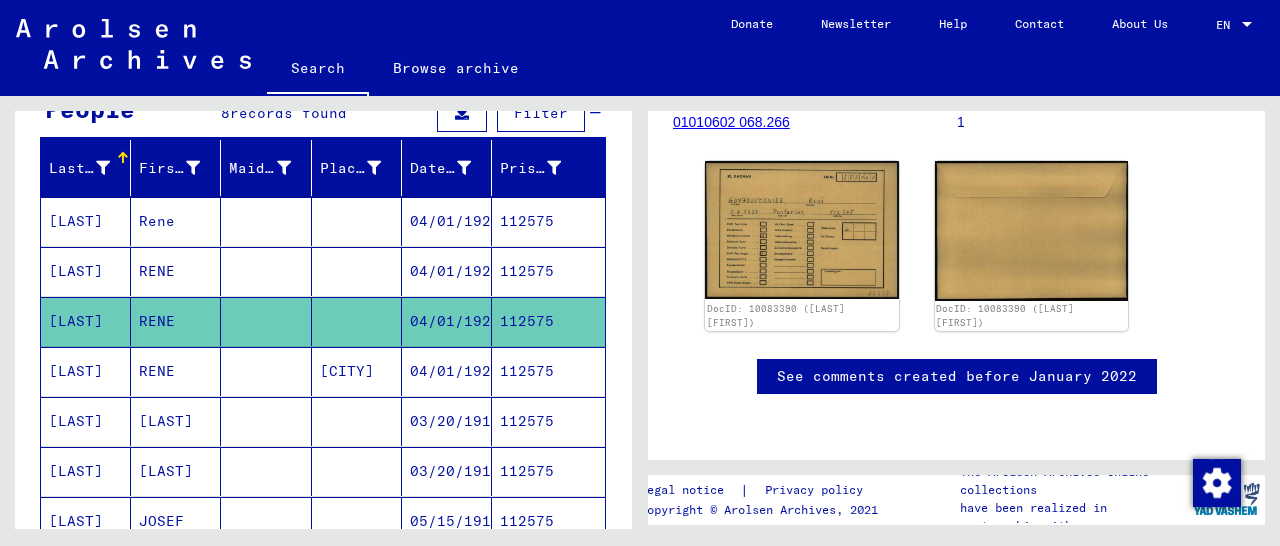 click on "112575" at bounding box center [548, 421] 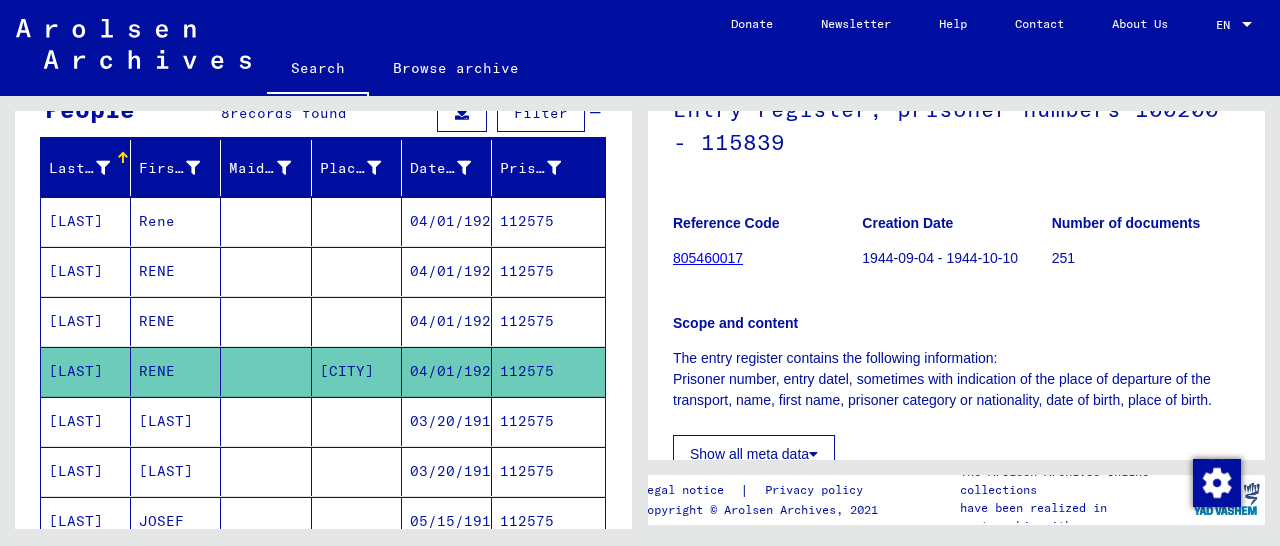 scroll, scrollTop: 312, scrollLeft: 0, axis: vertical 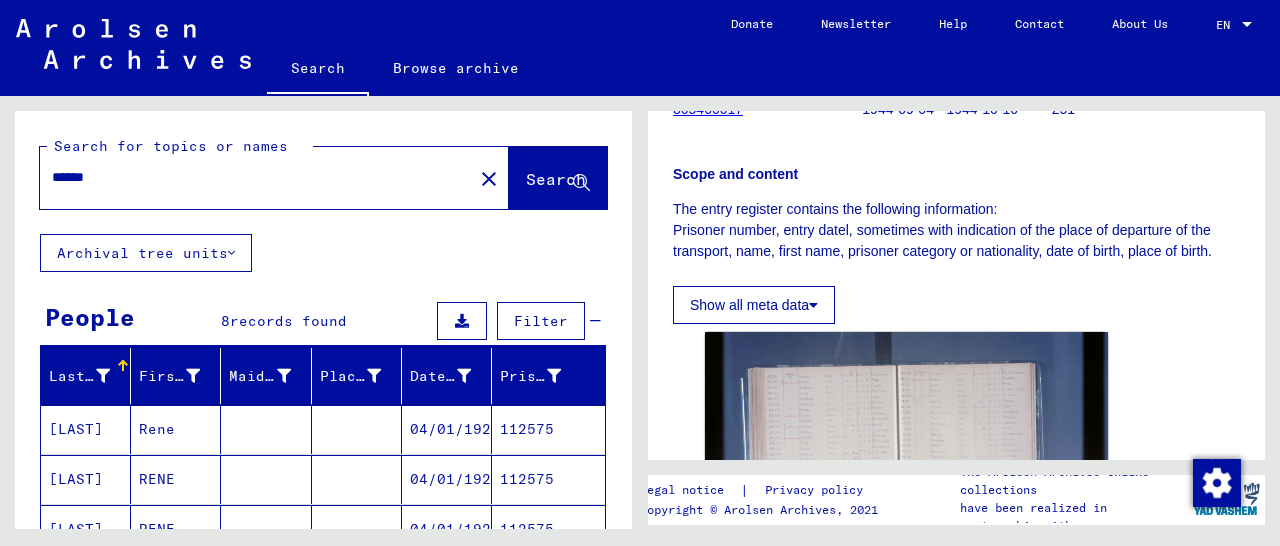 drag, startPoint x: 165, startPoint y: 174, endPoint x: 27, endPoint y: 197, distance: 139.90353 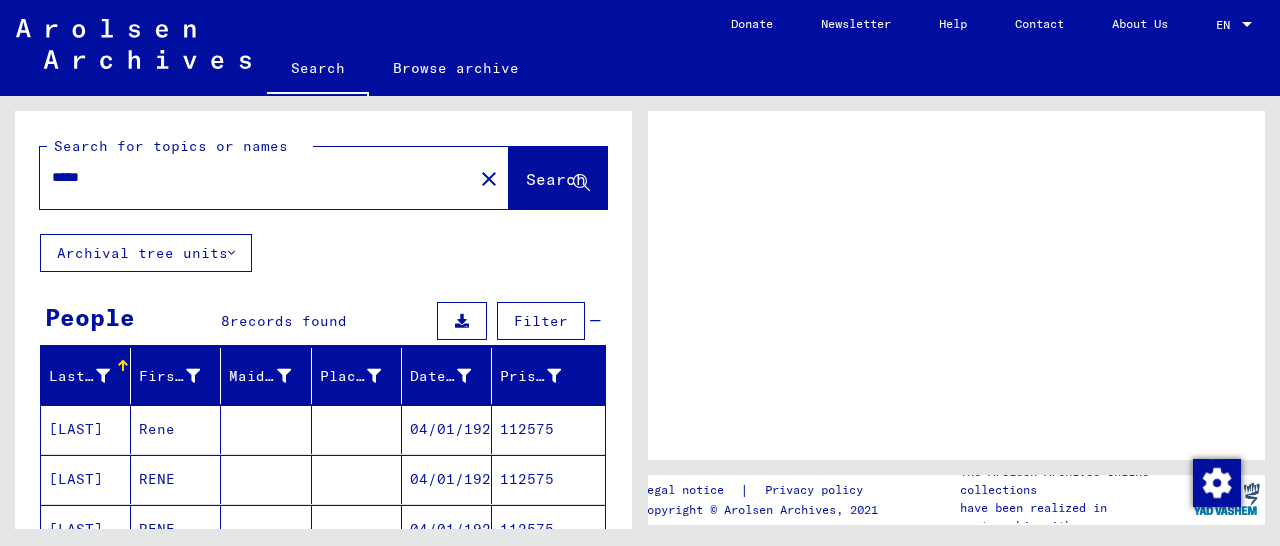 scroll, scrollTop: 0, scrollLeft: 0, axis: both 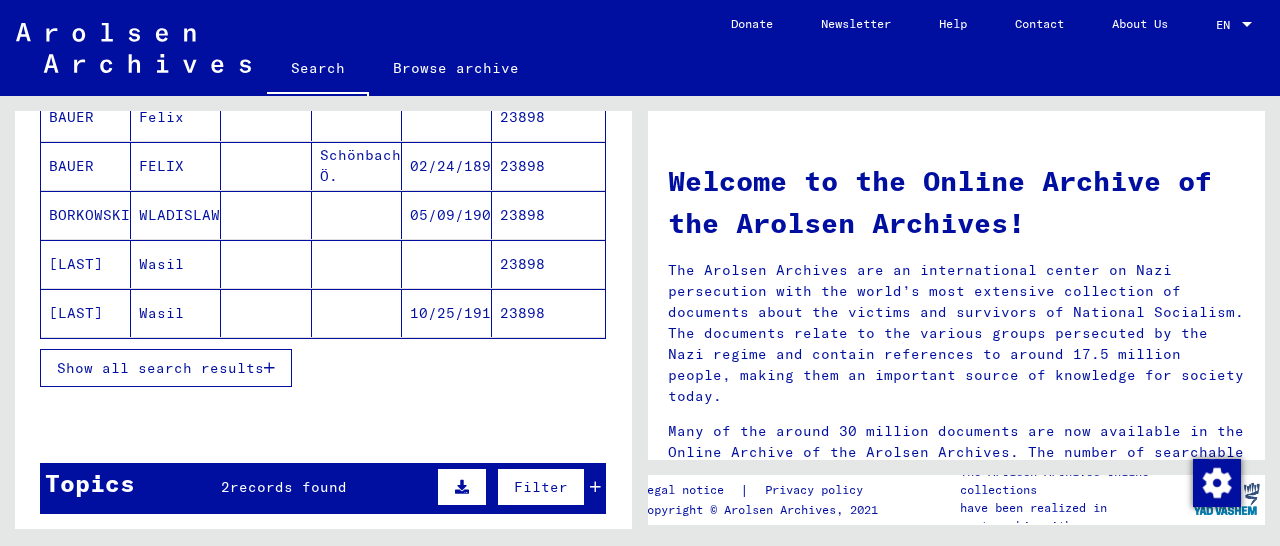 click at bounding box center (269, 368) 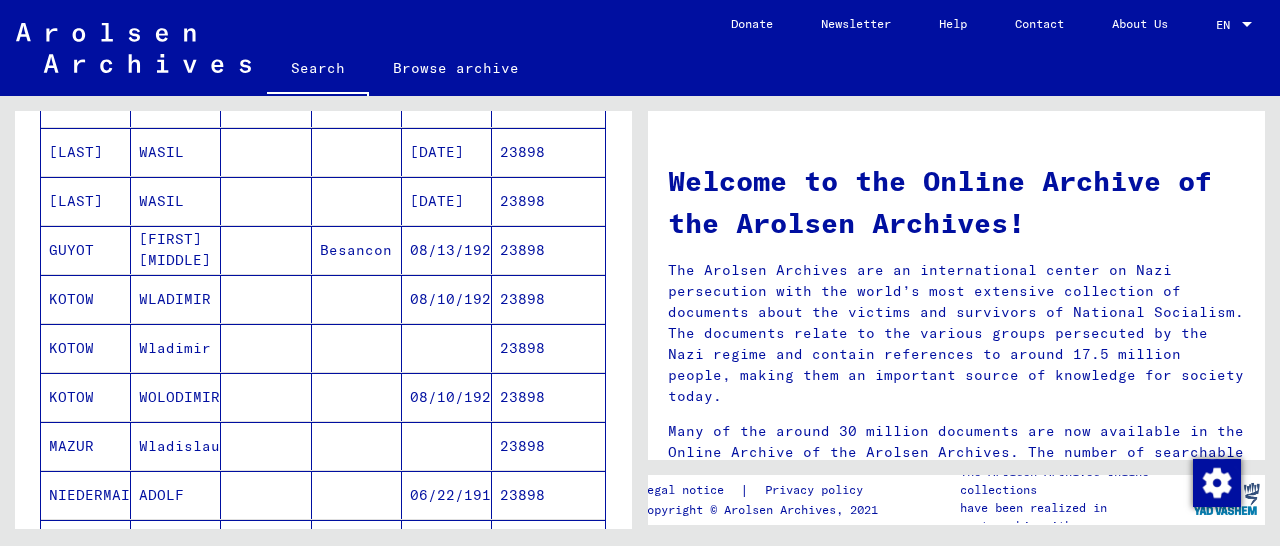 scroll, scrollTop: 624, scrollLeft: 0, axis: vertical 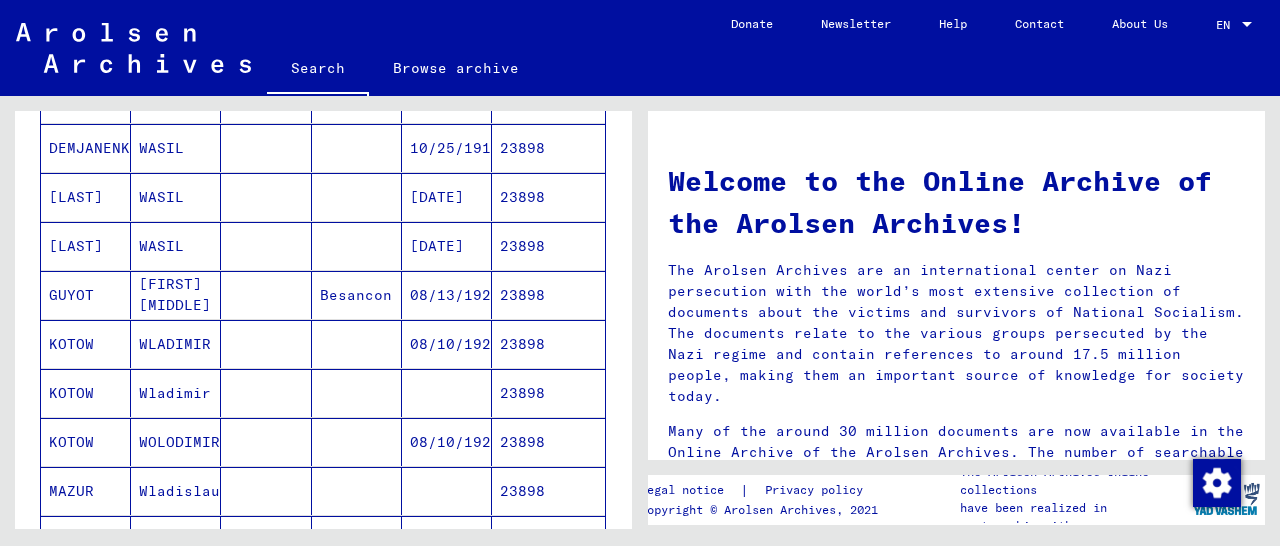 click on "23898" at bounding box center [548, 344] 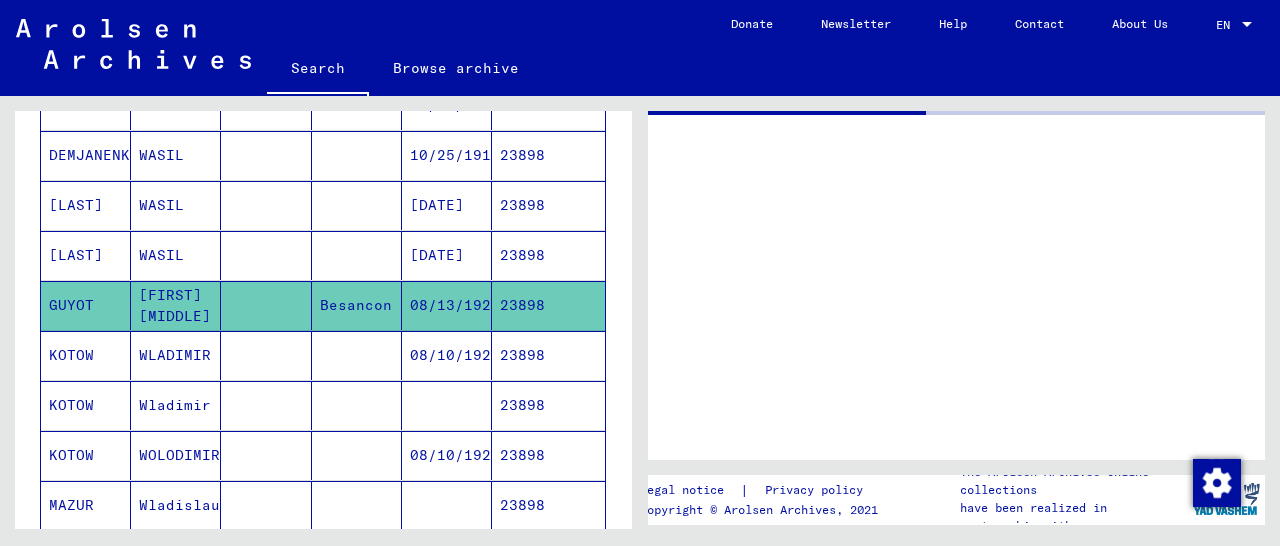 scroll, scrollTop: 628, scrollLeft: 0, axis: vertical 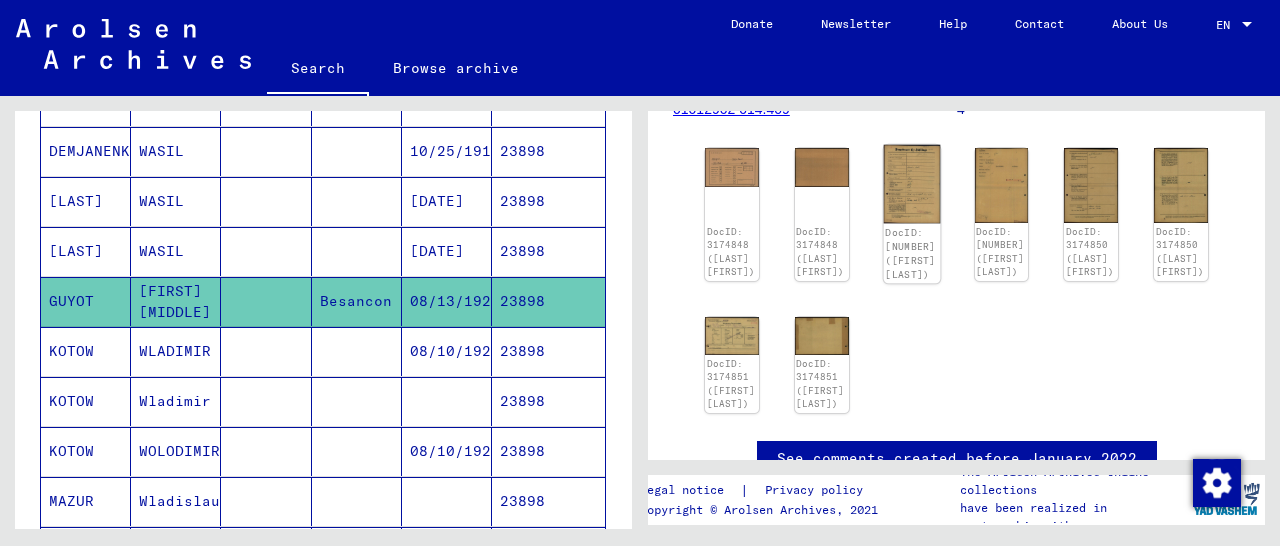 click 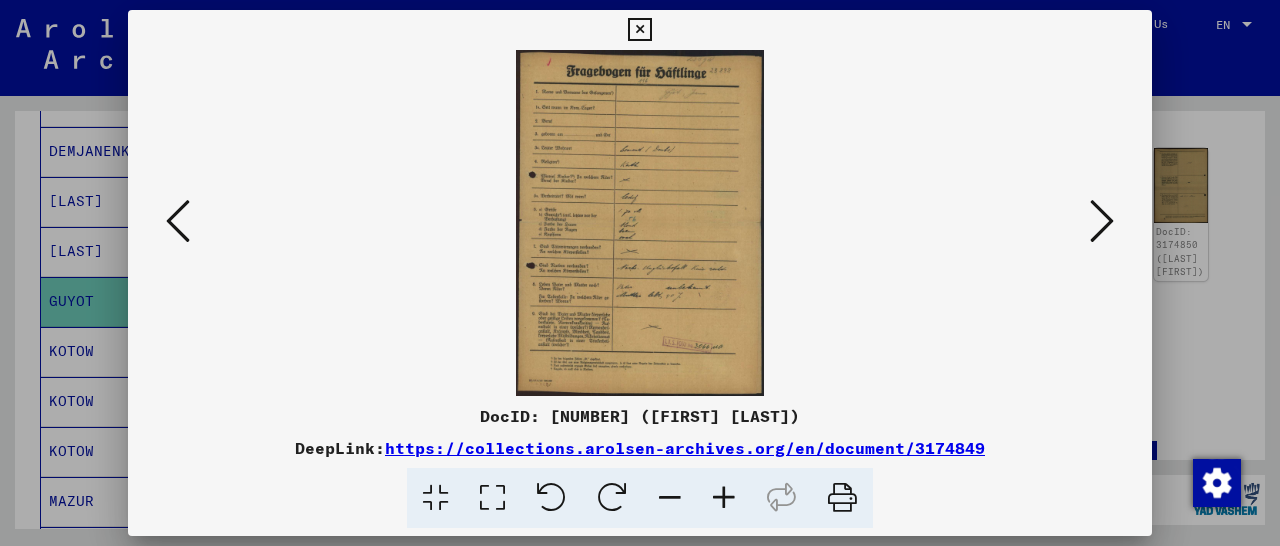 click at bounding box center [724, 498] 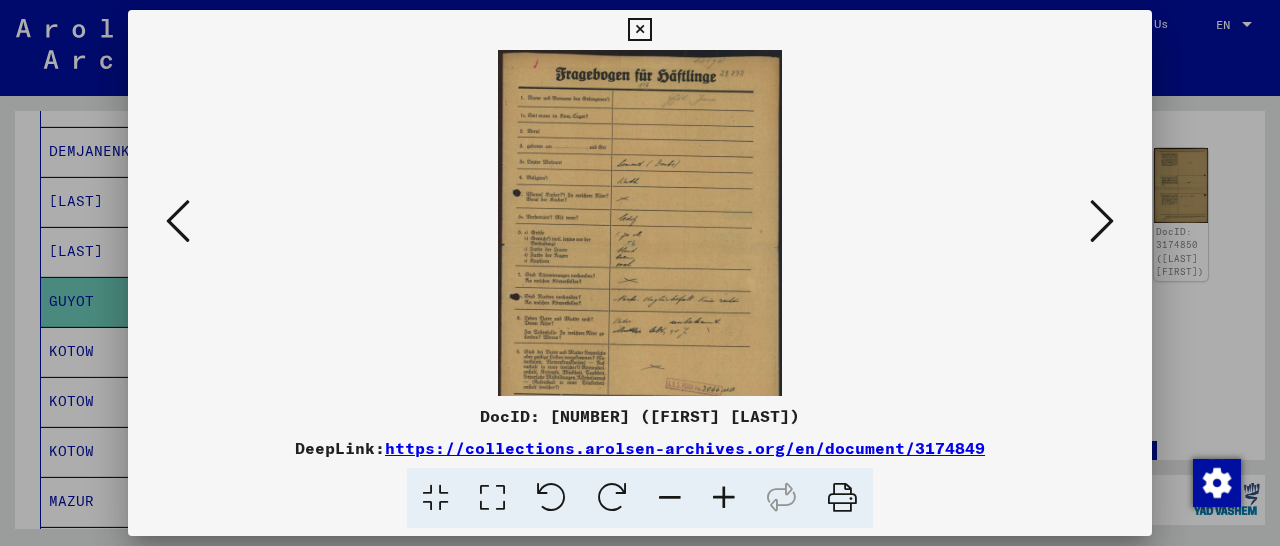click at bounding box center [724, 498] 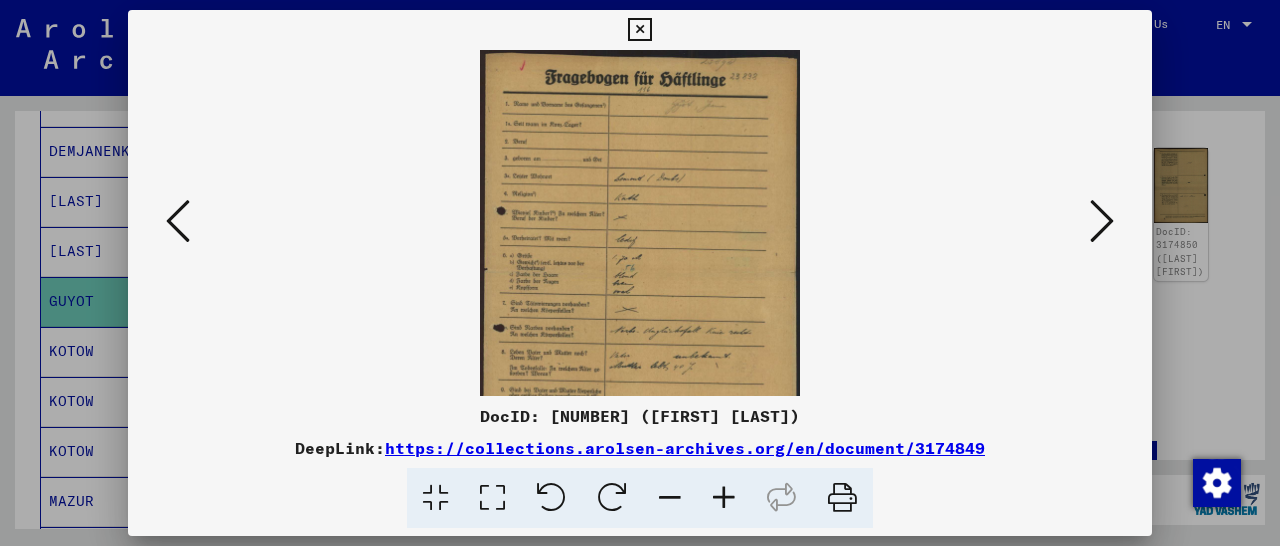 click at bounding box center [724, 498] 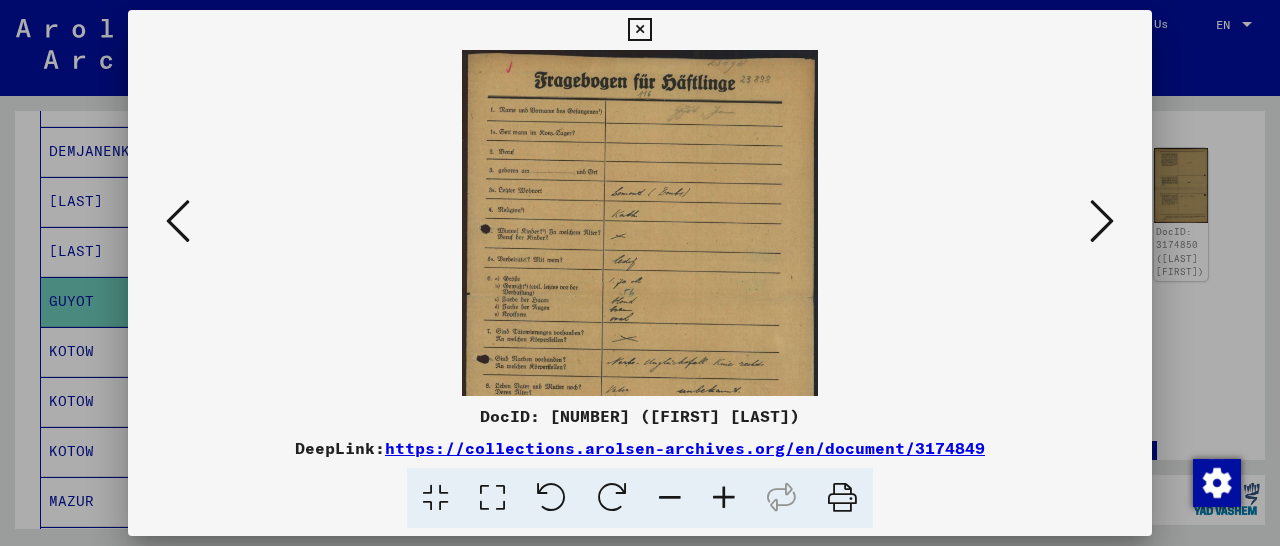 click at bounding box center [724, 498] 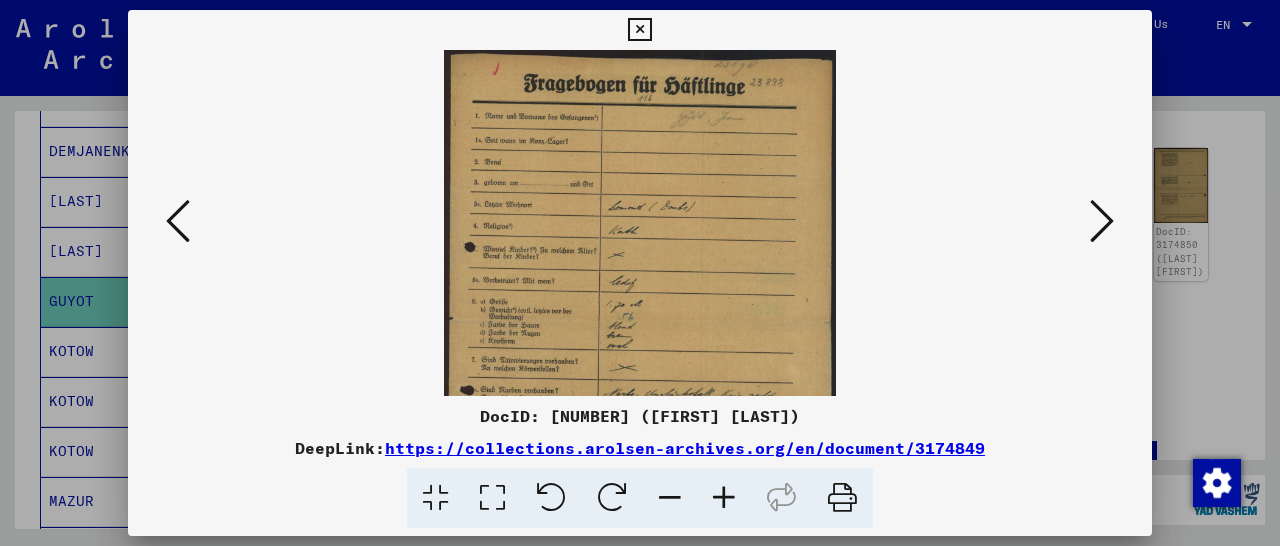 click at bounding box center (724, 498) 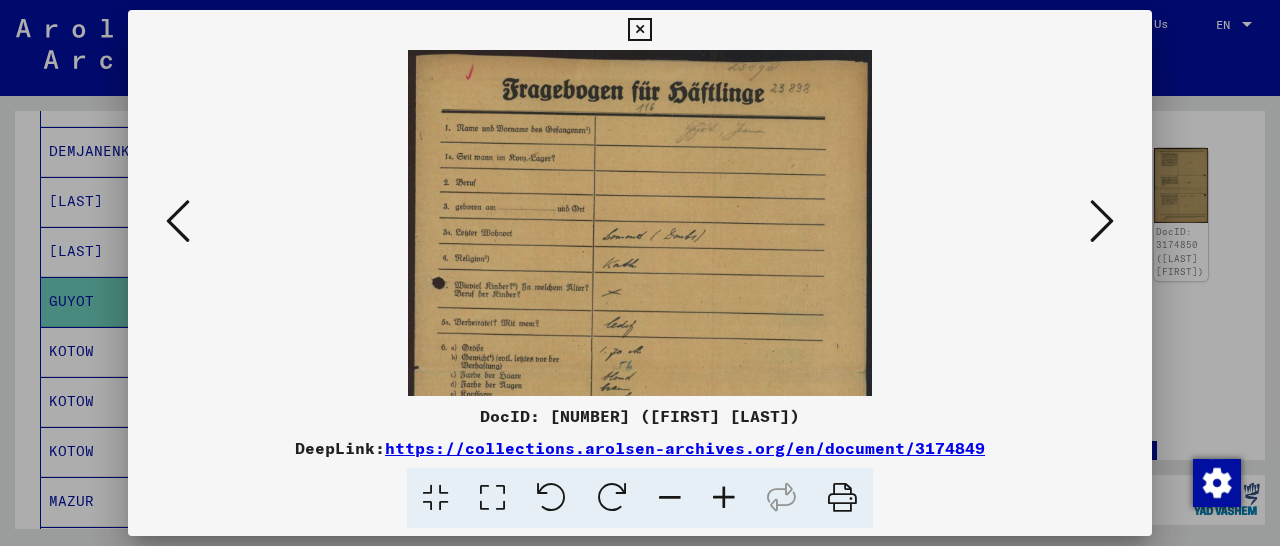 click at bounding box center [724, 498] 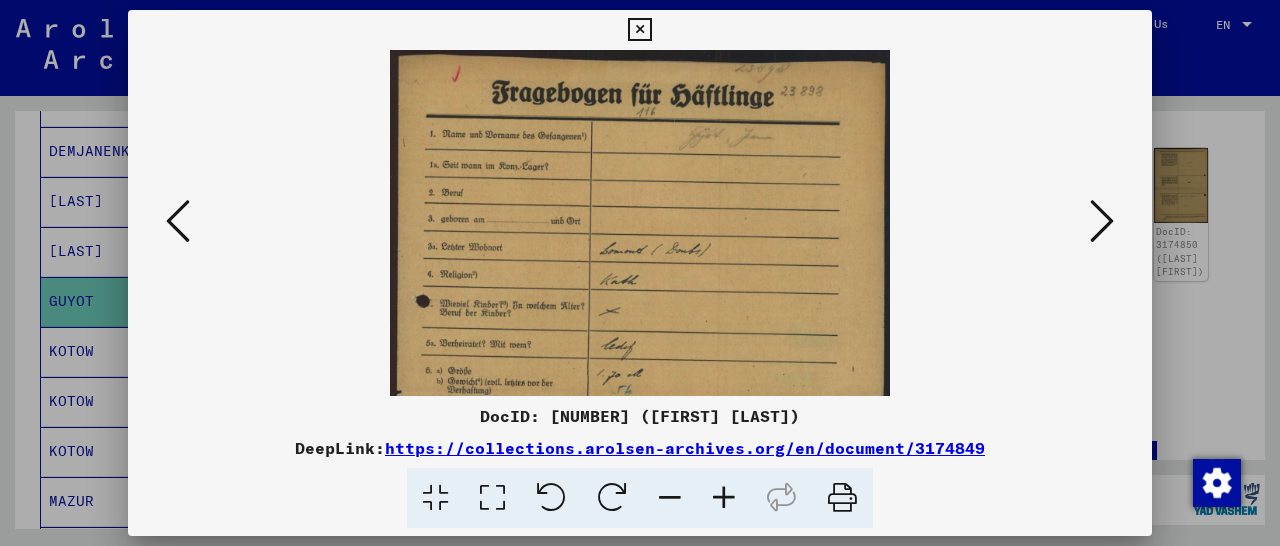 click at bounding box center (724, 498) 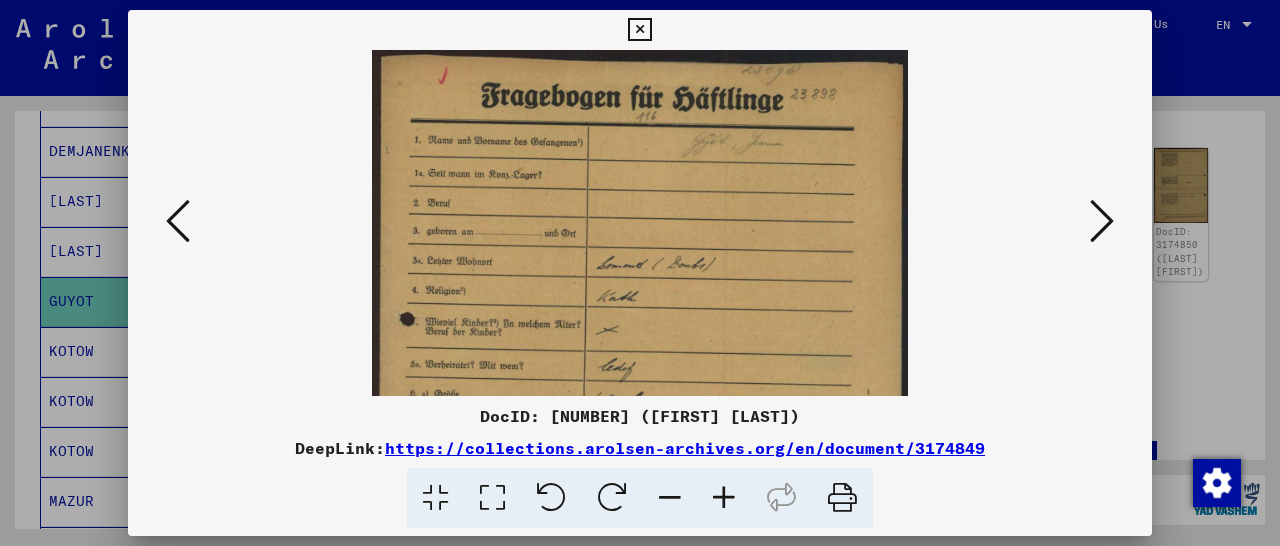 click at bounding box center [724, 498] 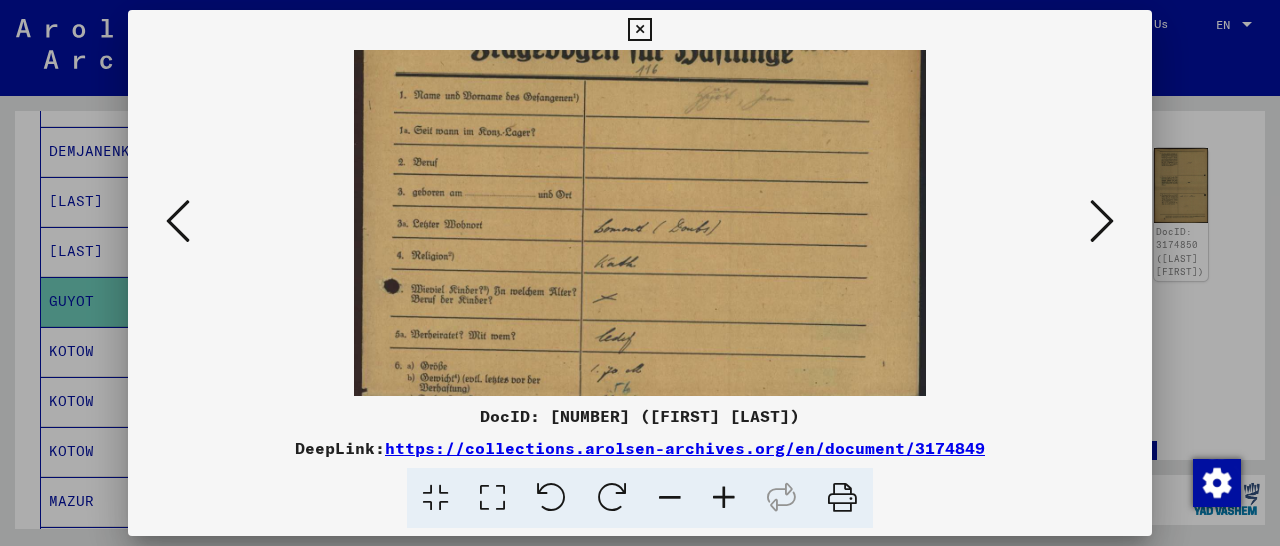 scroll, scrollTop: 58, scrollLeft: 0, axis: vertical 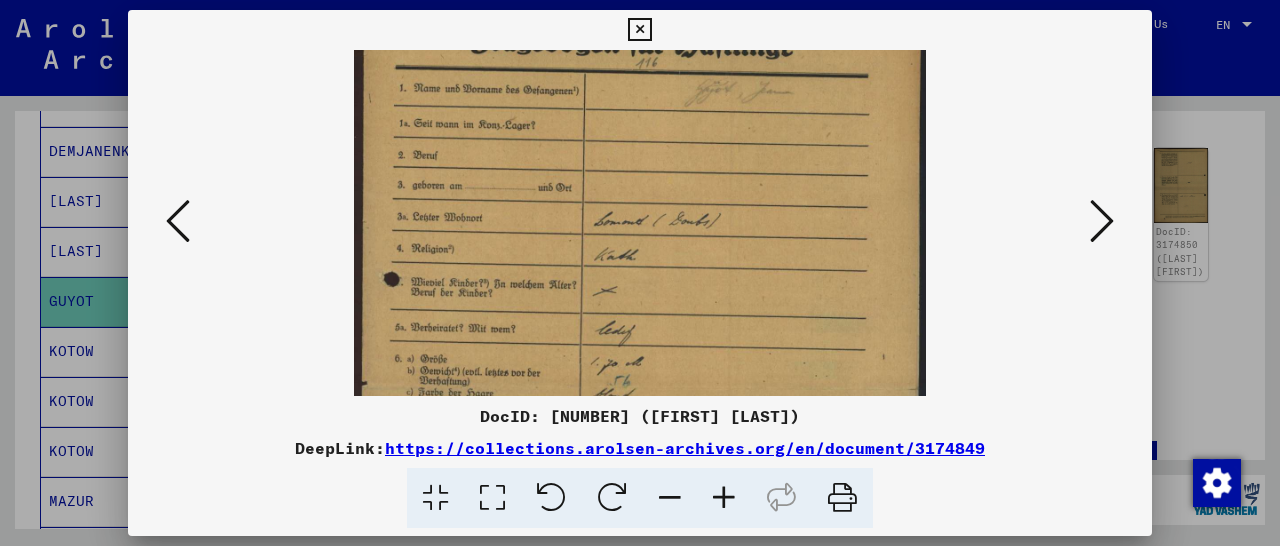 drag, startPoint x: 732, startPoint y: 351, endPoint x: 744, endPoint y: 293, distance: 59.22837 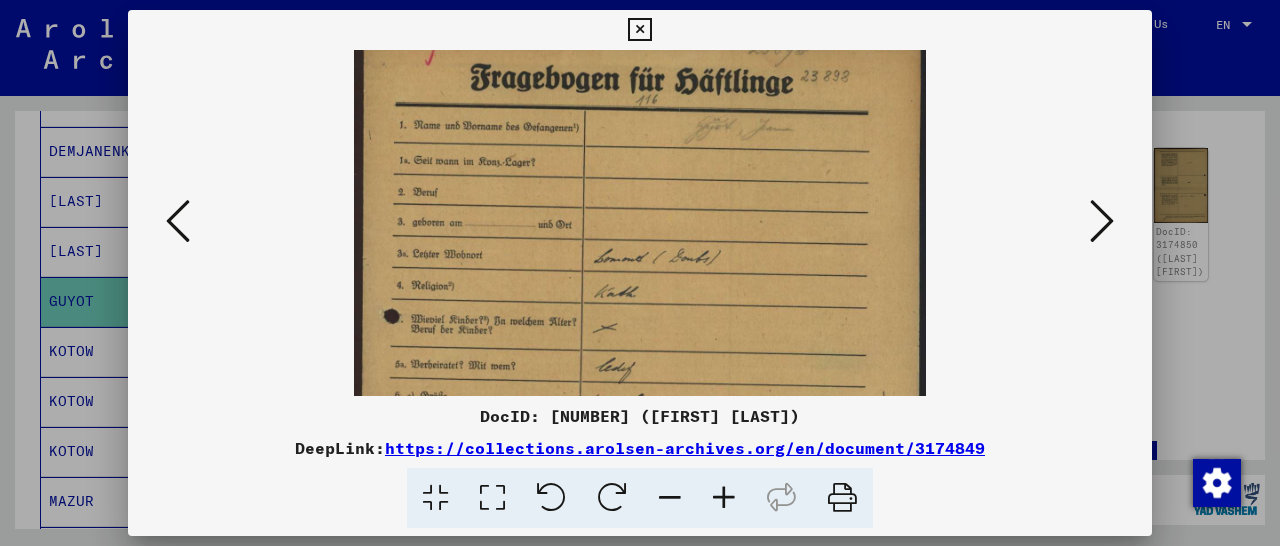 scroll, scrollTop: 17, scrollLeft: 0, axis: vertical 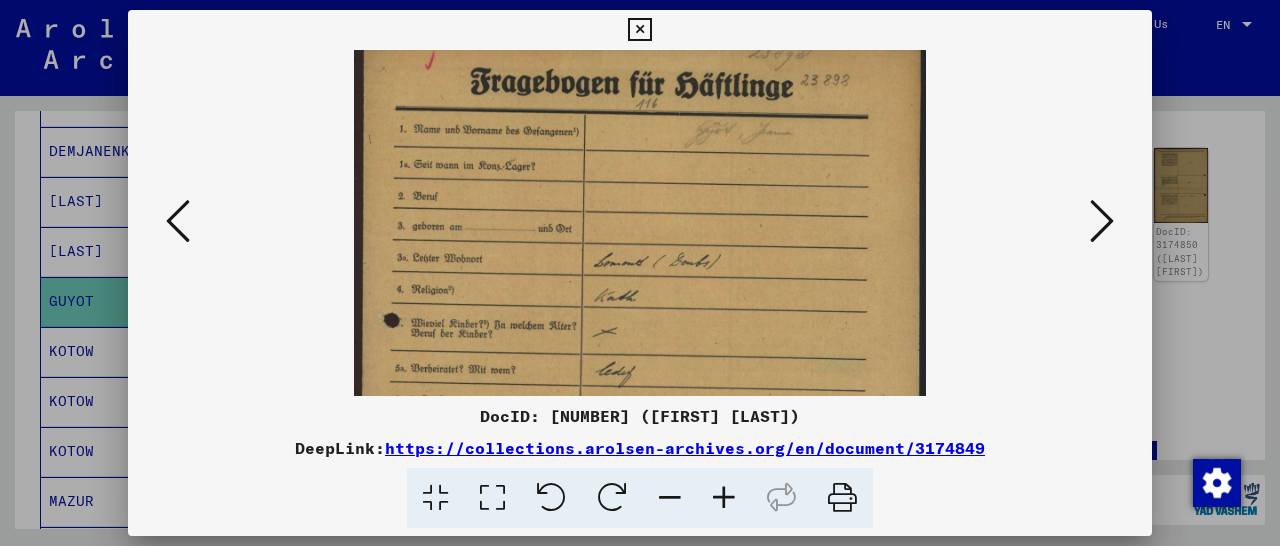 drag, startPoint x: 650, startPoint y: 151, endPoint x: 651, endPoint y: 192, distance: 41.01219 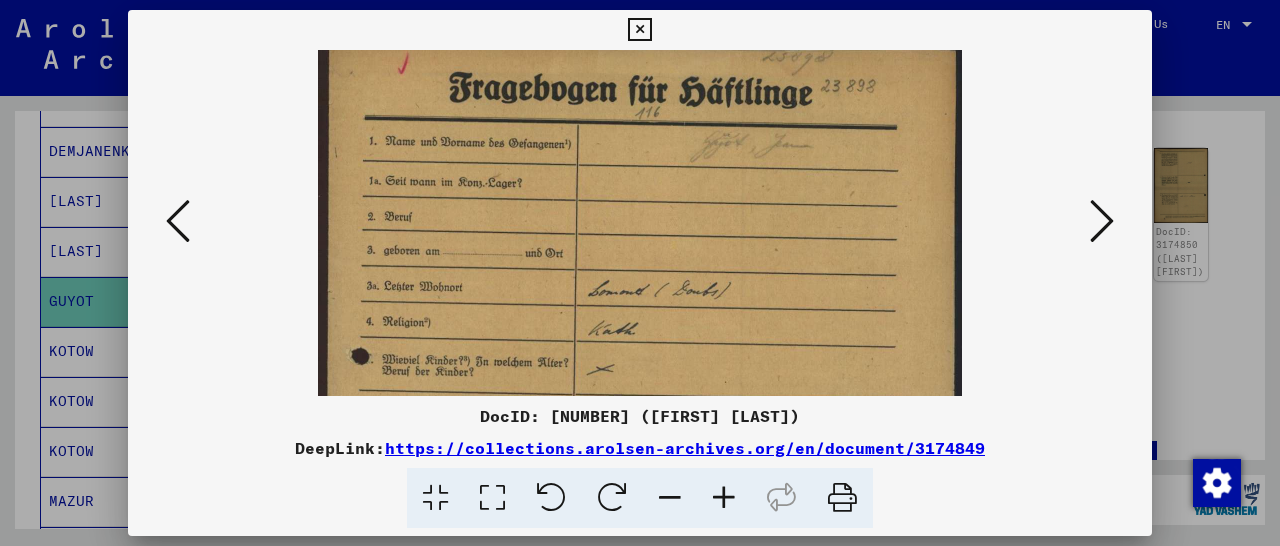 click at bounding box center [724, 498] 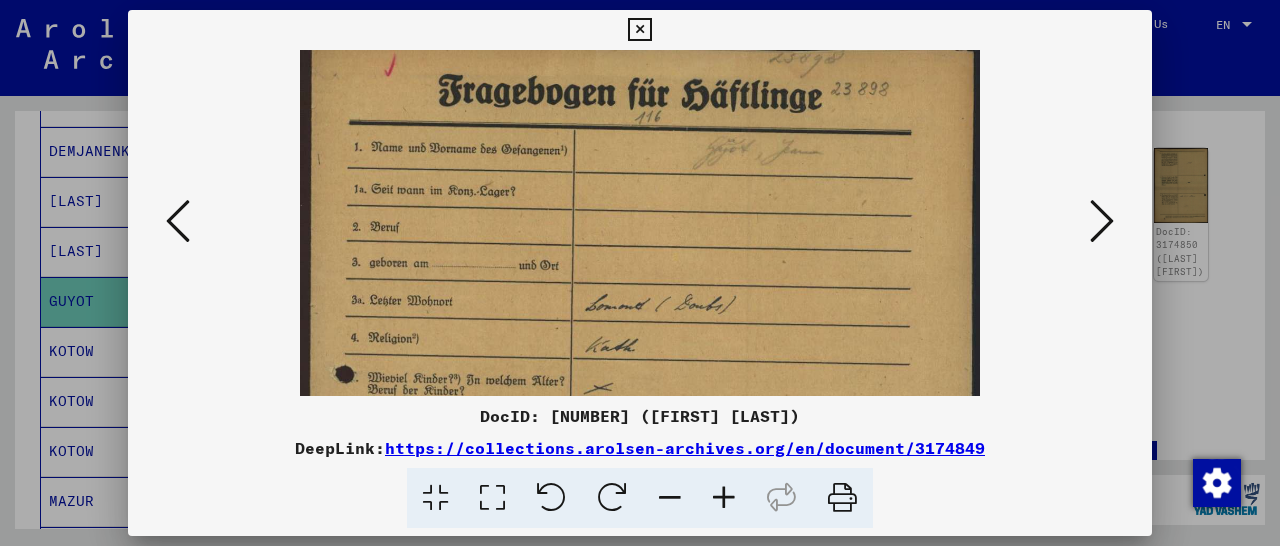click at bounding box center [724, 498] 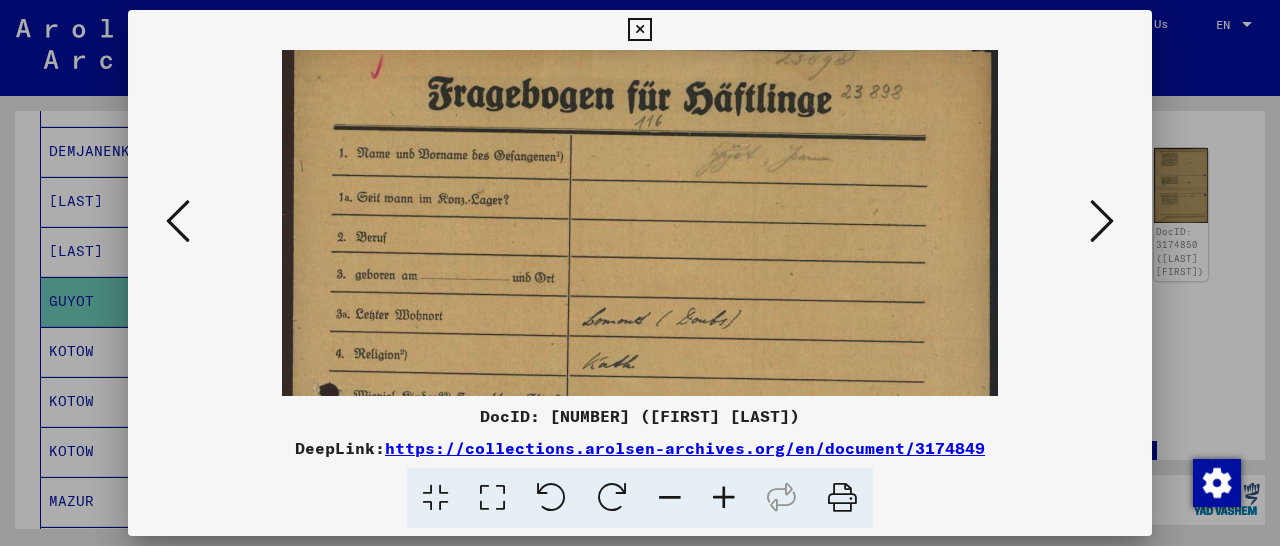 click at bounding box center [639, 30] 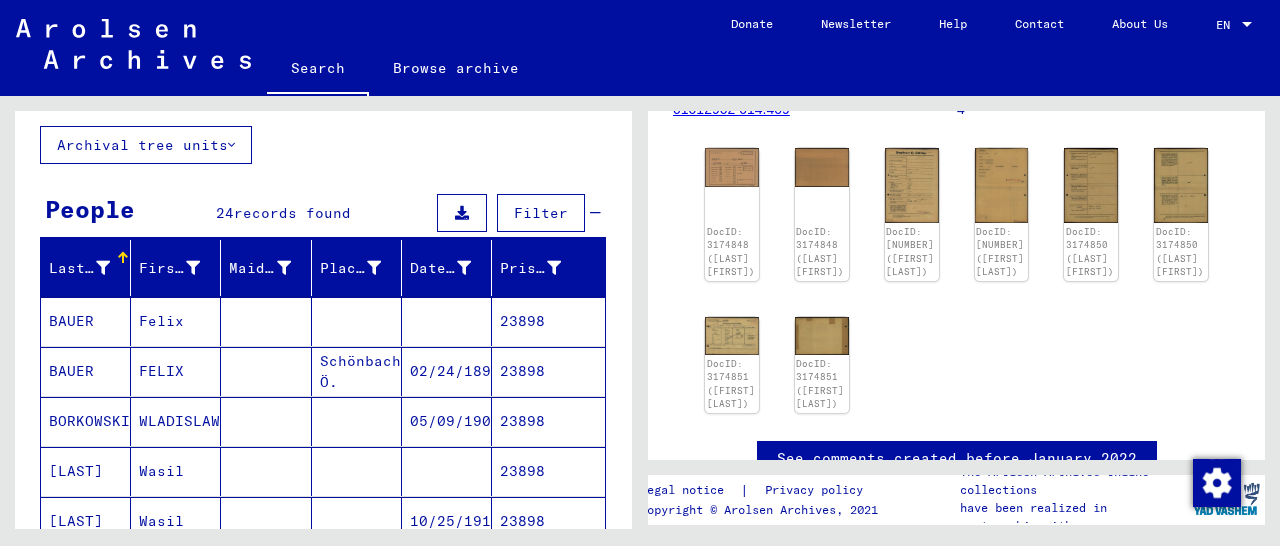 scroll, scrollTop: 0, scrollLeft: 0, axis: both 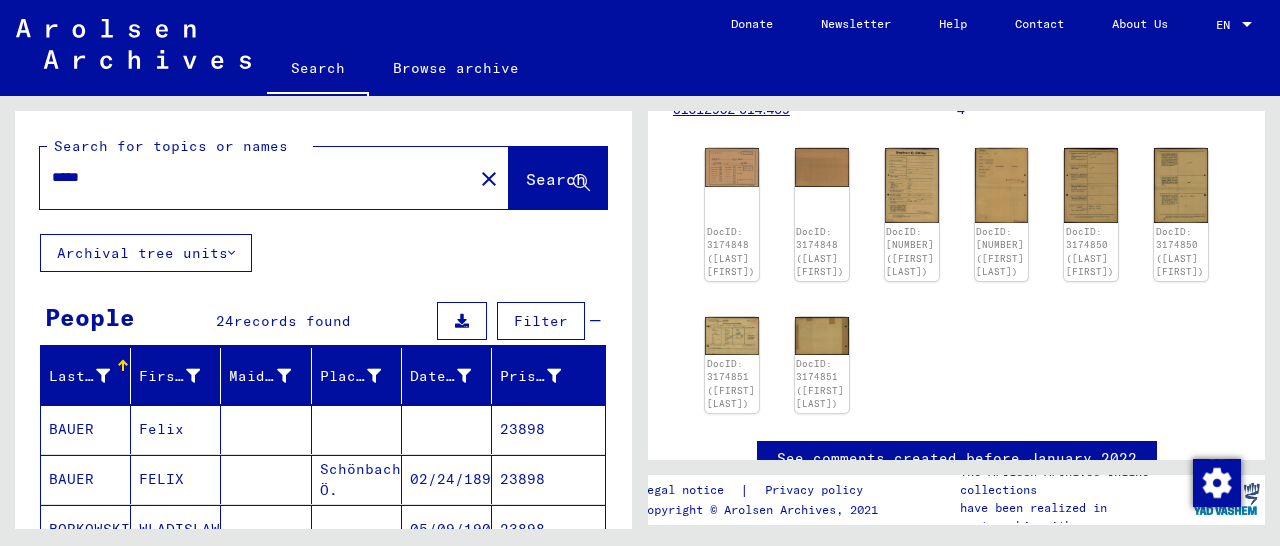drag, startPoint x: 103, startPoint y: 181, endPoint x: 55, endPoint y: 189, distance: 48.6621 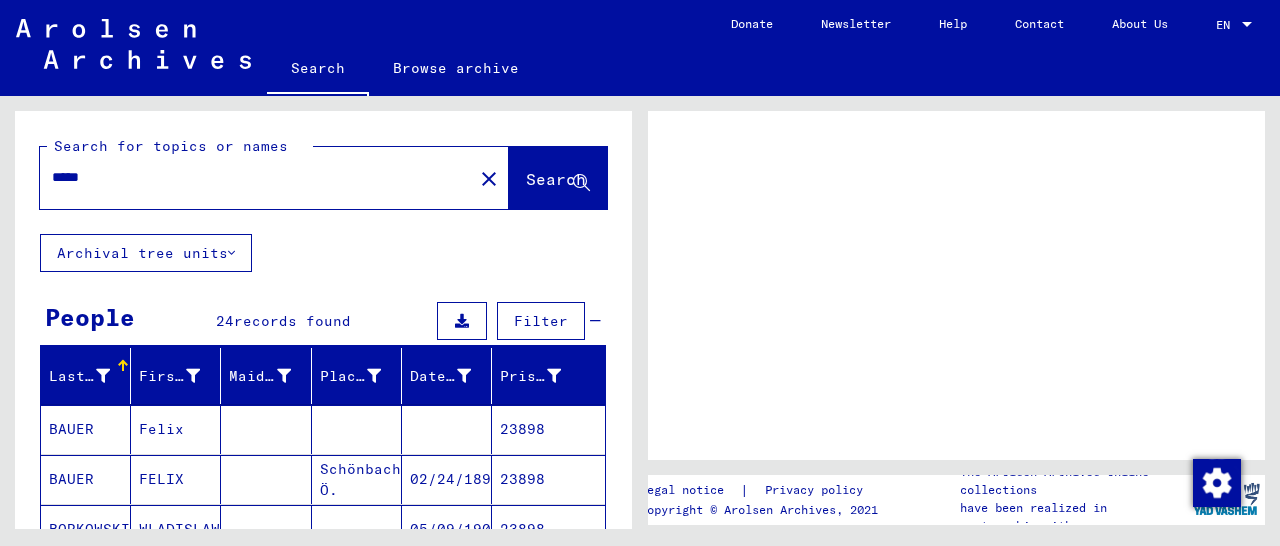 scroll, scrollTop: 0, scrollLeft: 0, axis: both 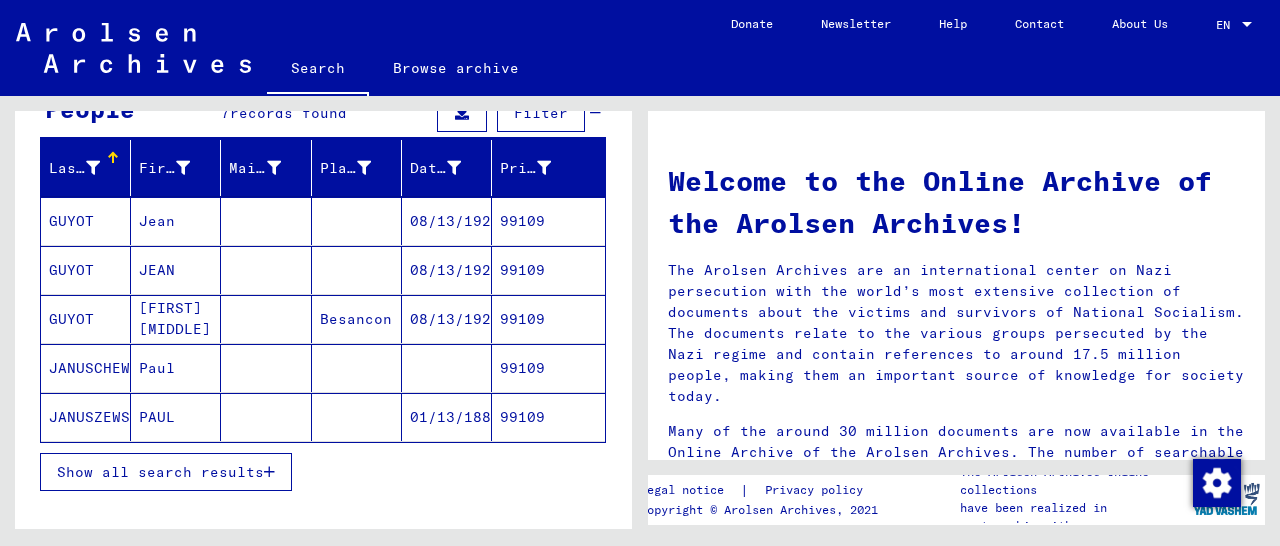 click on "99109" at bounding box center (548, 270) 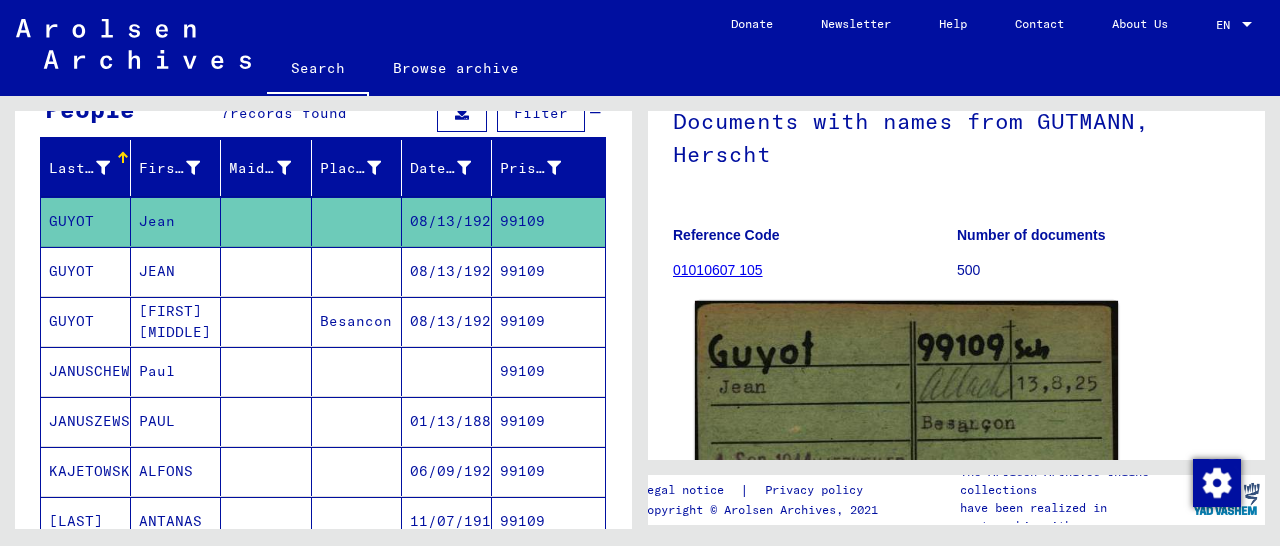 scroll, scrollTop: 312, scrollLeft: 0, axis: vertical 